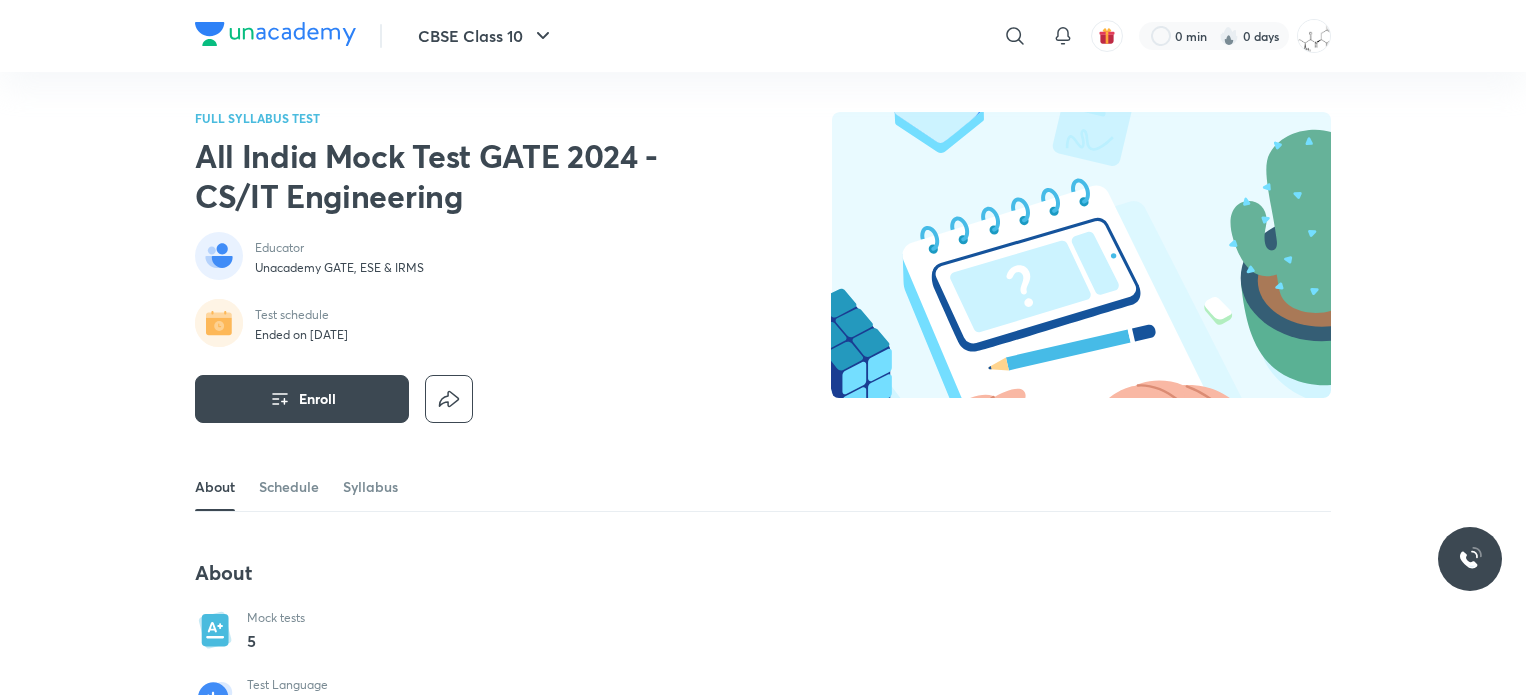 scroll, scrollTop: 0, scrollLeft: 0, axis: both 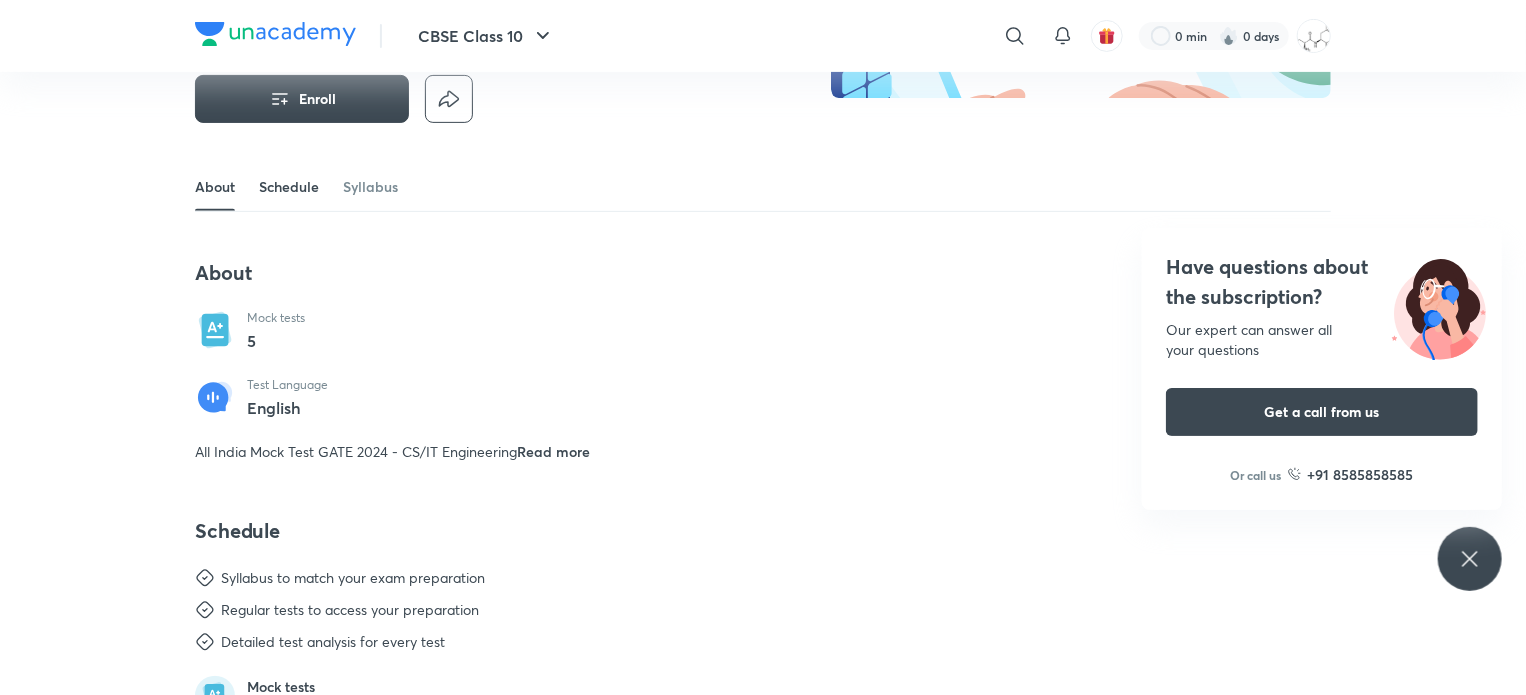 click on "Schedule" at bounding box center (289, 187) 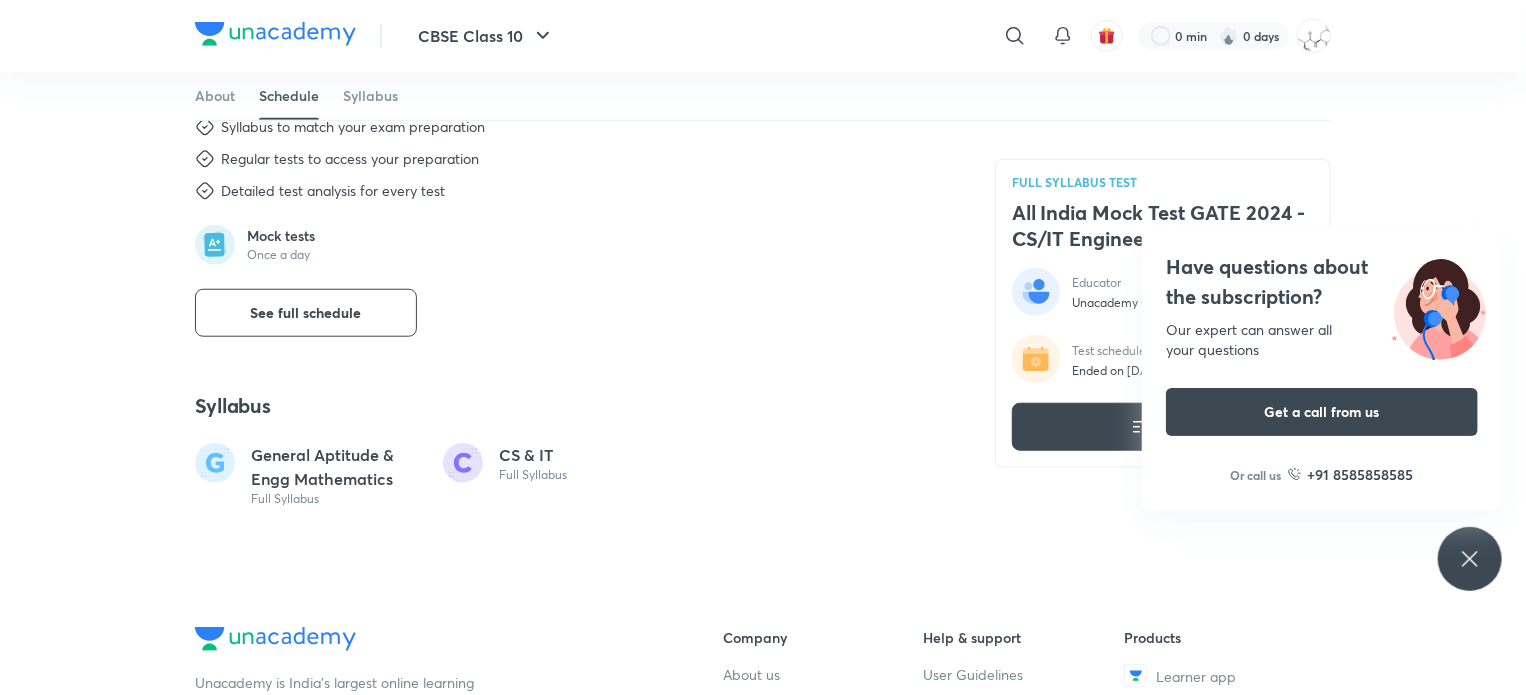 scroll, scrollTop: 756, scrollLeft: 0, axis: vertical 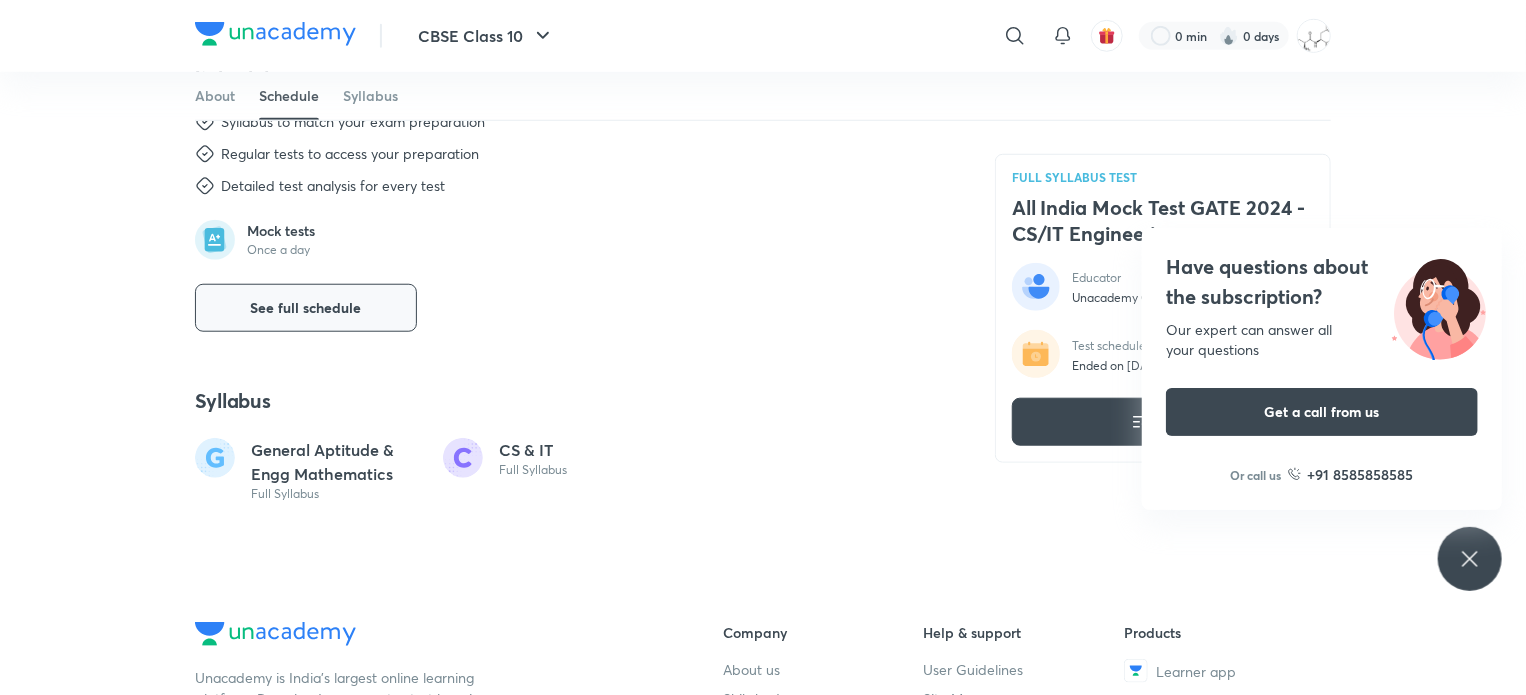 click on "See full schedule" at bounding box center (306, 308) 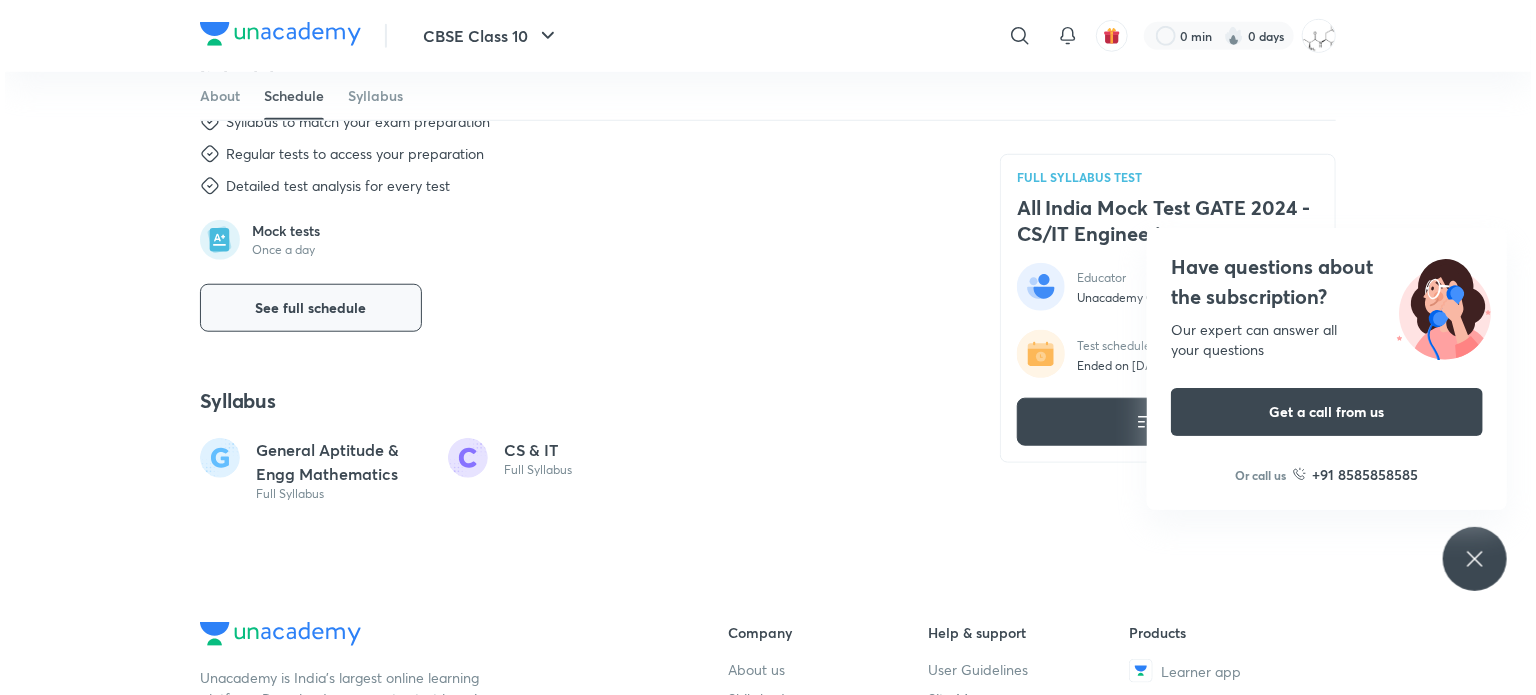 scroll, scrollTop: 0, scrollLeft: 0, axis: both 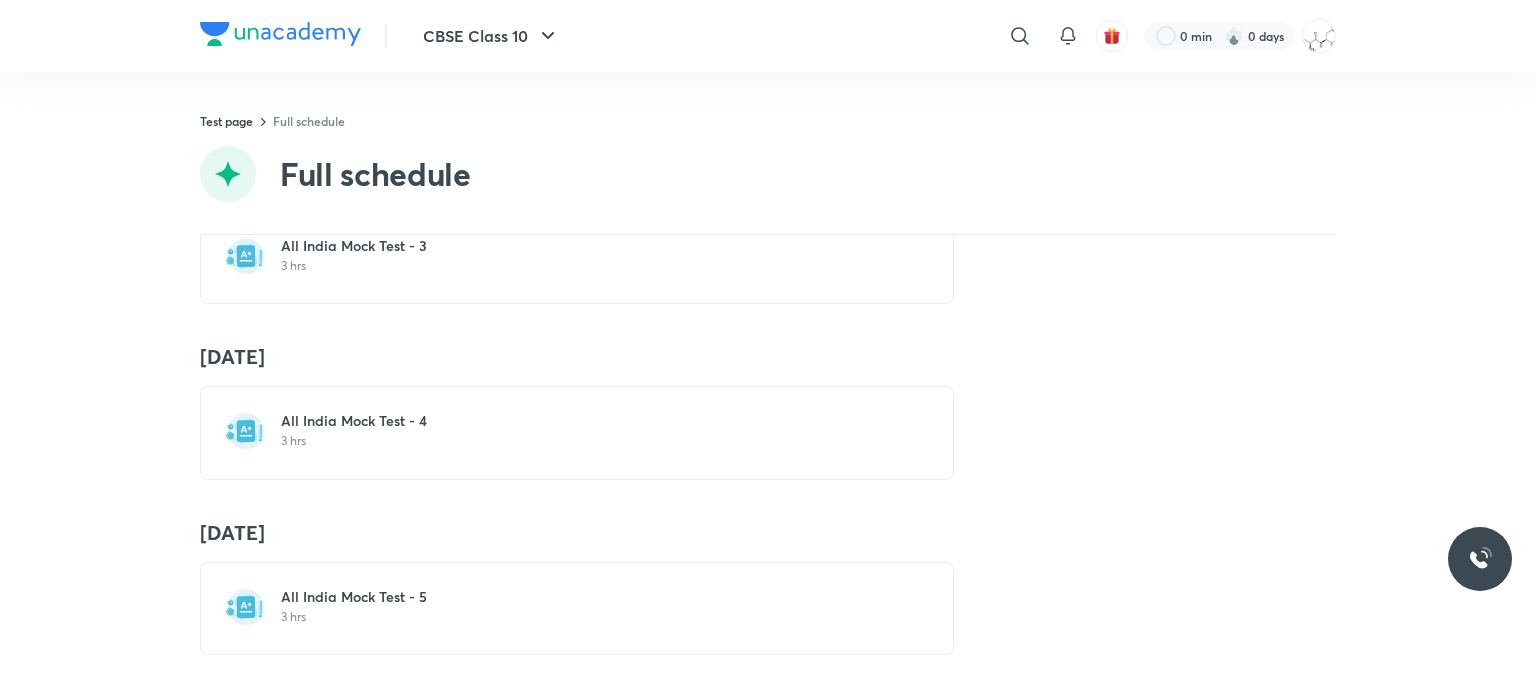drag, startPoint x: 412, startPoint y: 602, endPoint x: 420, endPoint y: 610, distance: 11.313708 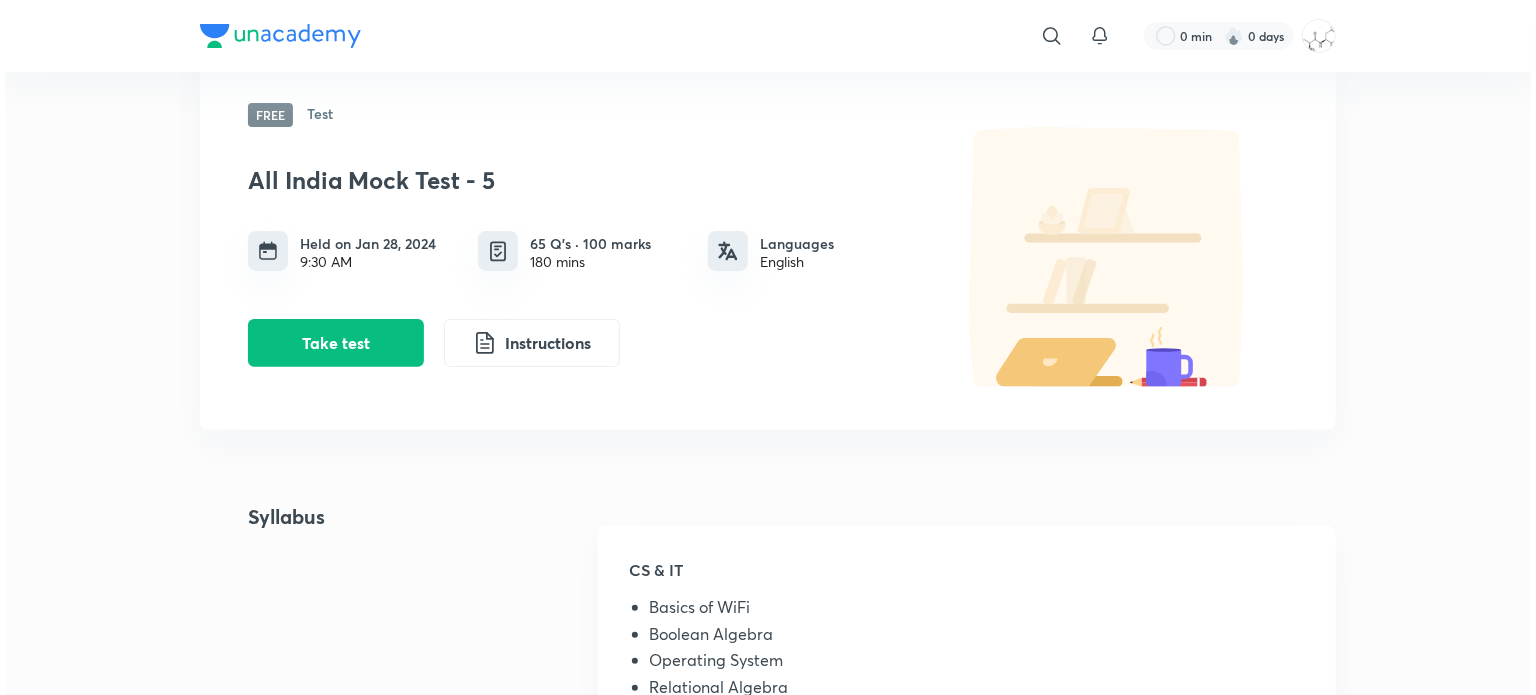 scroll, scrollTop: 100, scrollLeft: 0, axis: vertical 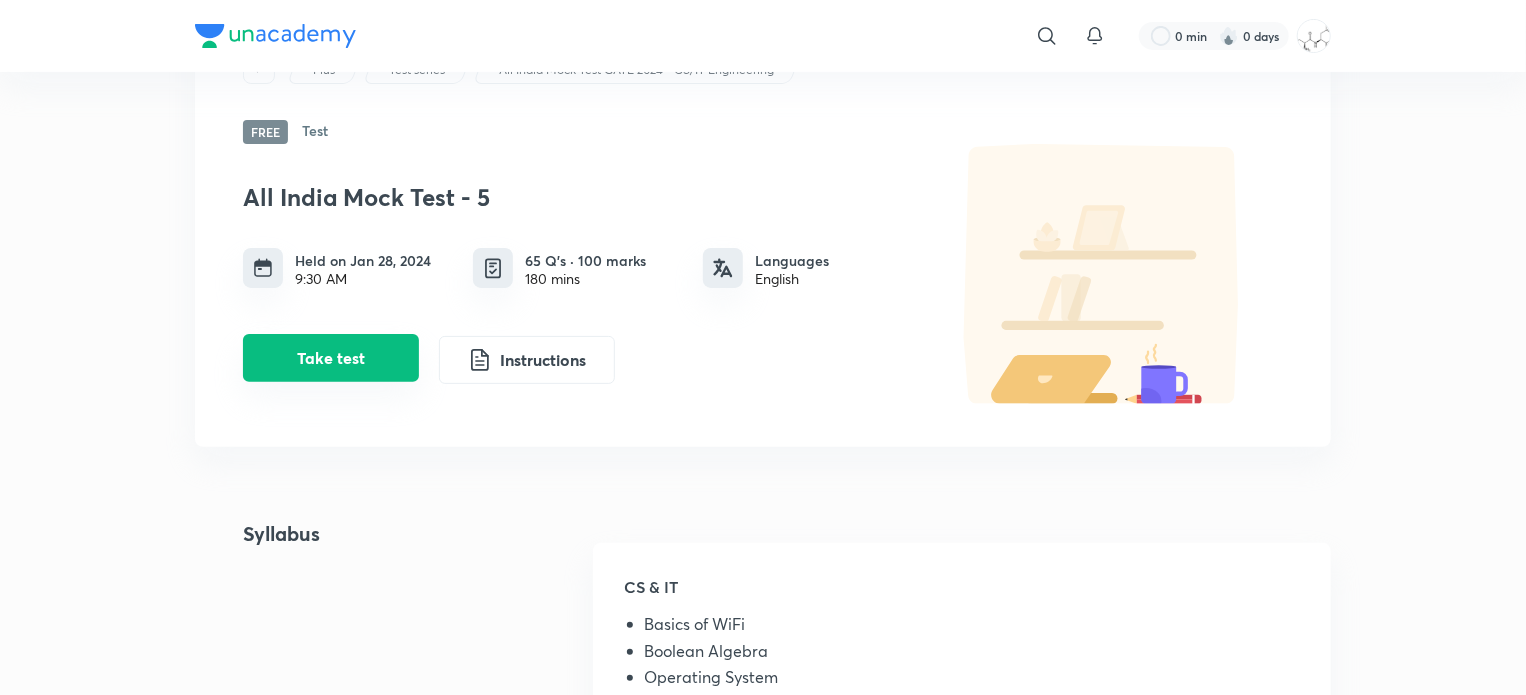 click on "Take test" at bounding box center (331, 358) 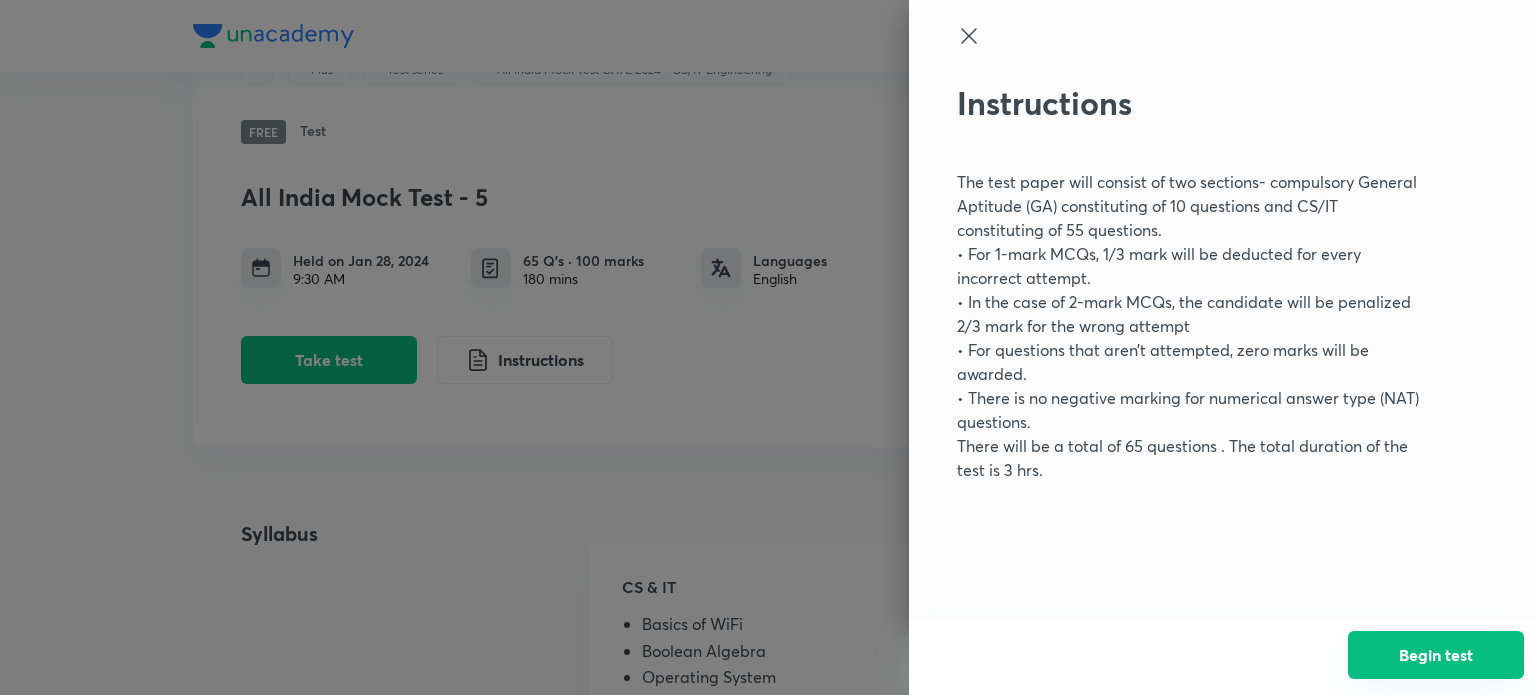 click on "Begin test" at bounding box center [1436, 655] 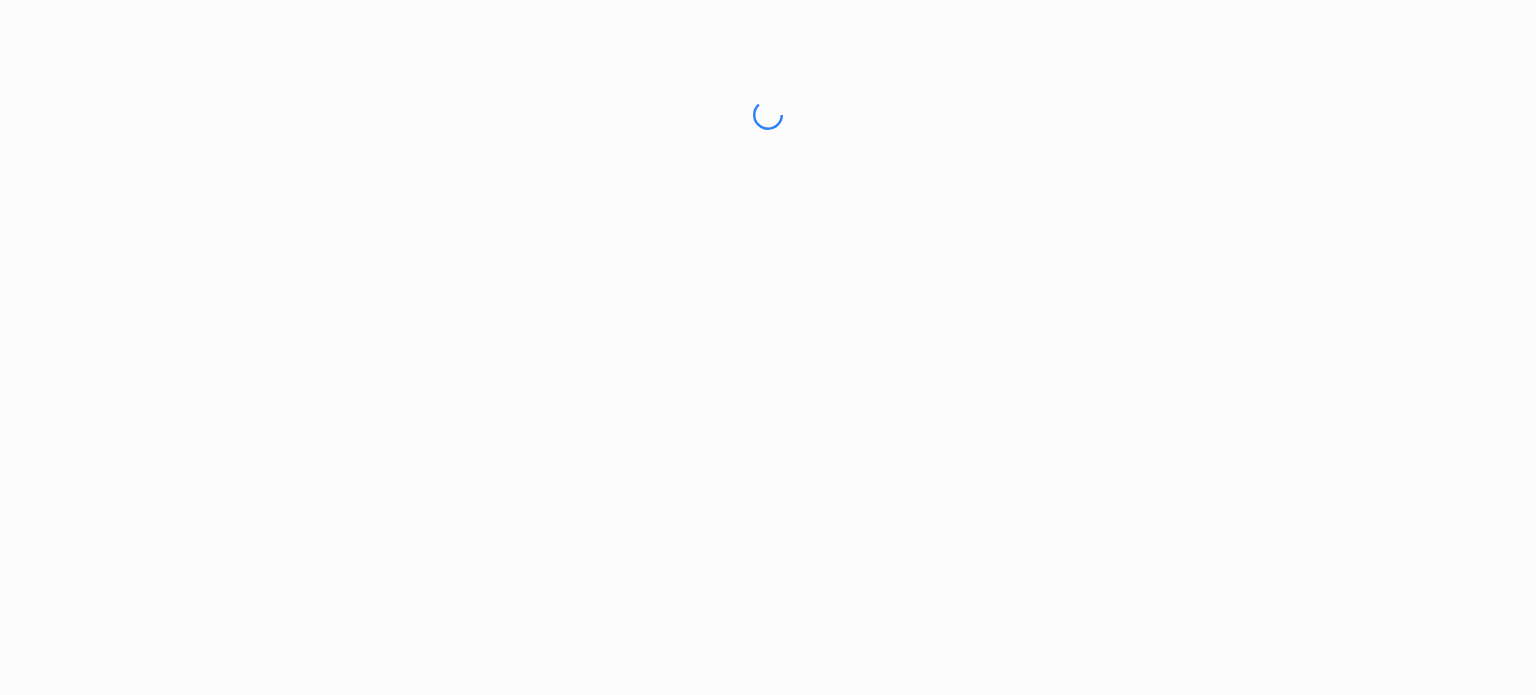 scroll, scrollTop: 0, scrollLeft: 0, axis: both 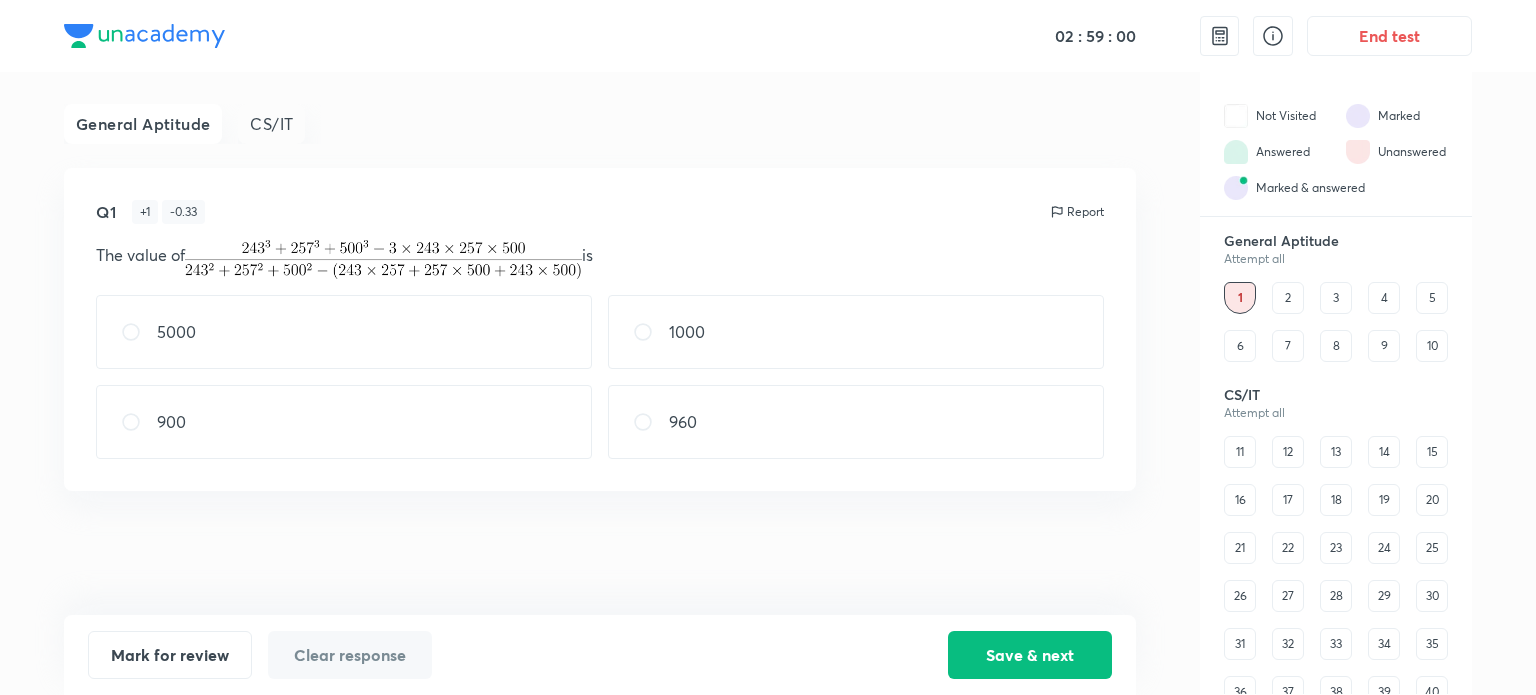 click on "2" at bounding box center (1288, 298) 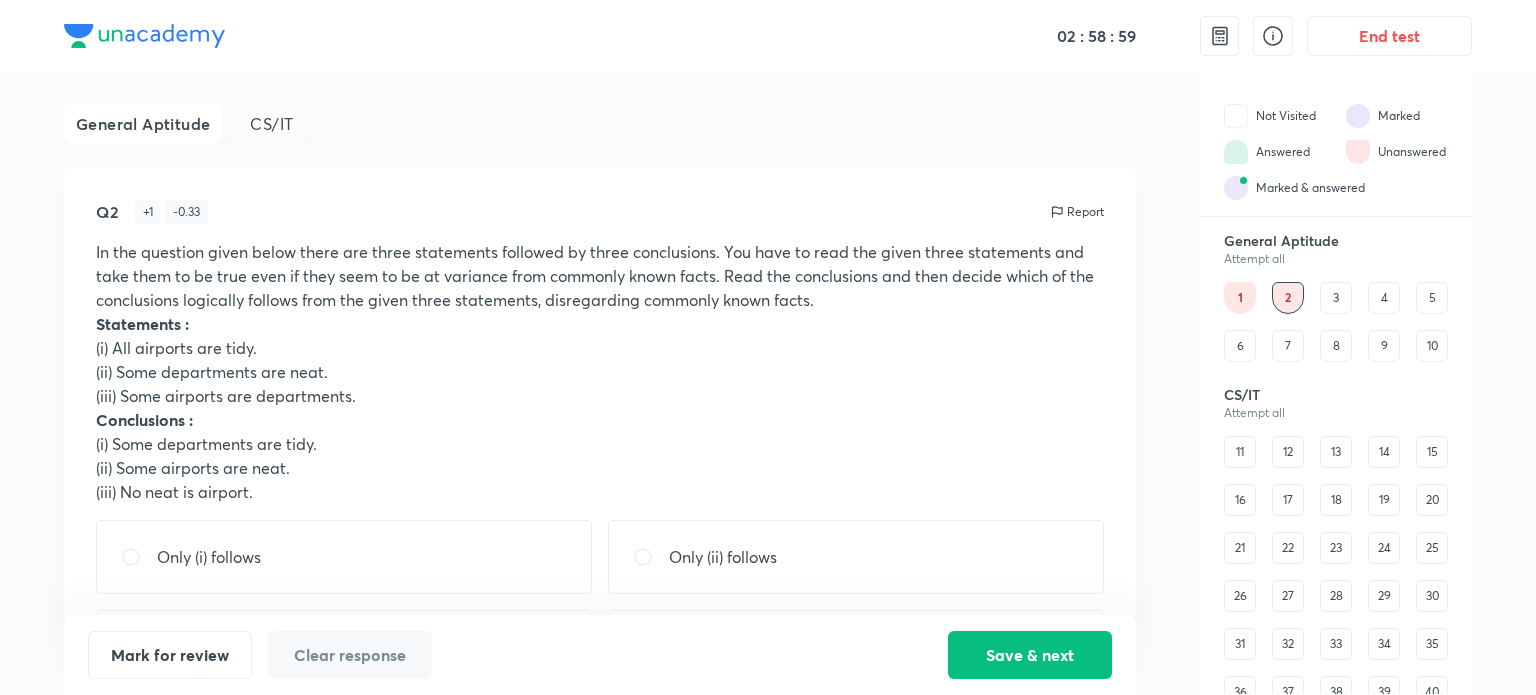 drag, startPoint x: 1241, startPoint y: 295, endPoint x: 1164, endPoint y: 278, distance: 78.854294 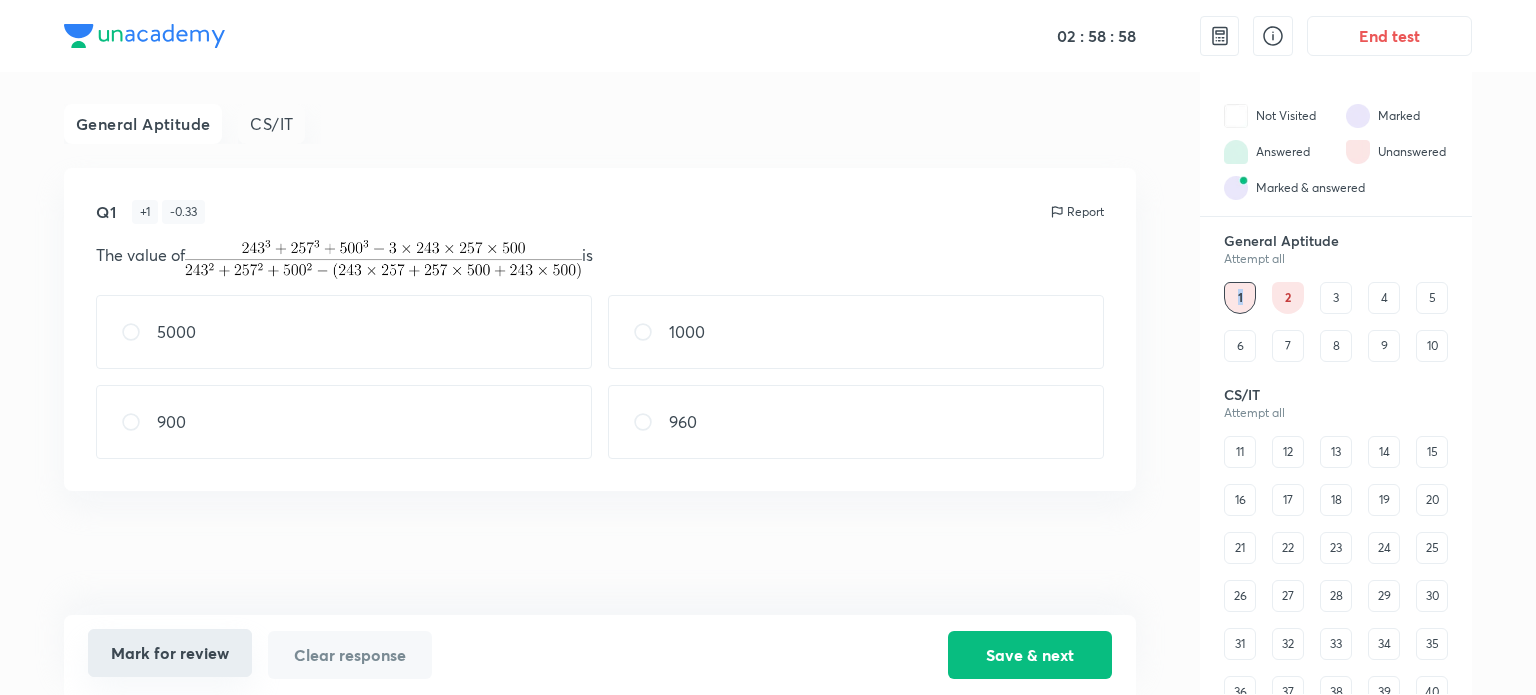 click on "Mark for review" at bounding box center [170, 653] 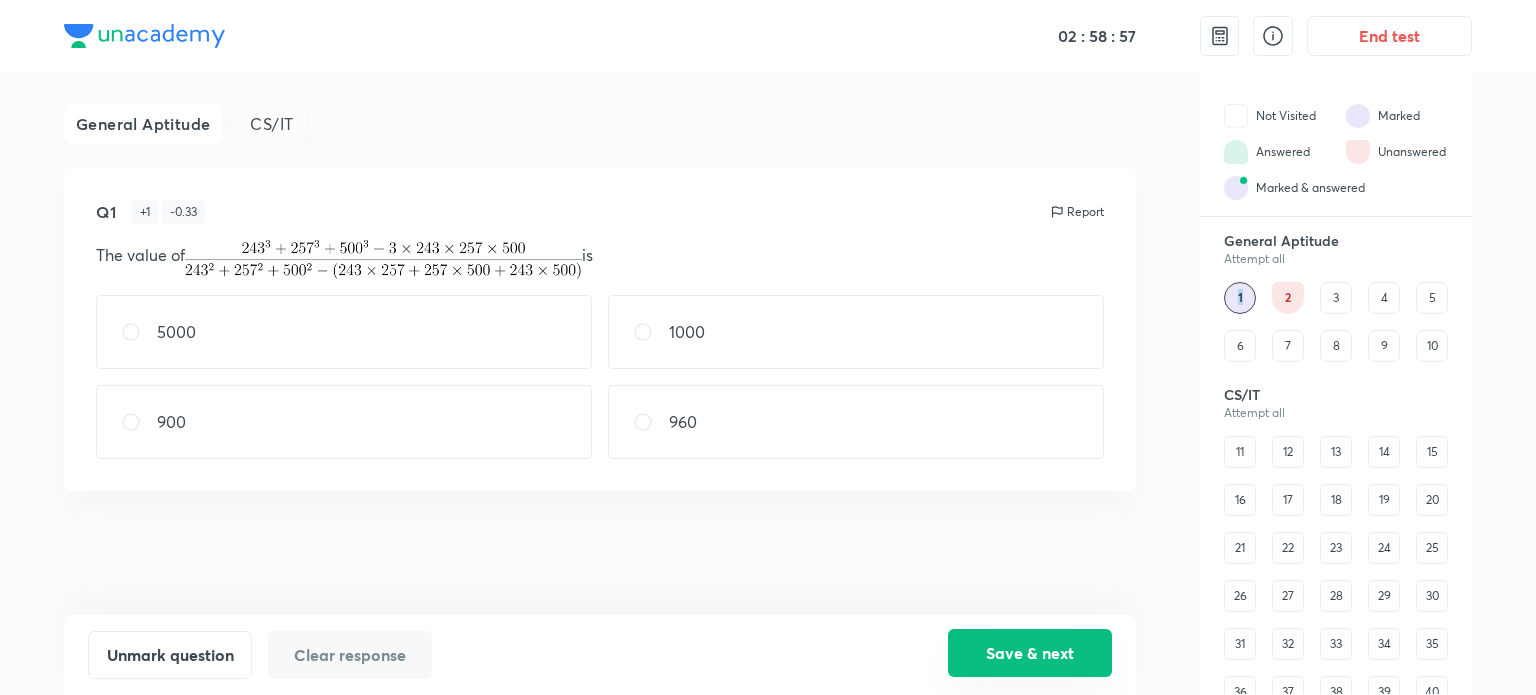 click on "Save & next" at bounding box center [1030, 653] 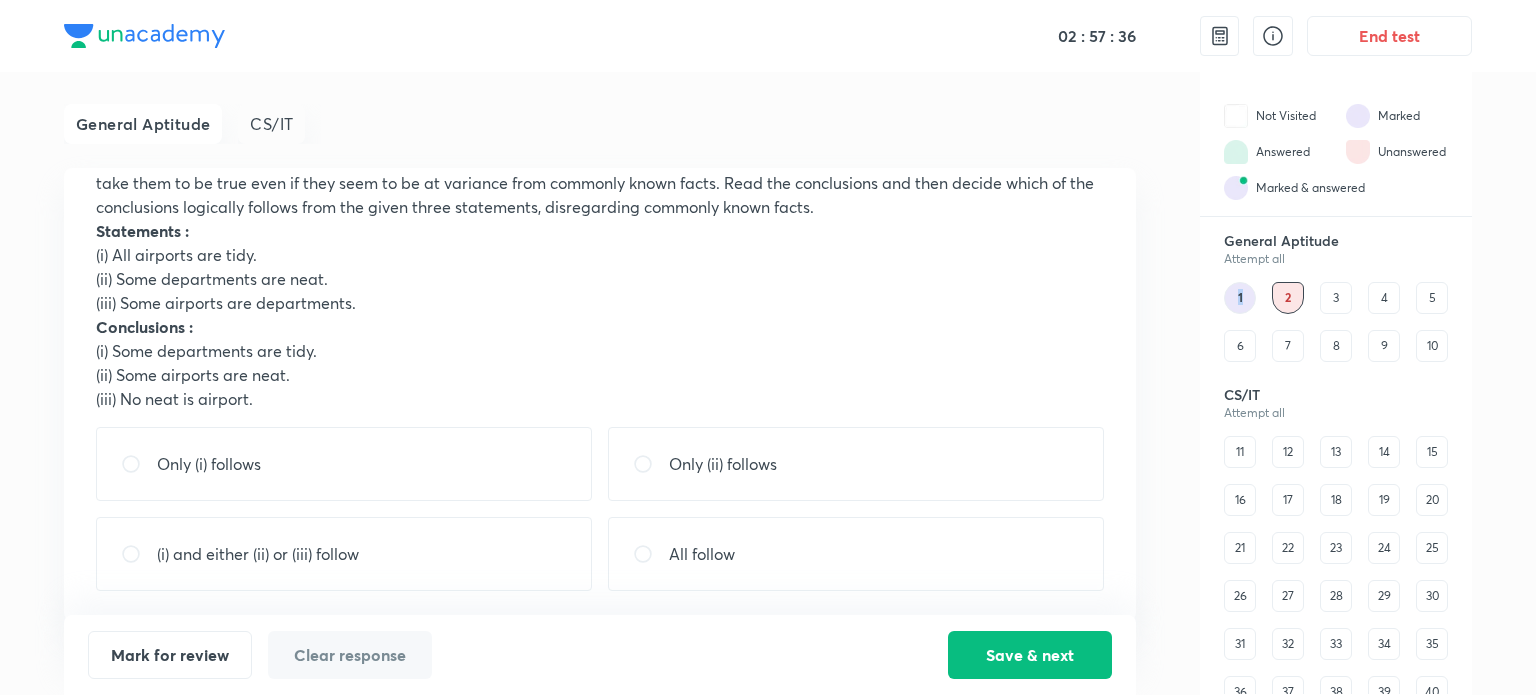 scroll, scrollTop: 0, scrollLeft: 0, axis: both 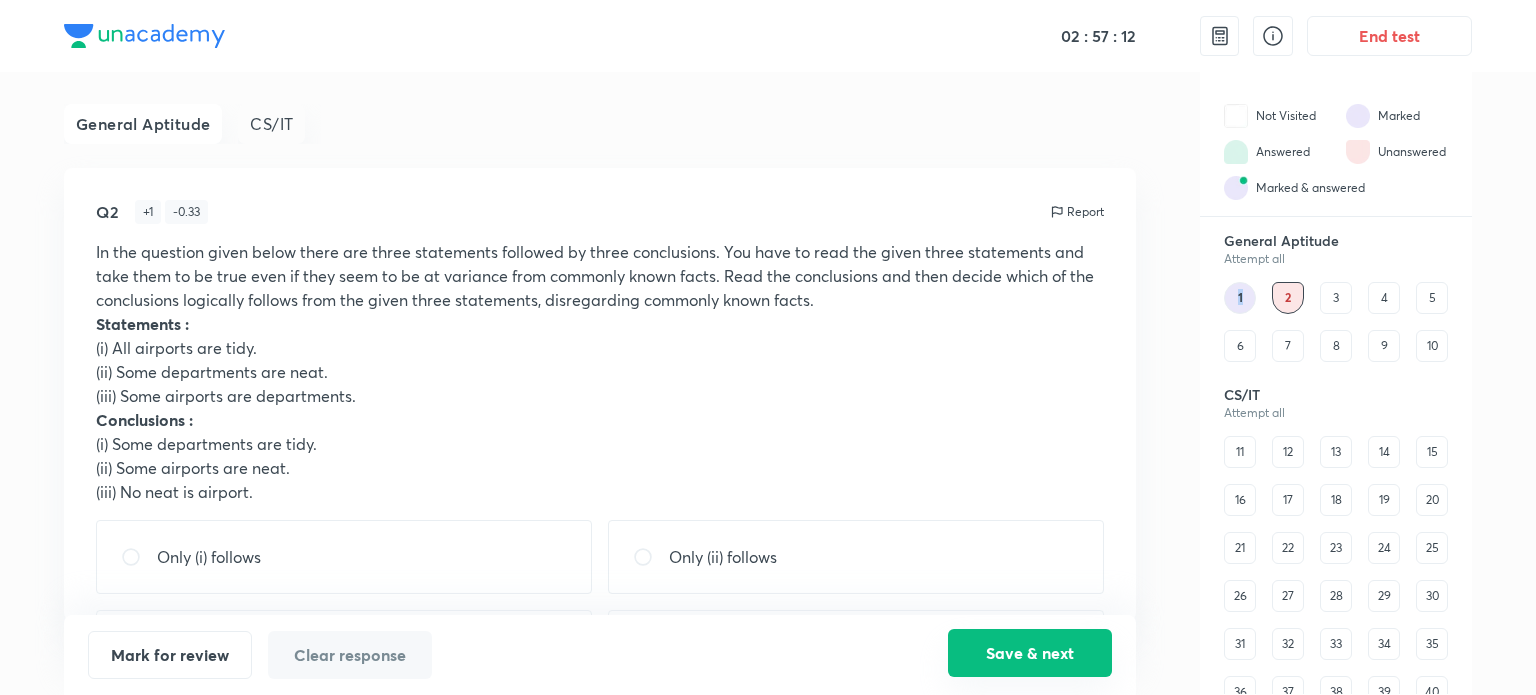 click on "Save & next" at bounding box center (1030, 653) 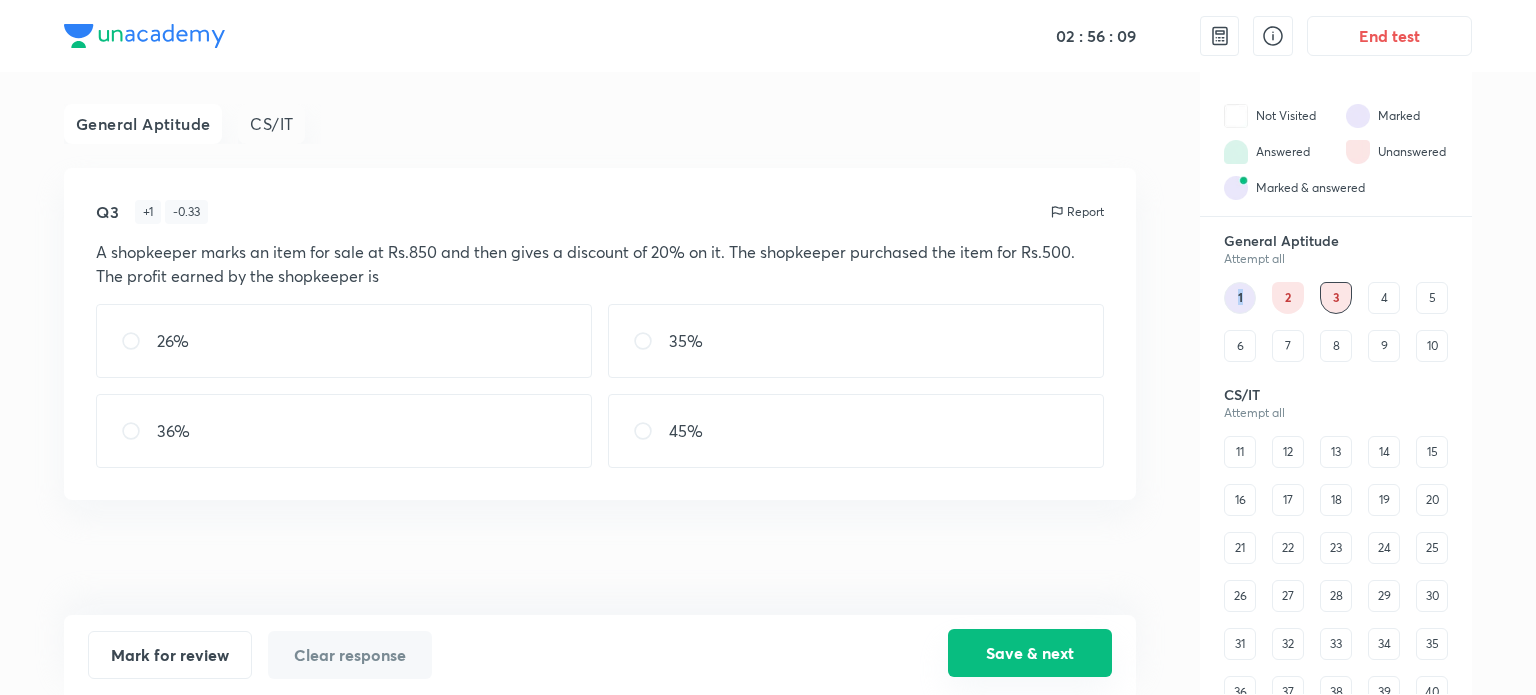 click on "Save & next" at bounding box center (1030, 653) 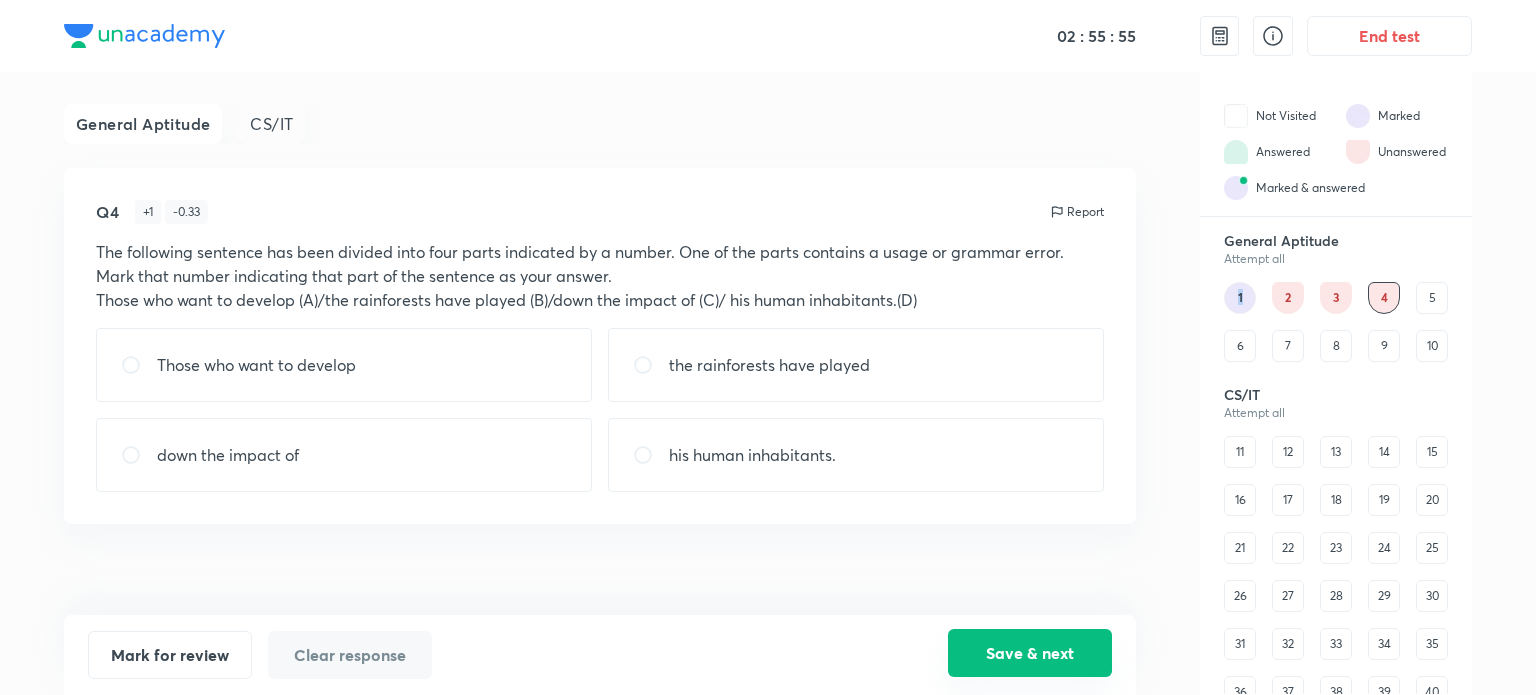 click on "Save & next" at bounding box center (1030, 653) 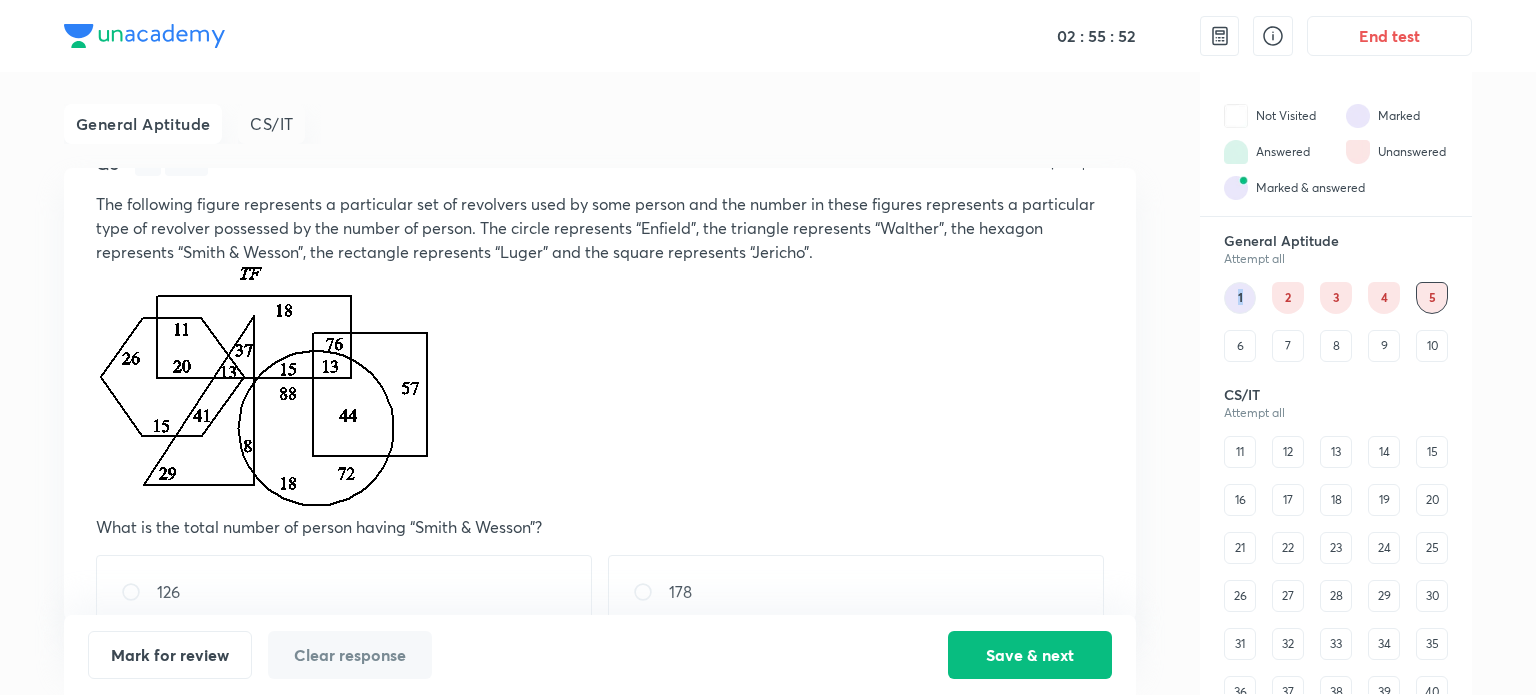 scroll, scrollTop: 0, scrollLeft: 0, axis: both 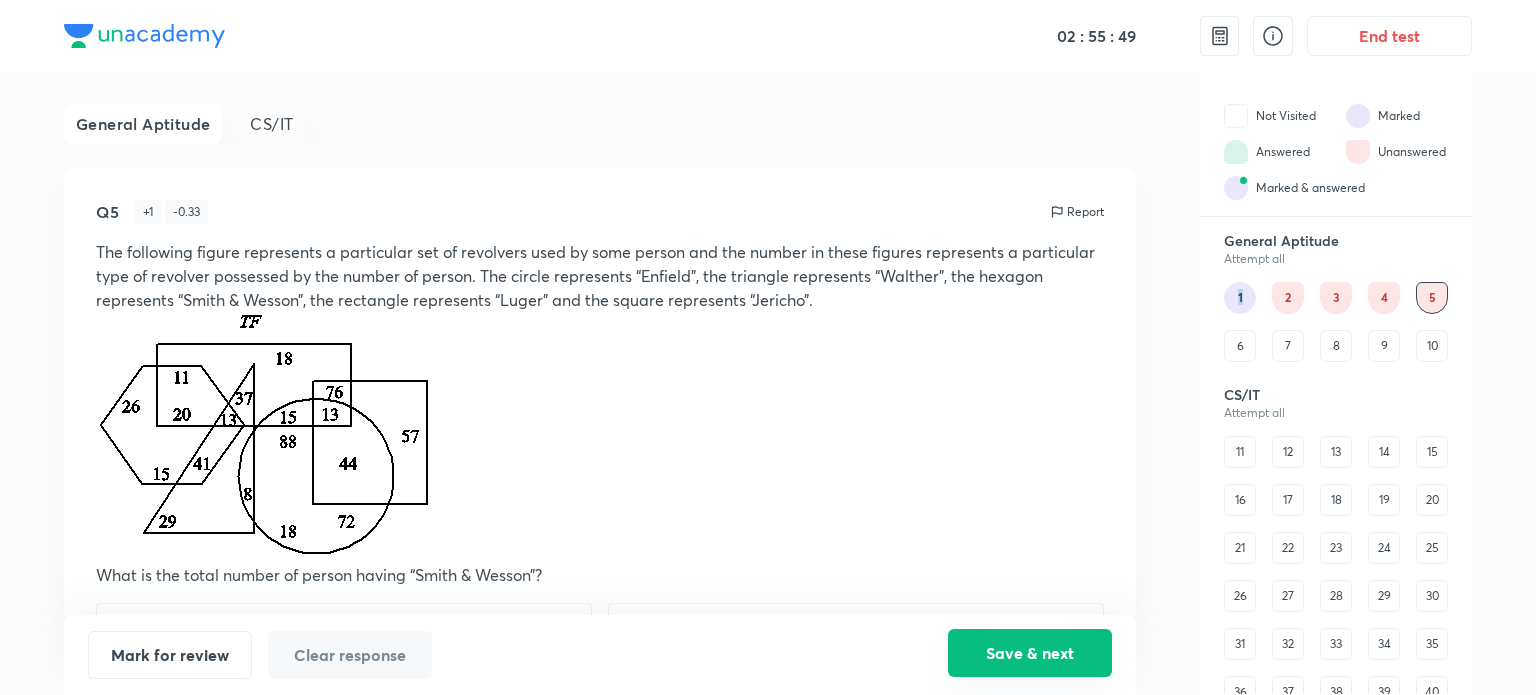 click on "Save & next" at bounding box center (1030, 653) 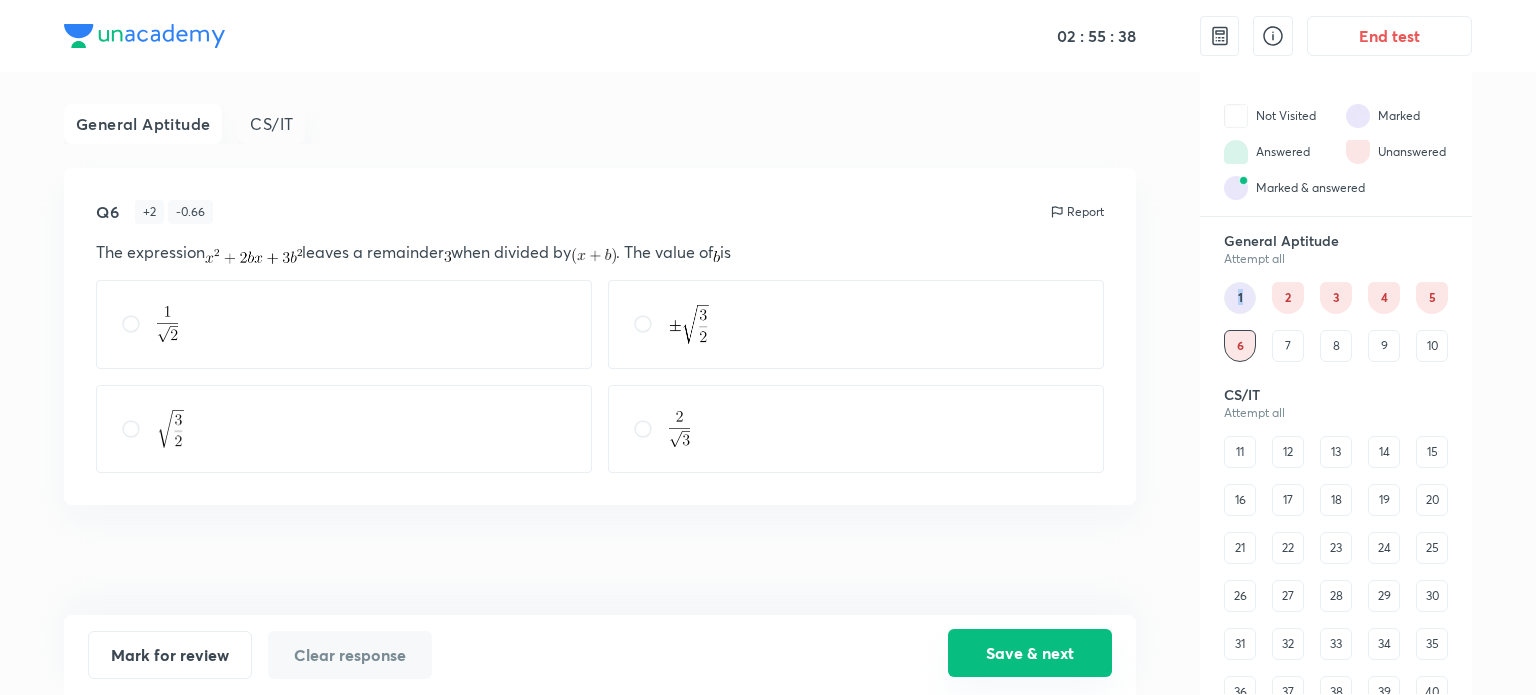 click on "Save & next" at bounding box center (1030, 653) 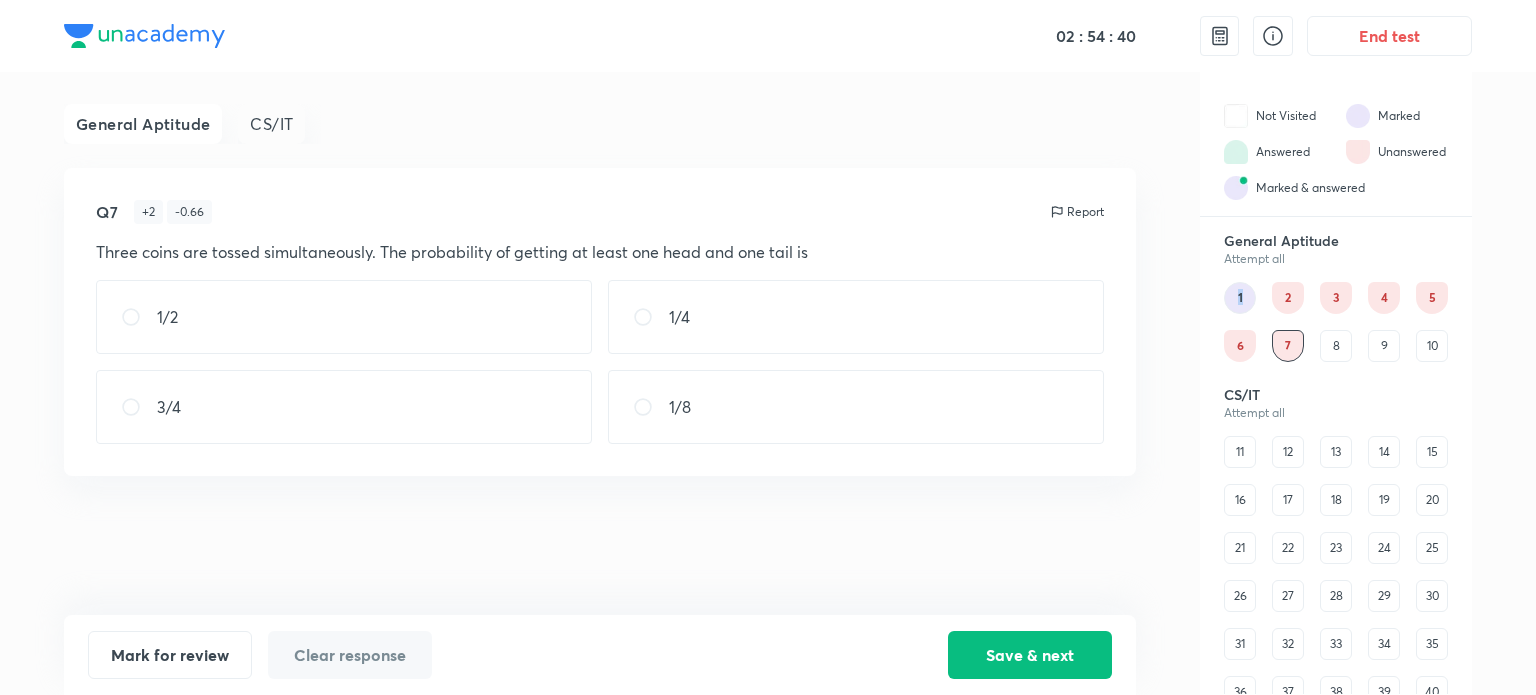 click on "3/4" at bounding box center [344, 407] 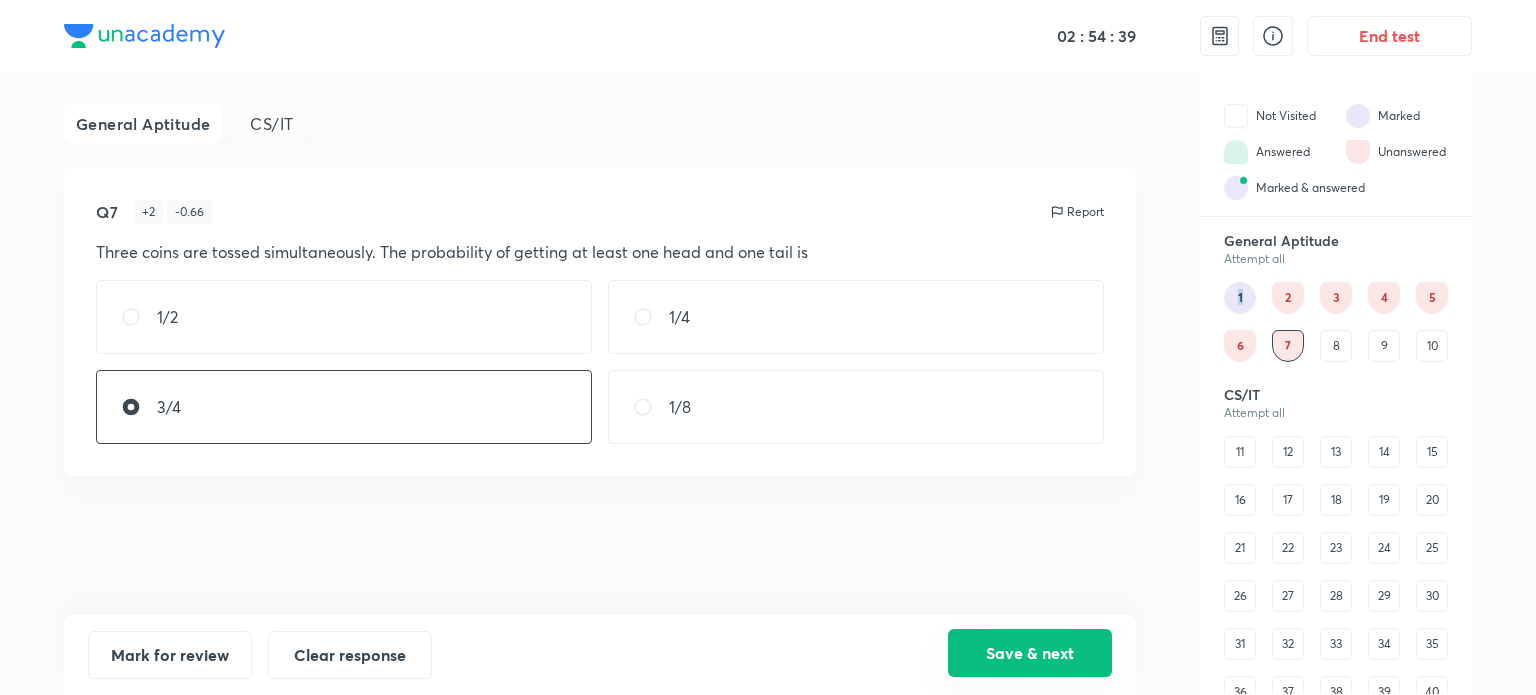 click on "Save & next" at bounding box center (1030, 653) 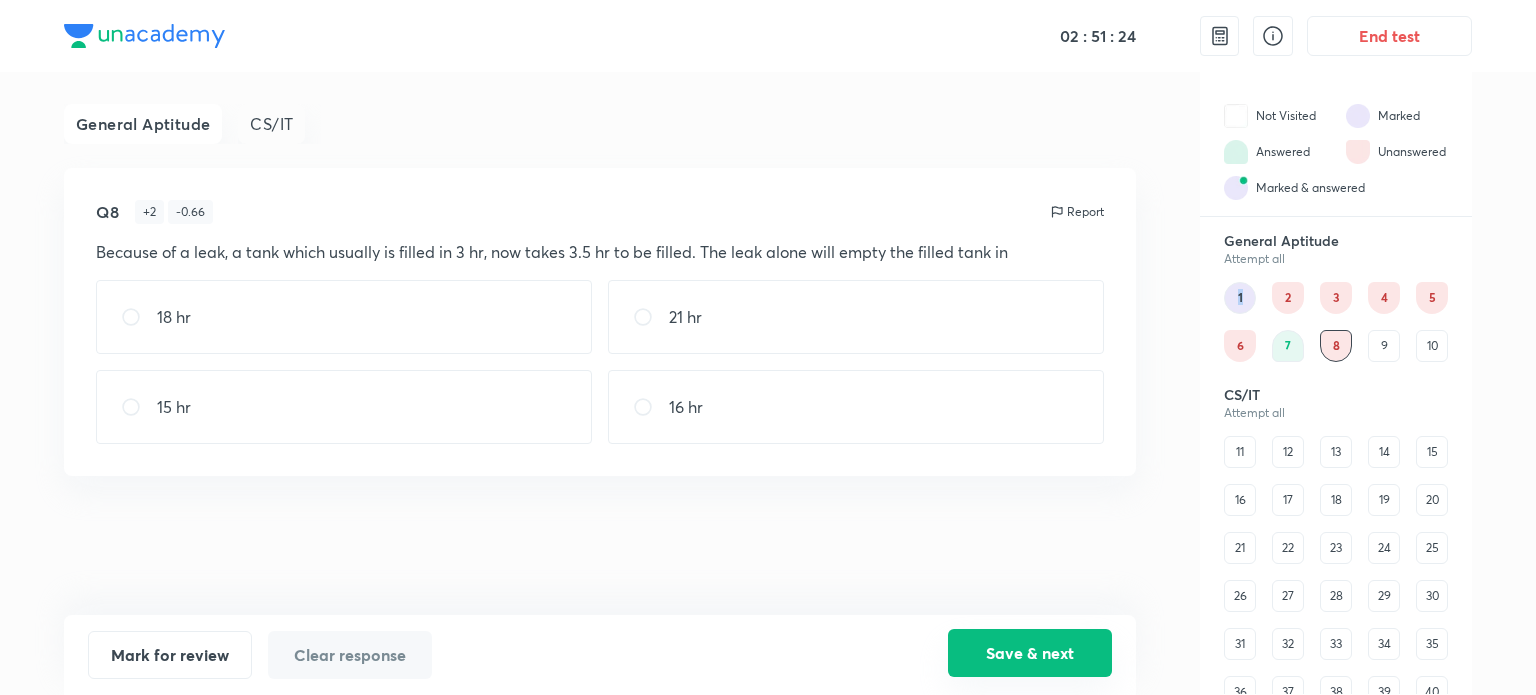 click on "Save & next" at bounding box center [1030, 653] 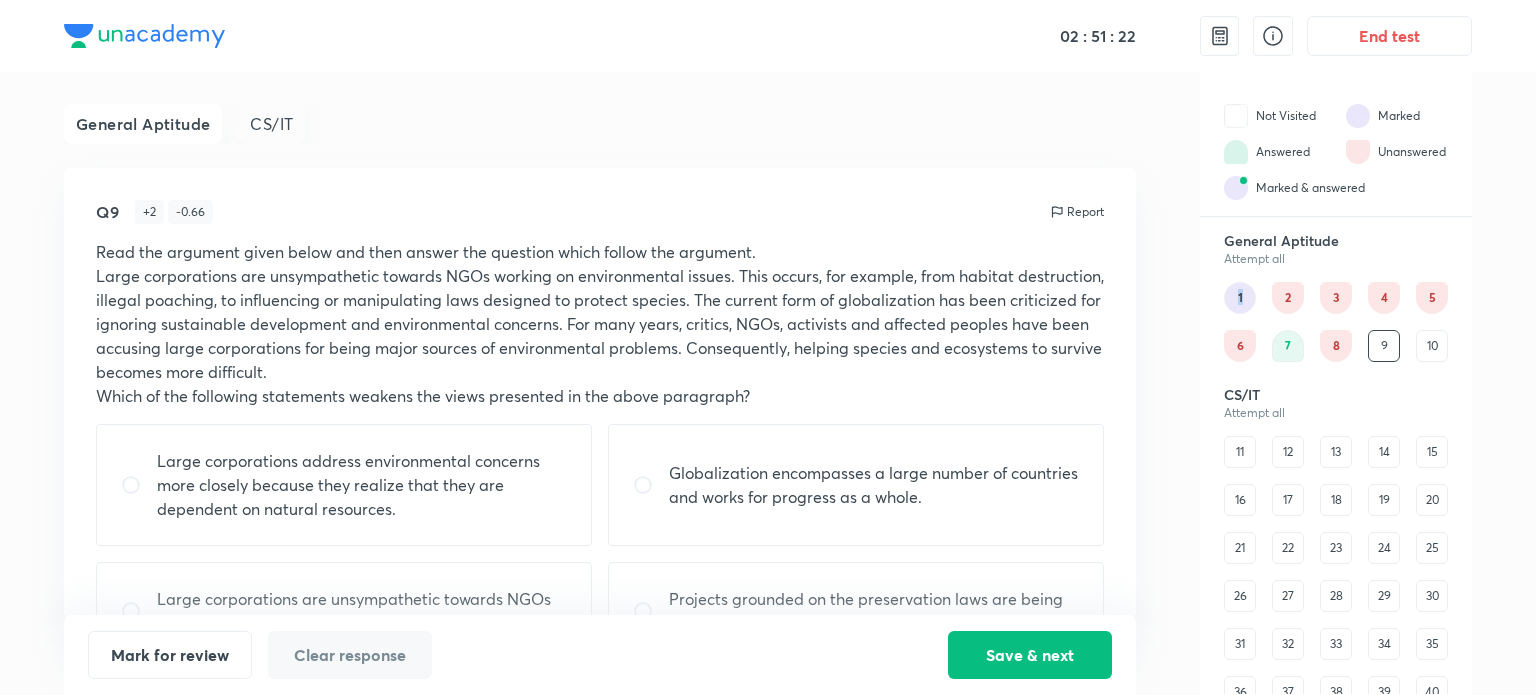scroll, scrollTop: 69, scrollLeft: 0, axis: vertical 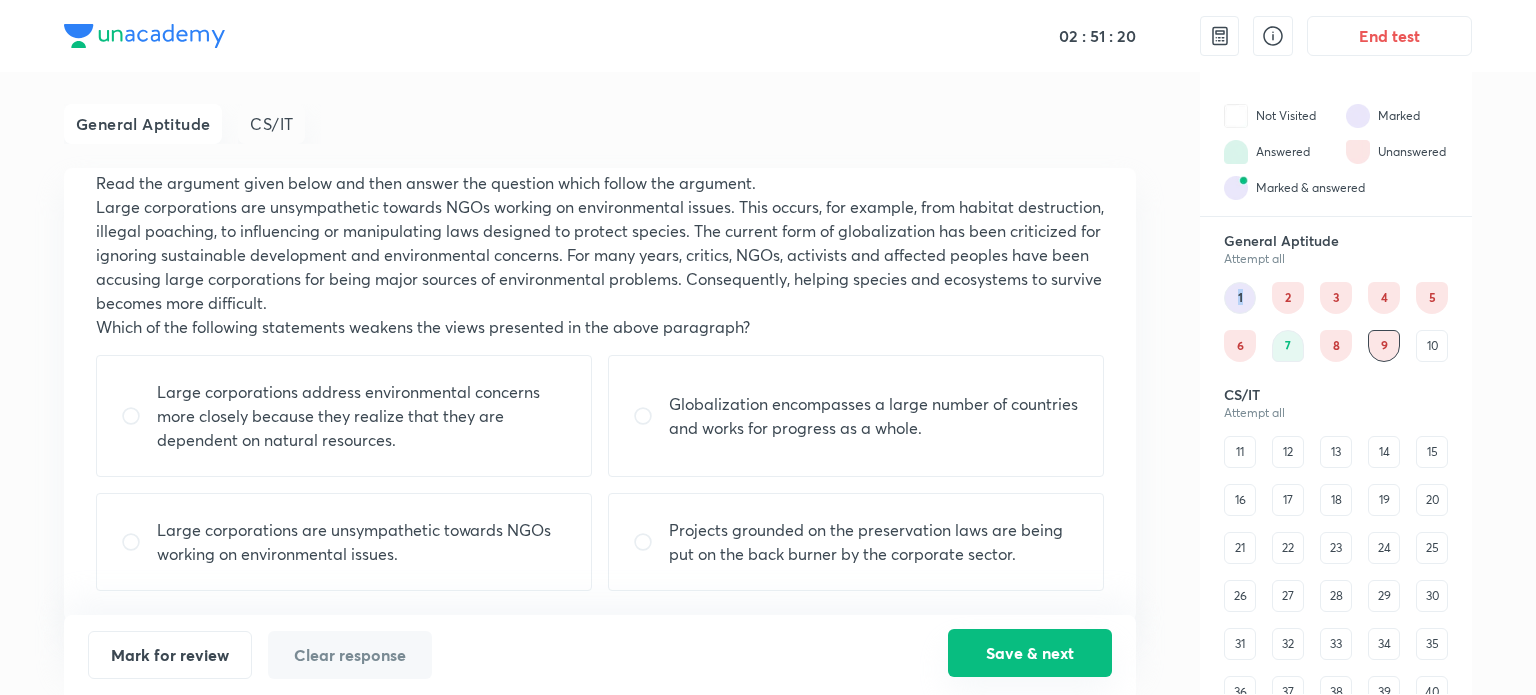 click on "Save & next" at bounding box center [1030, 653] 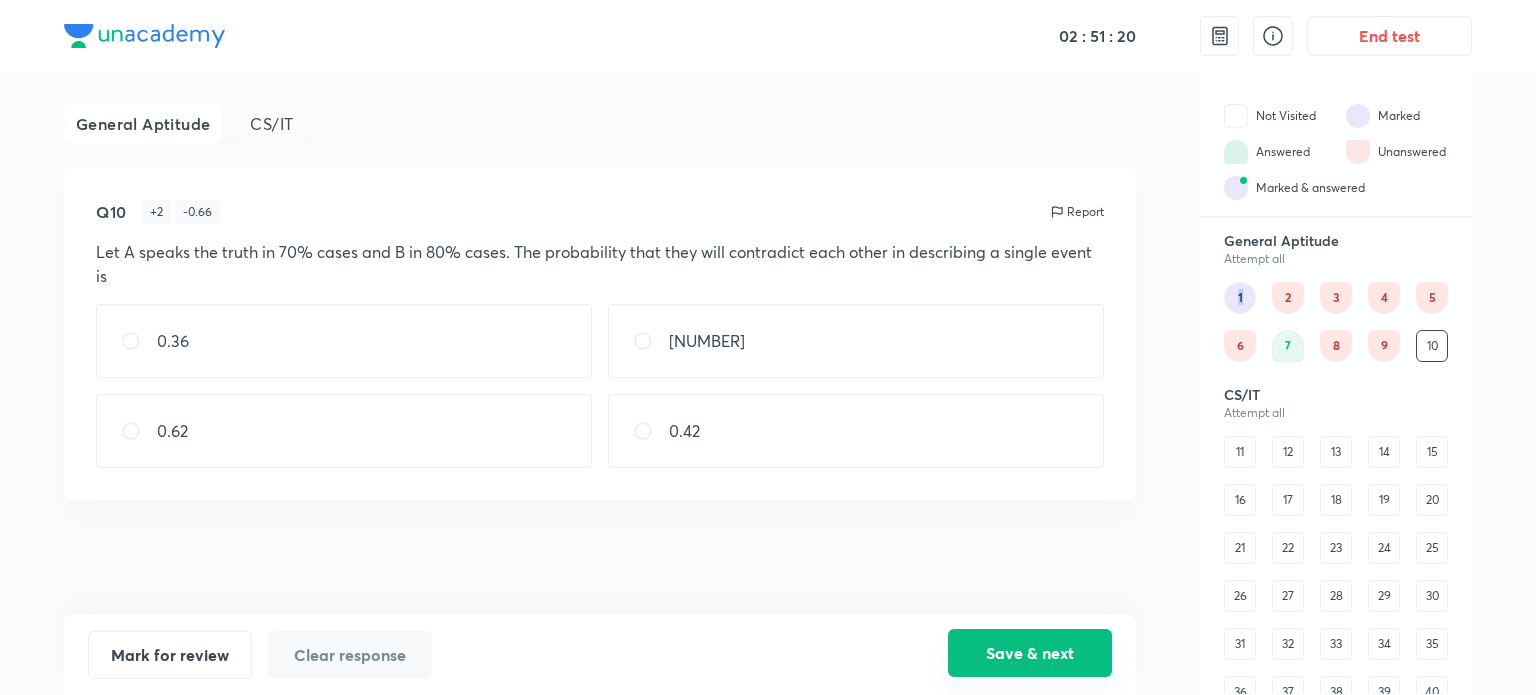 scroll, scrollTop: 0, scrollLeft: 0, axis: both 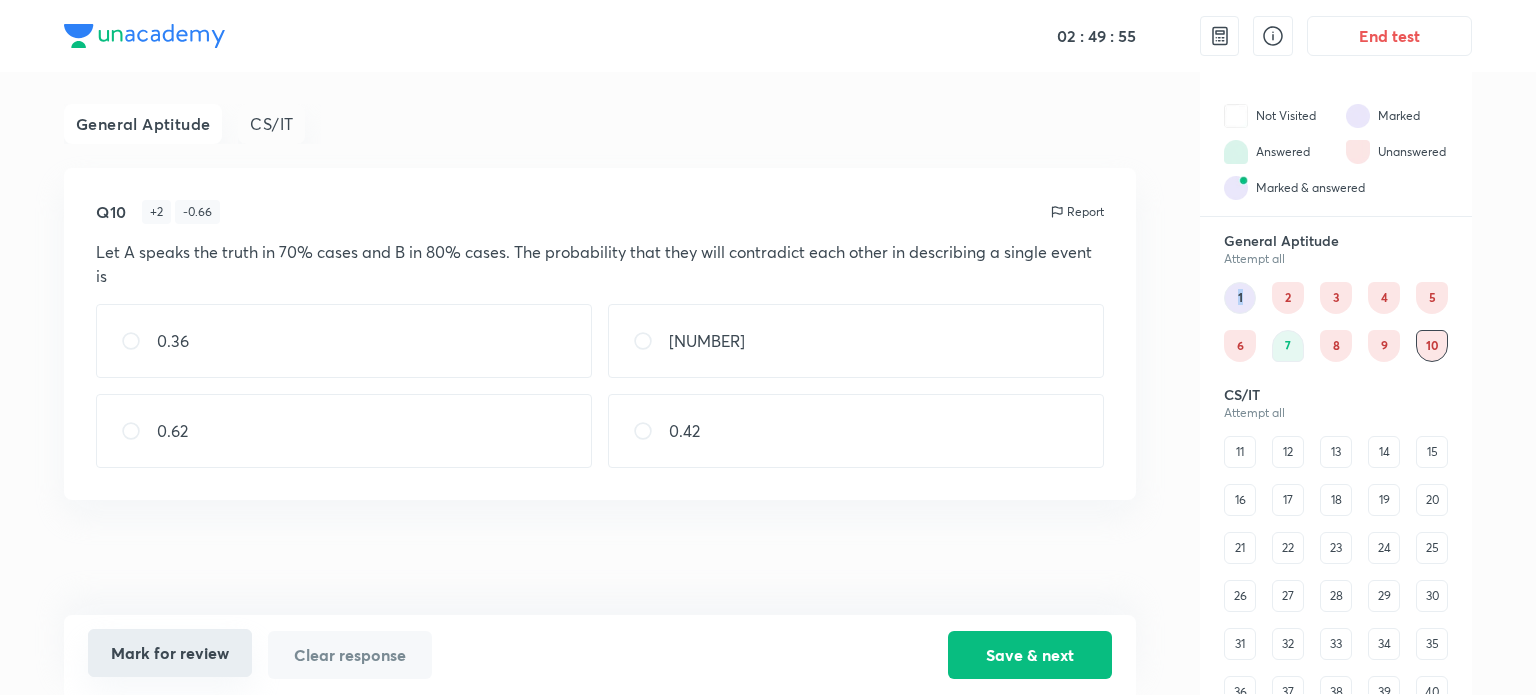 click on "Mark for review" at bounding box center (170, 653) 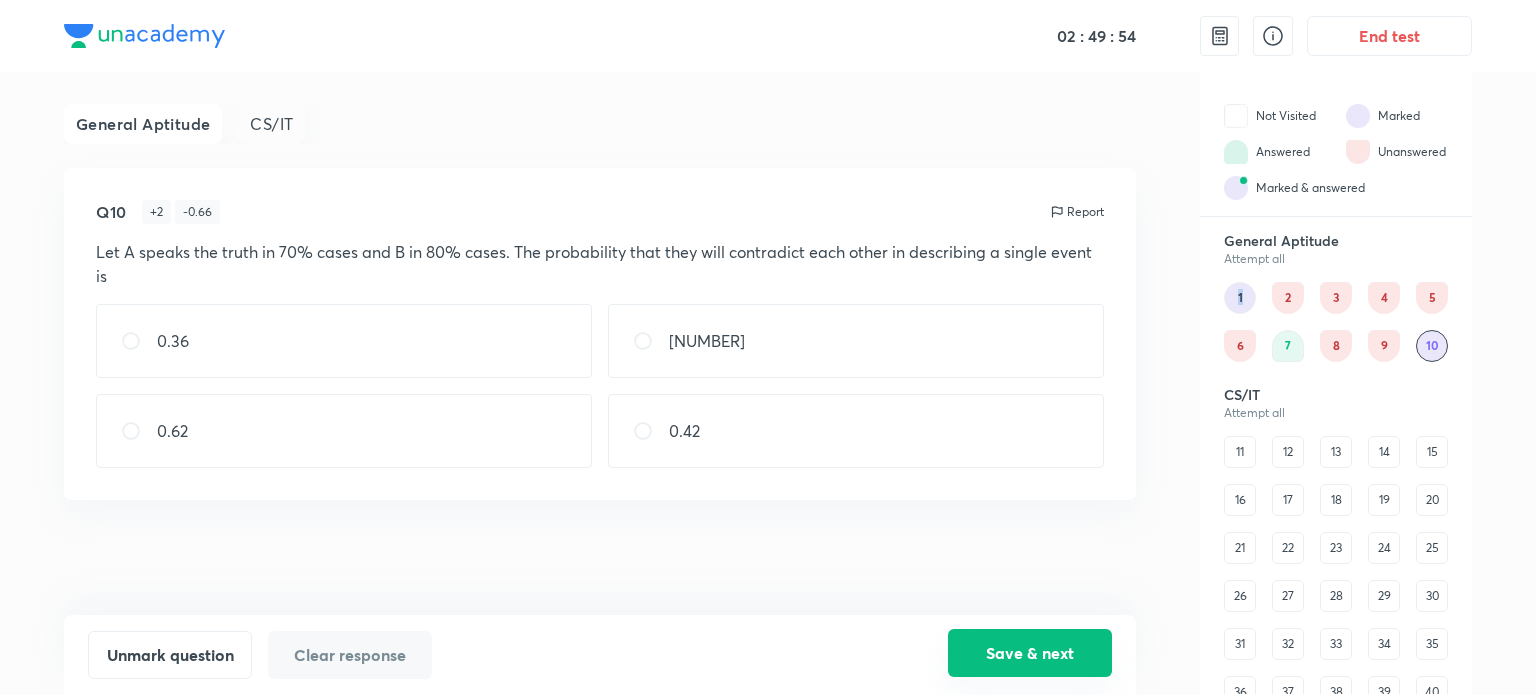 click on "Save & next" at bounding box center [1030, 653] 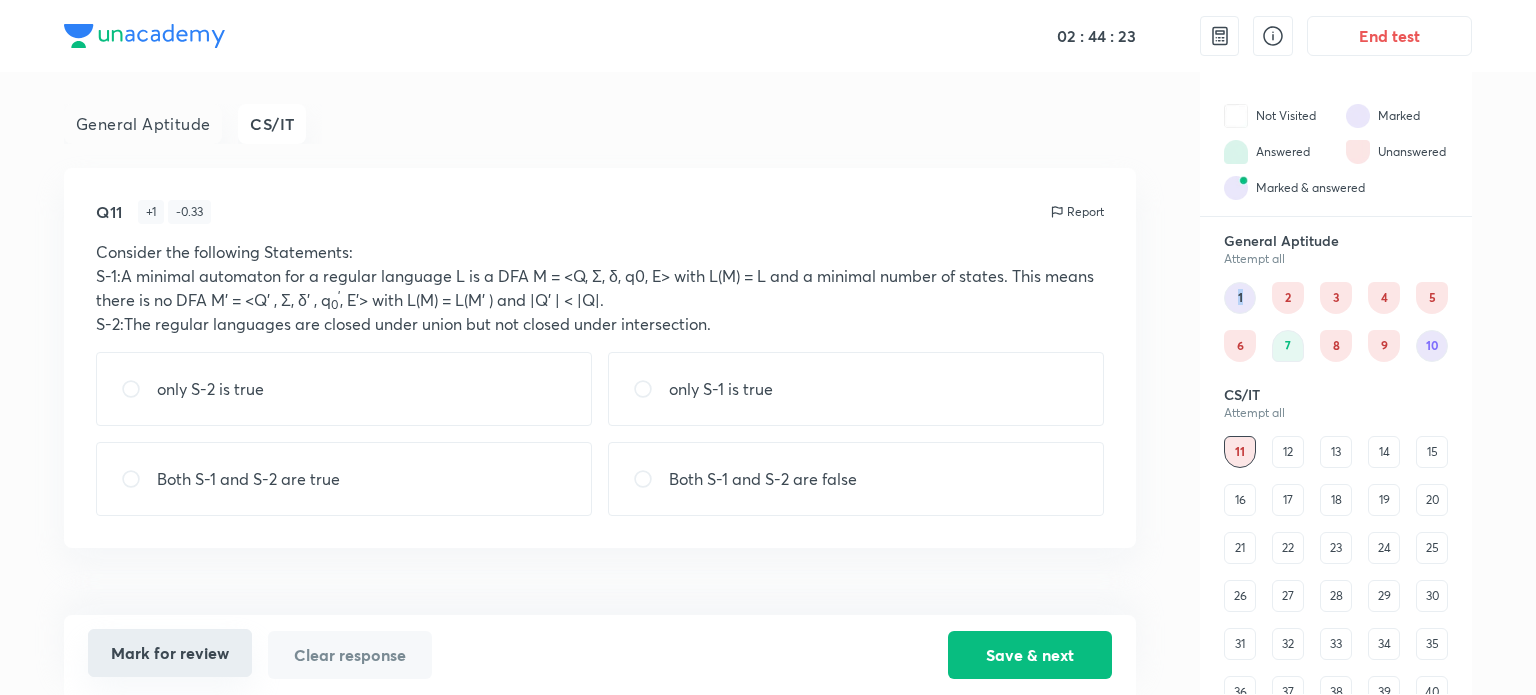 click on "Mark for review" at bounding box center (170, 653) 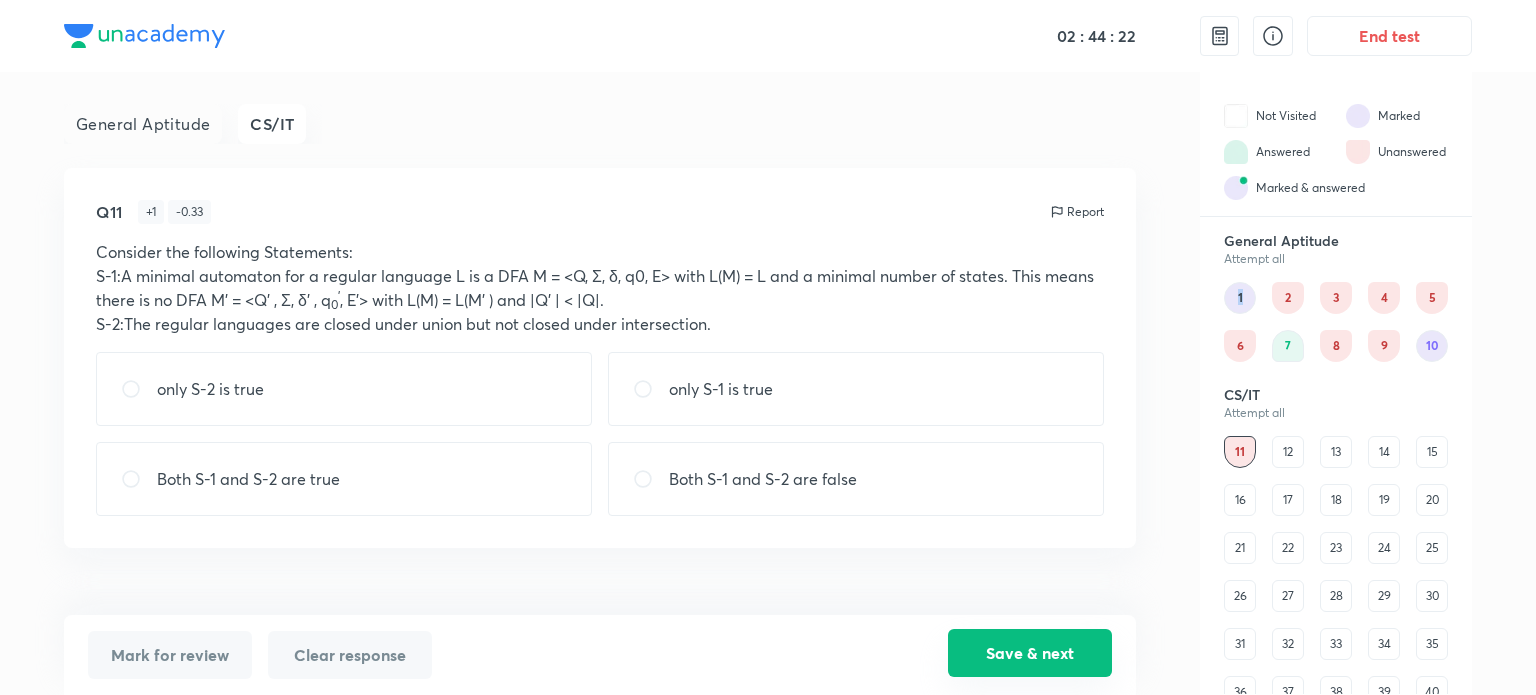click on "Save & next" at bounding box center [1030, 653] 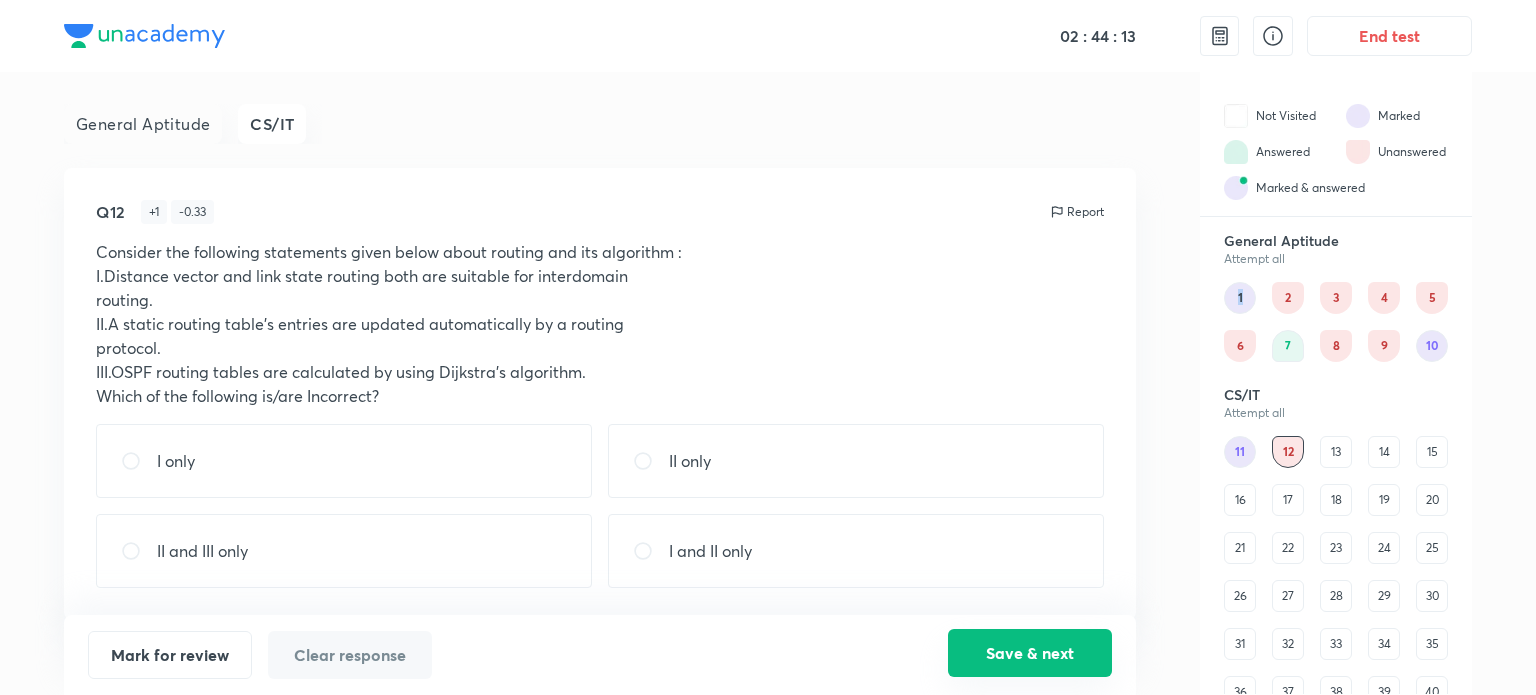 click on "Save & next" at bounding box center (1030, 653) 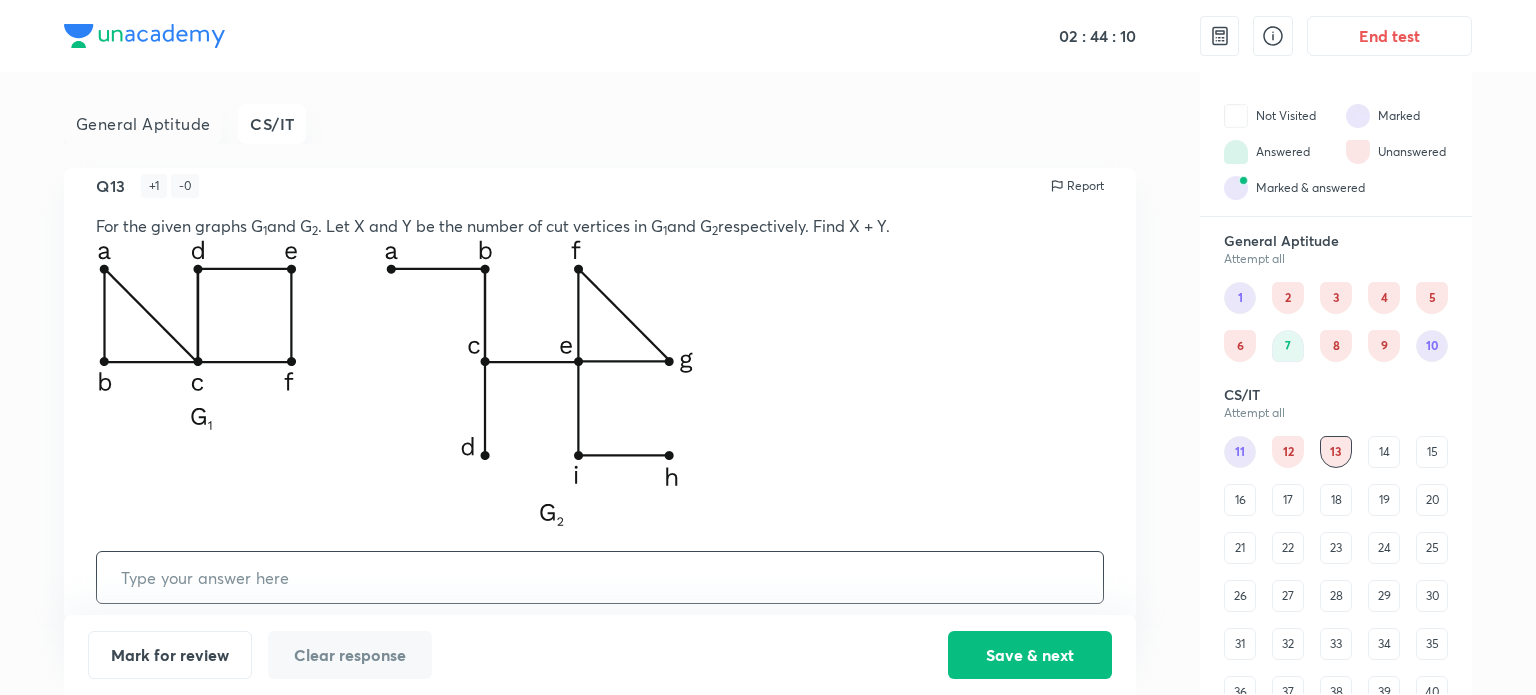 scroll, scrollTop: 40, scrollLeft: 0, axis: vertical 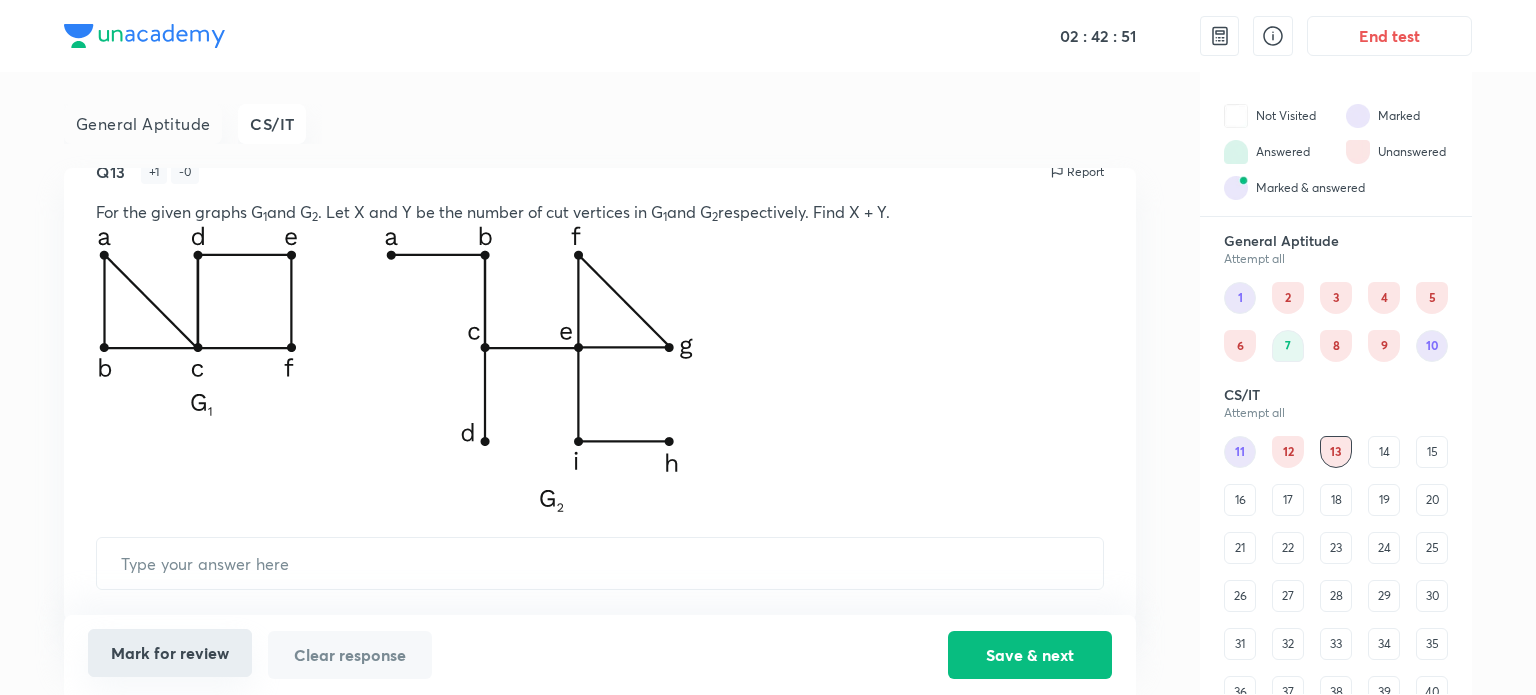 click on "Mark for review" at bounding box center (170, 653) 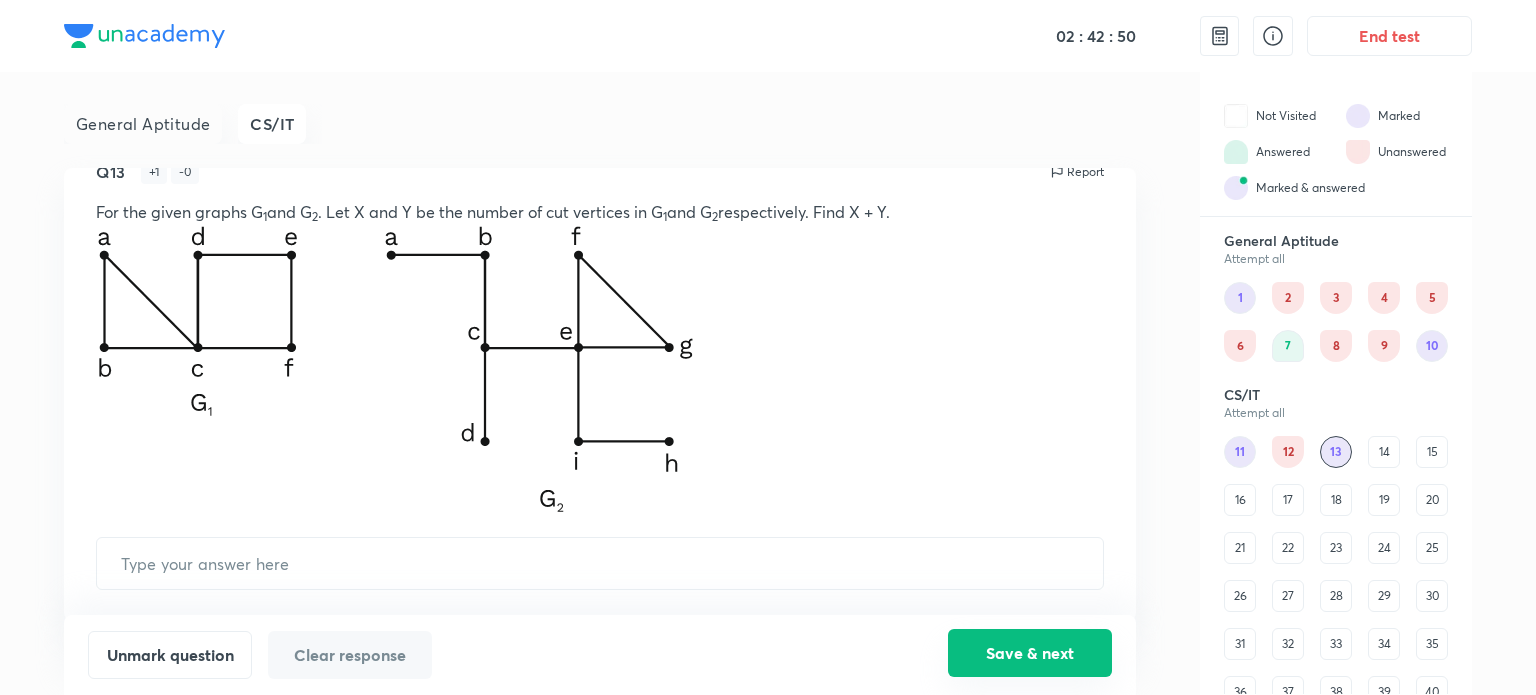click on "Save & next" at bounding box center [1030, 653] 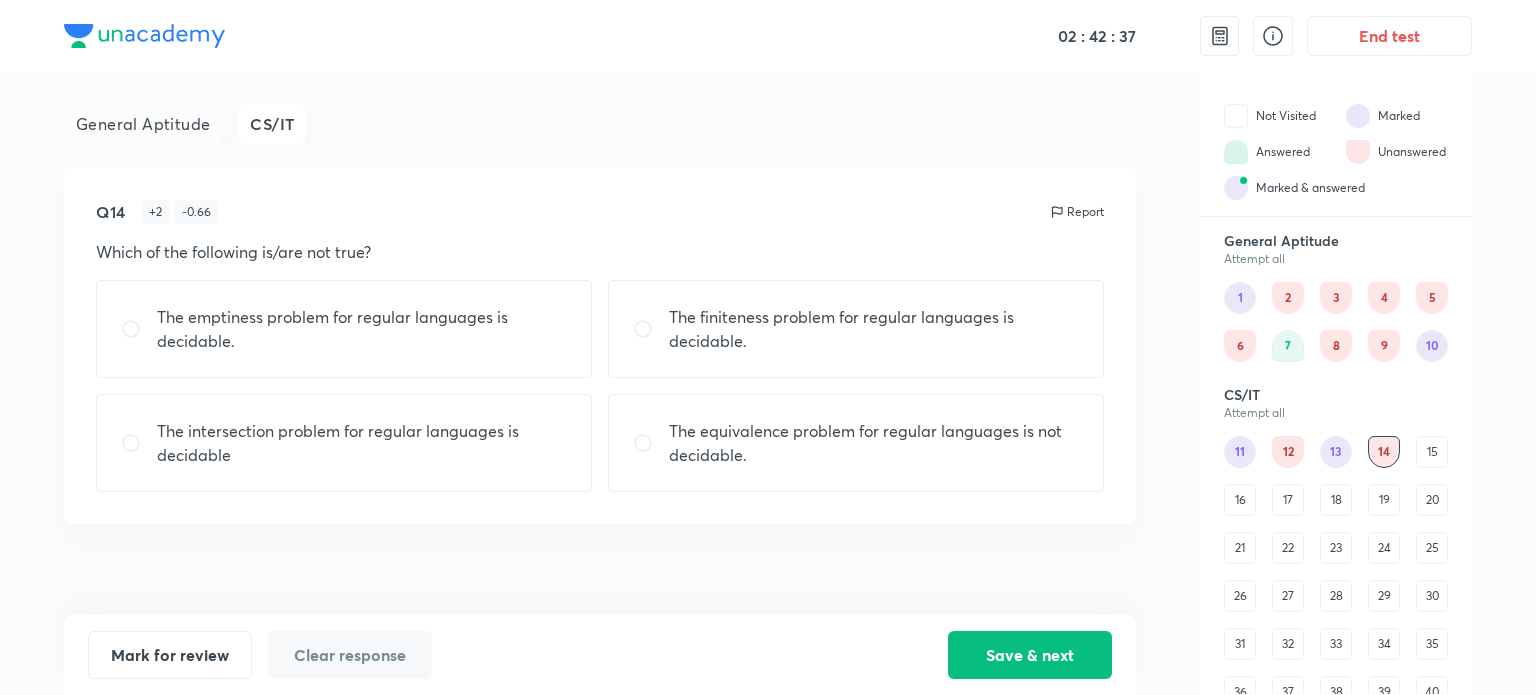 click on "The emptiness problem for regular languages is decidable." at bounding box center (362, 329) 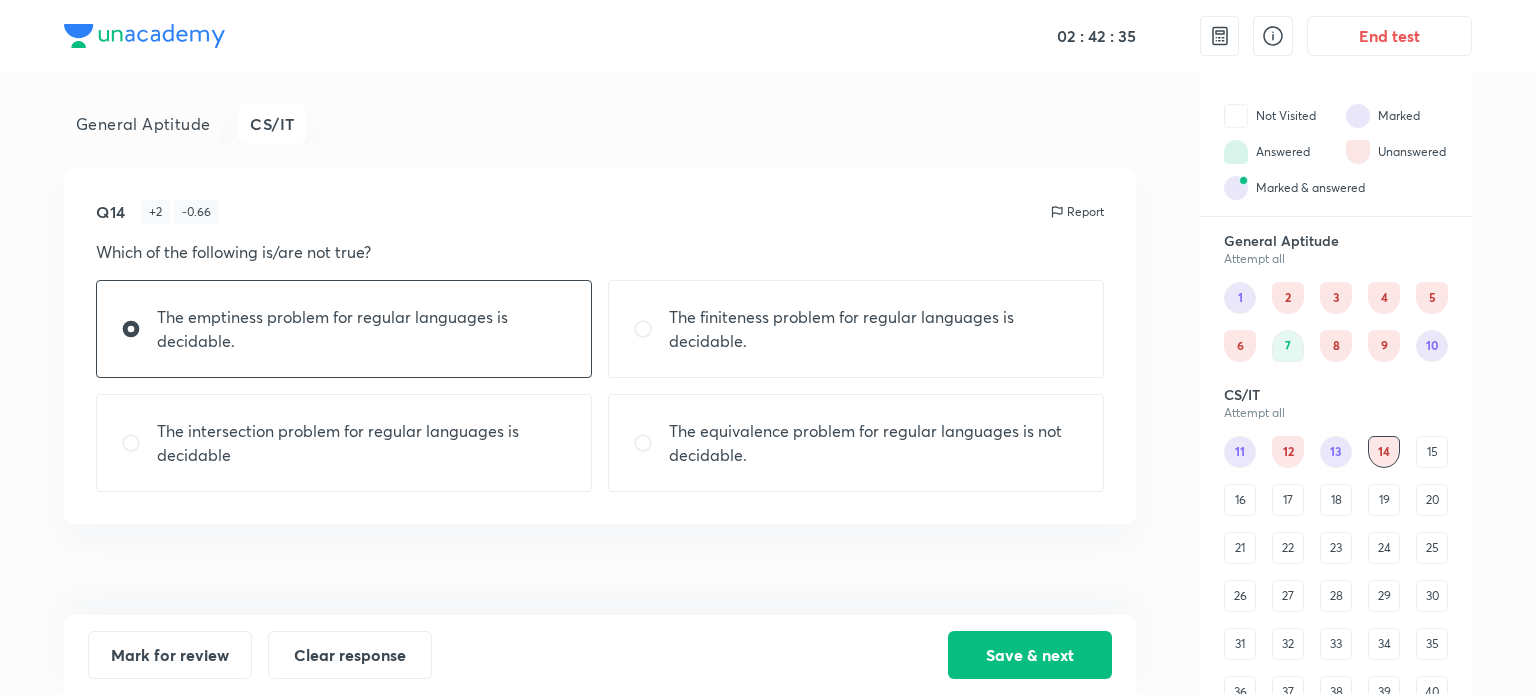 click on "The emptiness problem for regular languages is decidable." at bounding box center (362, 329) 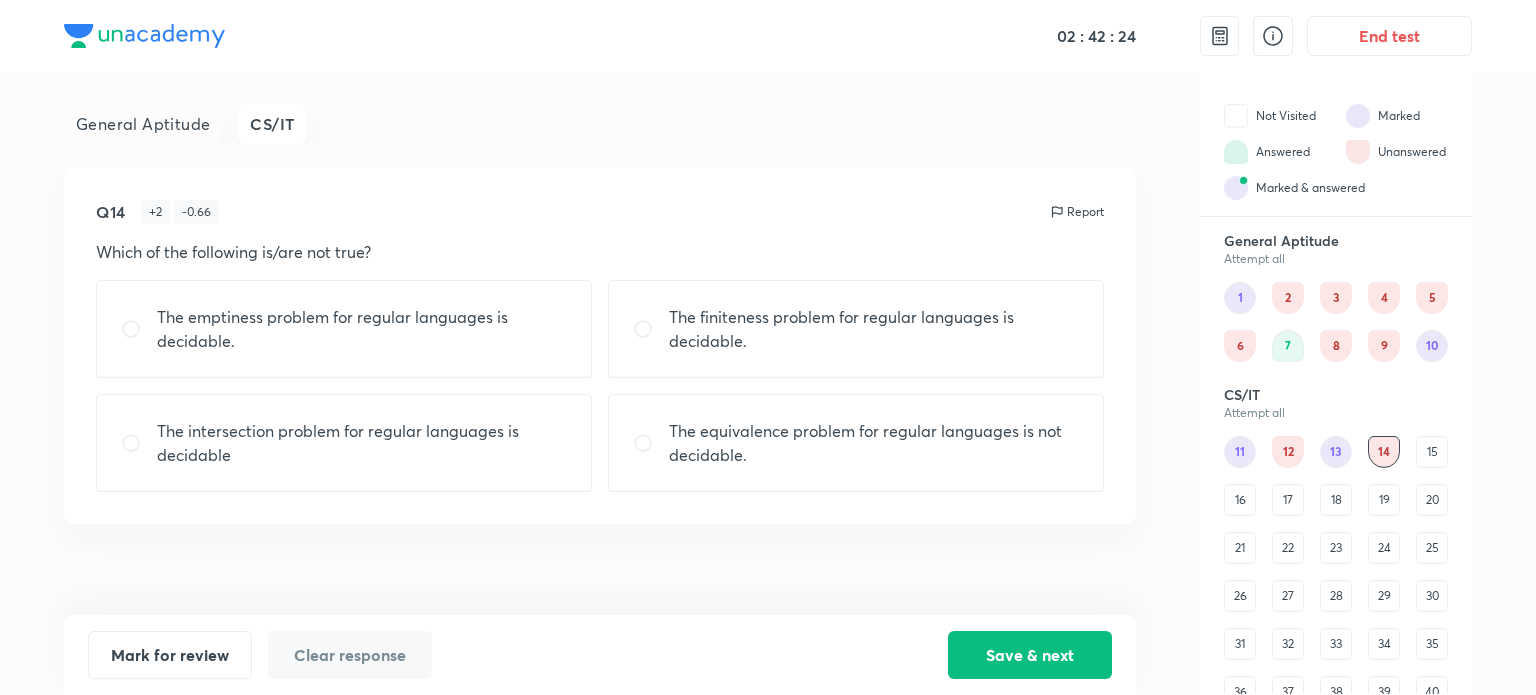 click on "The equivalence problem for regular languages is not decidable." at bounding box center (874, 443) 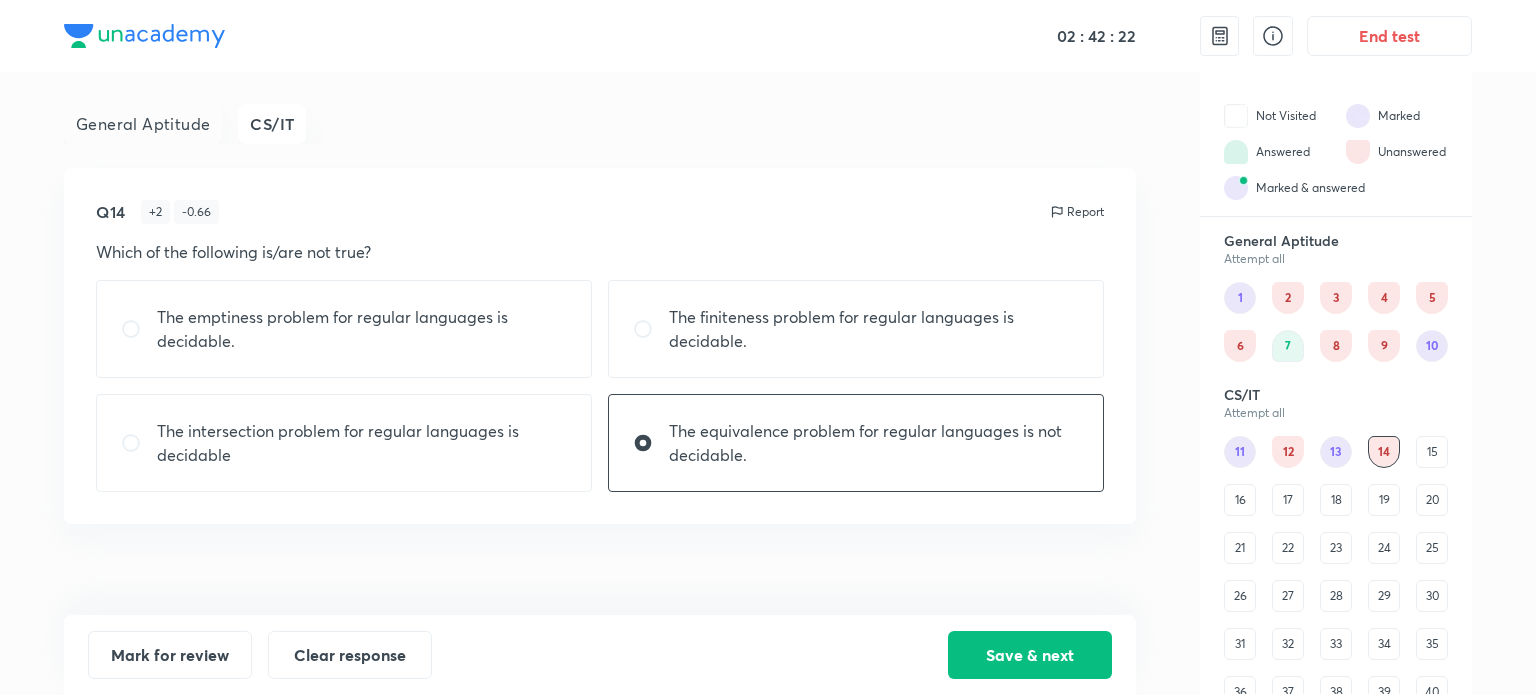 drag, startPoint x: 631, startPoint y: 327, endPoint x: 606, endPoint y: 381, distance: 59.5063 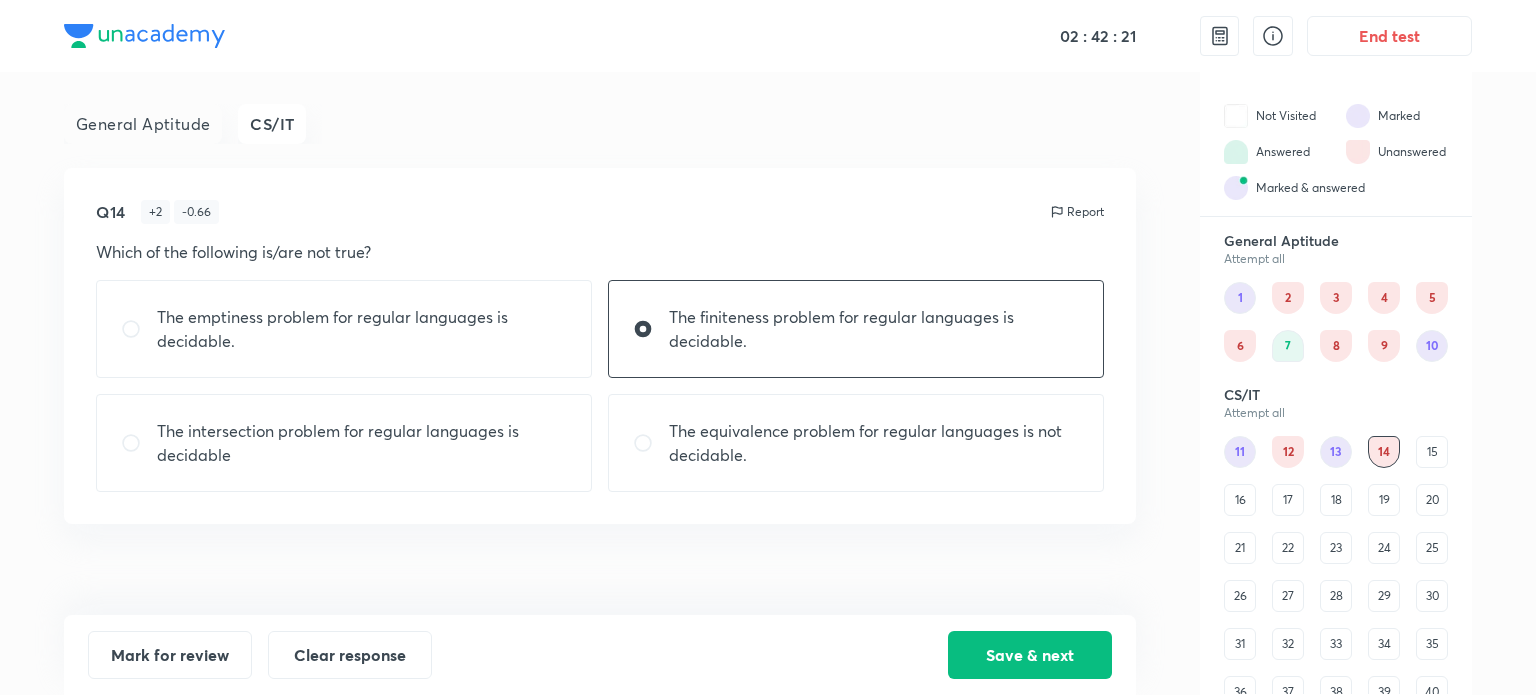 click on "The equivalence problem for regular languages is not decidable." at bounding box center (856, 443) 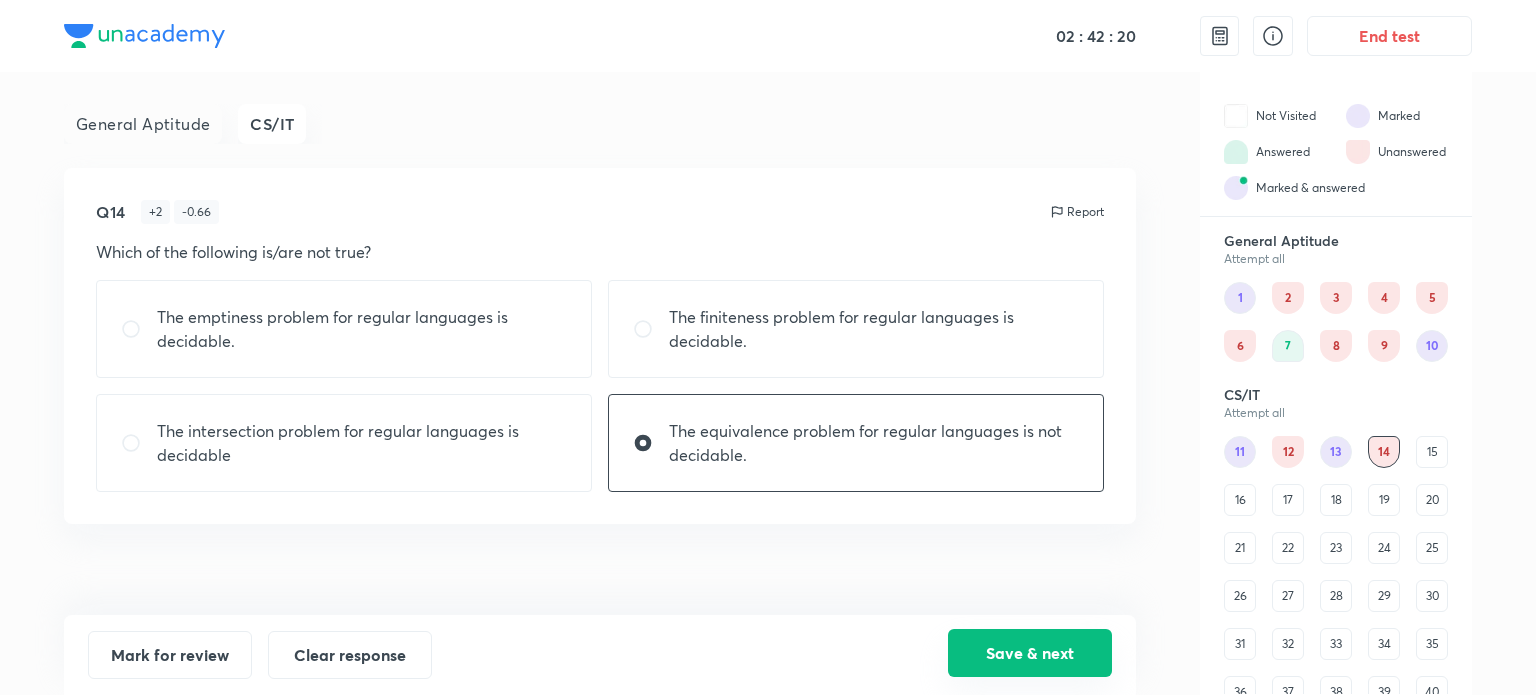 click on "Save & next" at bounding box center [1030, 653] 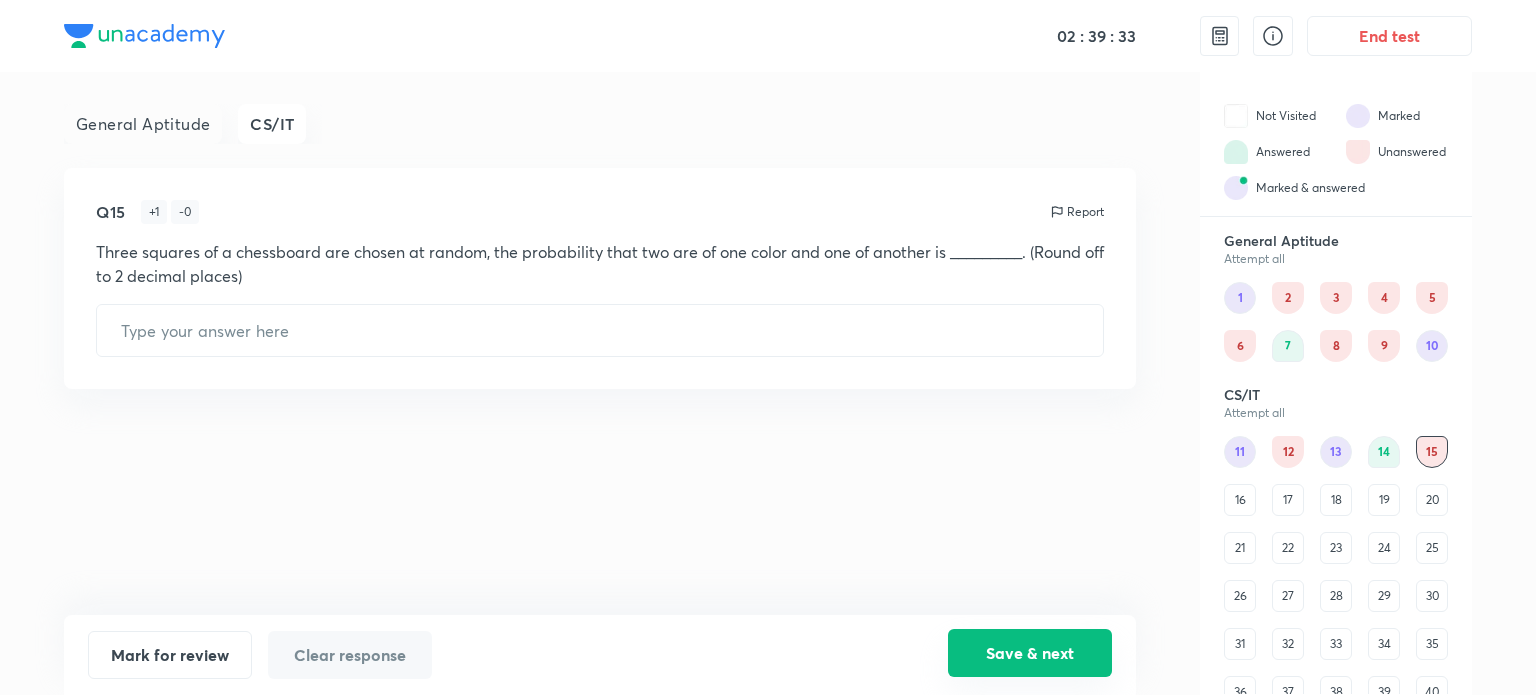click on "Save & next" at bounding box center [1030, 653] 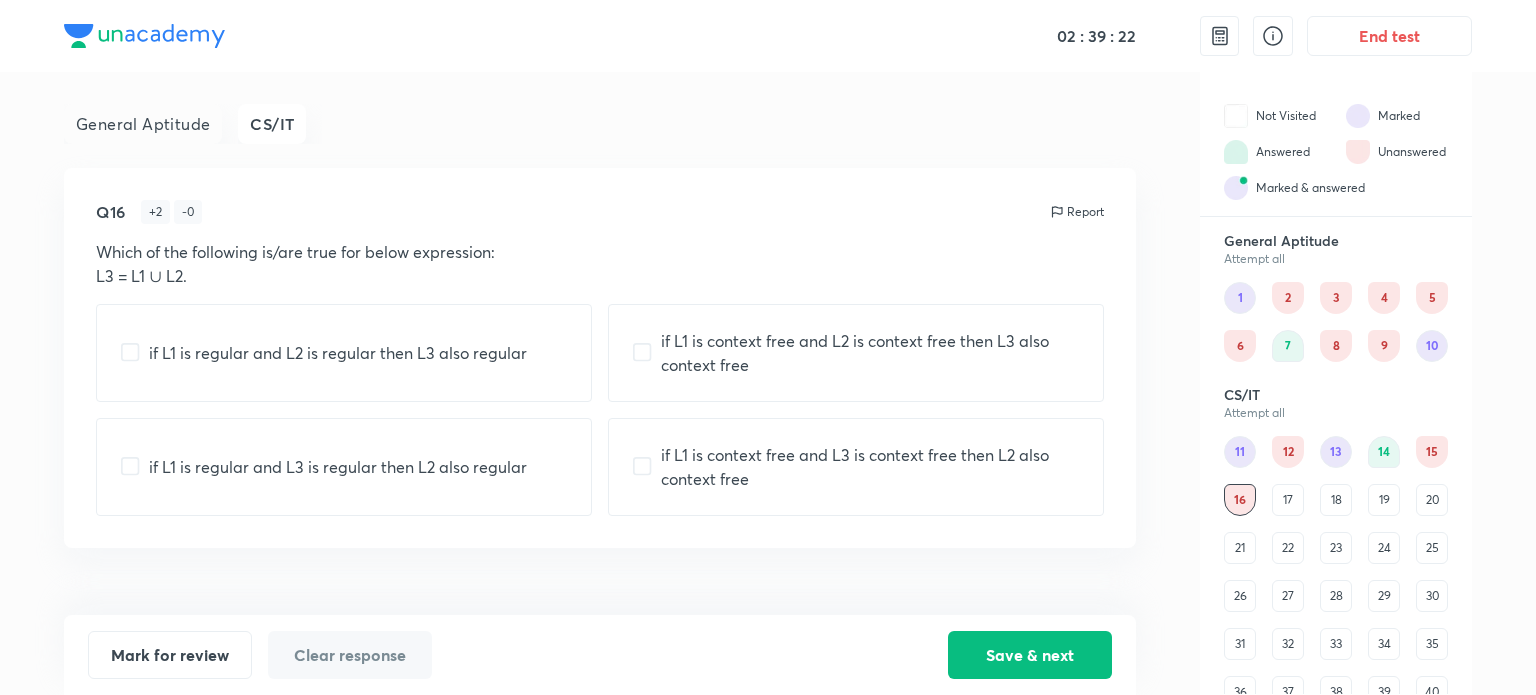 click on "if L1 is regular and L2 is regular then L3 also regular" at bounding box center [338, 353] 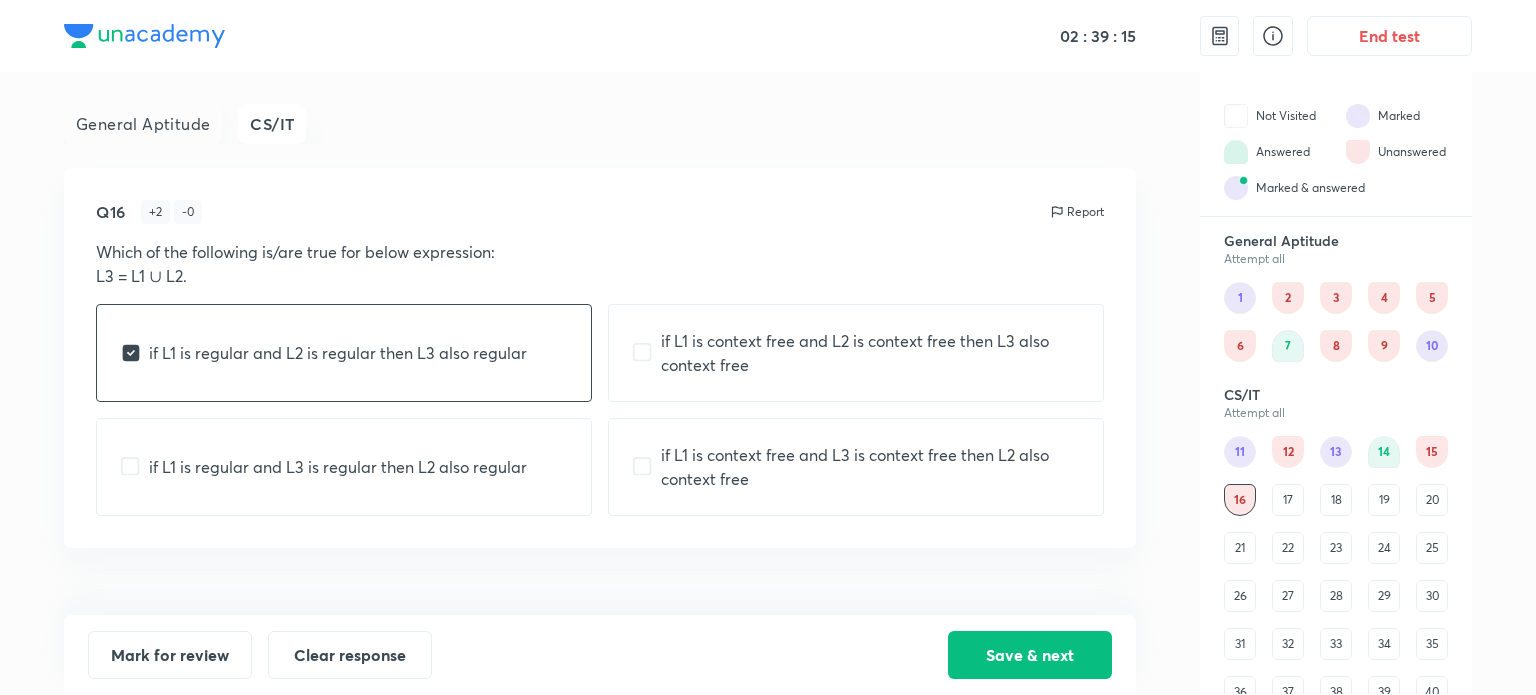 click on "if L1 is context free and L2 is context free then L3 also context free" at bounding box center (870, 353) 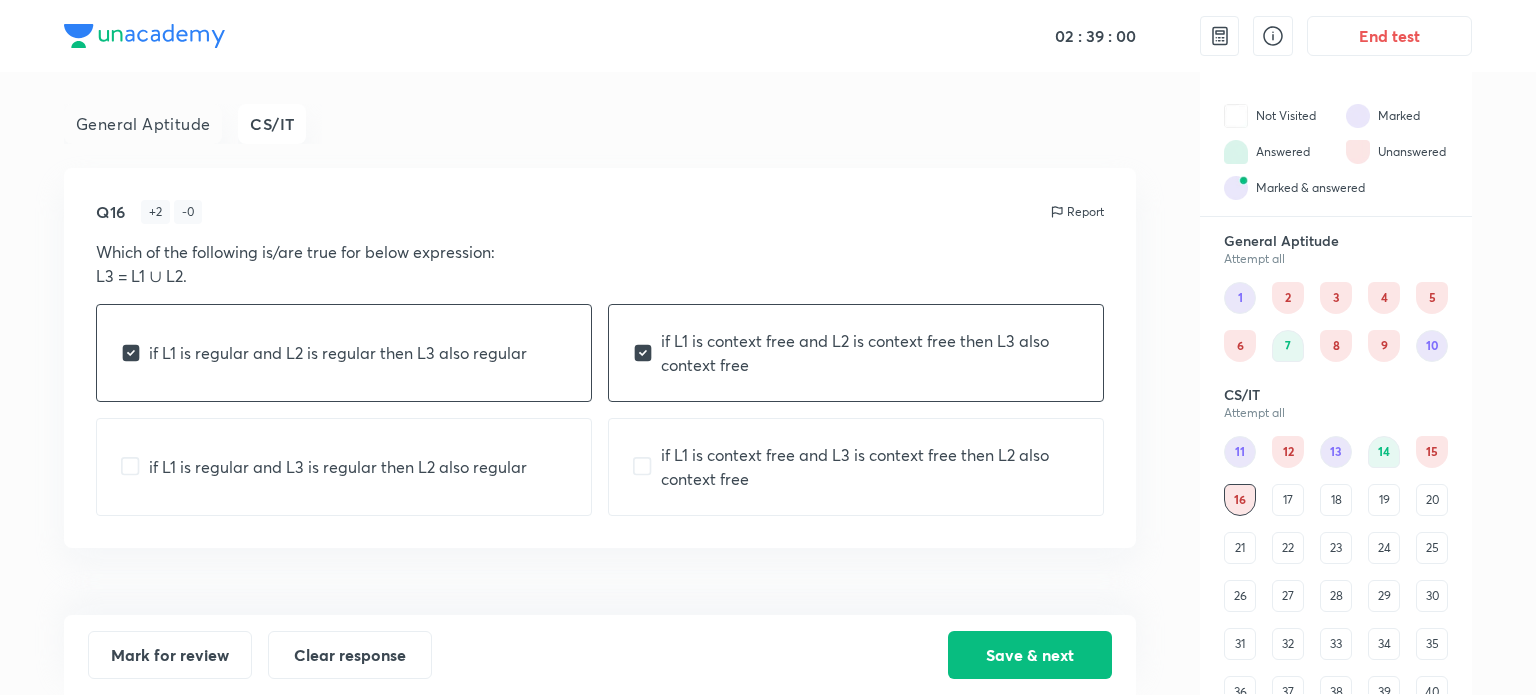 click on "if L1 is regular and L3 is regular then L2 also regular" at bounding box center (344, 467) 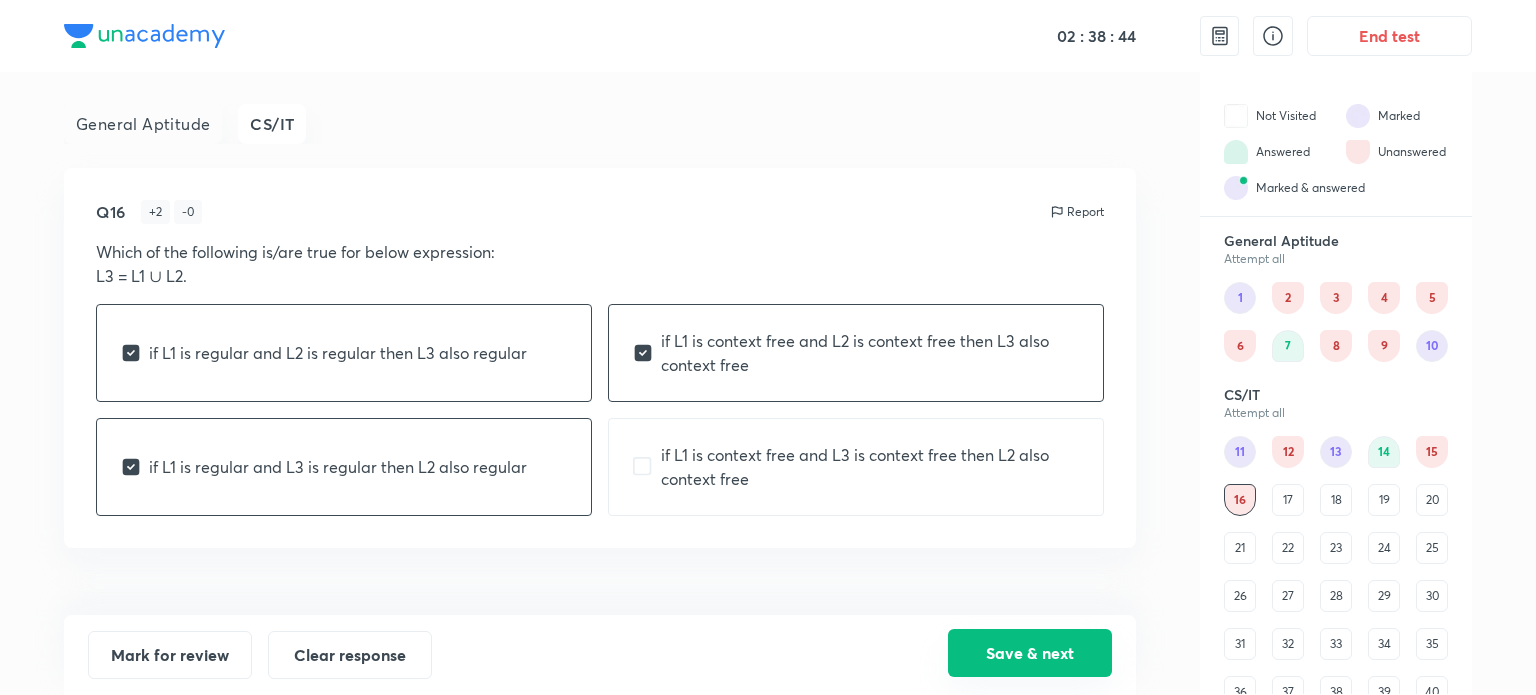 click on "Save & next" at bounding box center (1030, 653) 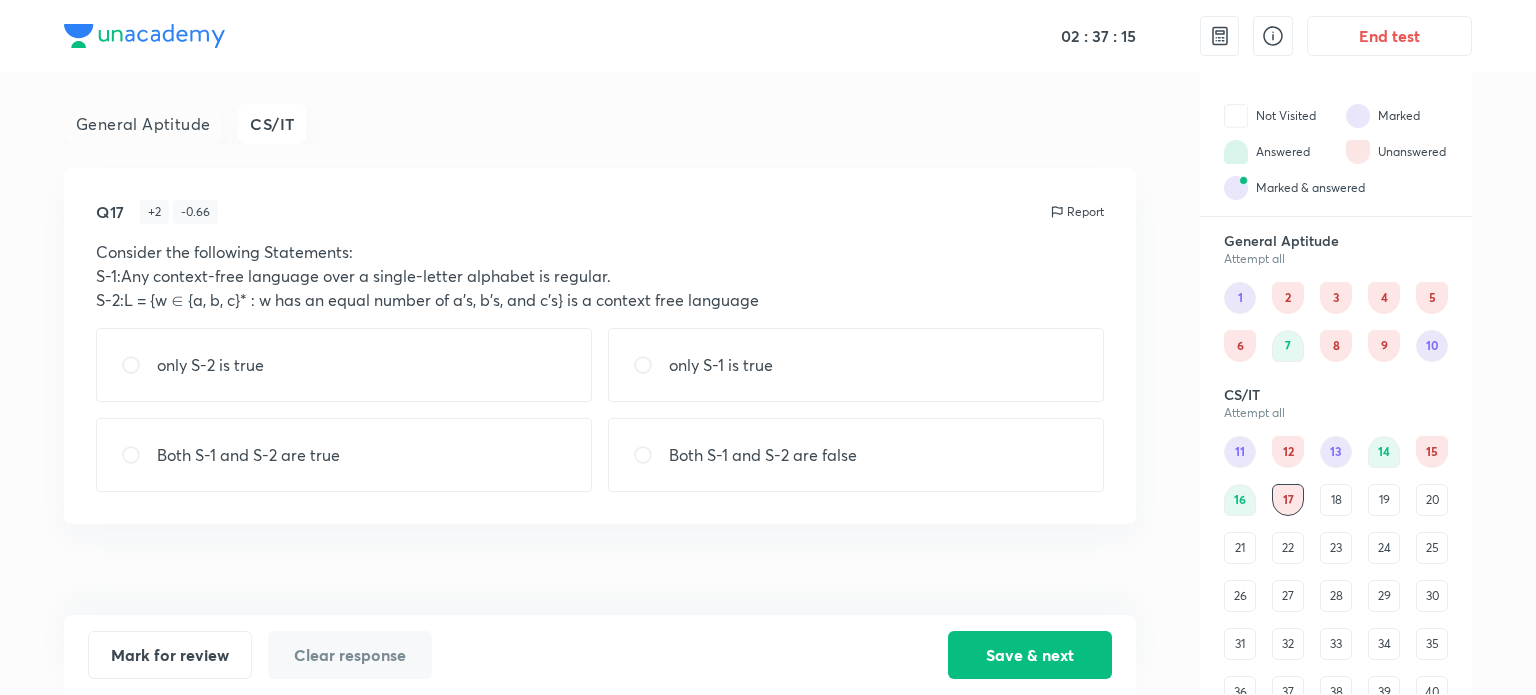 click on "Both S-1 and S-2 are true" at bounding box center (344, 455) 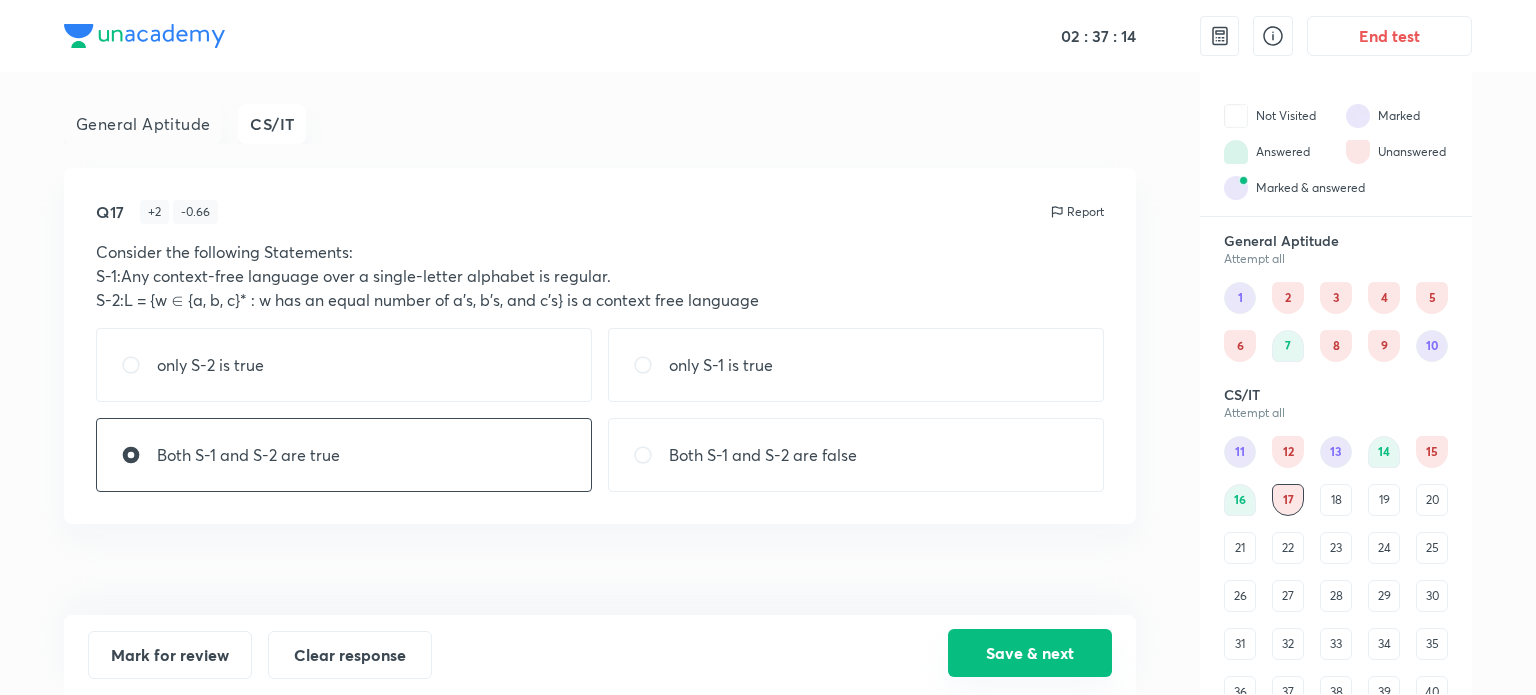 click on "Save & next" at bounding box center [1030, 653] 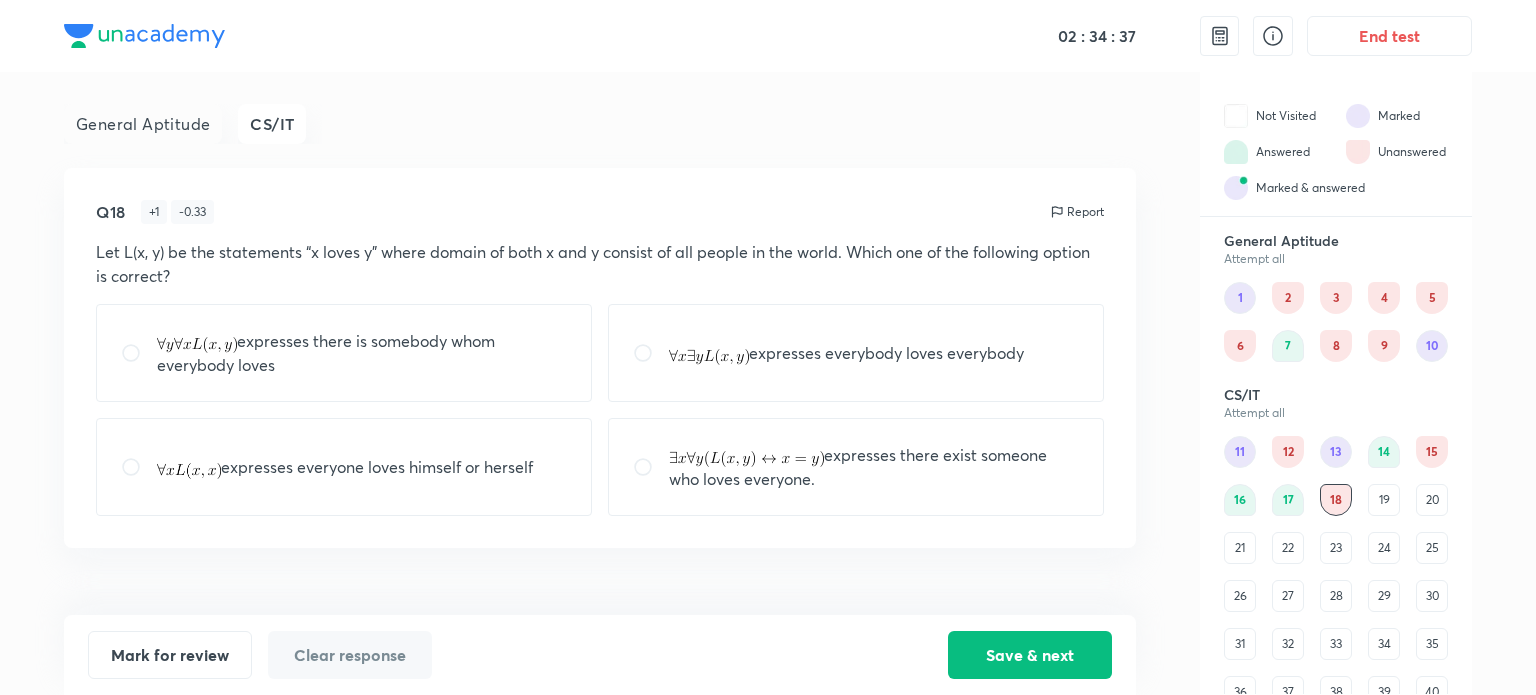 click on "expresses everybody loves everybody" at bounding box center (846, 353) 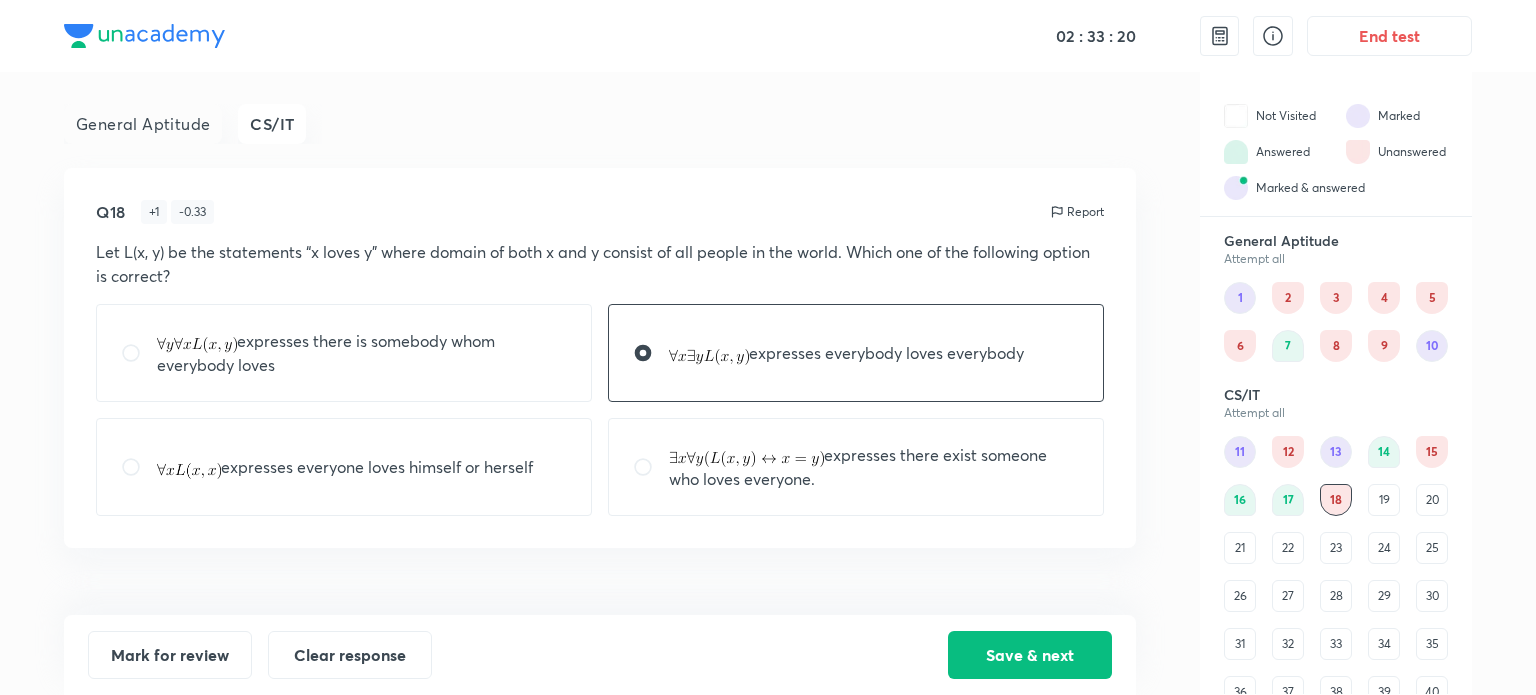 click on "expresses everyone loves himself or herself" at bounding box center (344, 467) 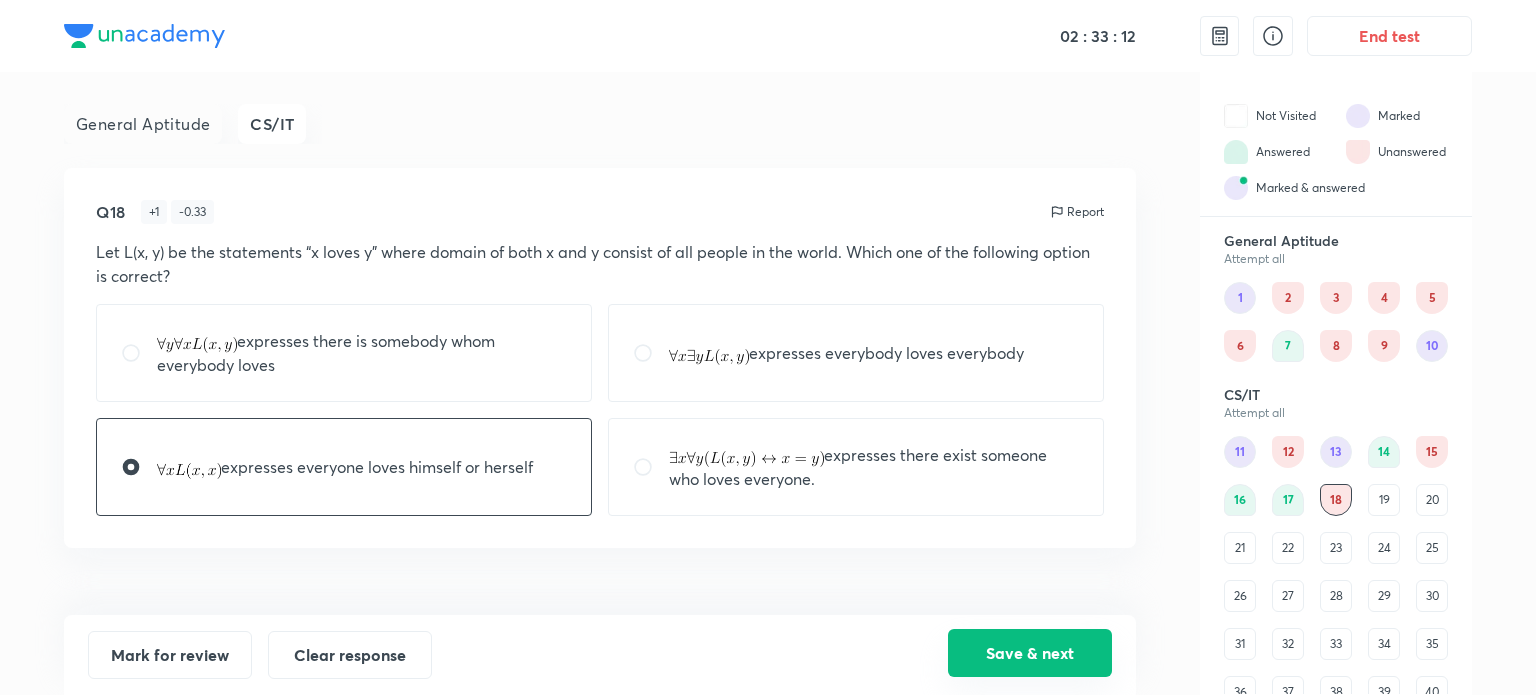 click on "Save & next" at bounding box center (1030, 653) 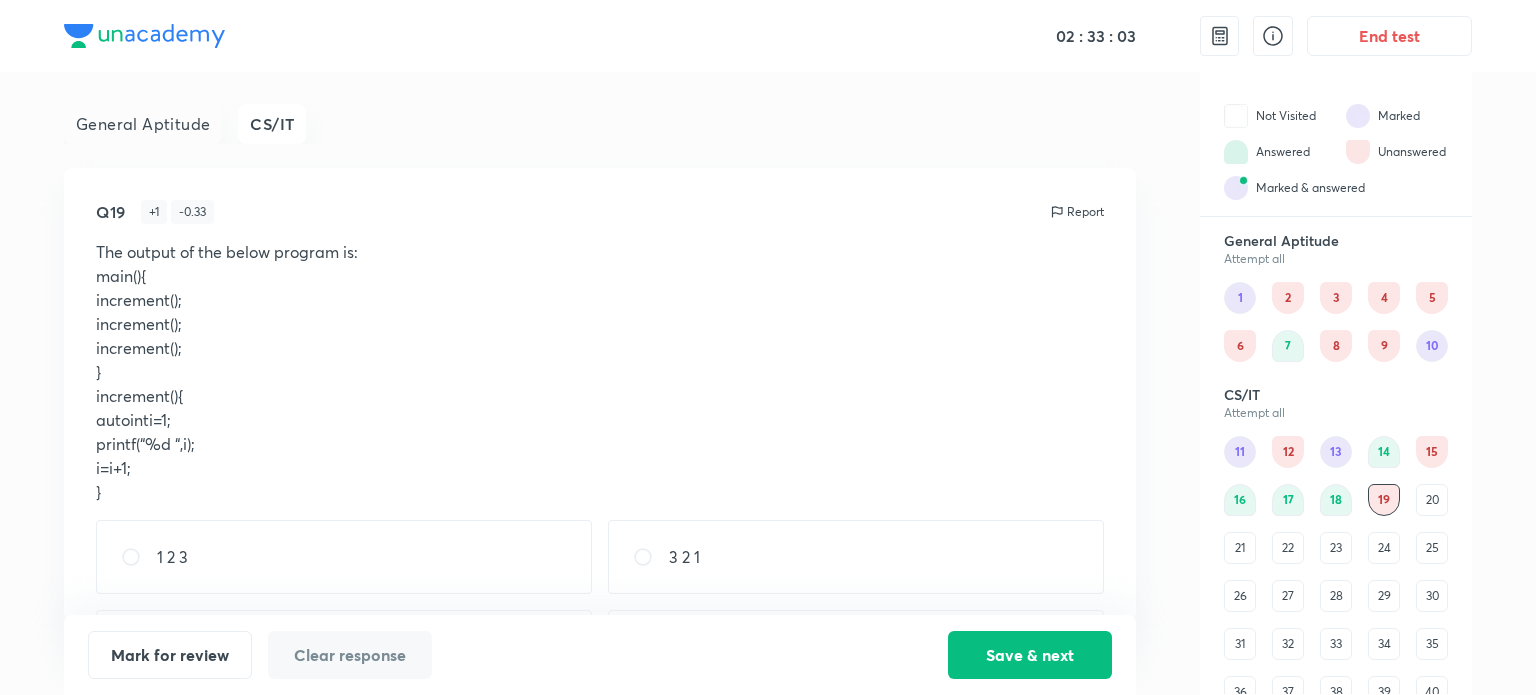 drag, startPoint x: 1341, startPoint y: 504, endPoint x: 1329, endPoint y: 501, distance: 12.369317 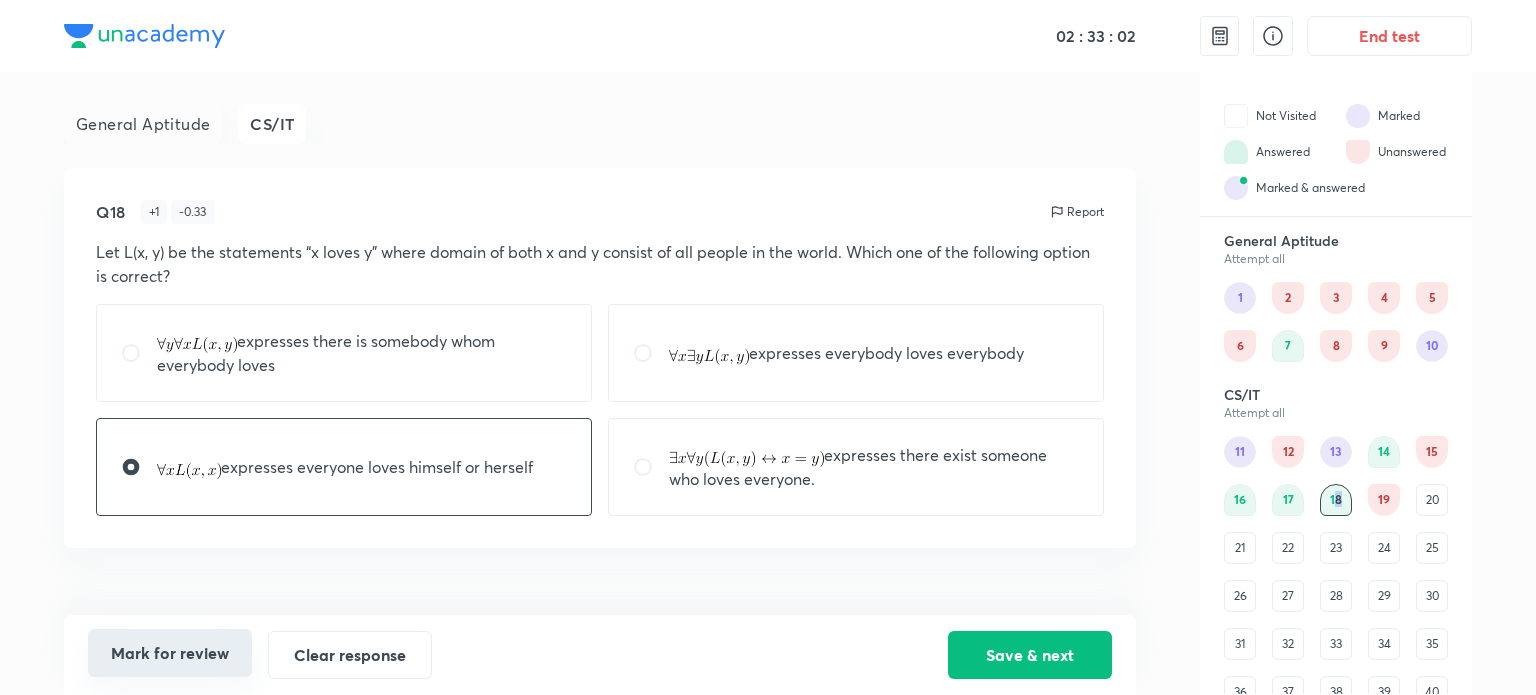 click on "Mark for review" at bounding box center [170, 653] 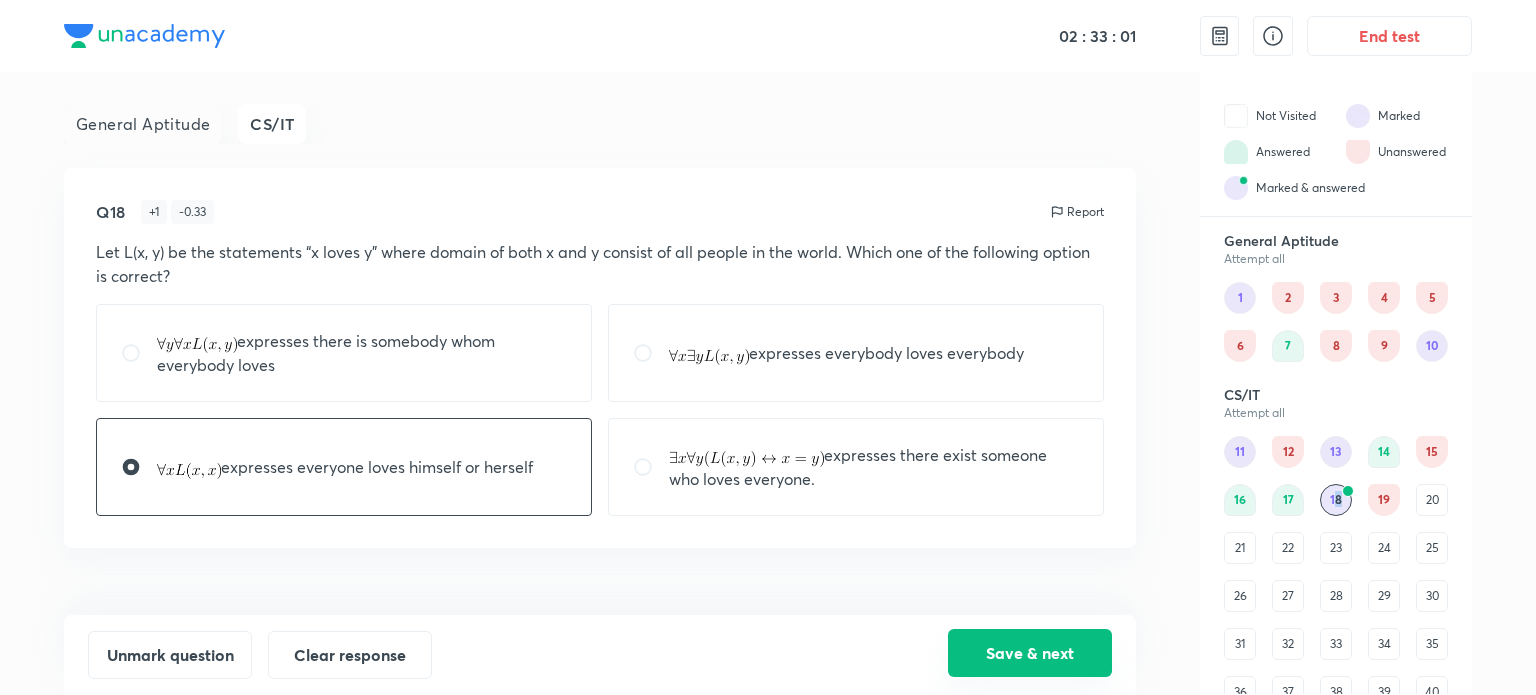 click on "Save & next" at bounding box center (1030, 653) 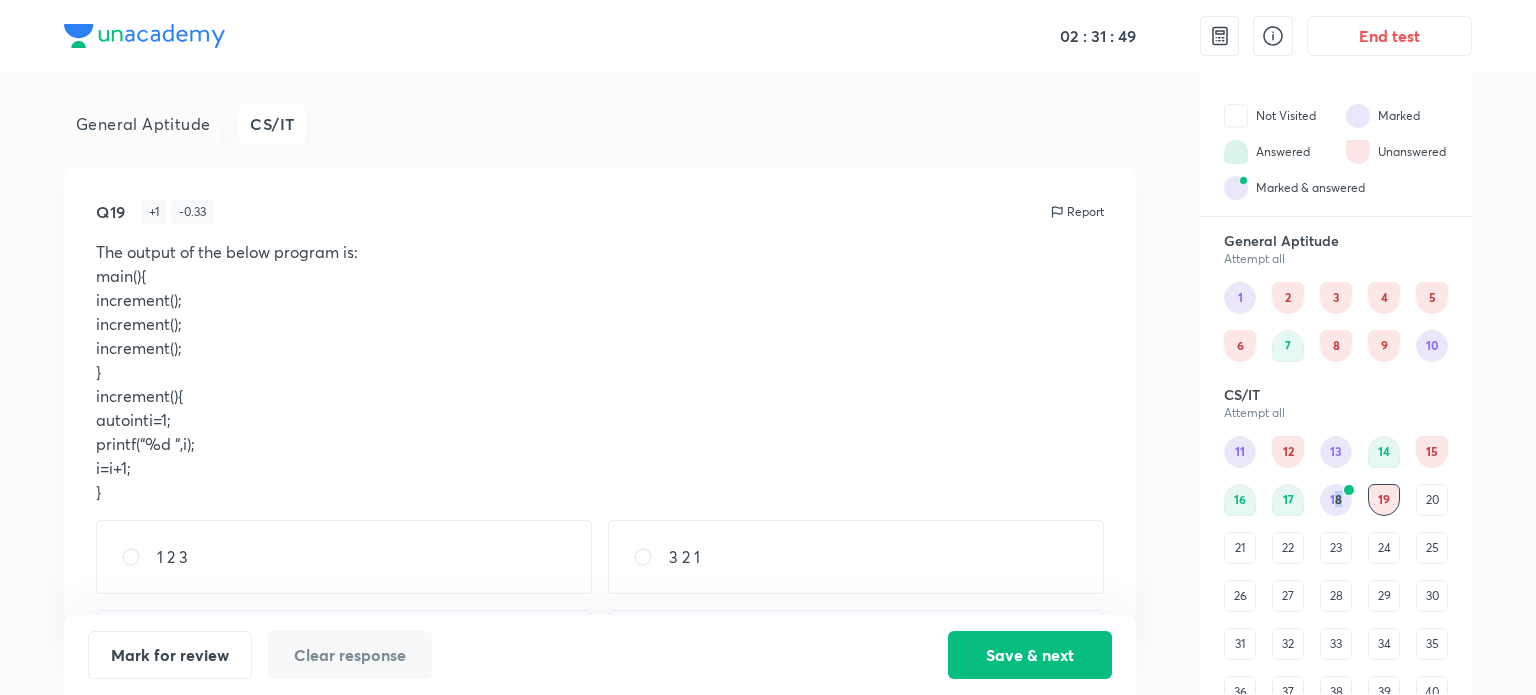 scroll, scrollTop: 93, scrollLeft: 0, axis: vertical 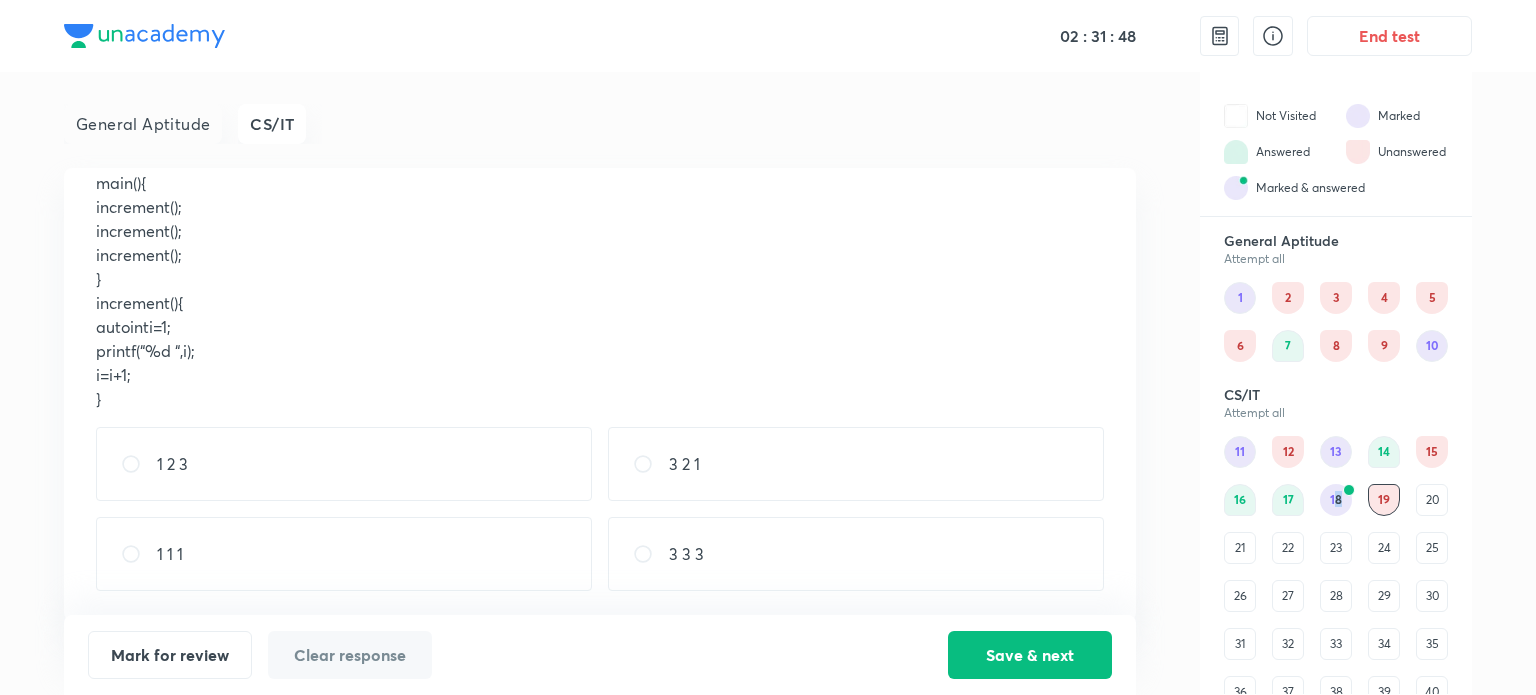 click on "1 1 1" at bounding box center (344, 554) 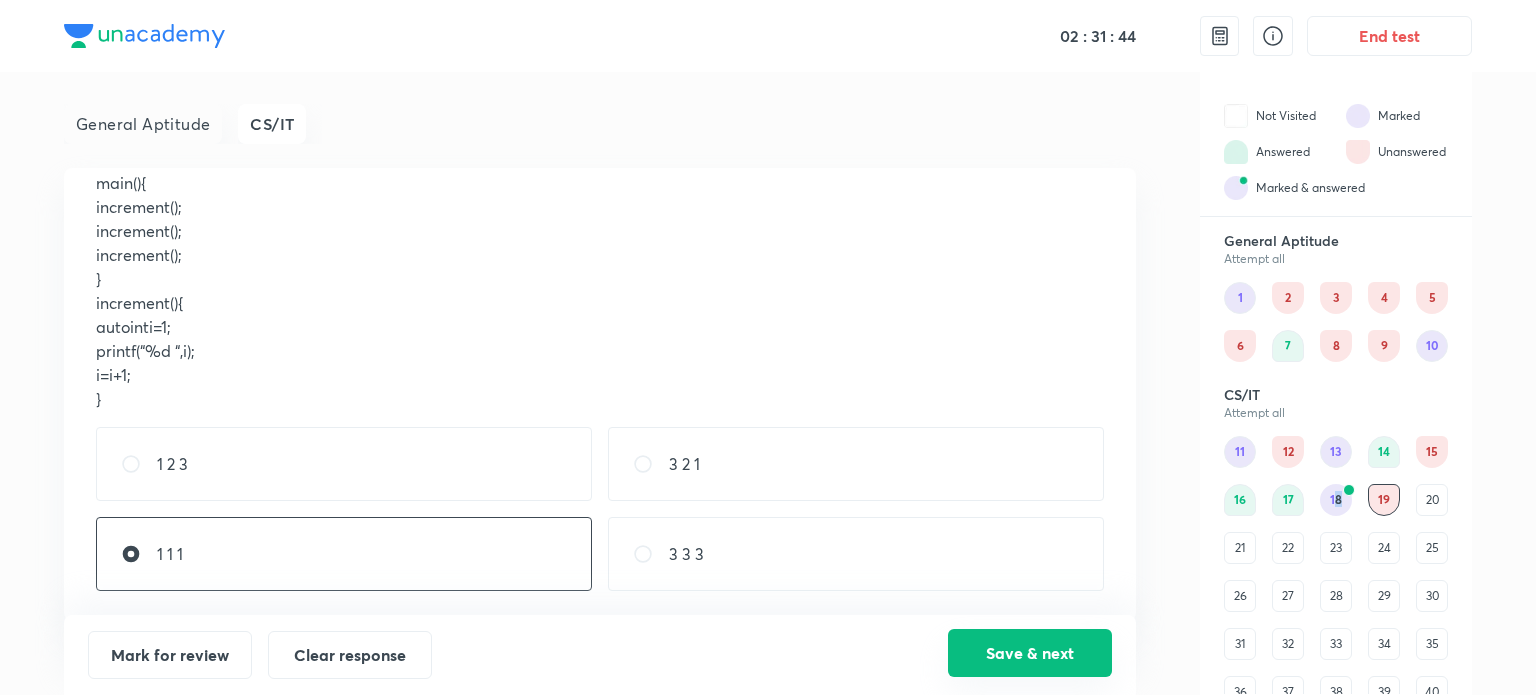 click on "Save & next" at bounding box center (1030, 653) 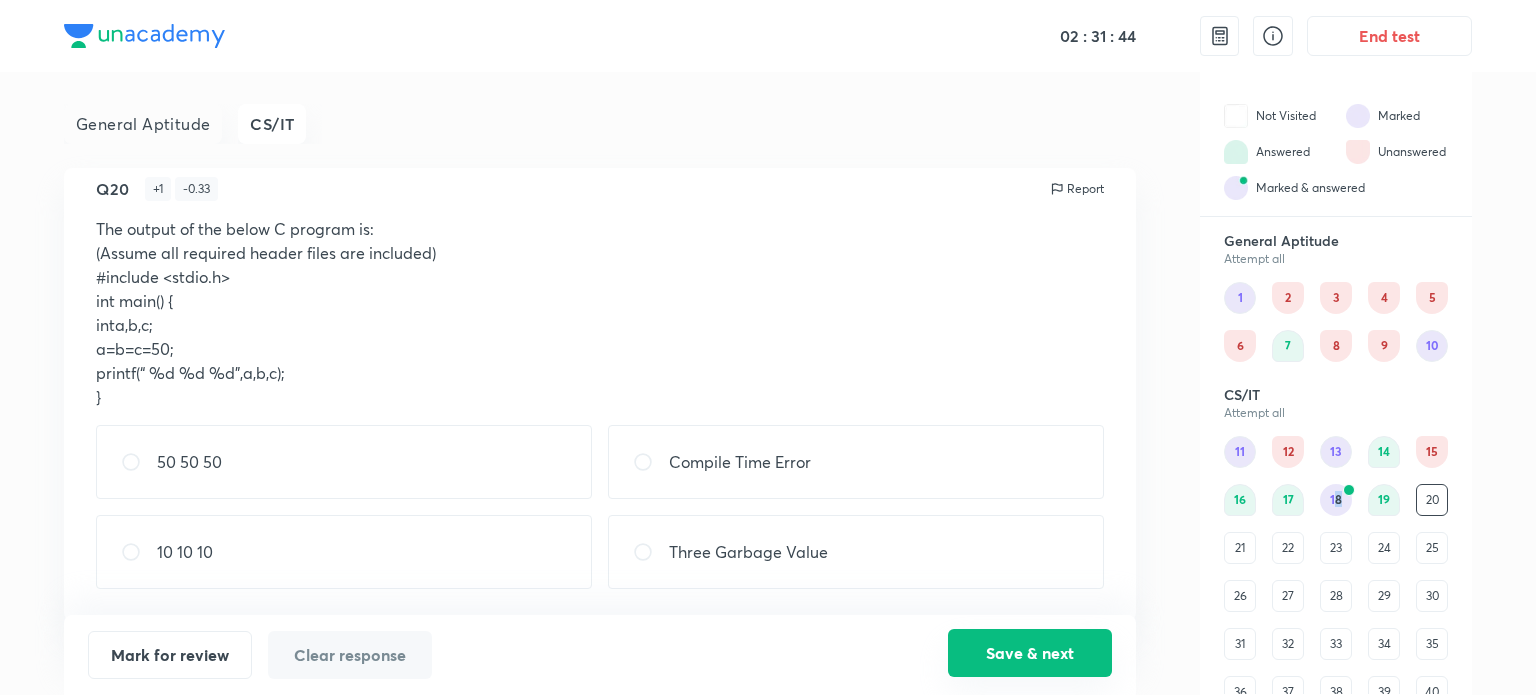 scroll, scrollTop: 21, scrollLeft: 0, axis: vertical 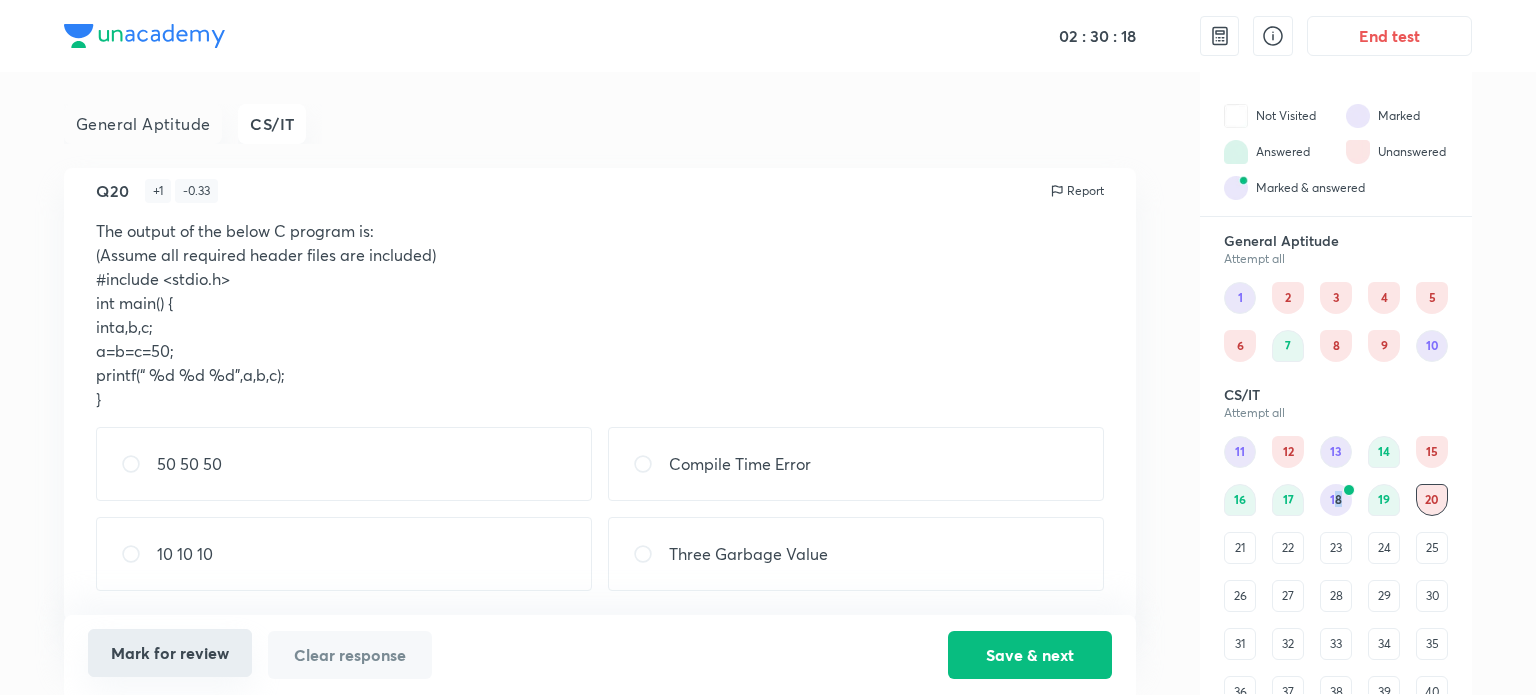 click on "Mark for review" at bounding box center [170, 653] 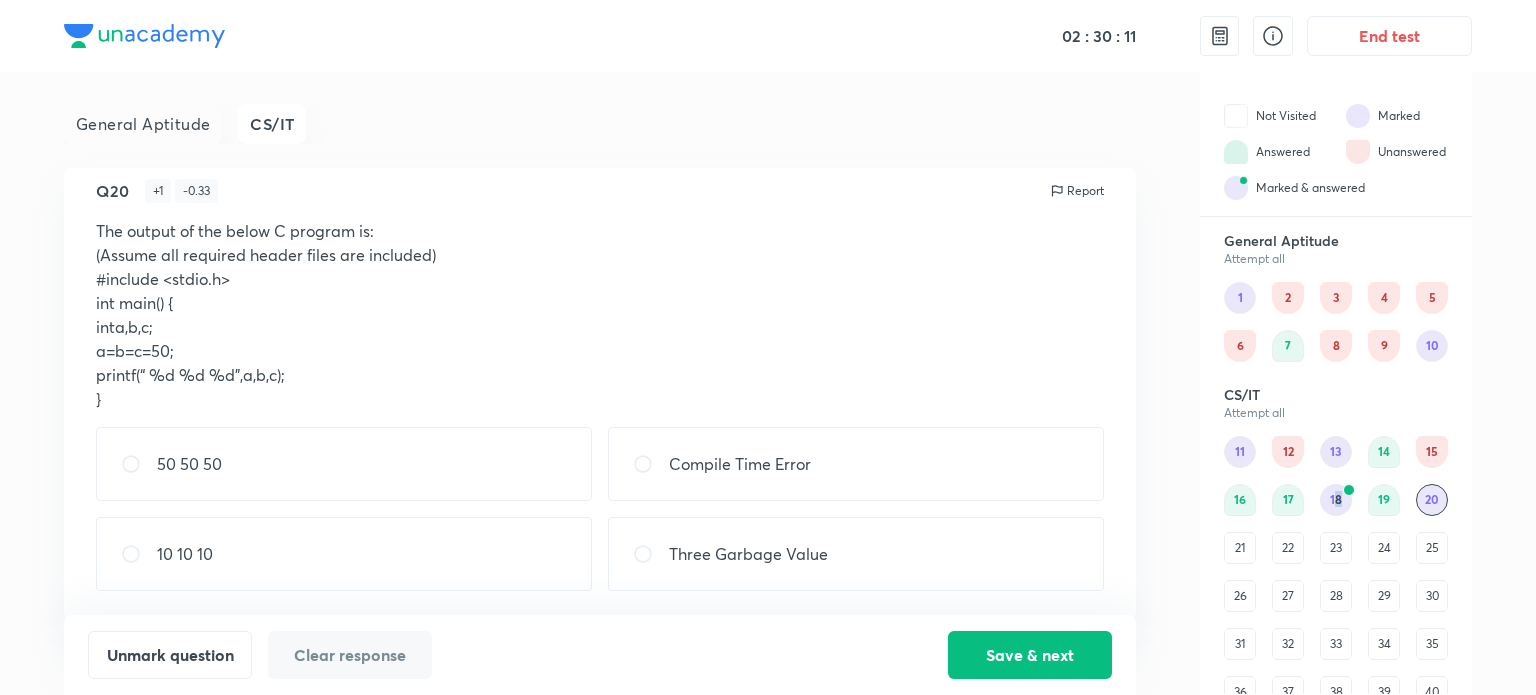 click on "Compile Time Error" at bounding box center (856, 464) 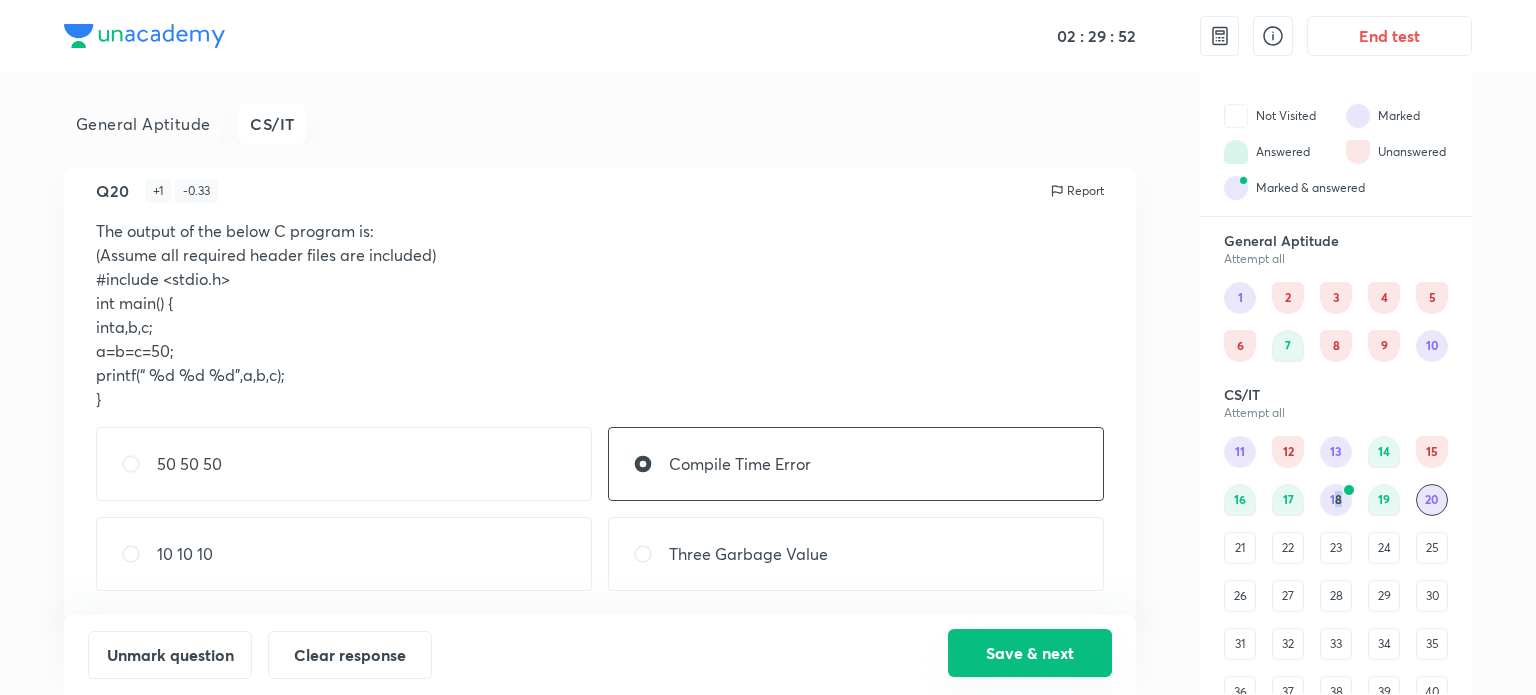 click on "Save & next" at bounding box center (1030, 653) 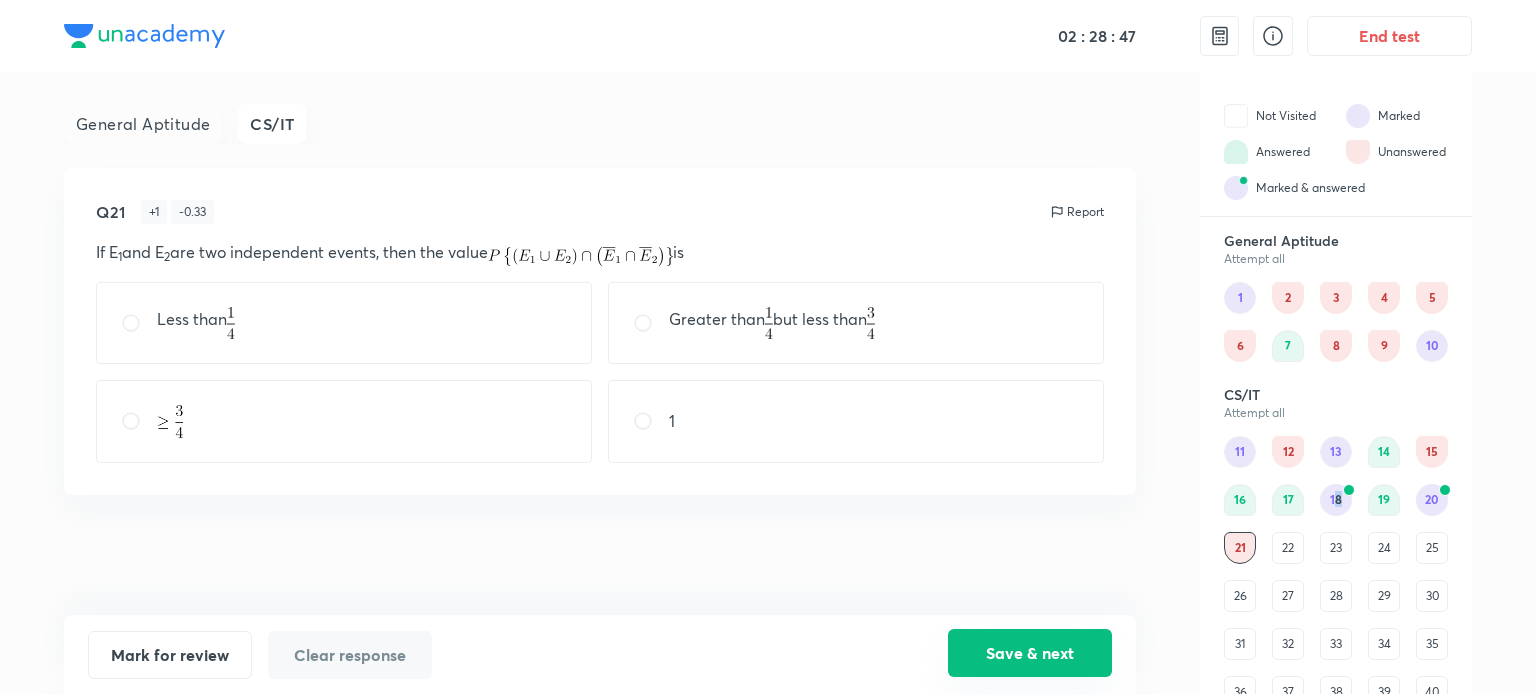 click on "Save & next" at bounding box center (1030, 653) 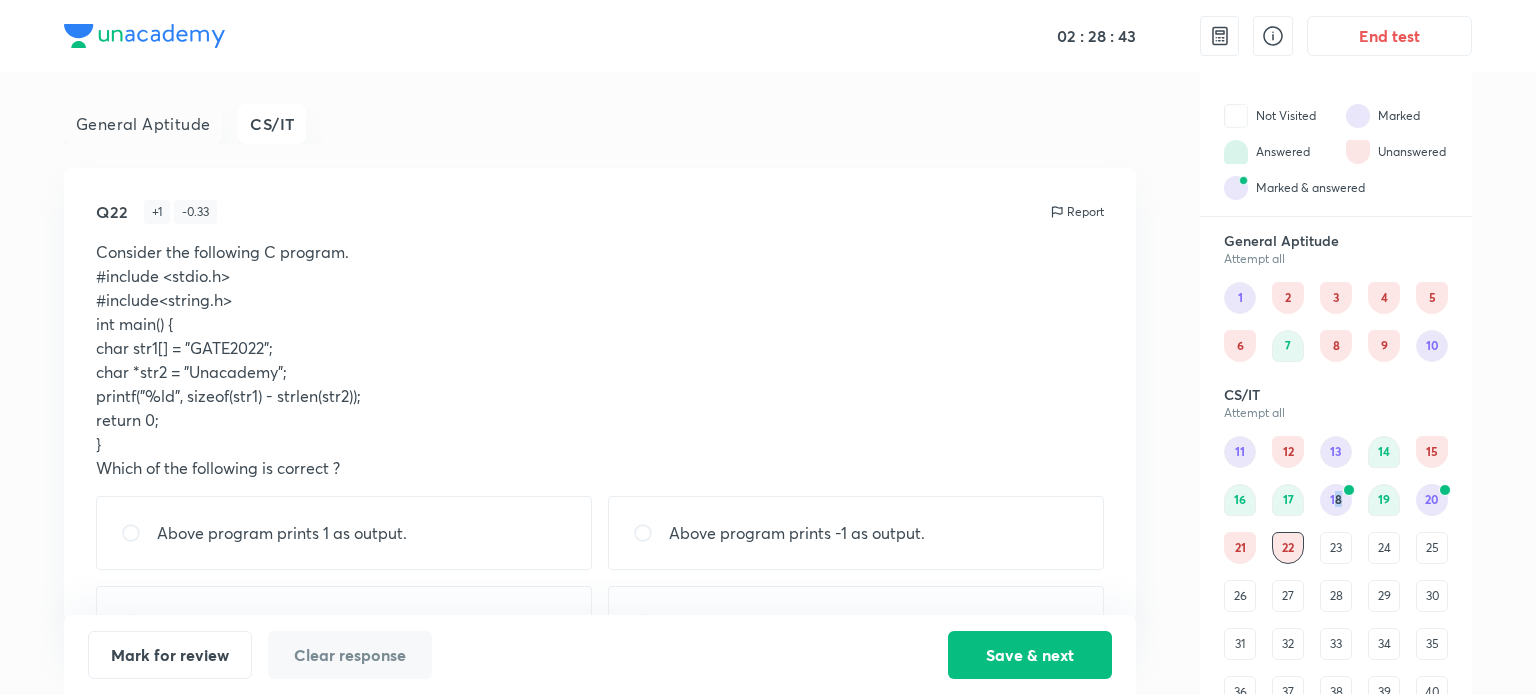 scroll, scrollTop: 69, scrollLeft: 0, axis: vertical 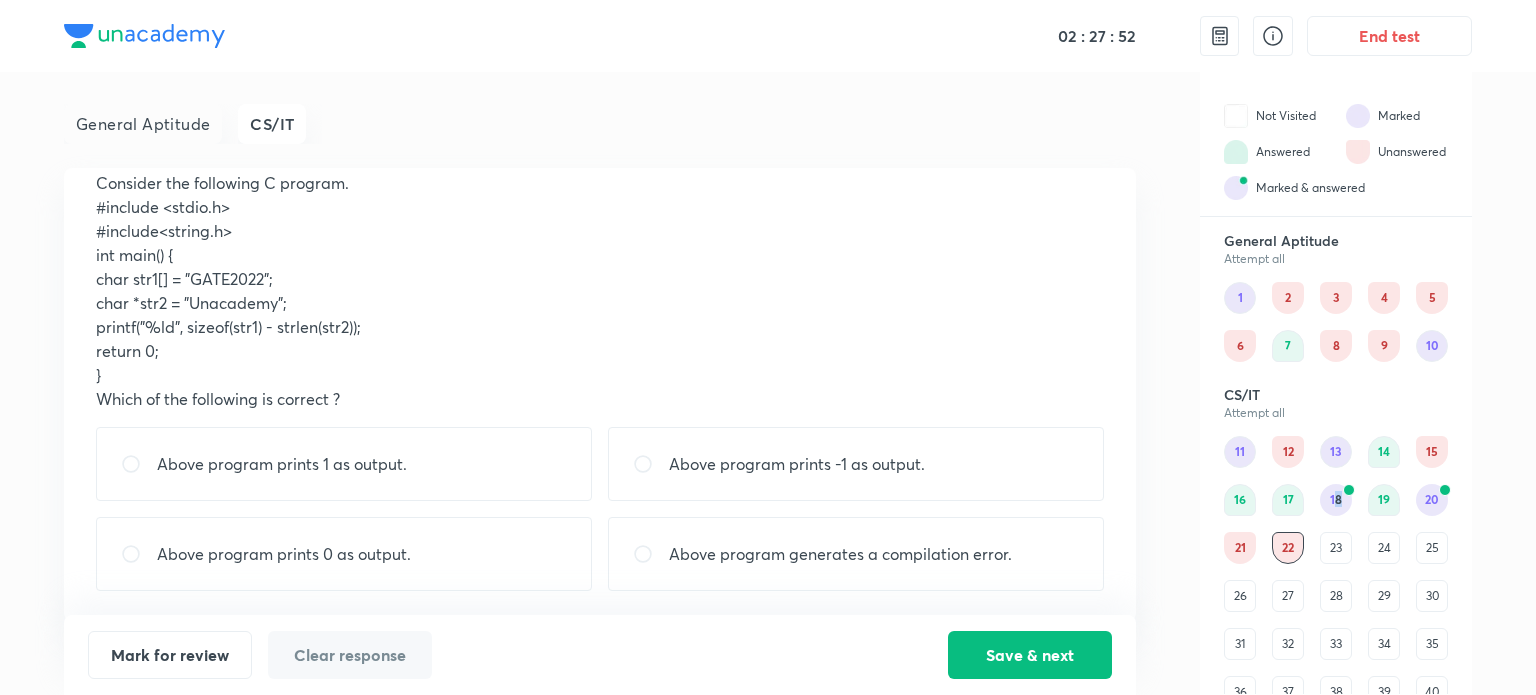 click on "Above program prints -1 as output." at bounding box center [856, 464] 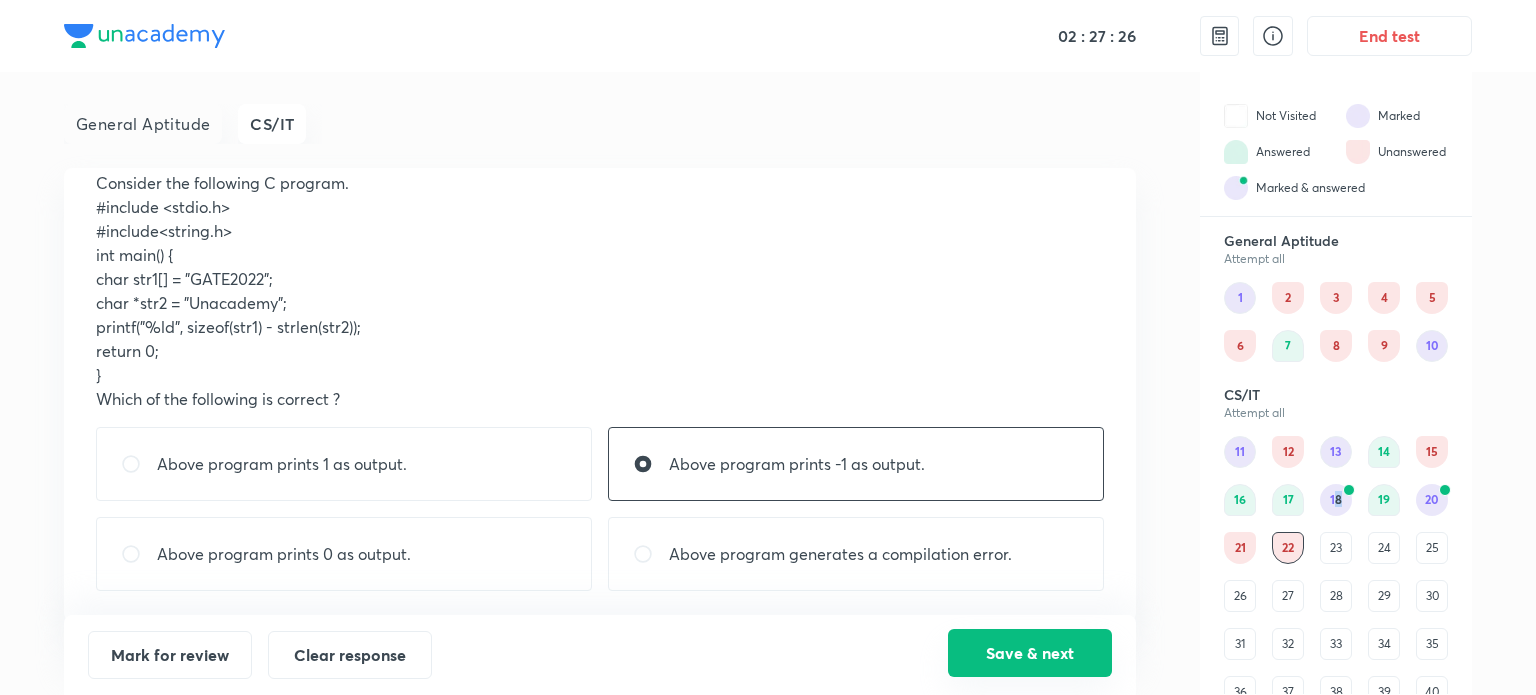 click on "Save & next" at bounding box center [1030, 653] 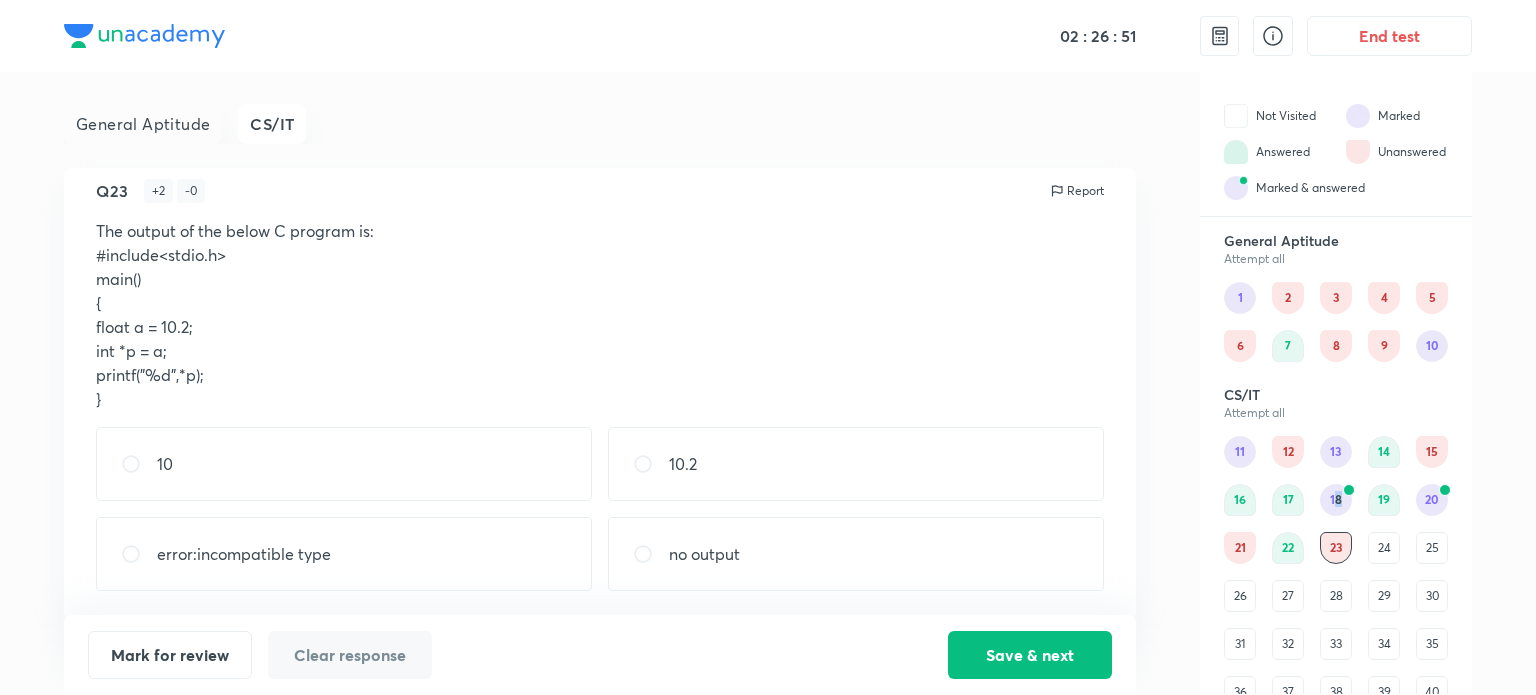click on "10" at bounding box center [344, 464] 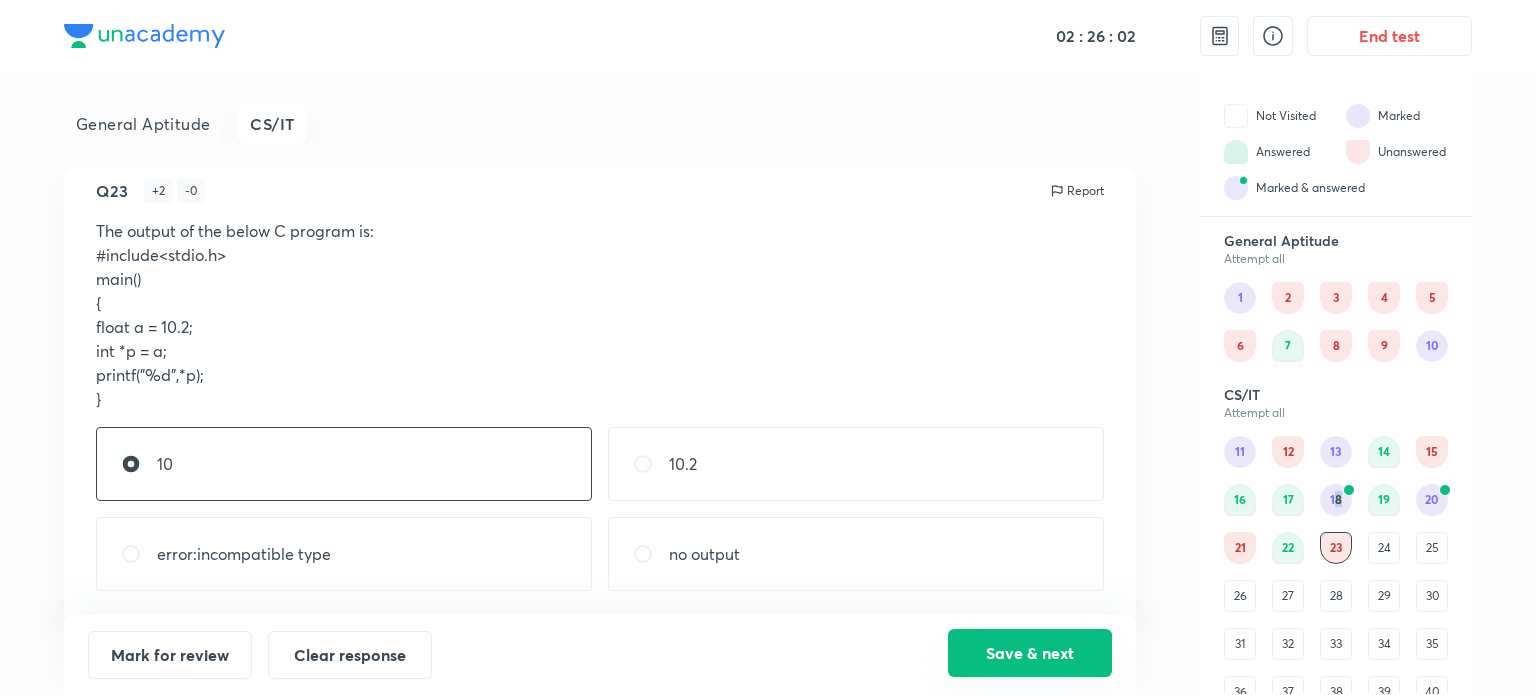 click on "Save & next" at bounding box center (1030, 653) 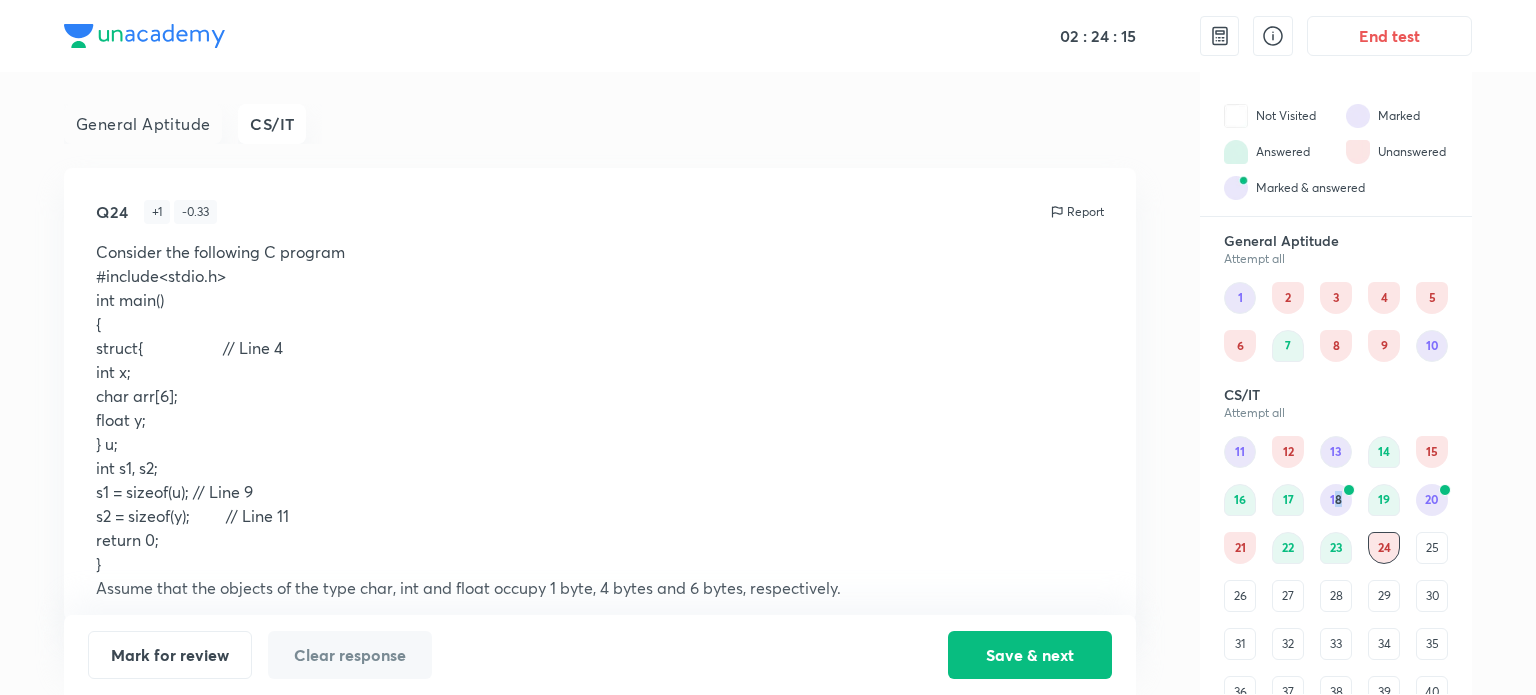 scroll, scrollTop: 0, scrollLeft: 0, axis: both 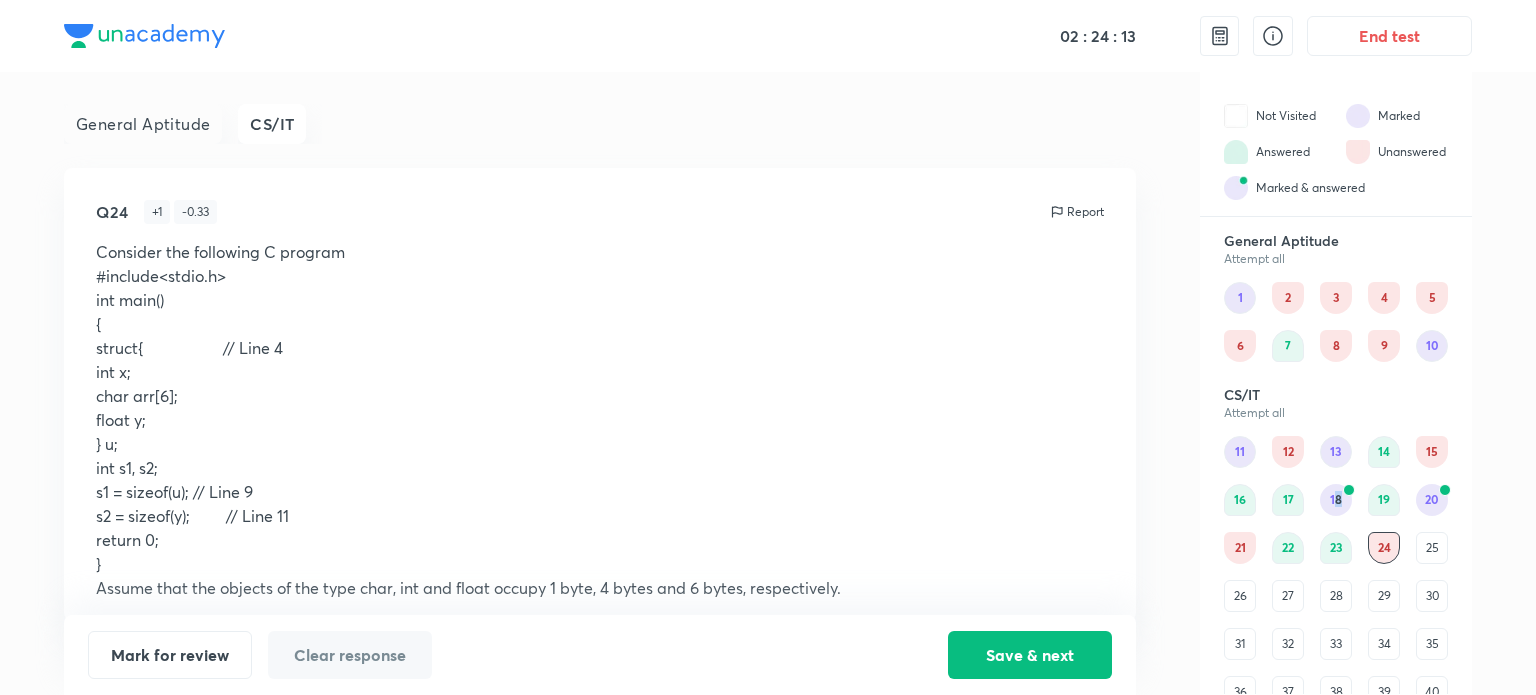 click on "int s1, s2;" at bounding box center (600, 468) 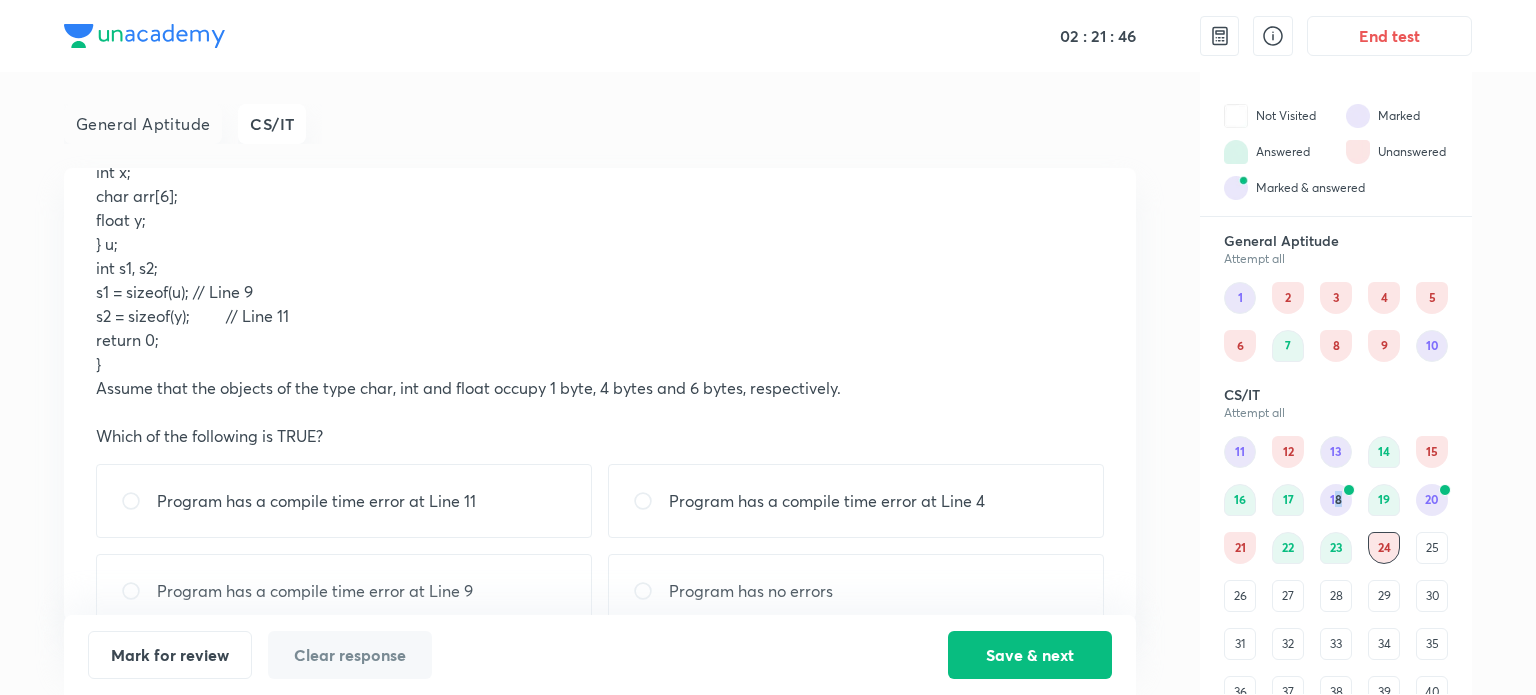 scroll, scrollTop: 237, scrollLeft: 0, axis: vertical 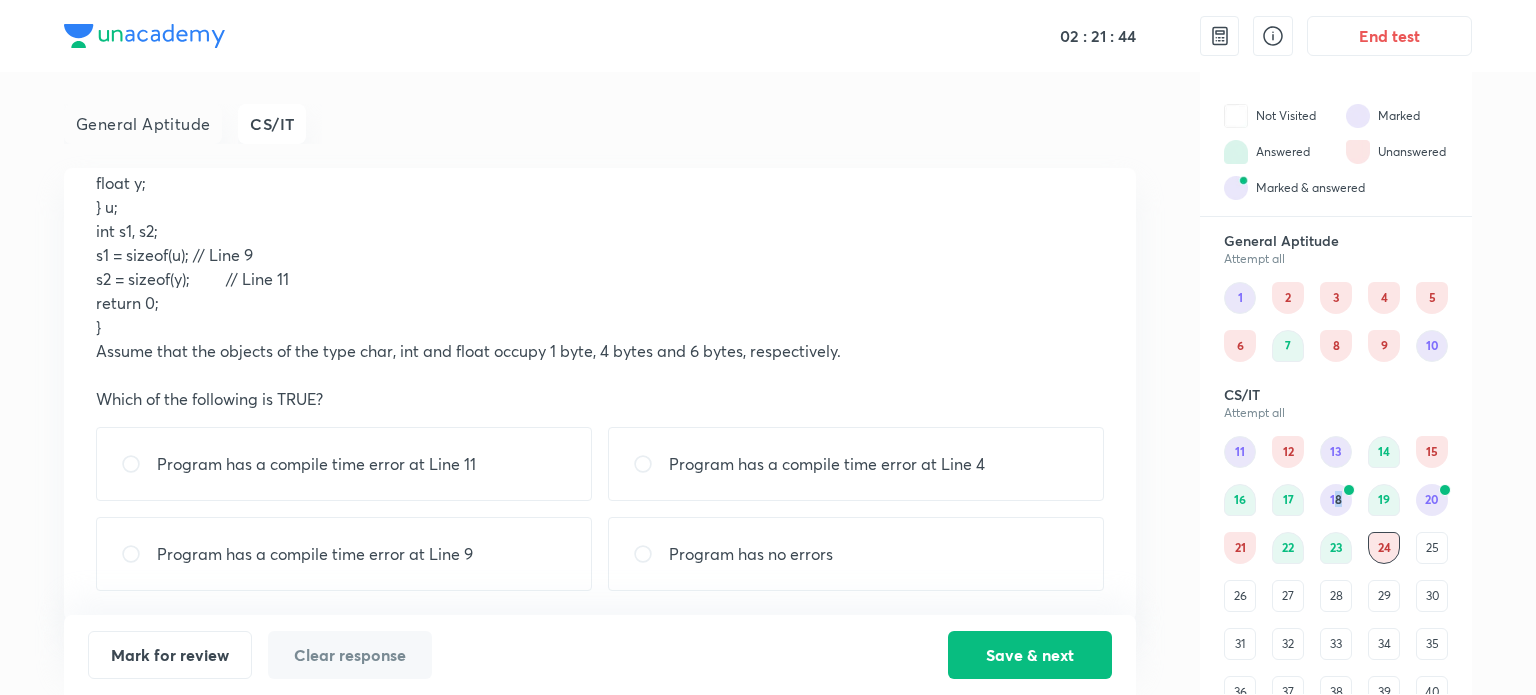 click on "Program has a compile time error at Line 9" at bounding box center (315, 554) 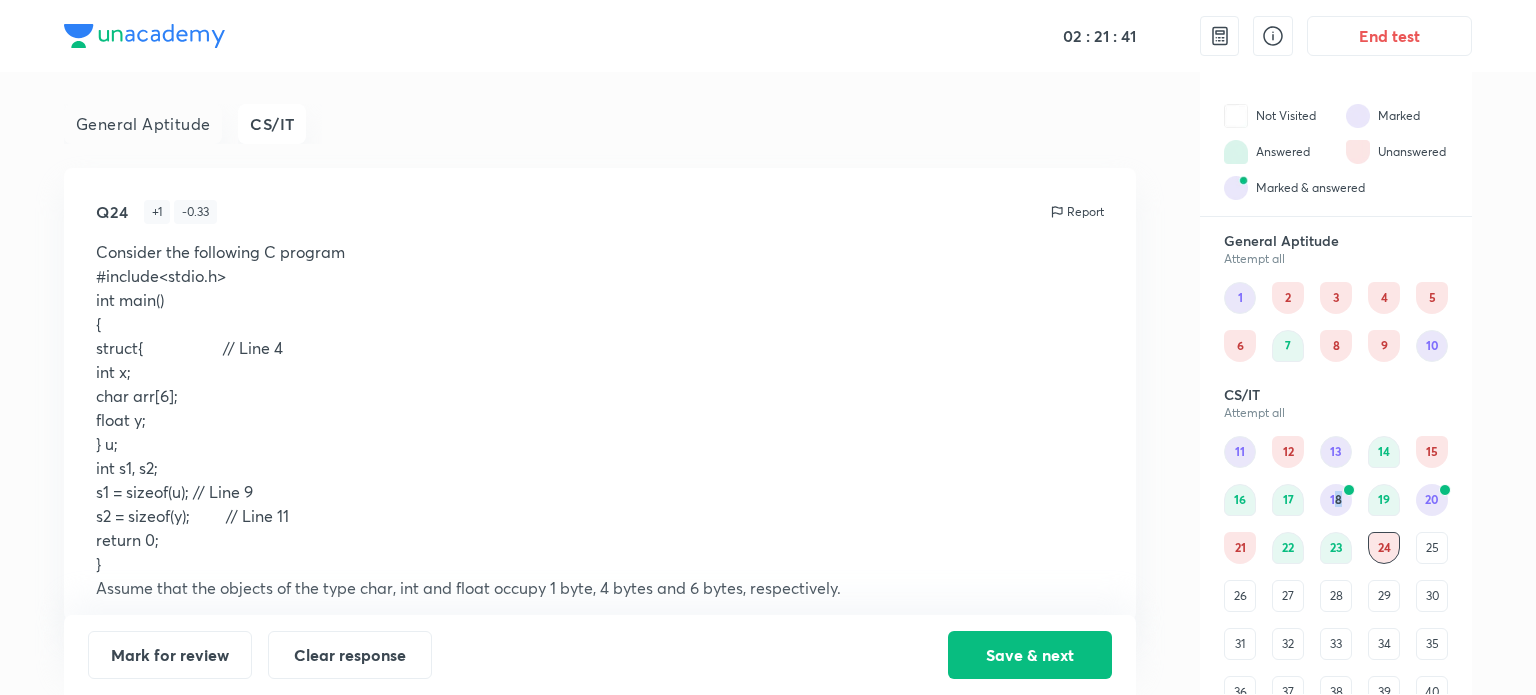 scroll, scrollTop: 237, scrollLeft: 0, axis: vertical 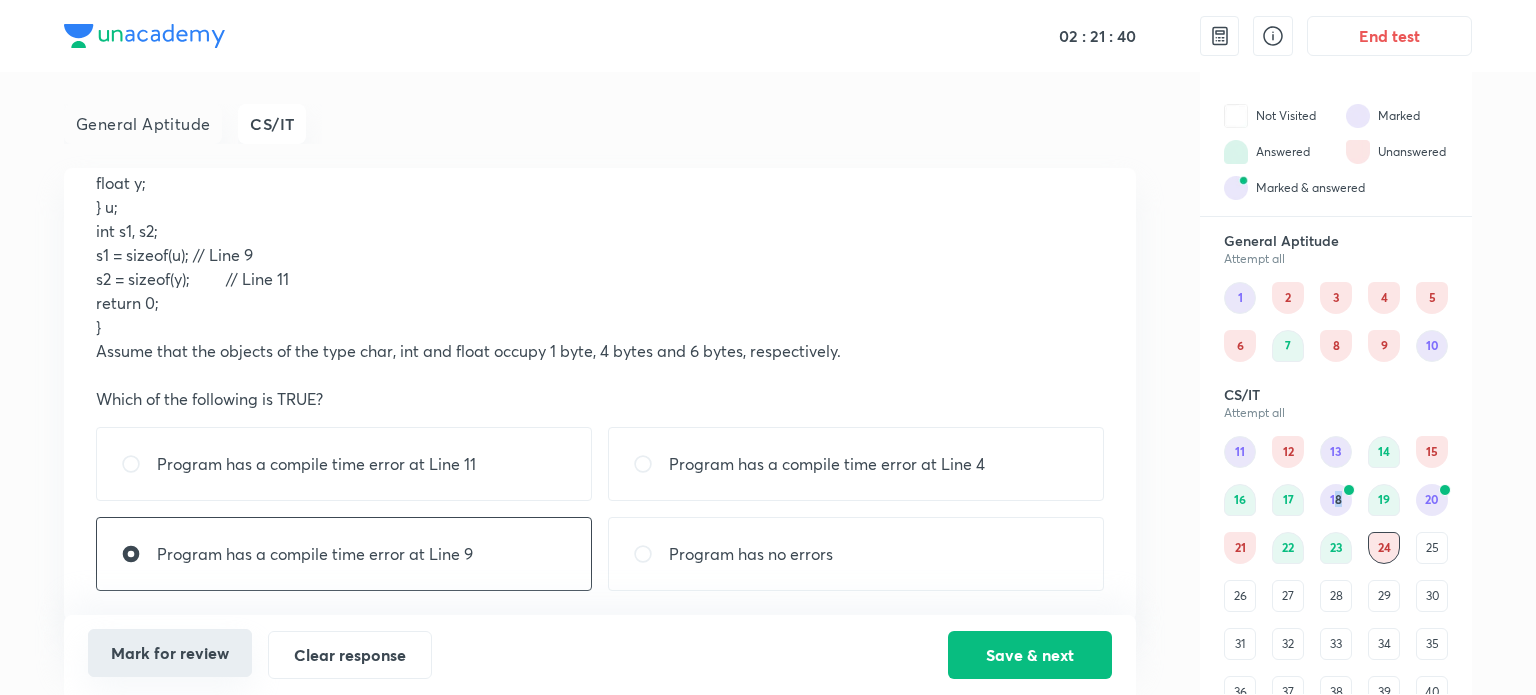 click on "Mark for review" at bounding box center (170, 653) 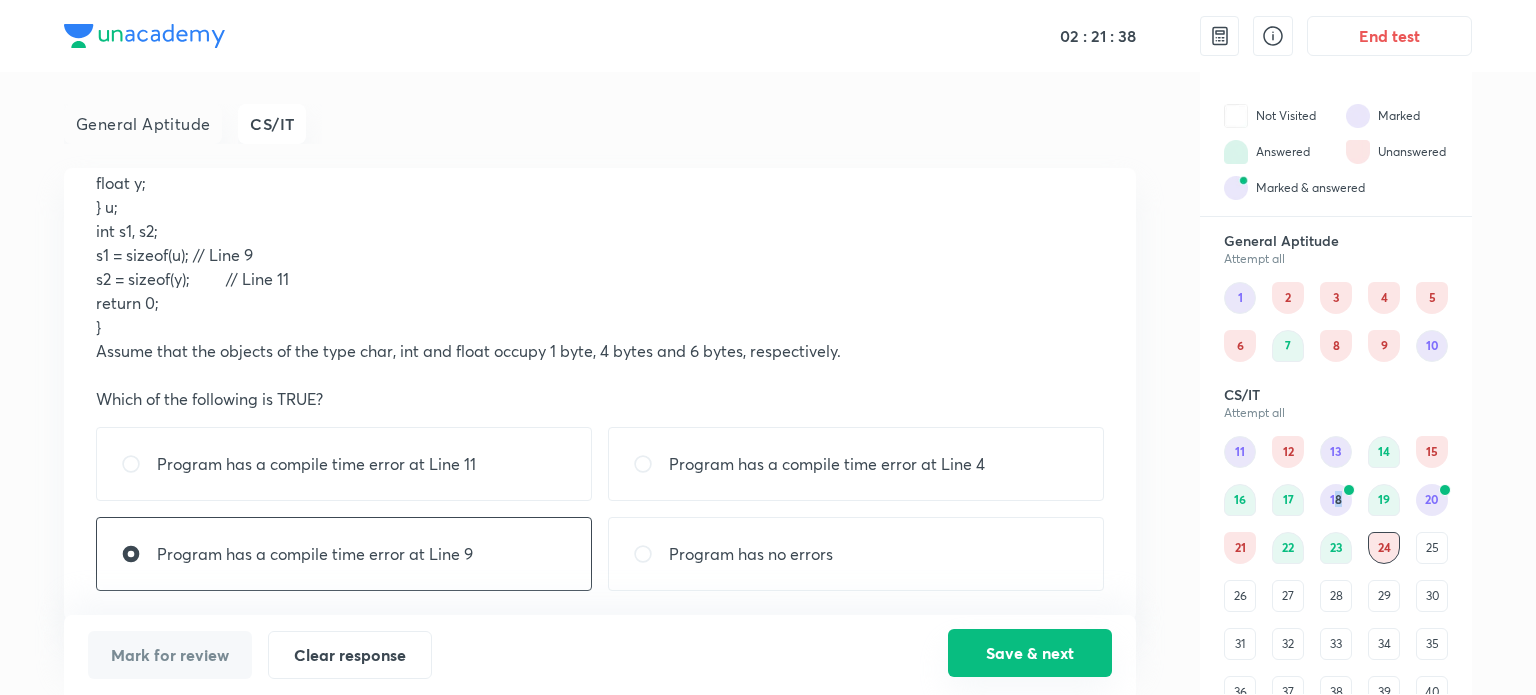 click on "Save & next" at bounding box center [1030, 653] 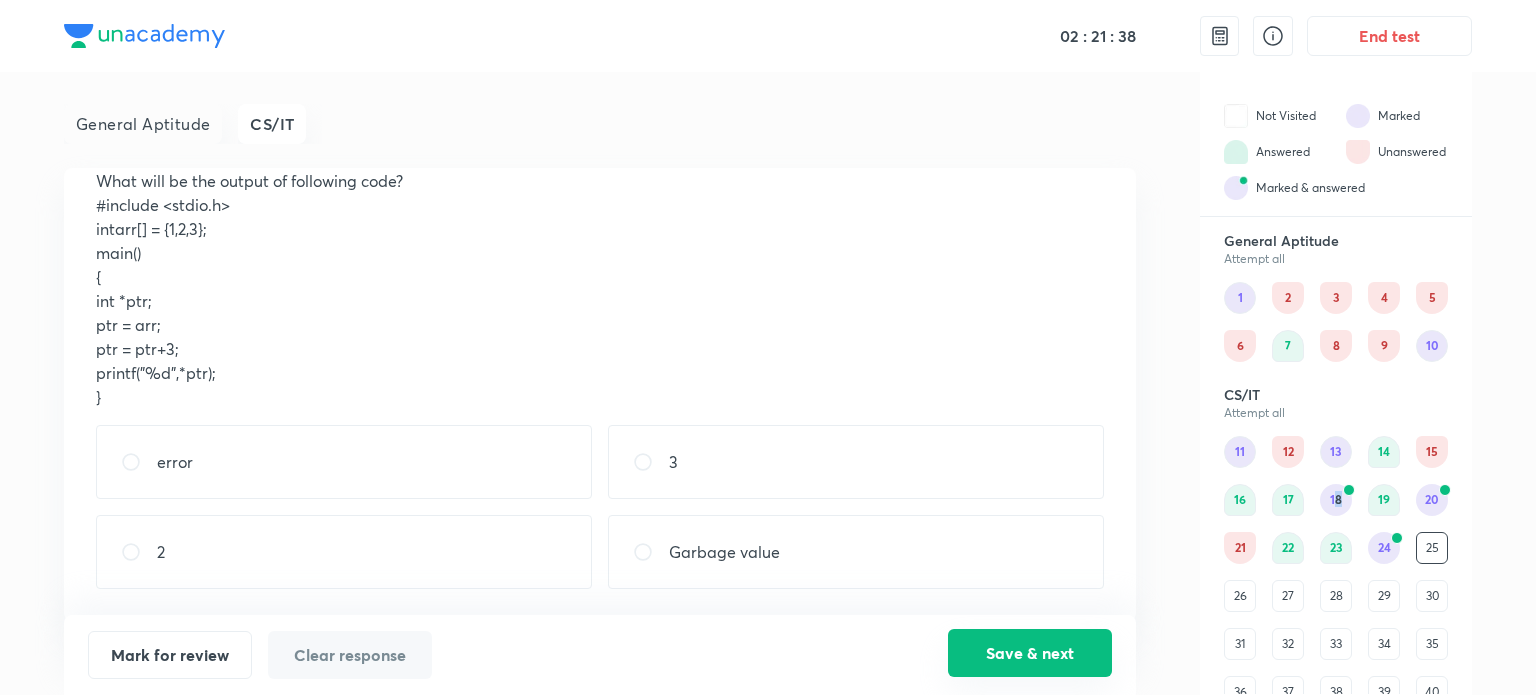 scroll, scrollTop: 69, scrollLeft: 0, axis: vertical 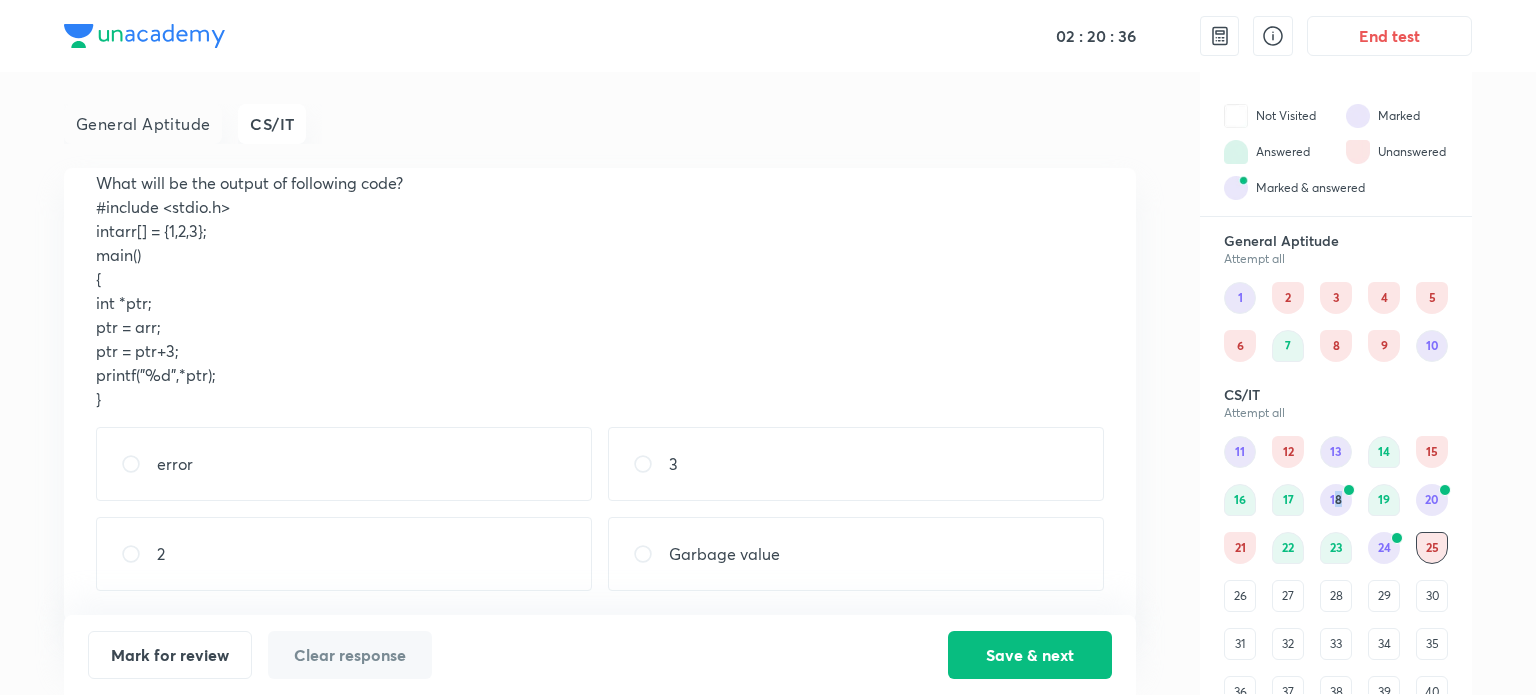 click on "Garbage value" at bounding box center (856, 554) 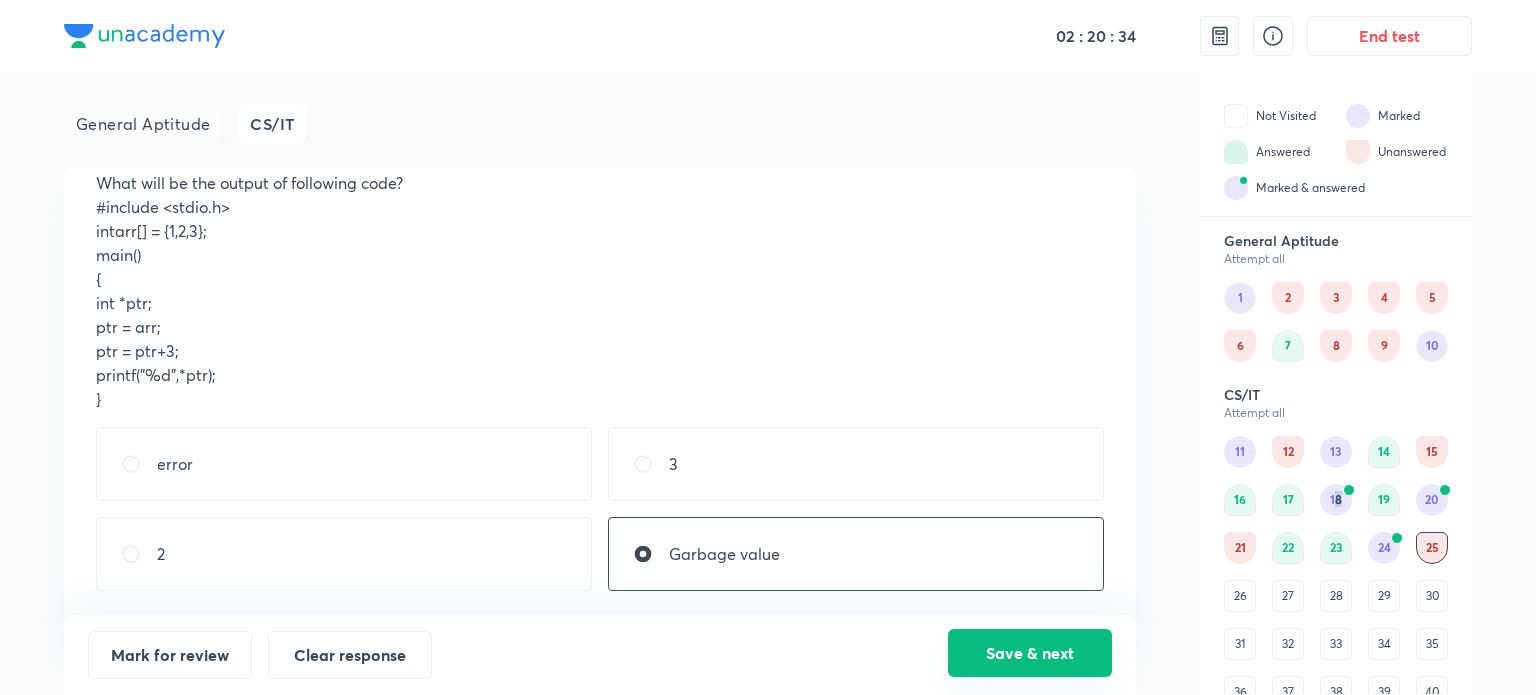 click on "Save & next" at bounding box center (1030, 653) 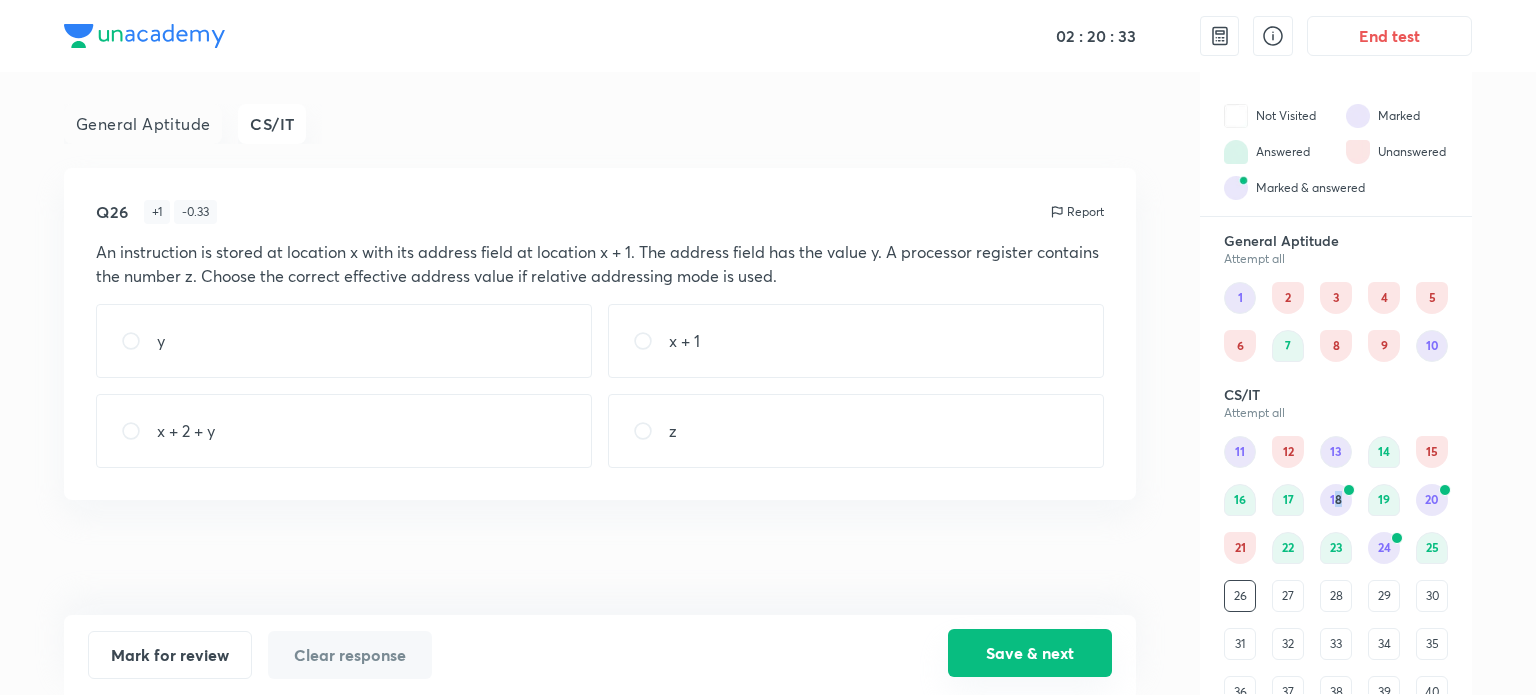 scroll, scrollTop: 0, scrollLeft: 0, axis: both 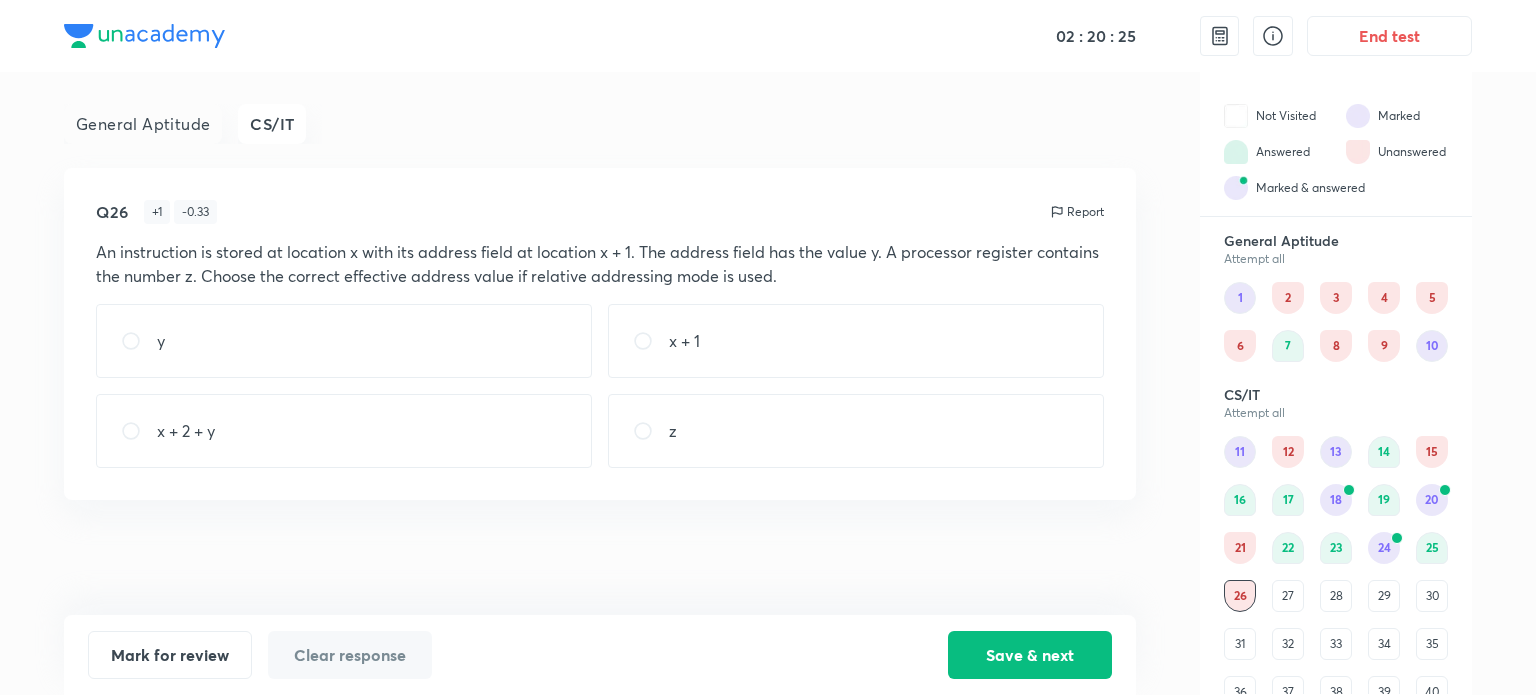 click on "24" at bounding box center (1384, 548) 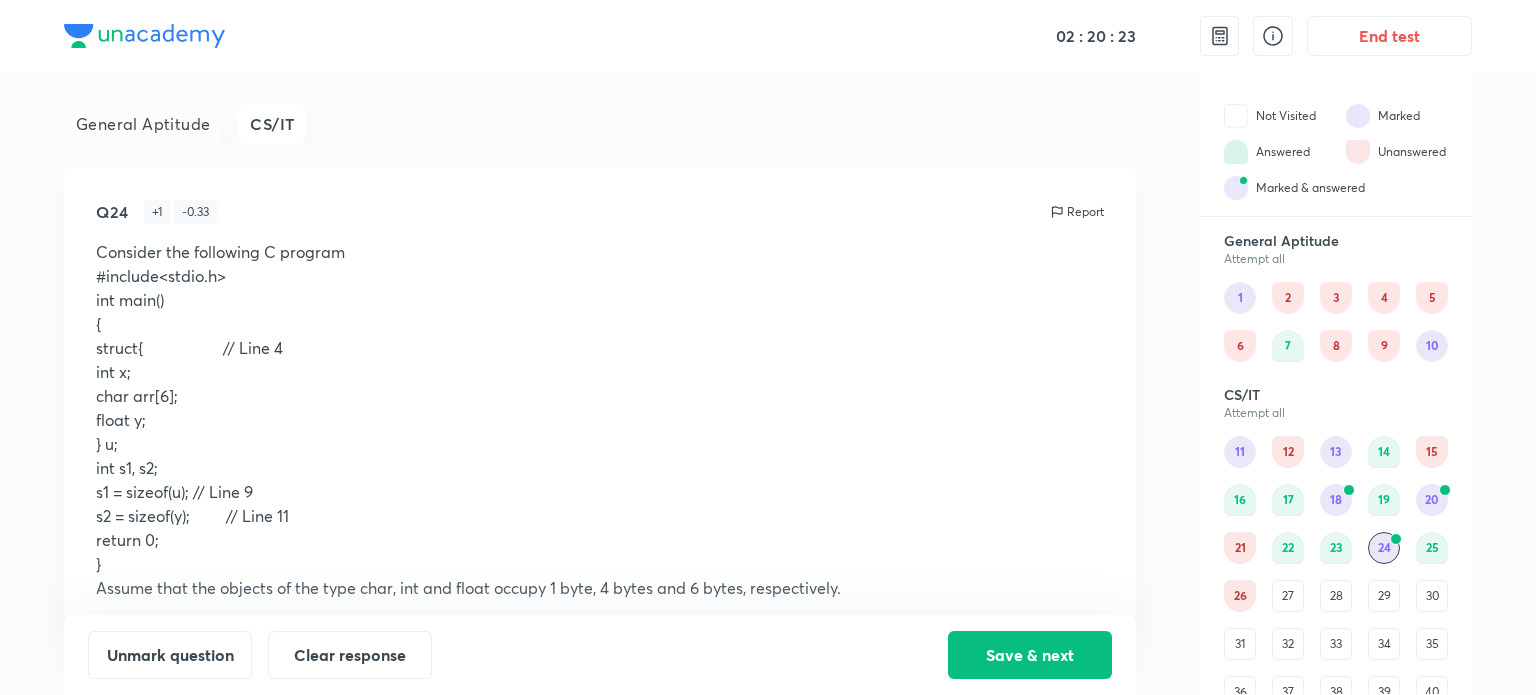 click on "20" at bounding box center [1432, 500] 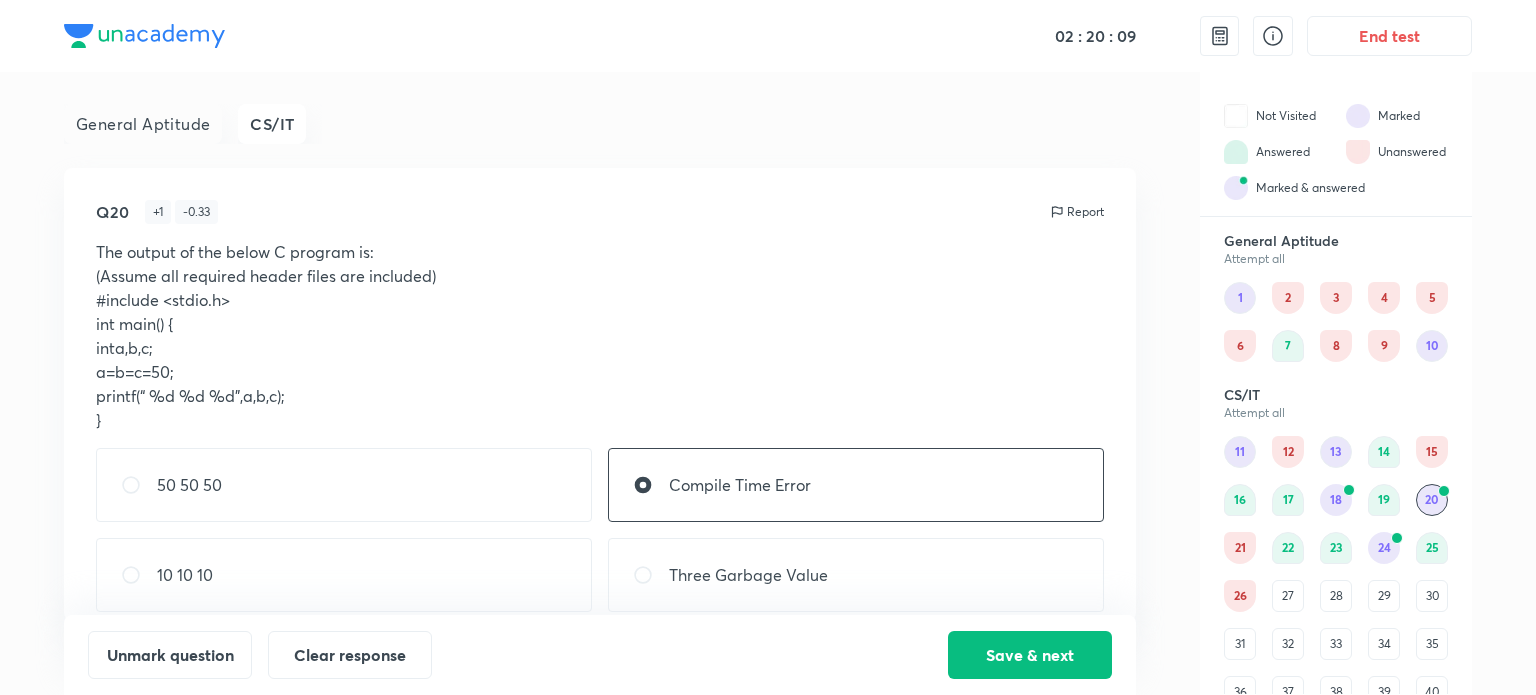 click on "50 50 50" at bounding box center (344, 485) 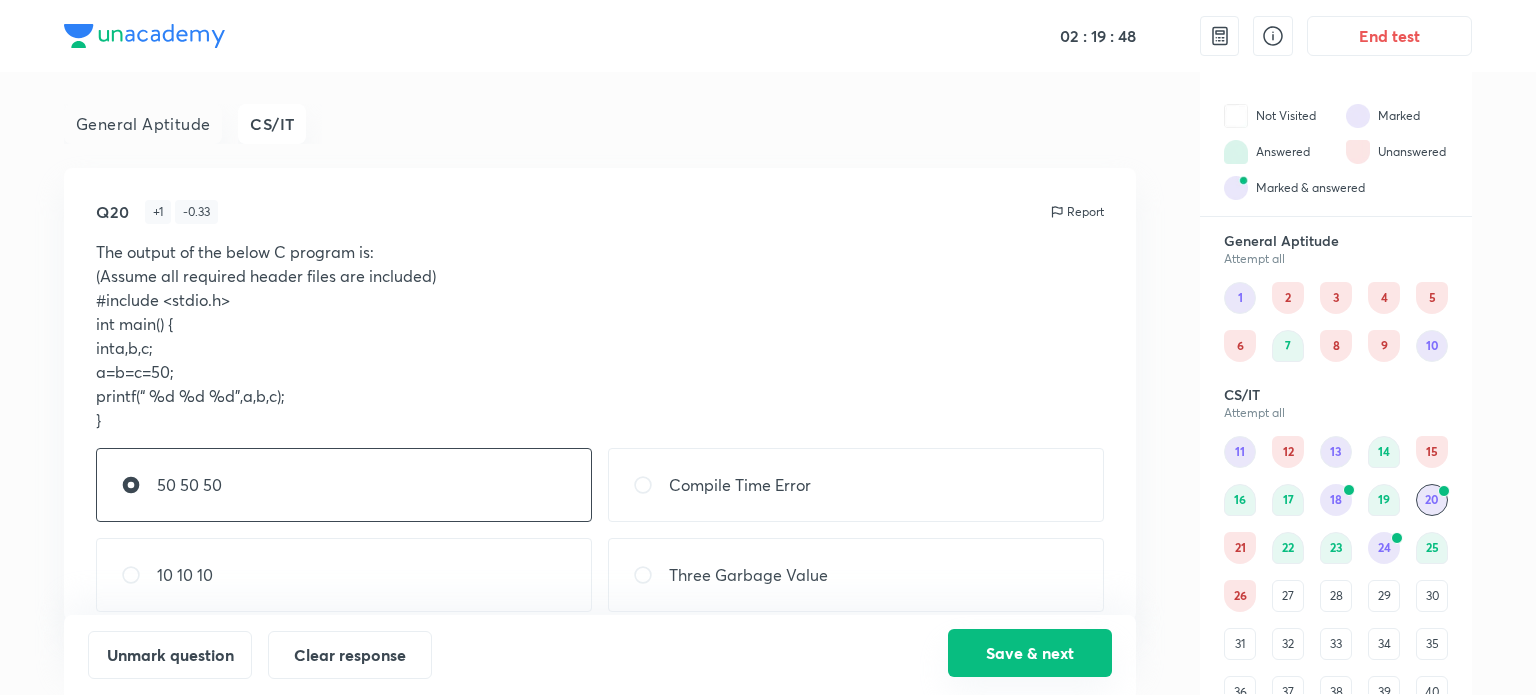 click on "Save & next" at bounding box center [1030, 653] 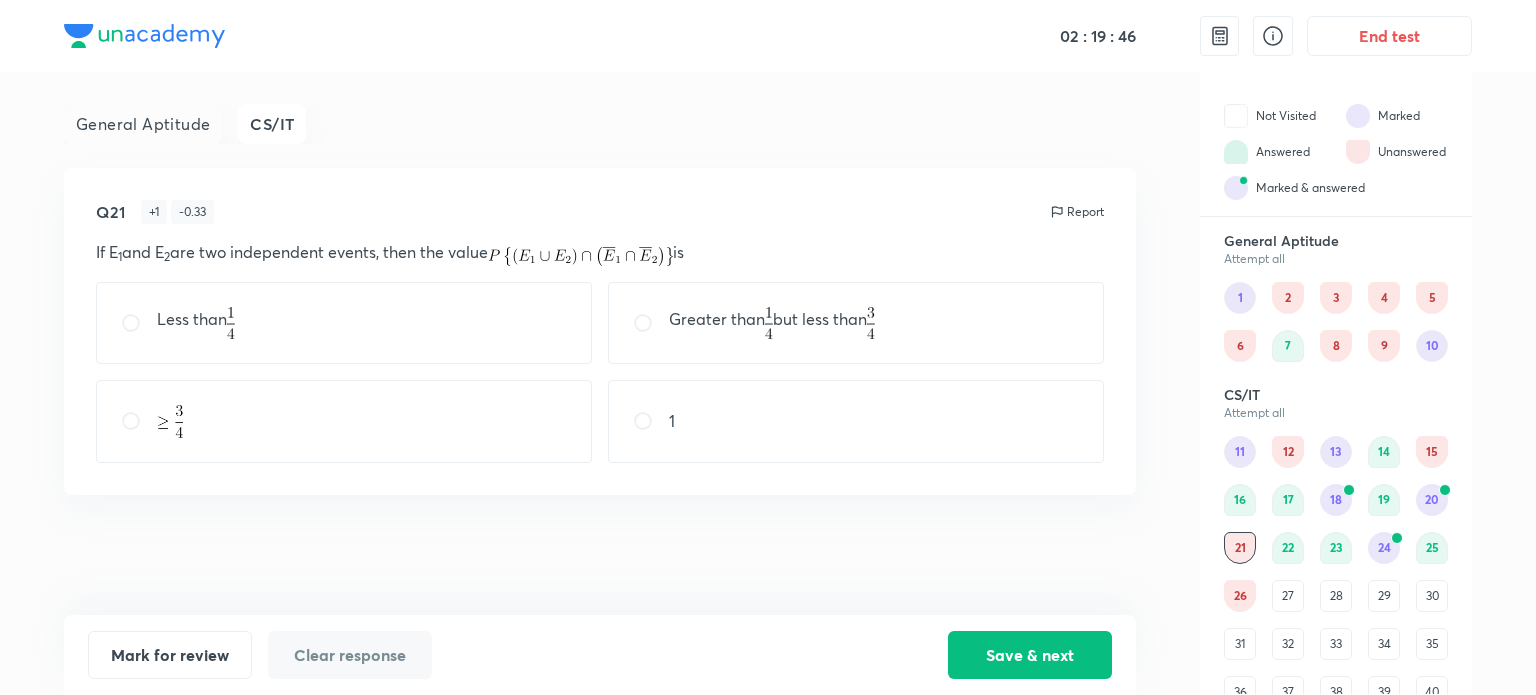click on "20" at bounding box center (1432, 500) 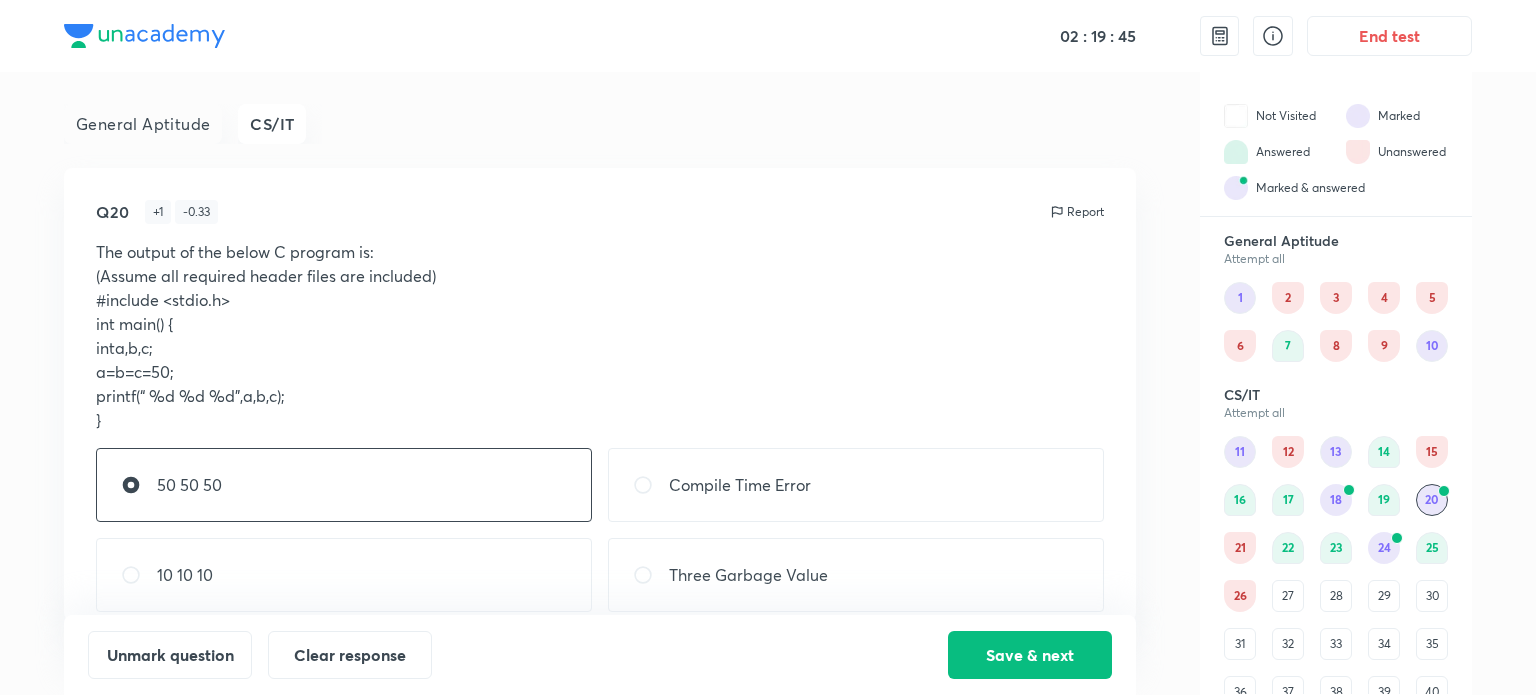click on "18" at bounding box center [1336, 500] 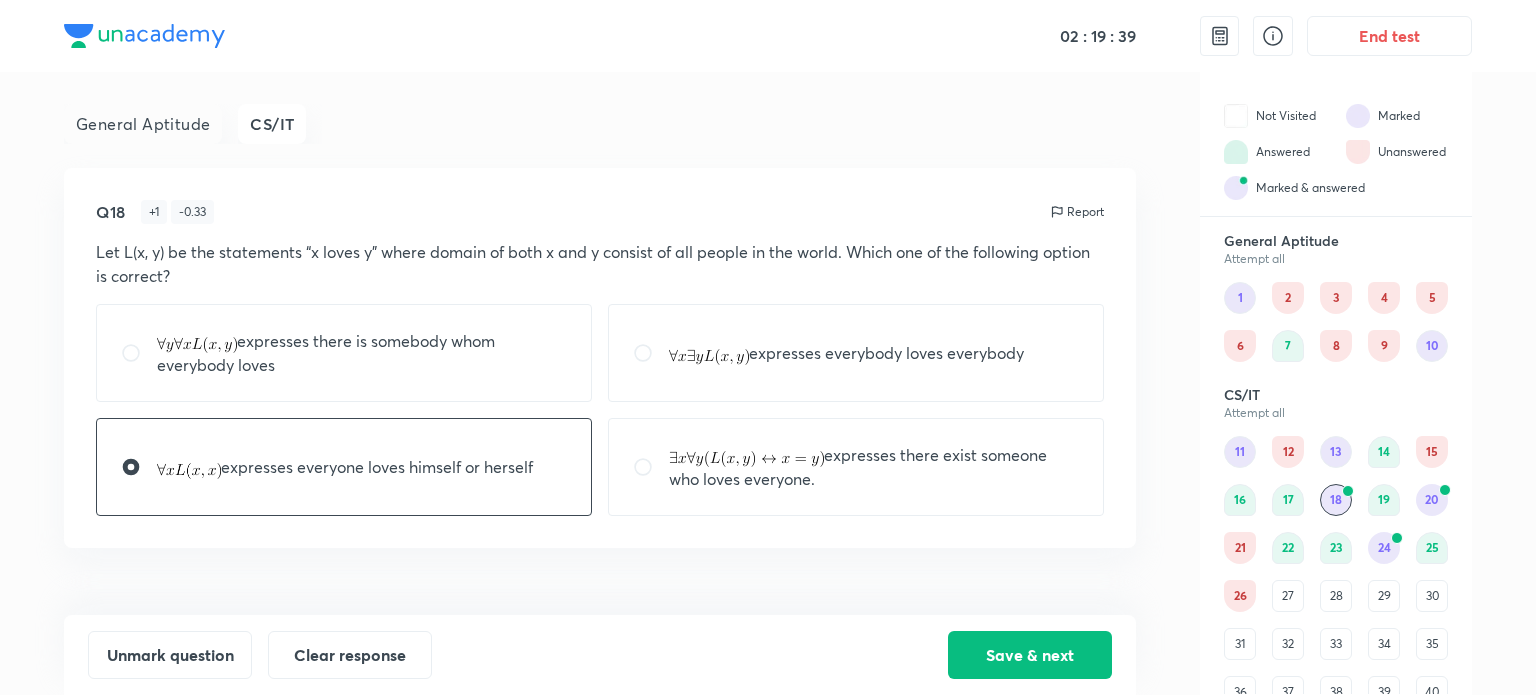 click on "26" at bounding box center [1240, 596] 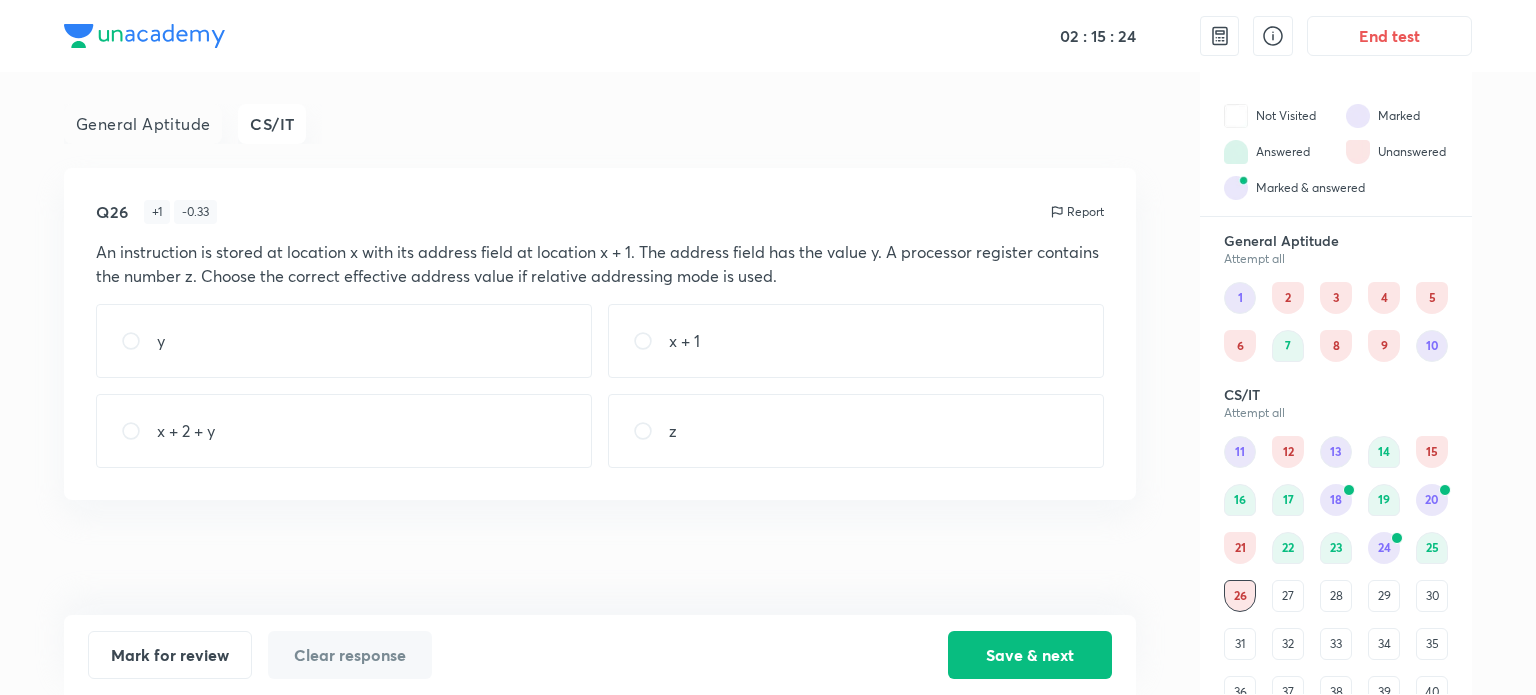 click on "x + 2 + y" at bounding box center [344, 431] 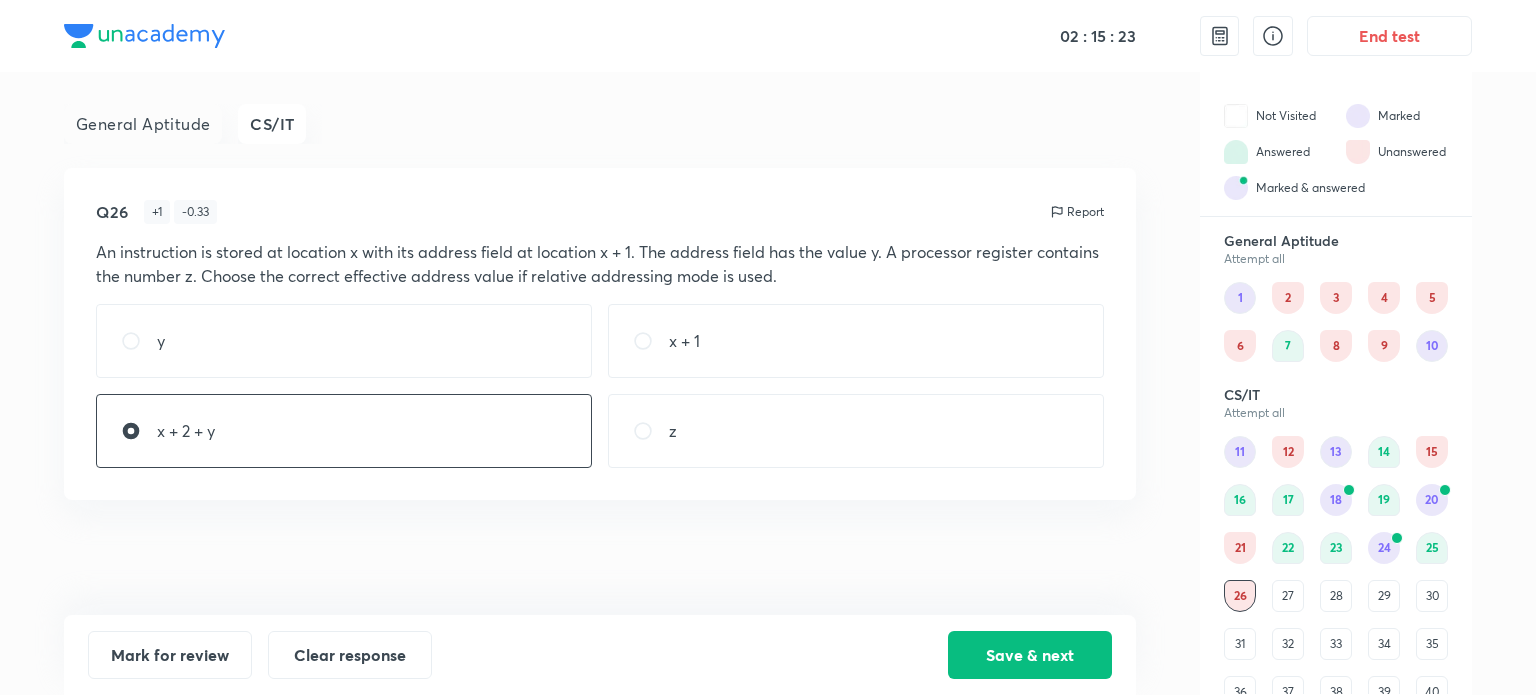 click on "x + 2 + y" at bounding box center [344, 431] 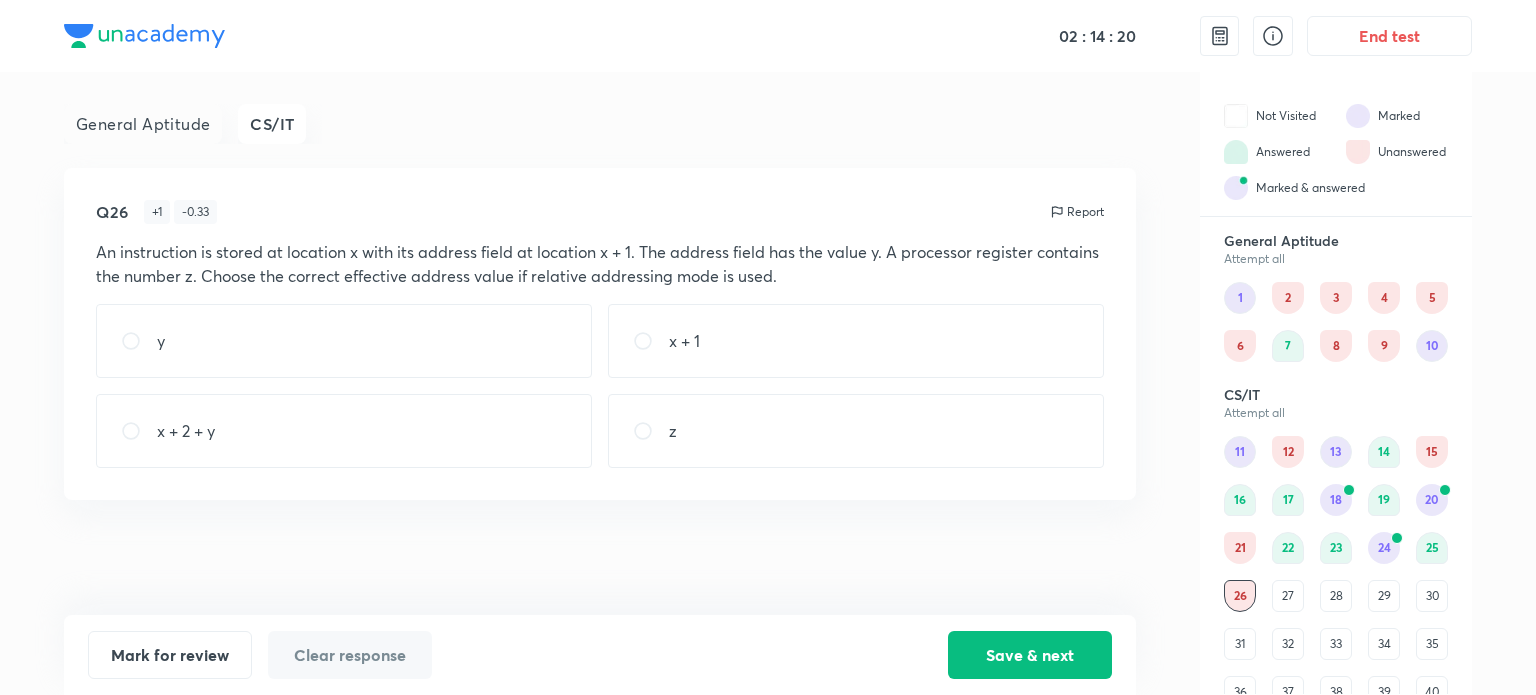 click on "y" at bounding box center [344, 341] 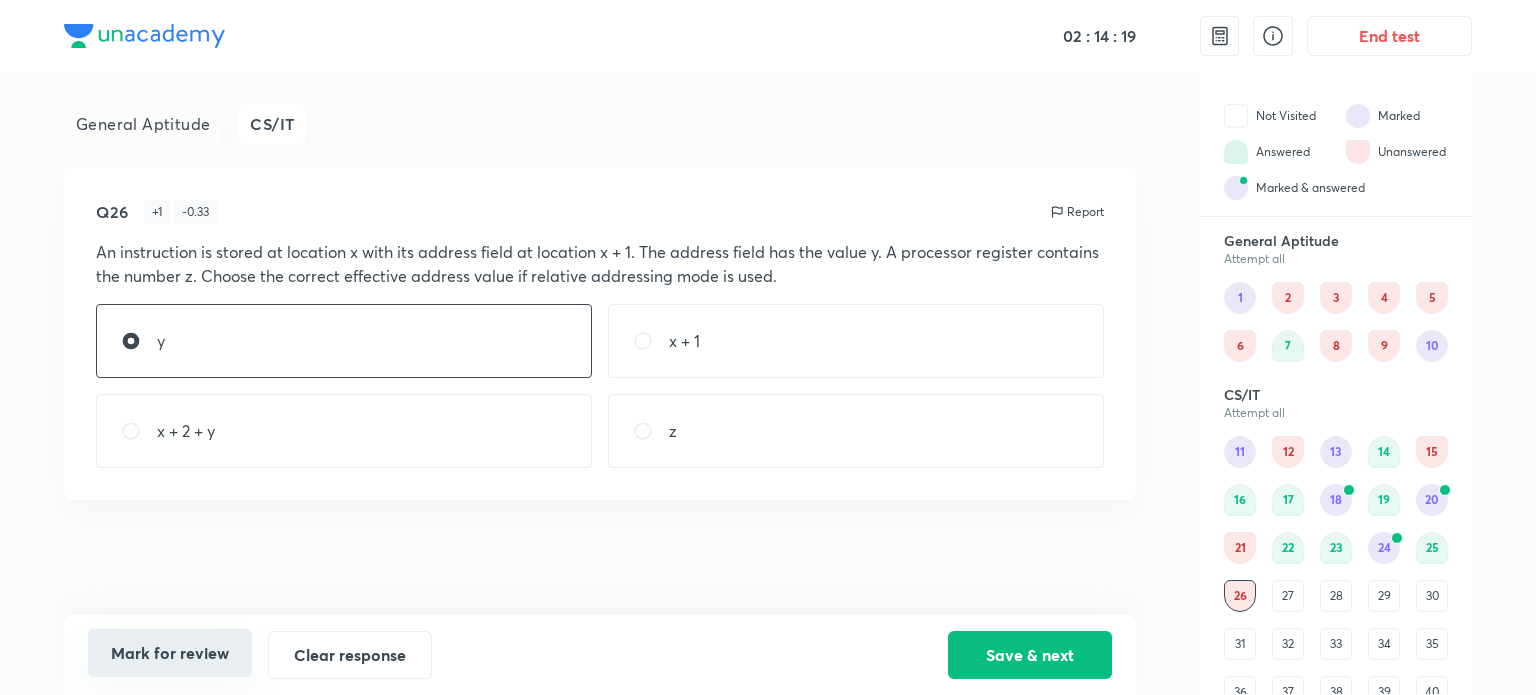 click on "Mark for review" at bounding box center [170, 653] 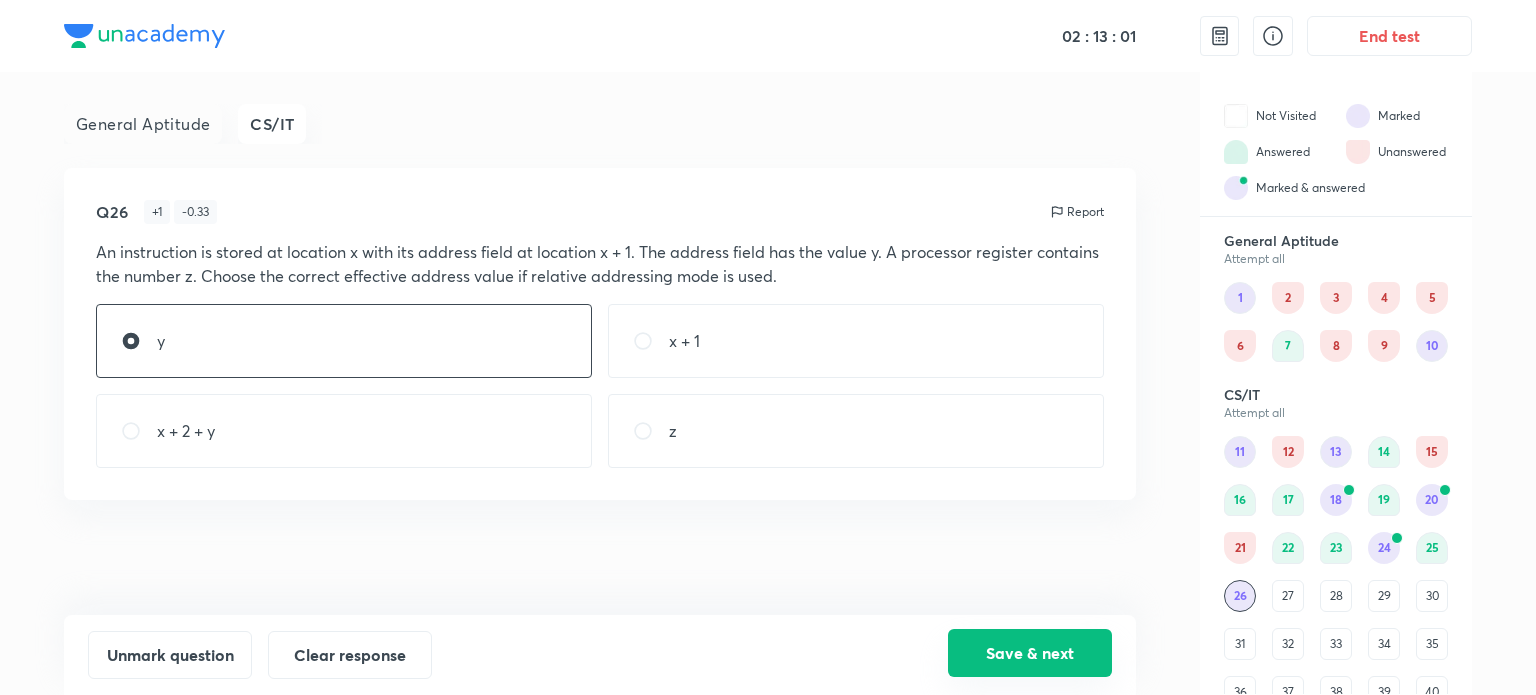 click on "Save & next" at bounding box center (1030, 653) 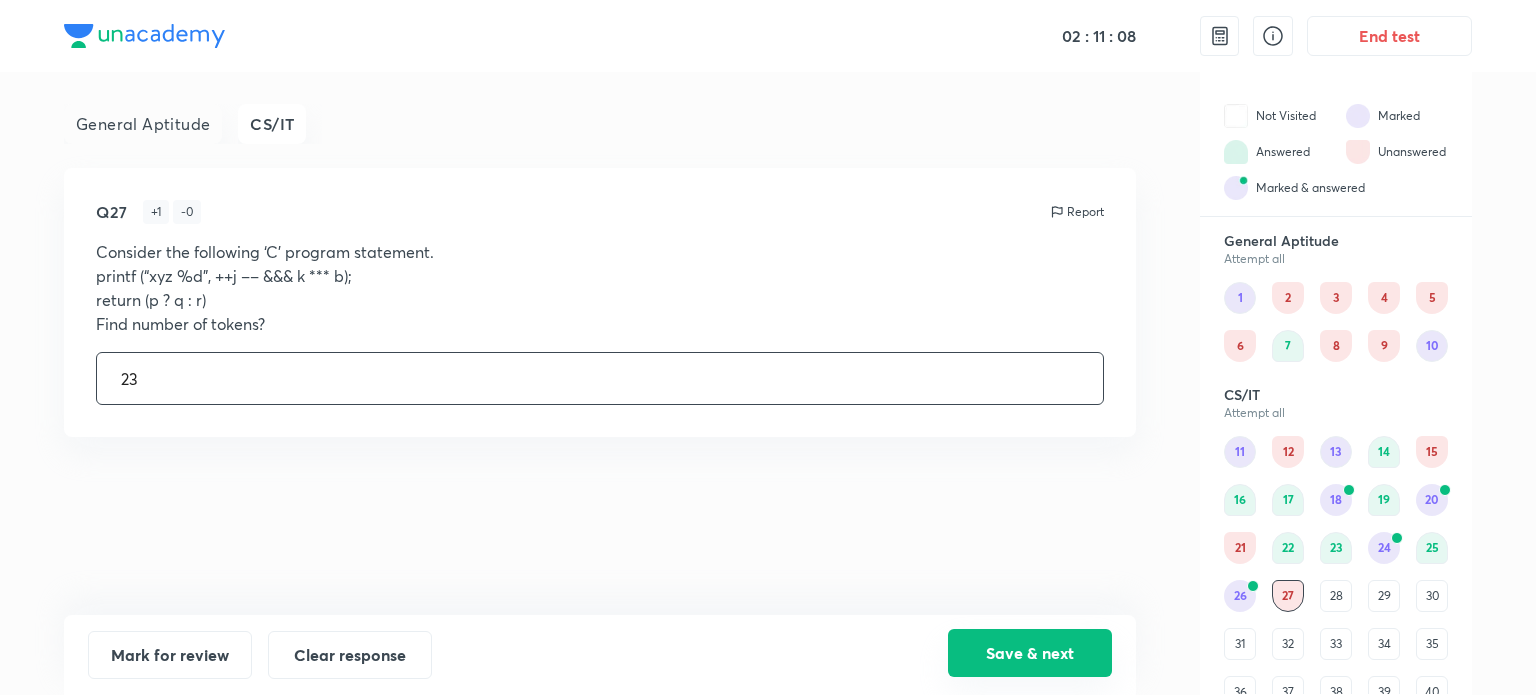 type on "23" 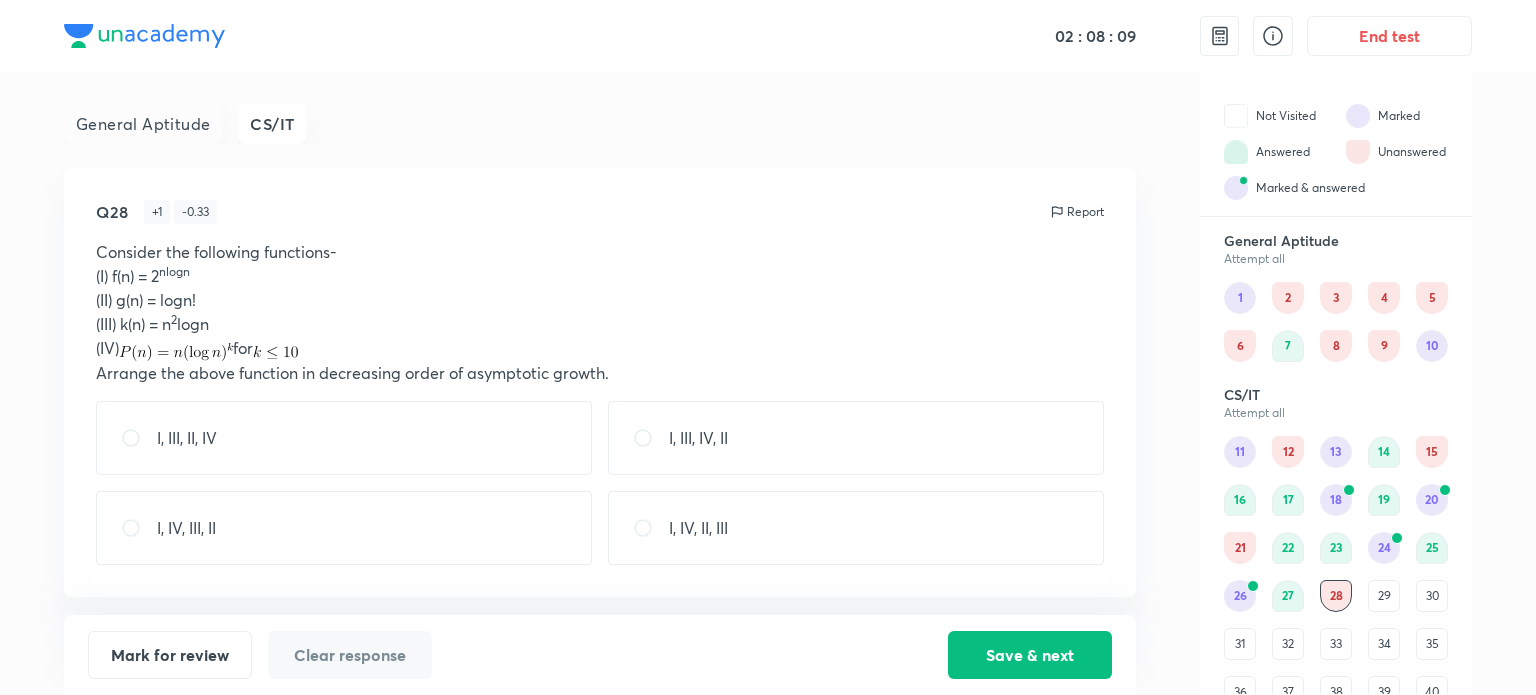 click on "I, III, IV, II" at bounding box center [698, 438] 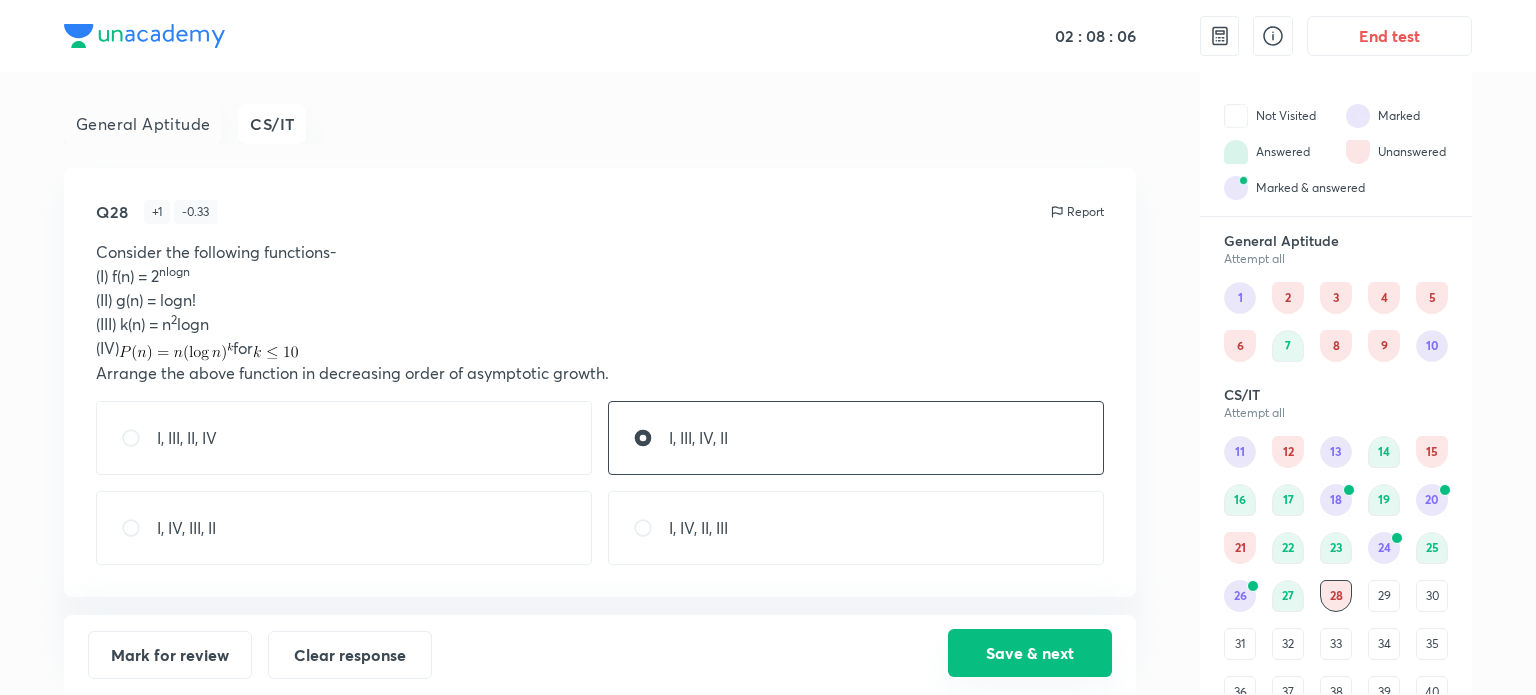 click on "Save & next" at bounding box center [1030, 653] 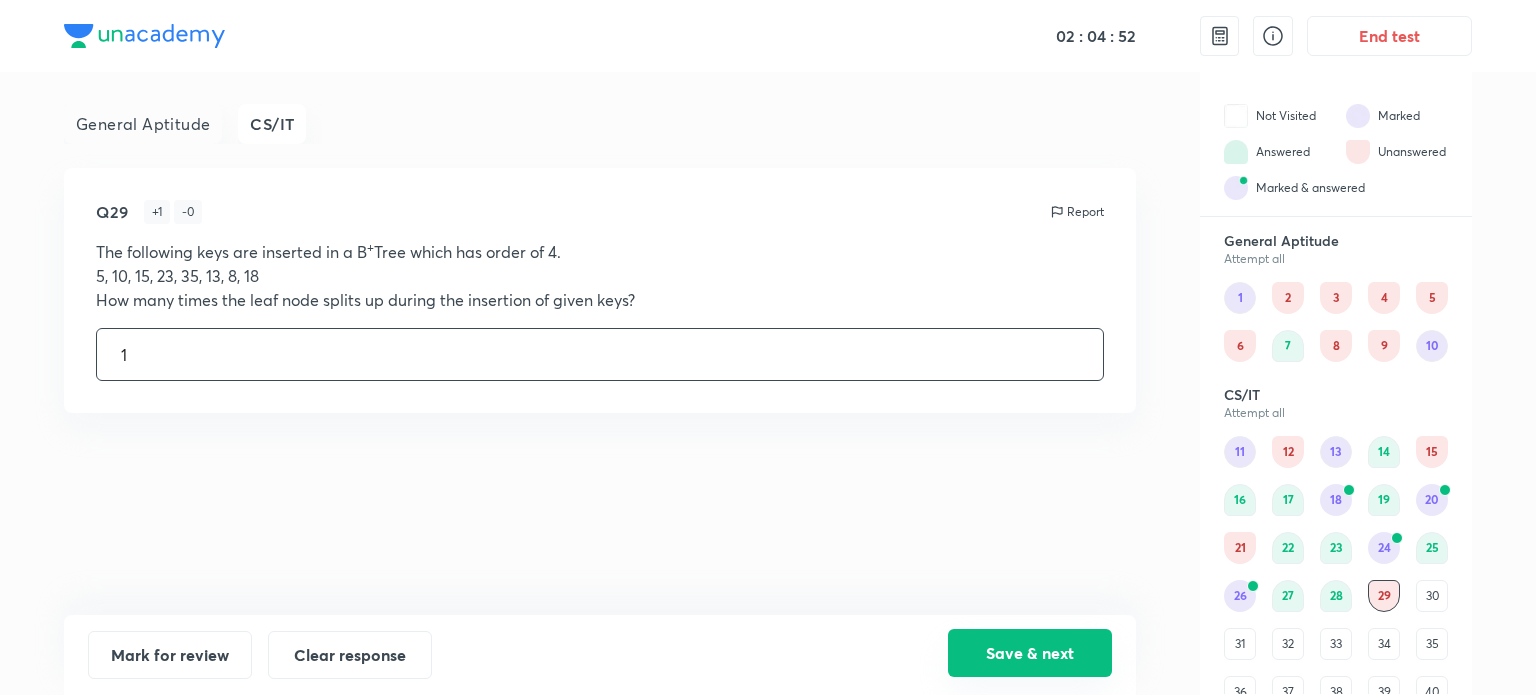 type on "1" 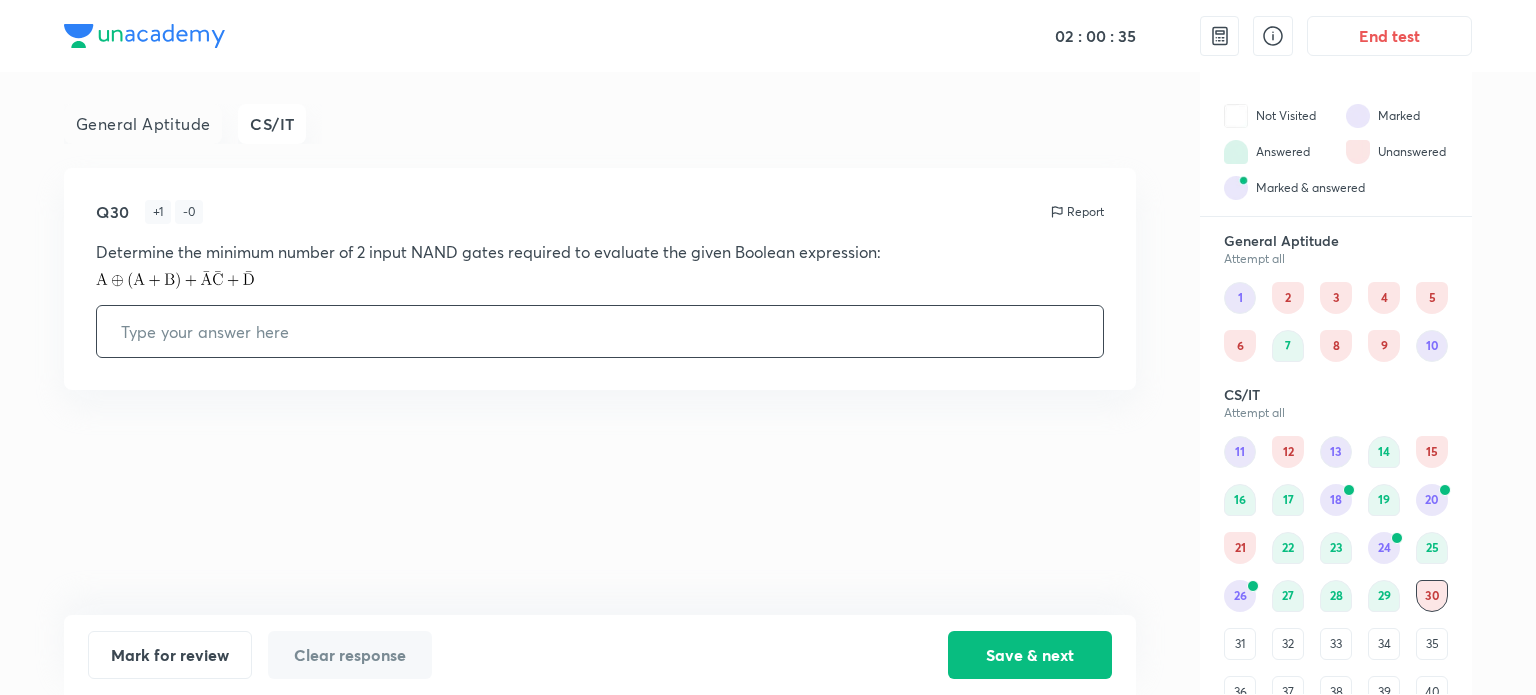 click at bounding box center (600, 331) 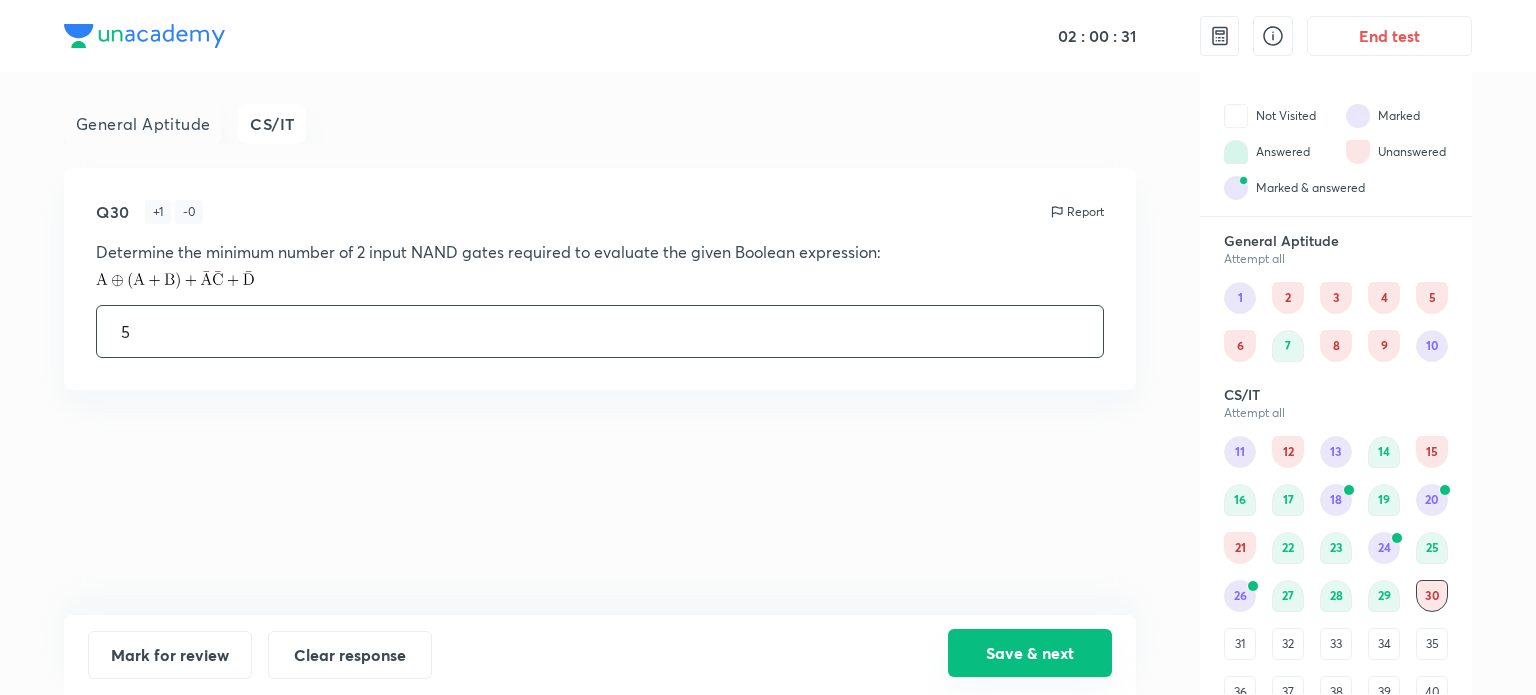 type on "5" 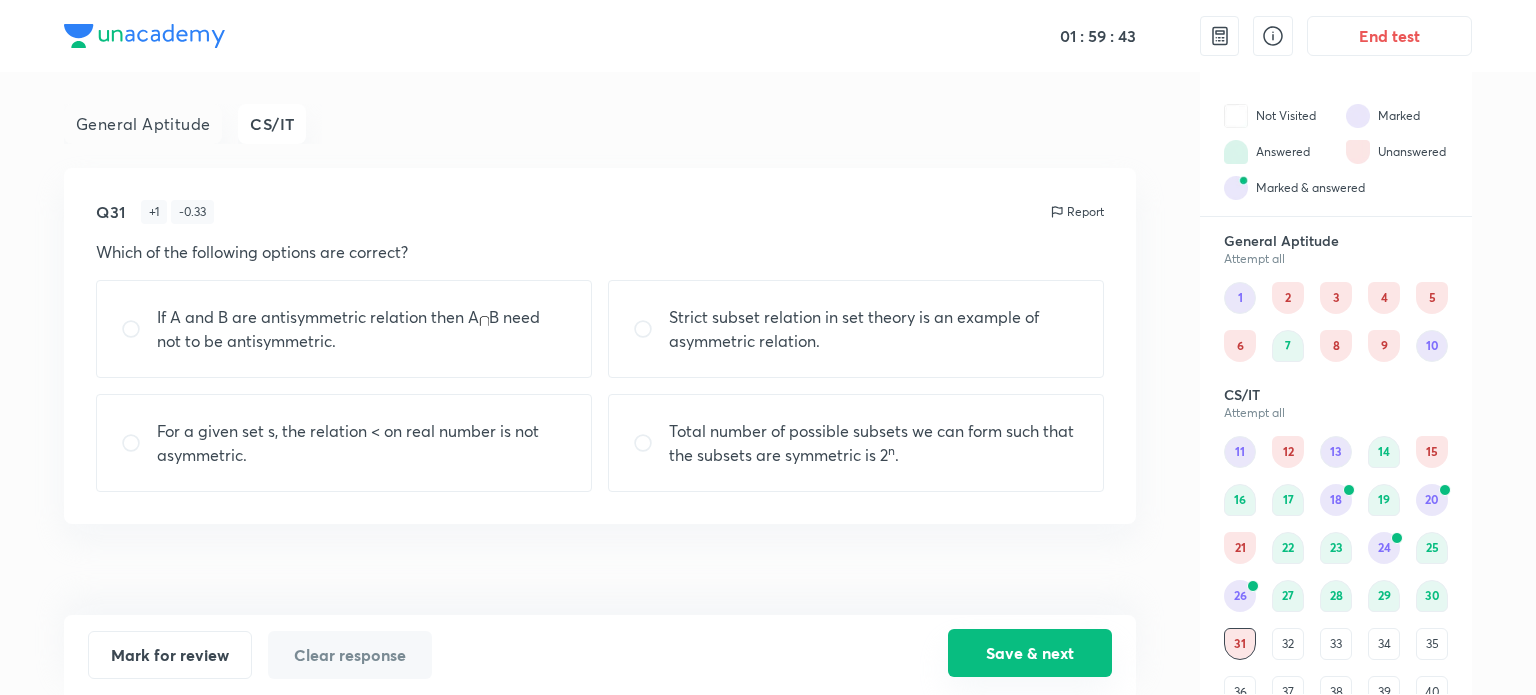 click on "Save & next" at bounding box center [1030, 653] 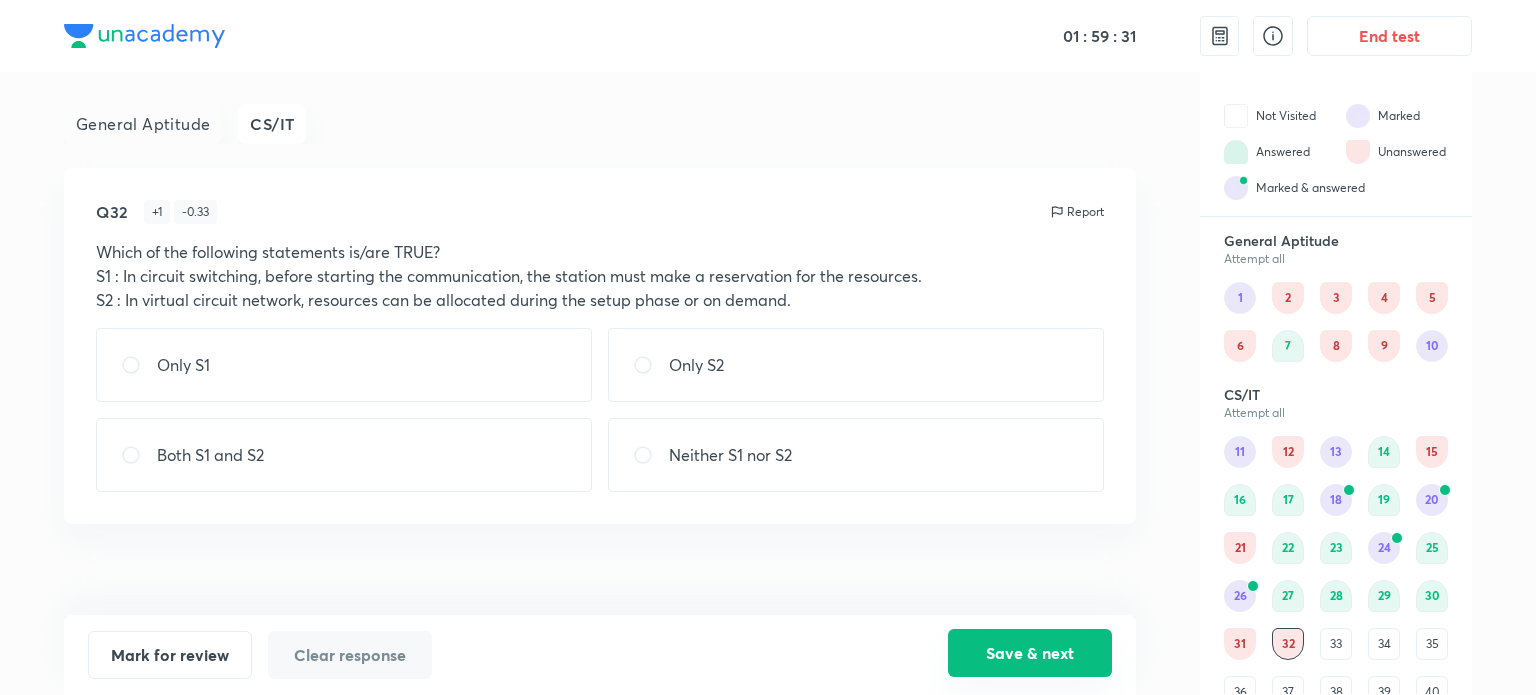 click on "Save & next" at bounding box center [1030, 653] 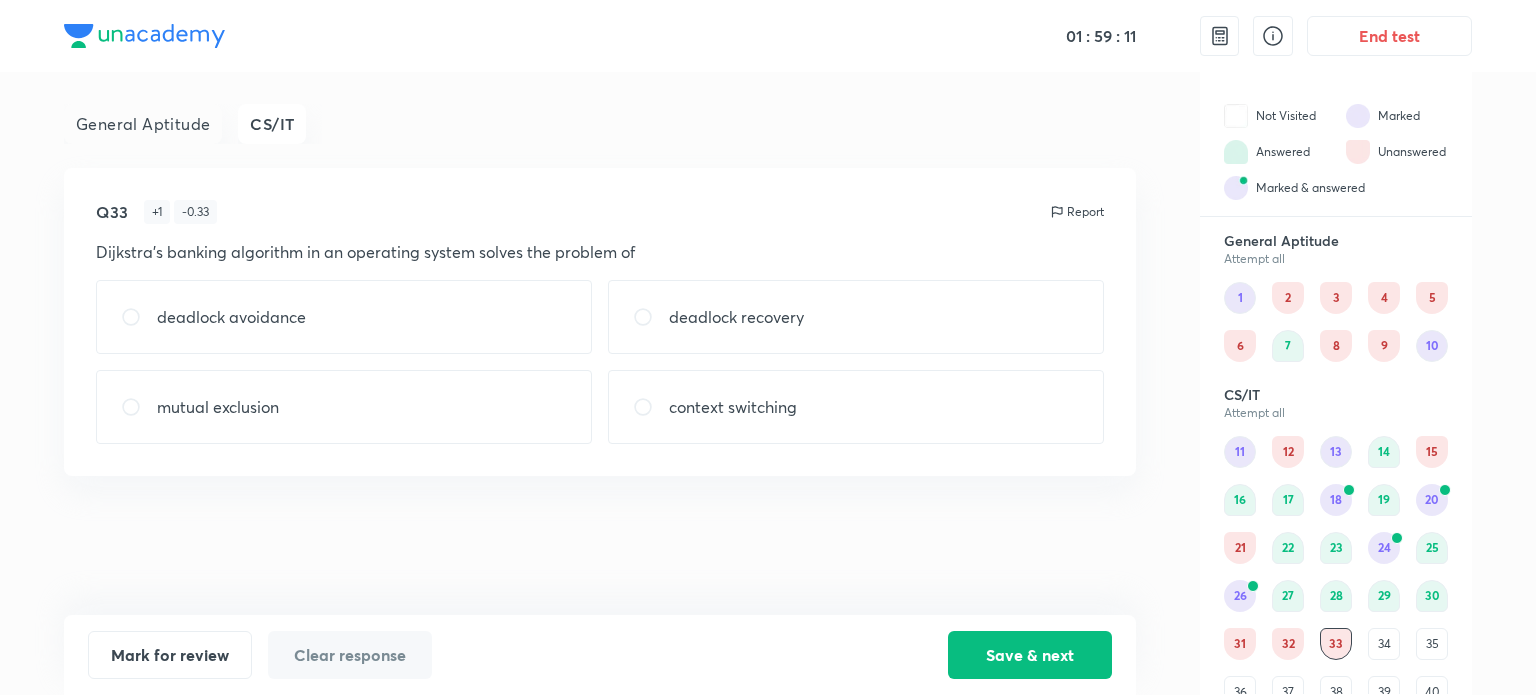 click on "deadlock avoidance" at bounding box center (344, 317) 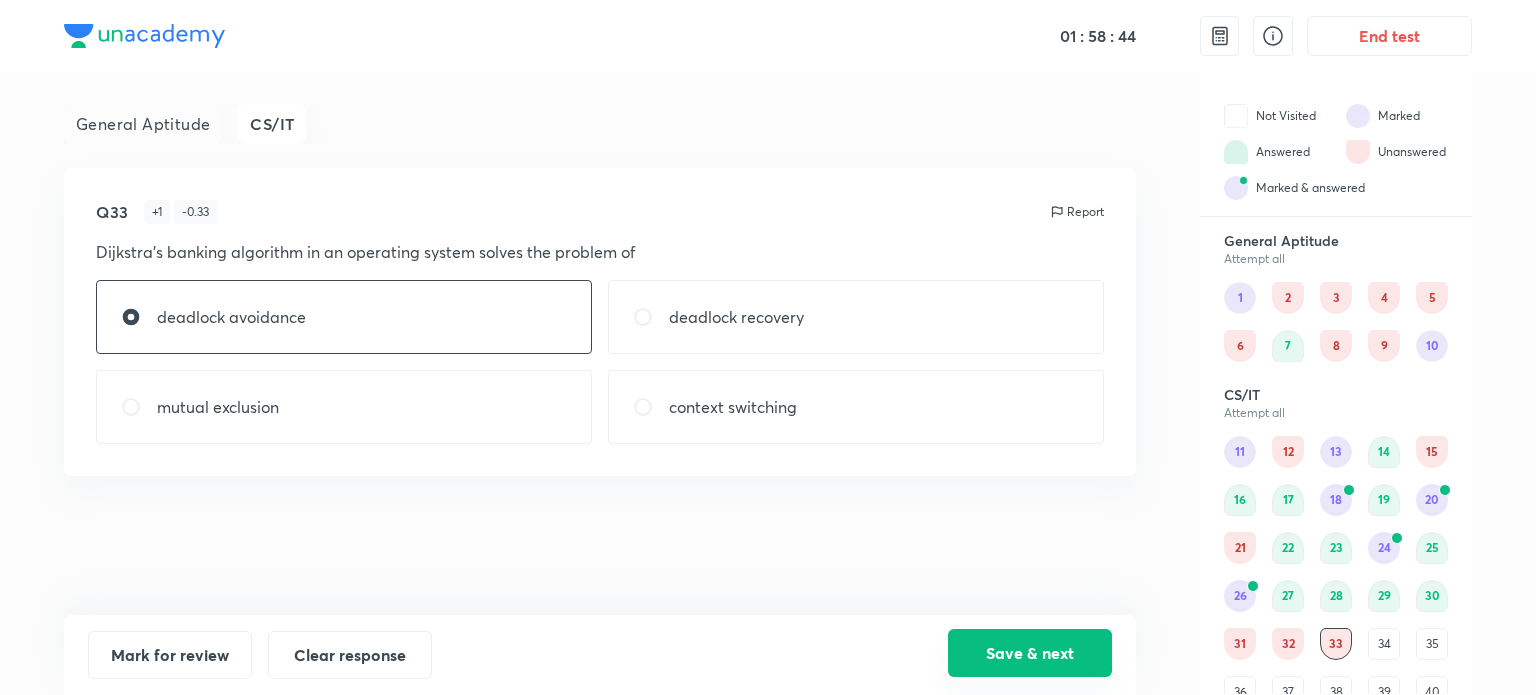 click on "Save & next" at bounding box center [1030, 653] 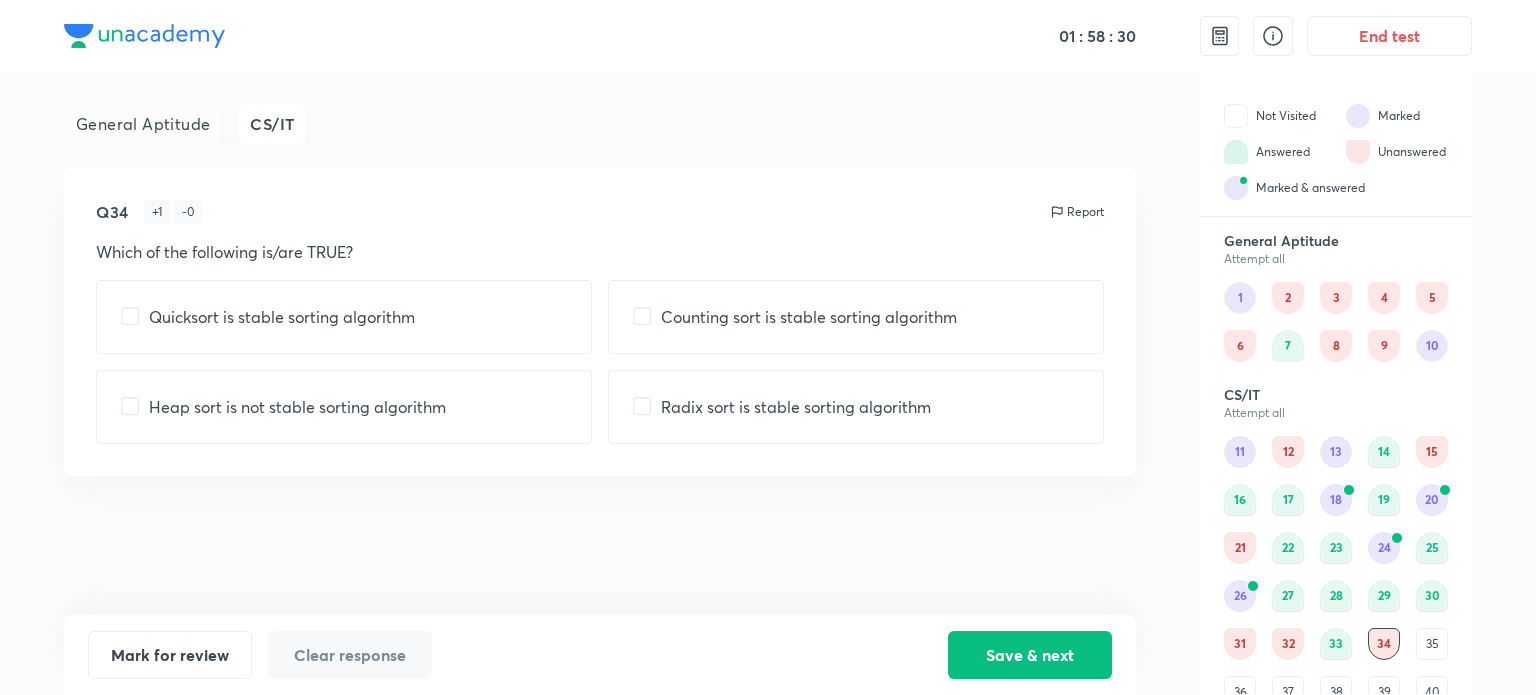 click on "Radix sort is stable sorting algorithm" at bounding box center (796, 407) 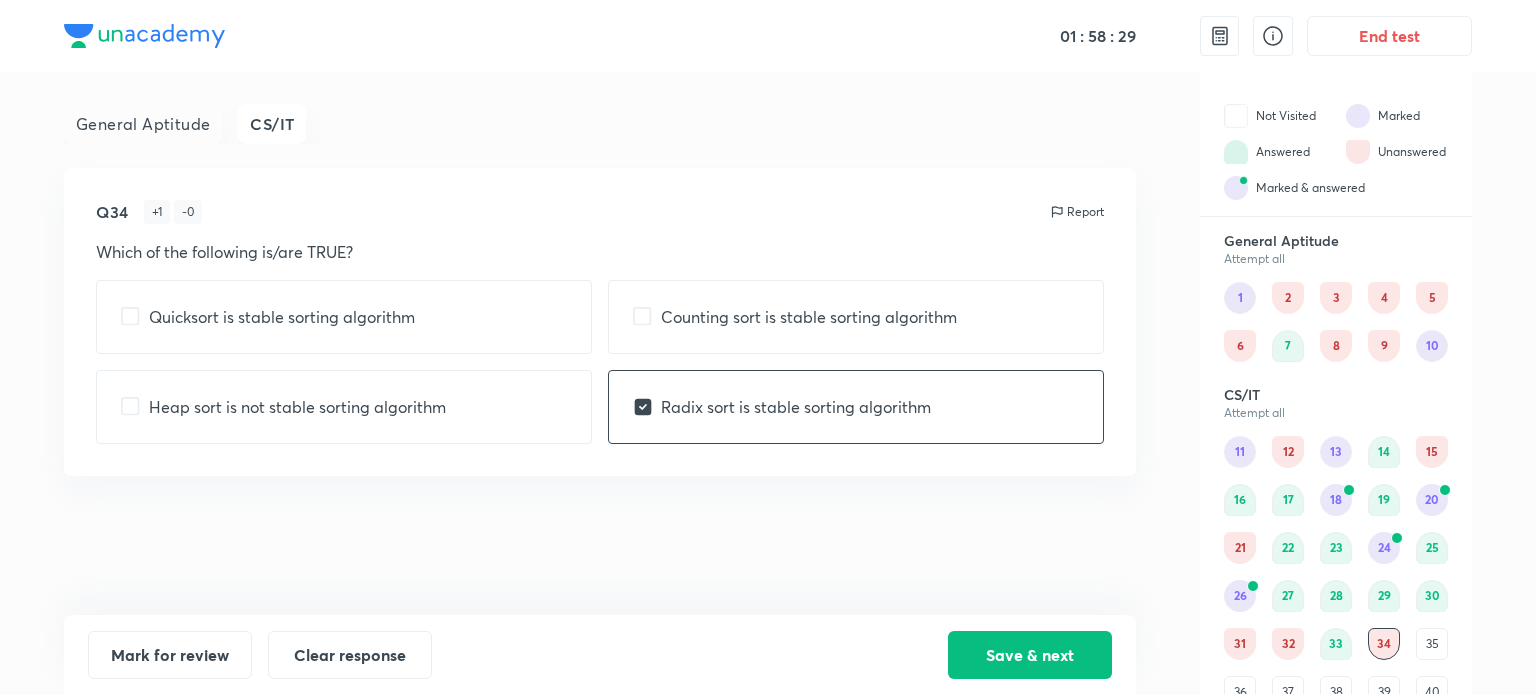 click on "Quicksort is stable sorting algorithm" at bounding box center (344, 317) 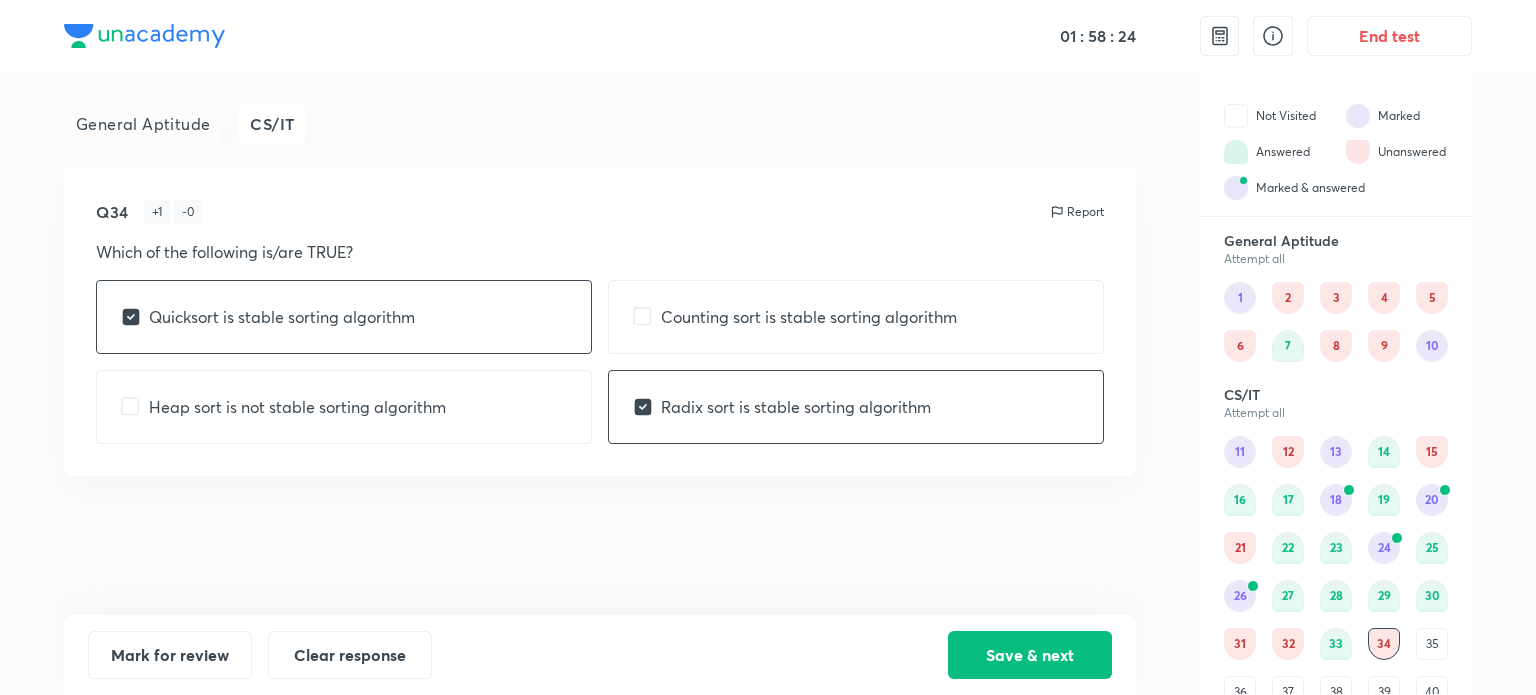 click on "Heap sort is not stable sorting algorithm" at bounding box center [344, 407] 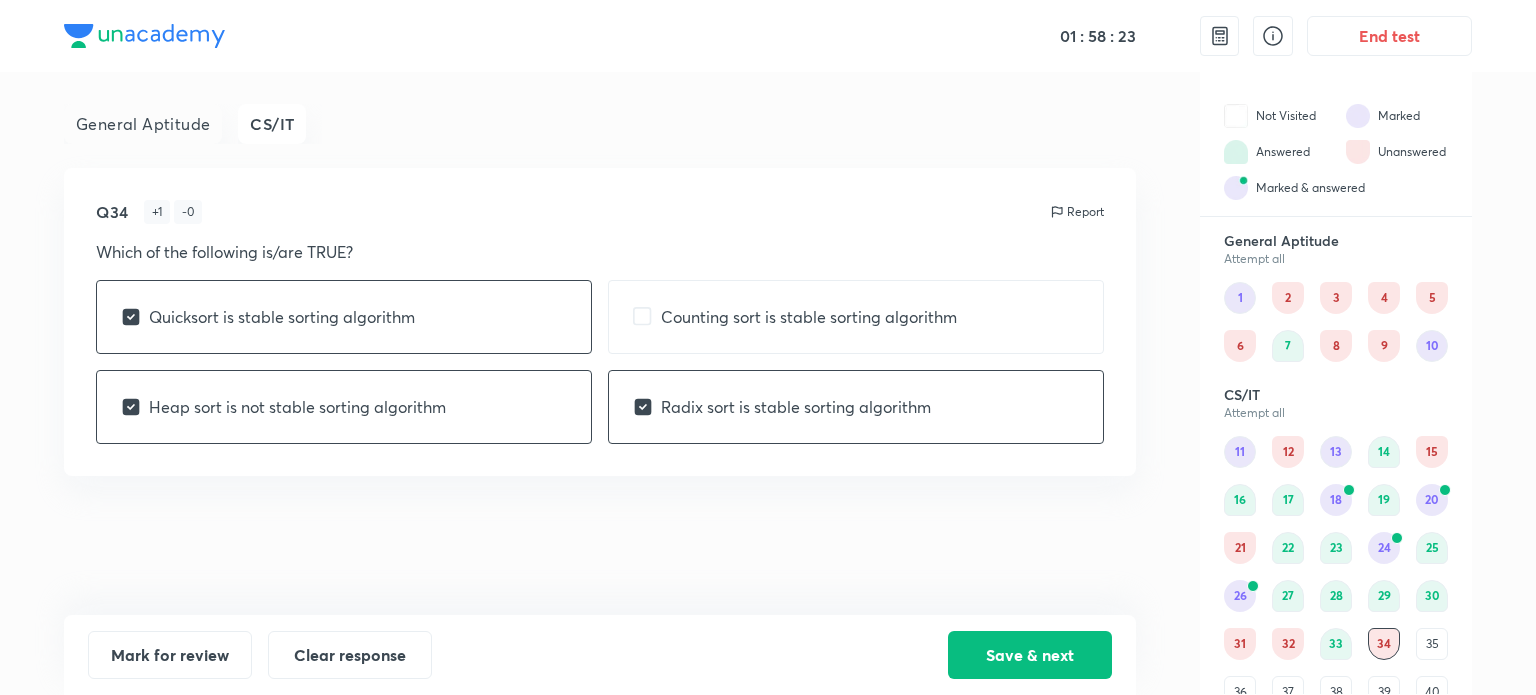 click on "Counting sort is stable sorting algorithm" at bounding box center [809, 317] 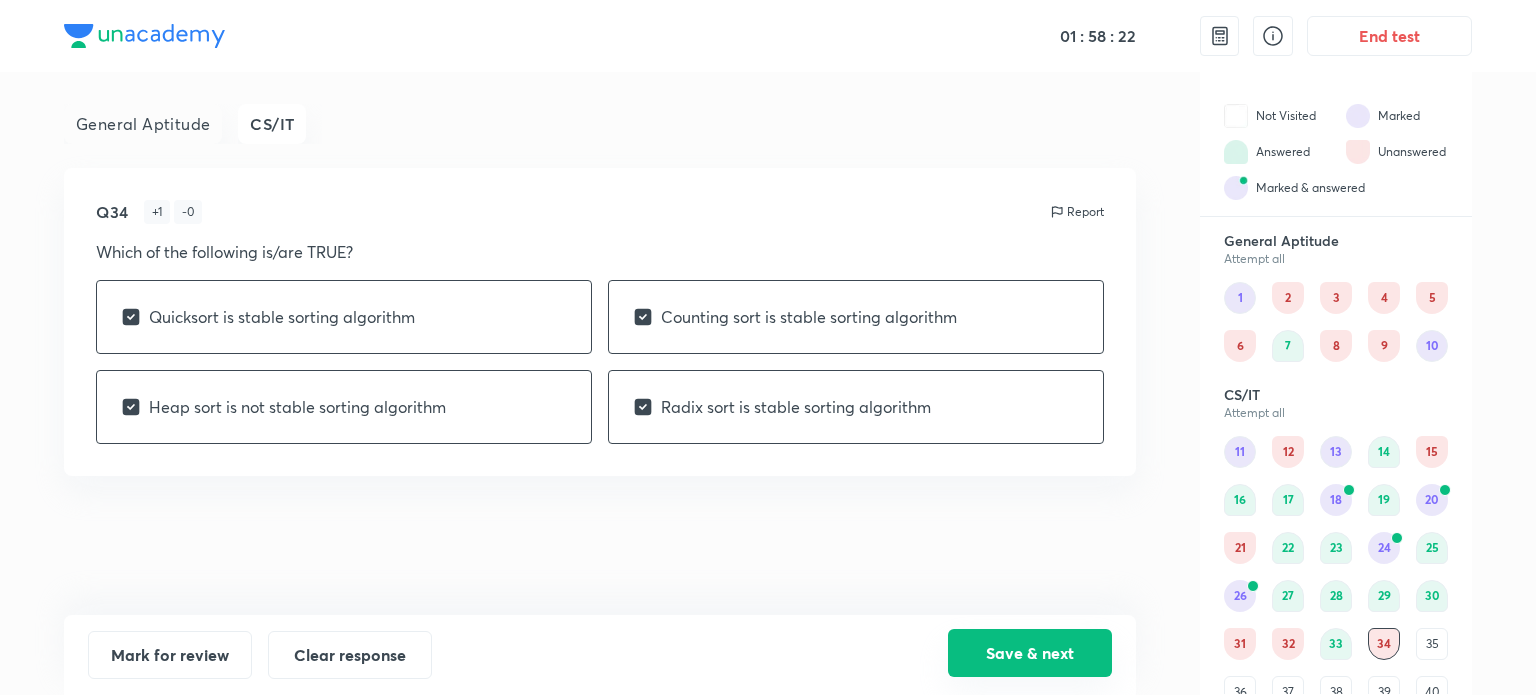 click on "Save & next" at bounding box center (1030, 653) 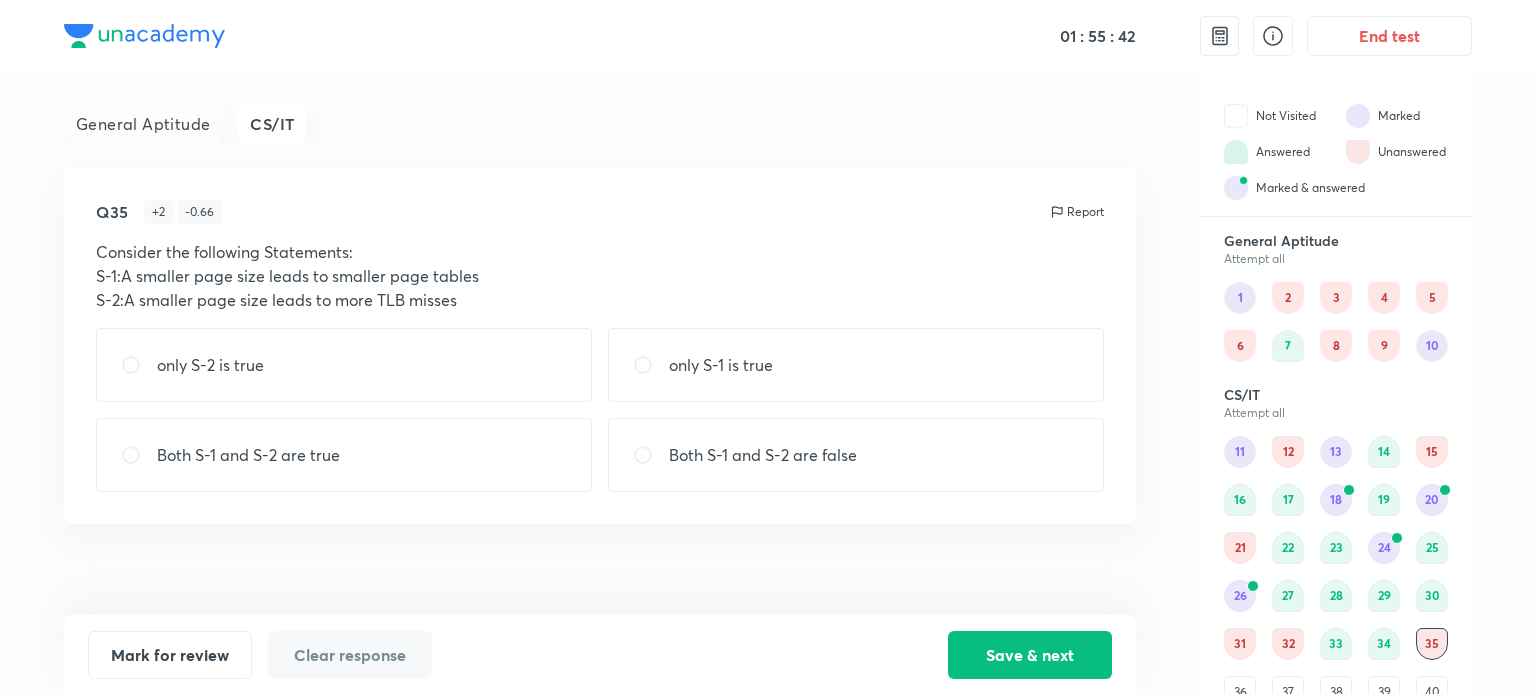 click on "Both S-1 and S-2 are true" at bounding box center [344, 455] 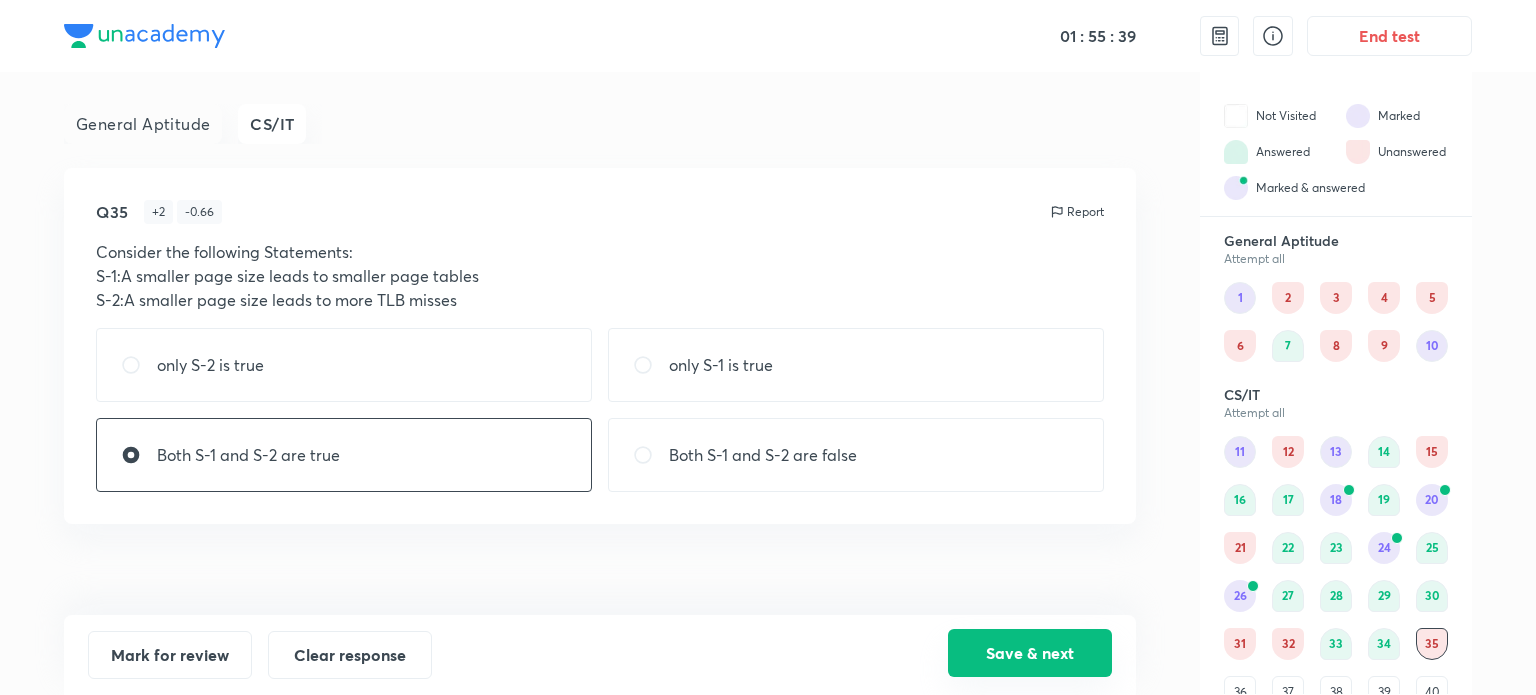 click on "Save & next" at bounding box center [1030, 653] 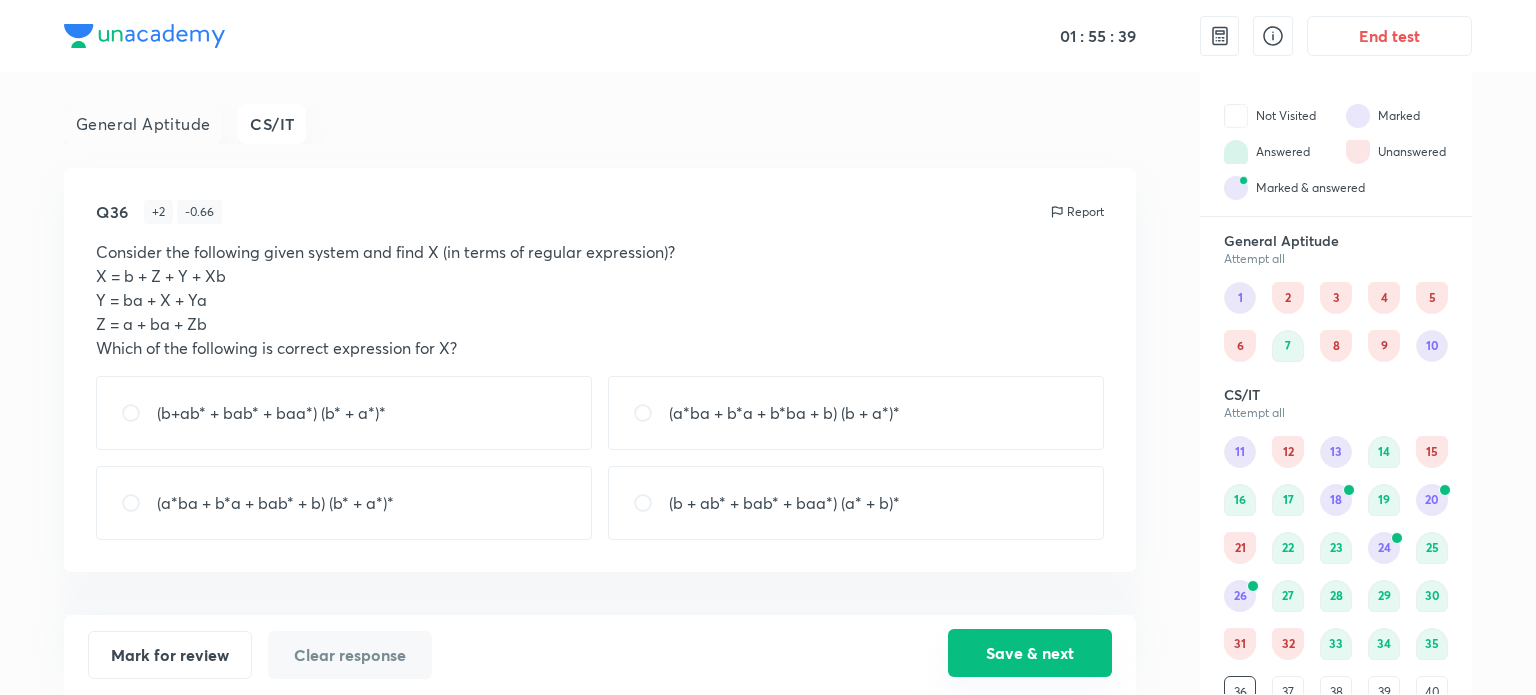 scroll, scrollTop: 13, scrollLeft: 0, axis: vertical 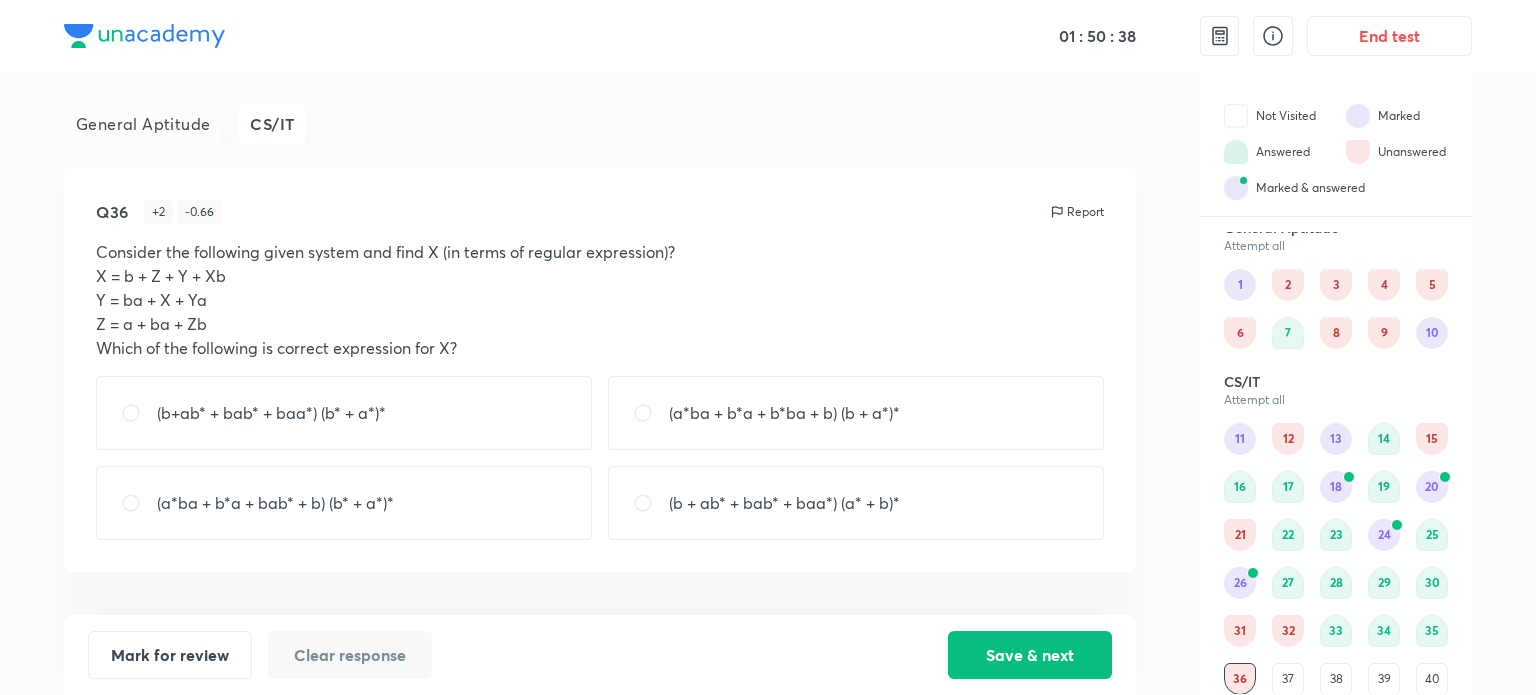 click at bounding box center (651, 503) 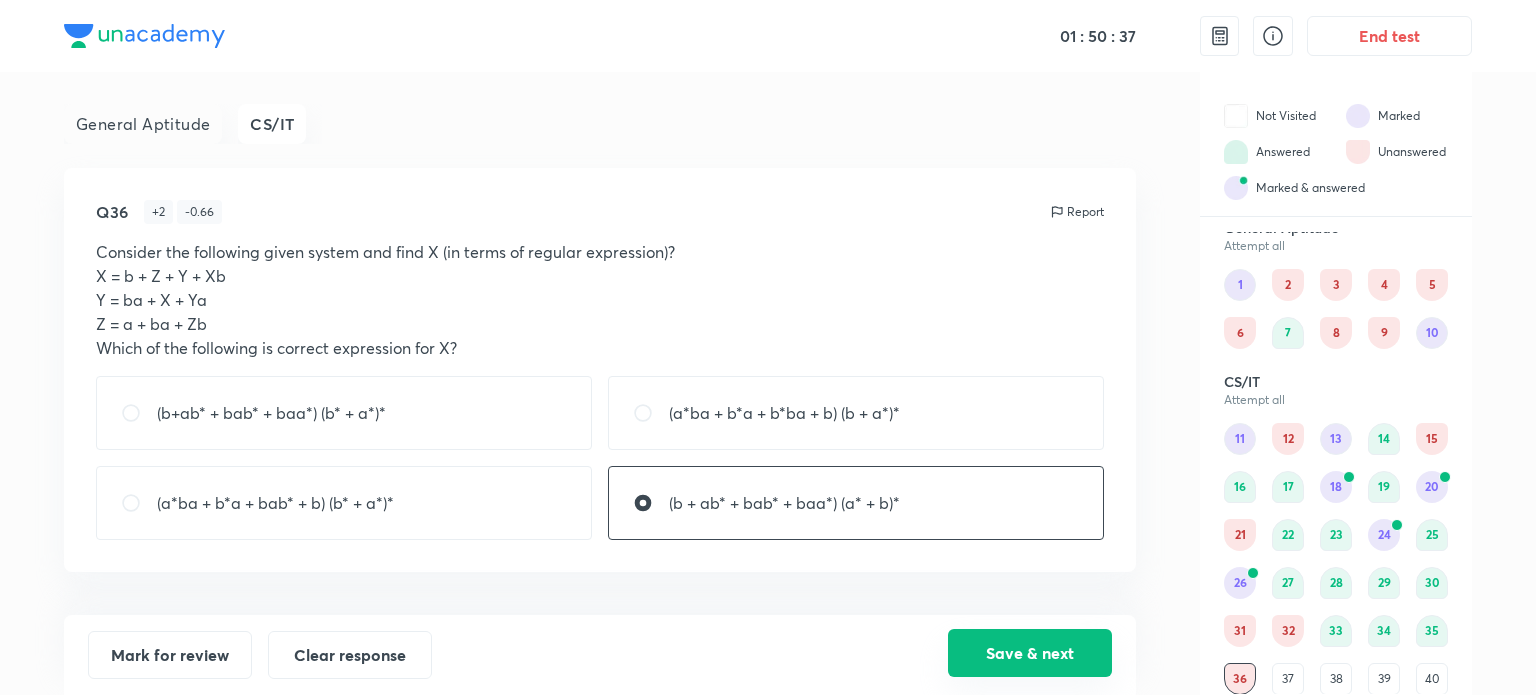 click on "Save & next" at bounding box center (1030, 653) 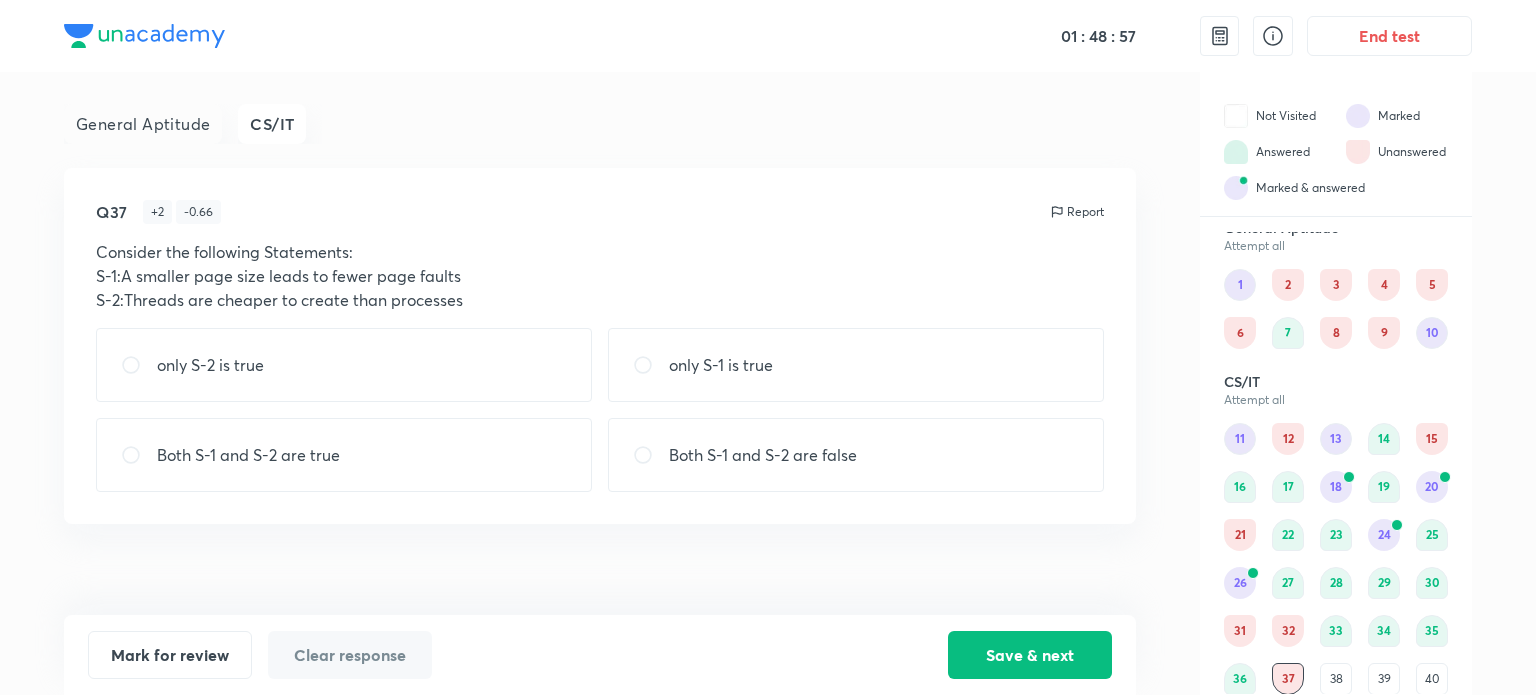 click on "Both S-1 and S-2 are false" at bounding box center [856, 455] 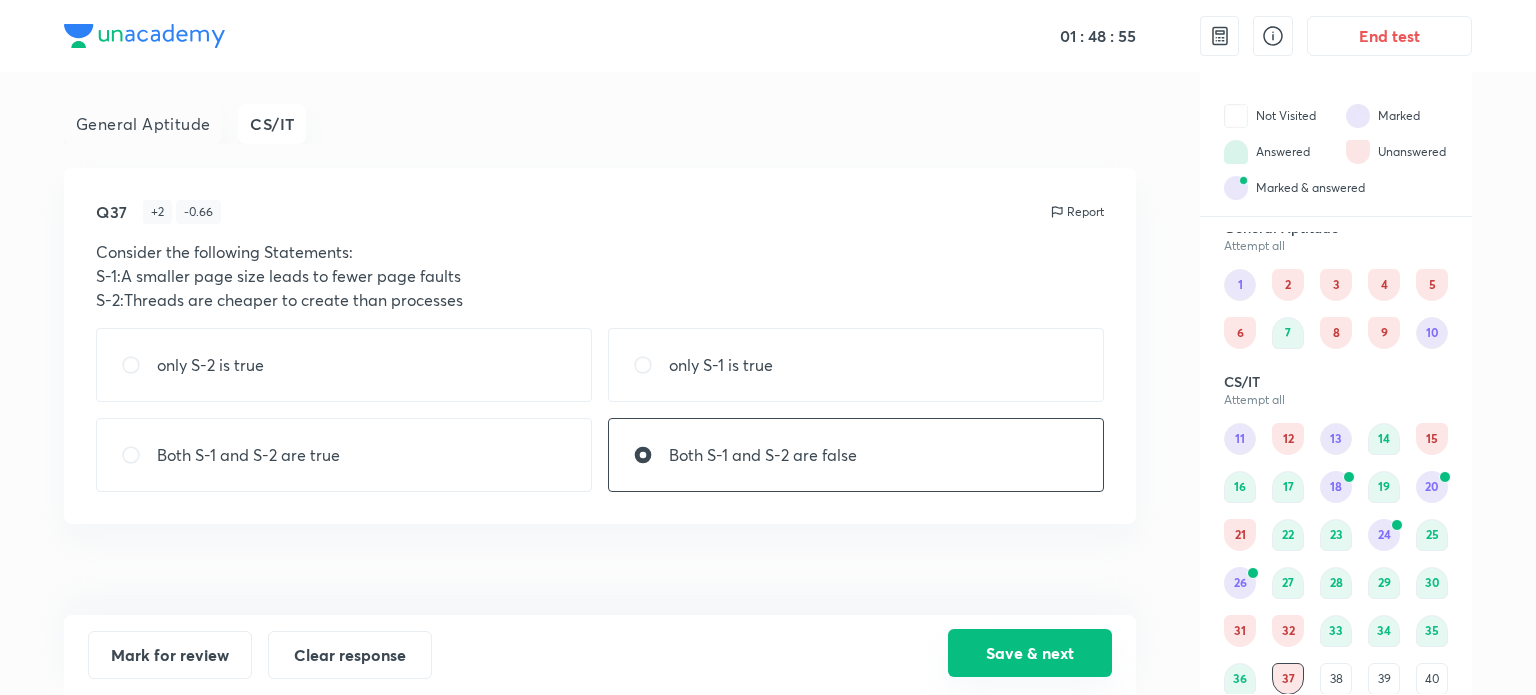 click on "Save & next" at bounding box center (1030, 653) 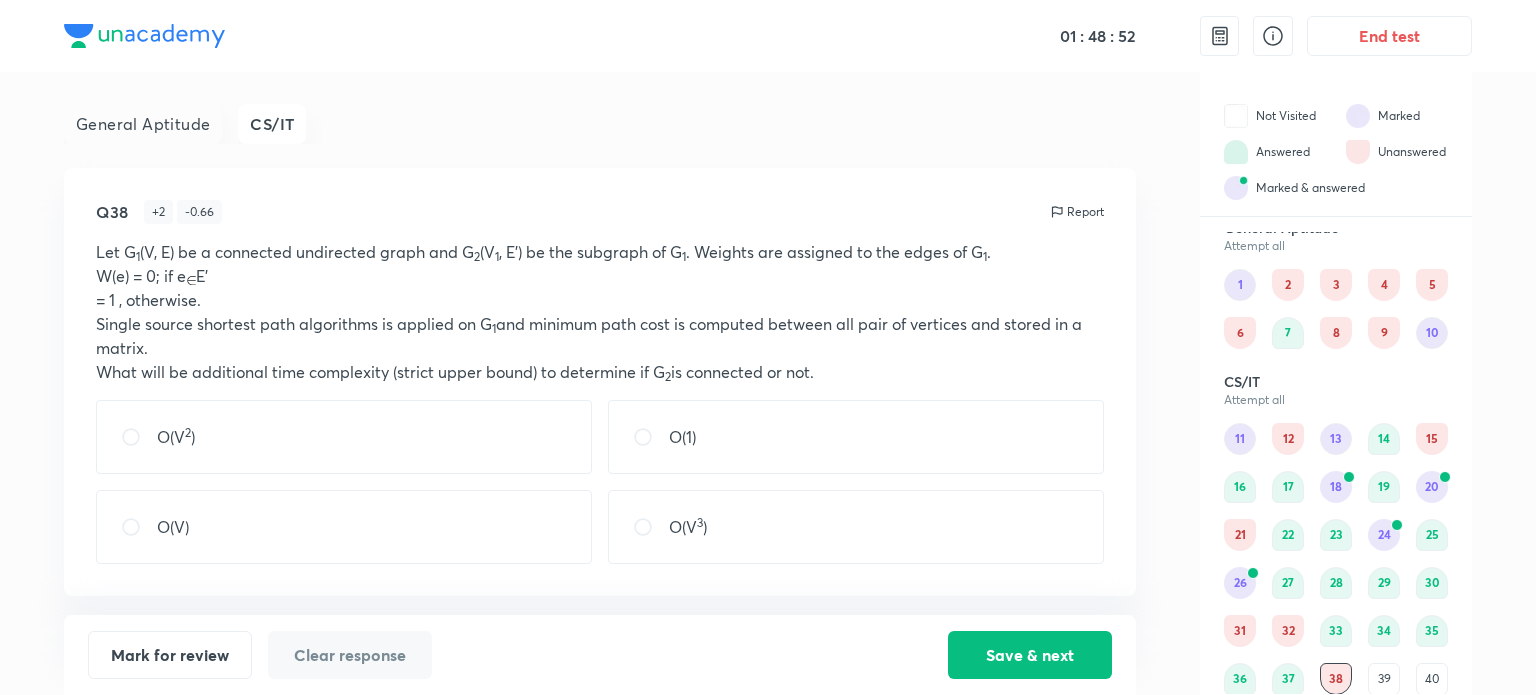click on "37" at bounding box center [1288, 679] 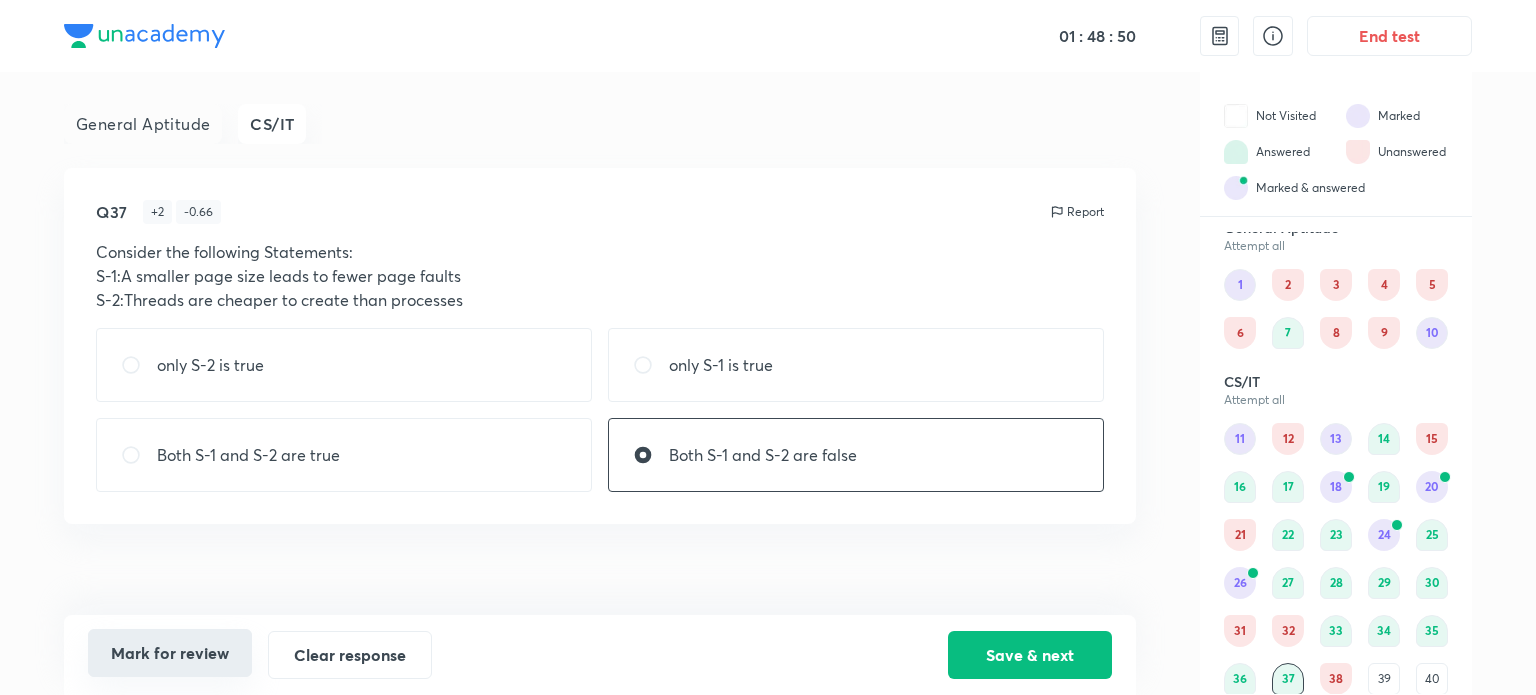 click on "Mark for review" at bounding box center (170, 653) 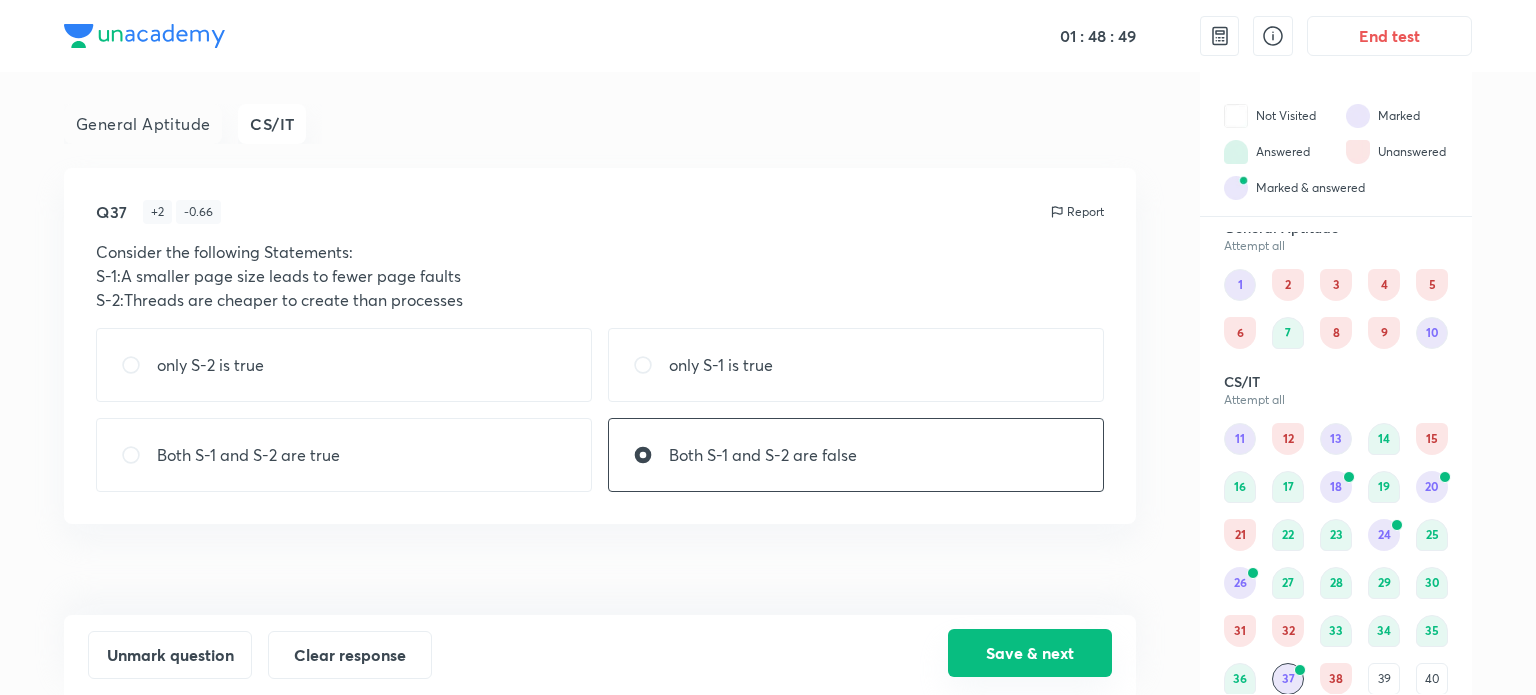 click on "Save & next" at bounding box center [1030, 653] 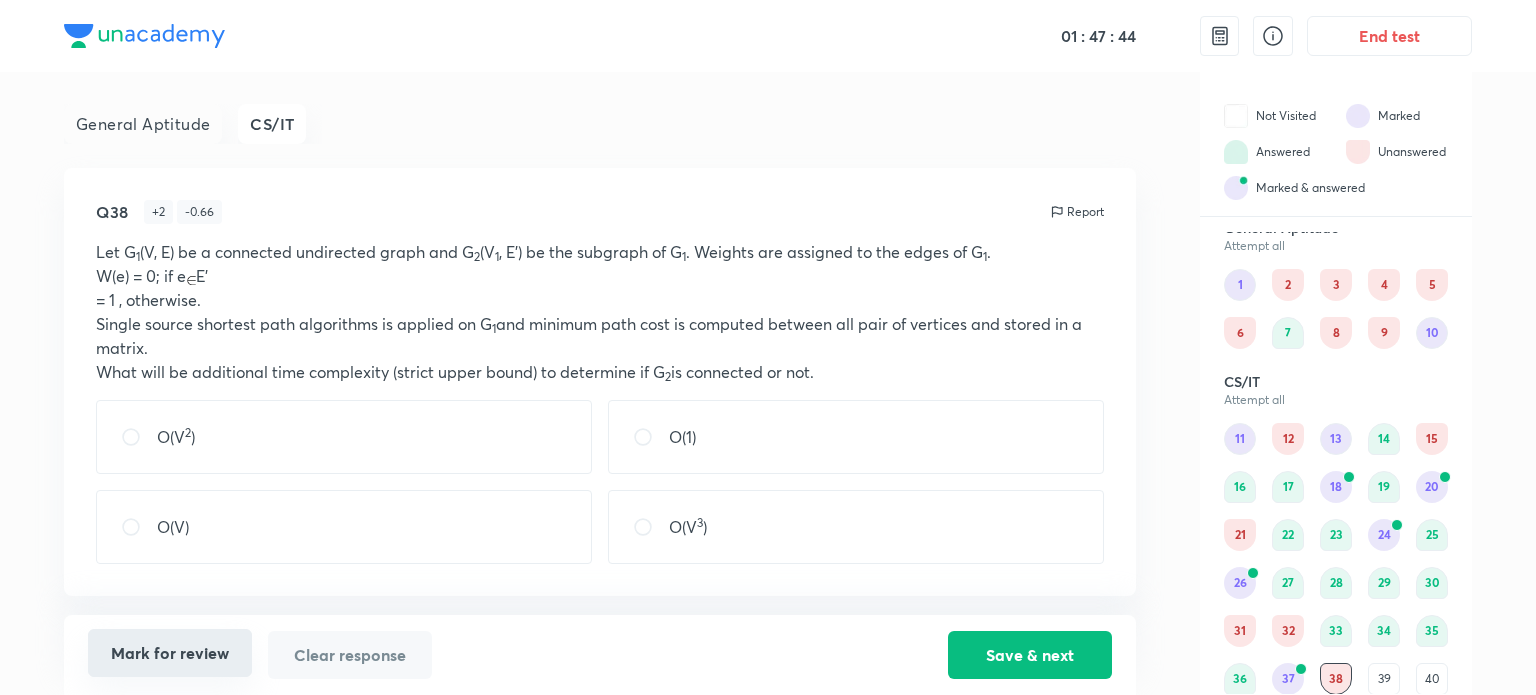 click on "Mark for review" at bounding box center (170, 653) 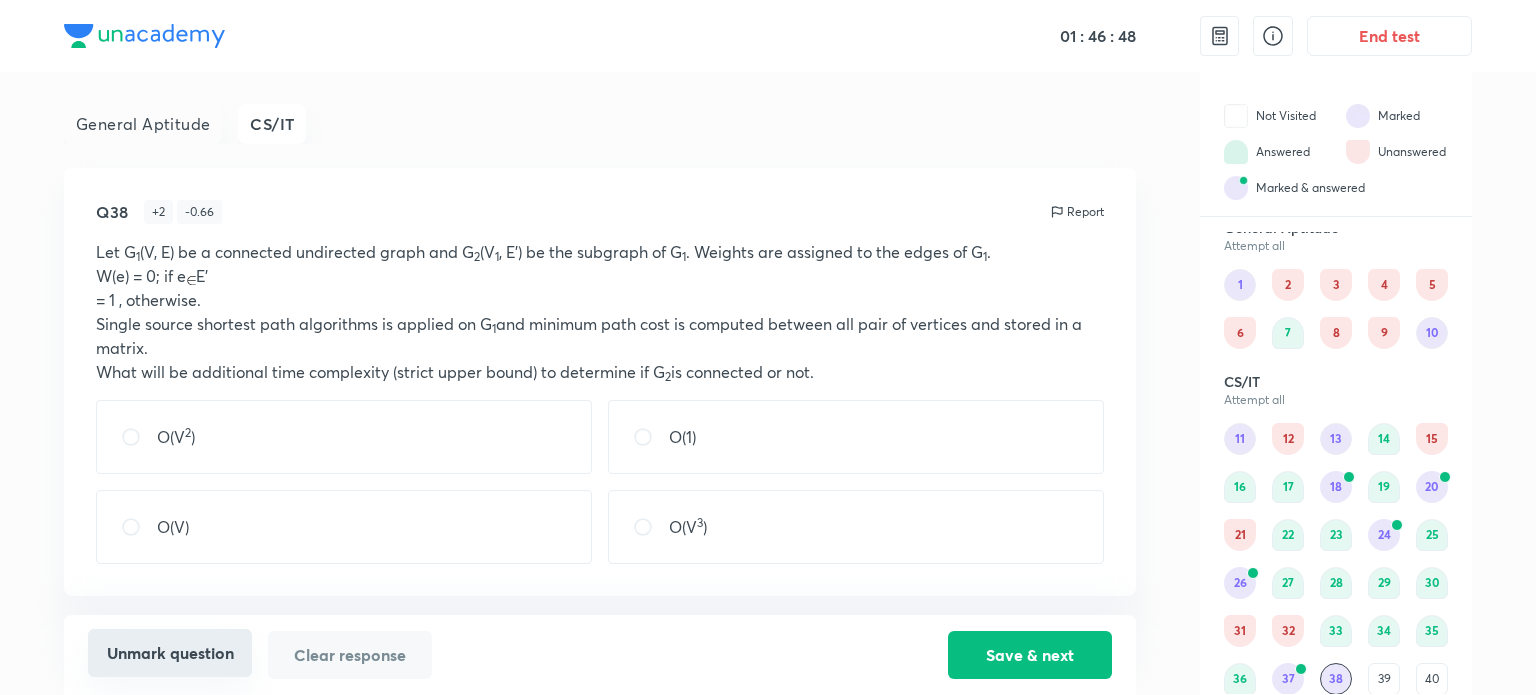 click on "Unmark question" at bounding box center (170, 653) 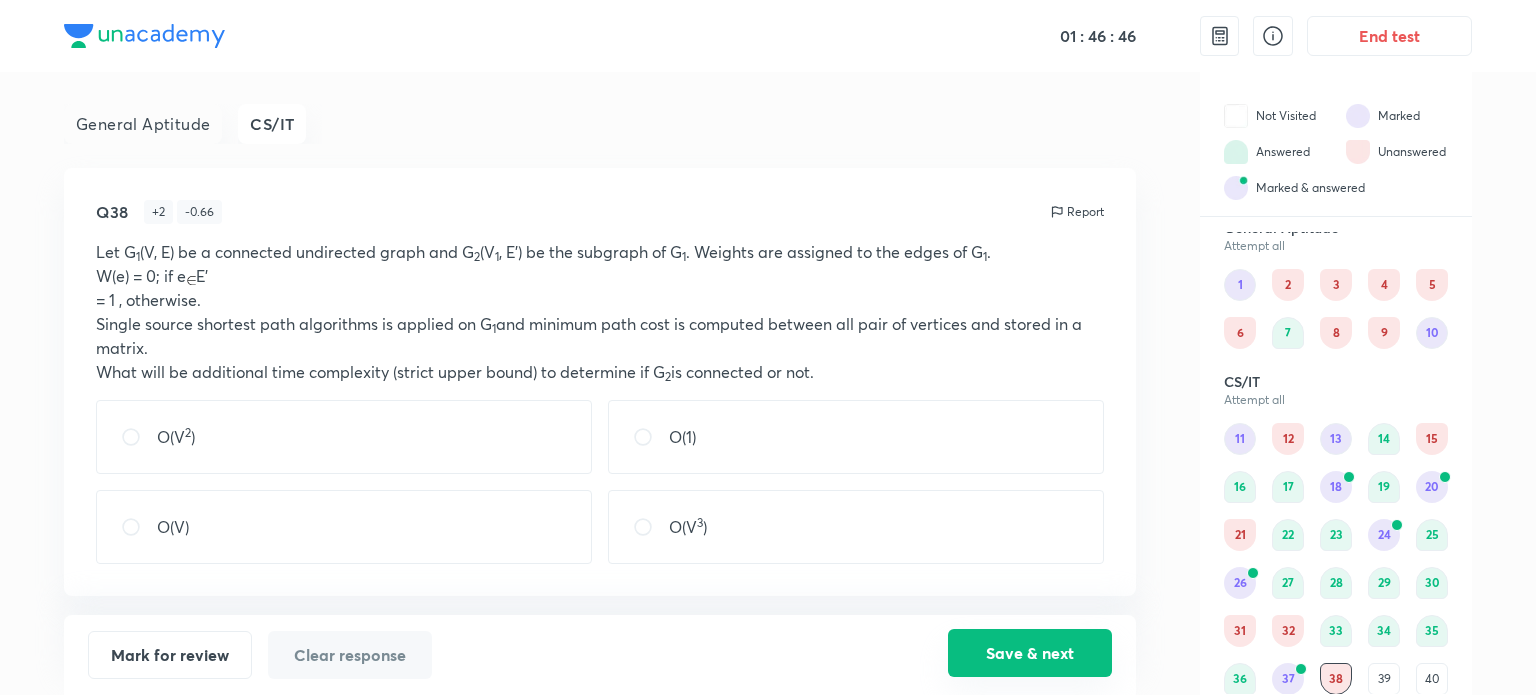 click on "Save & next" at bounding box center (1030, 653) 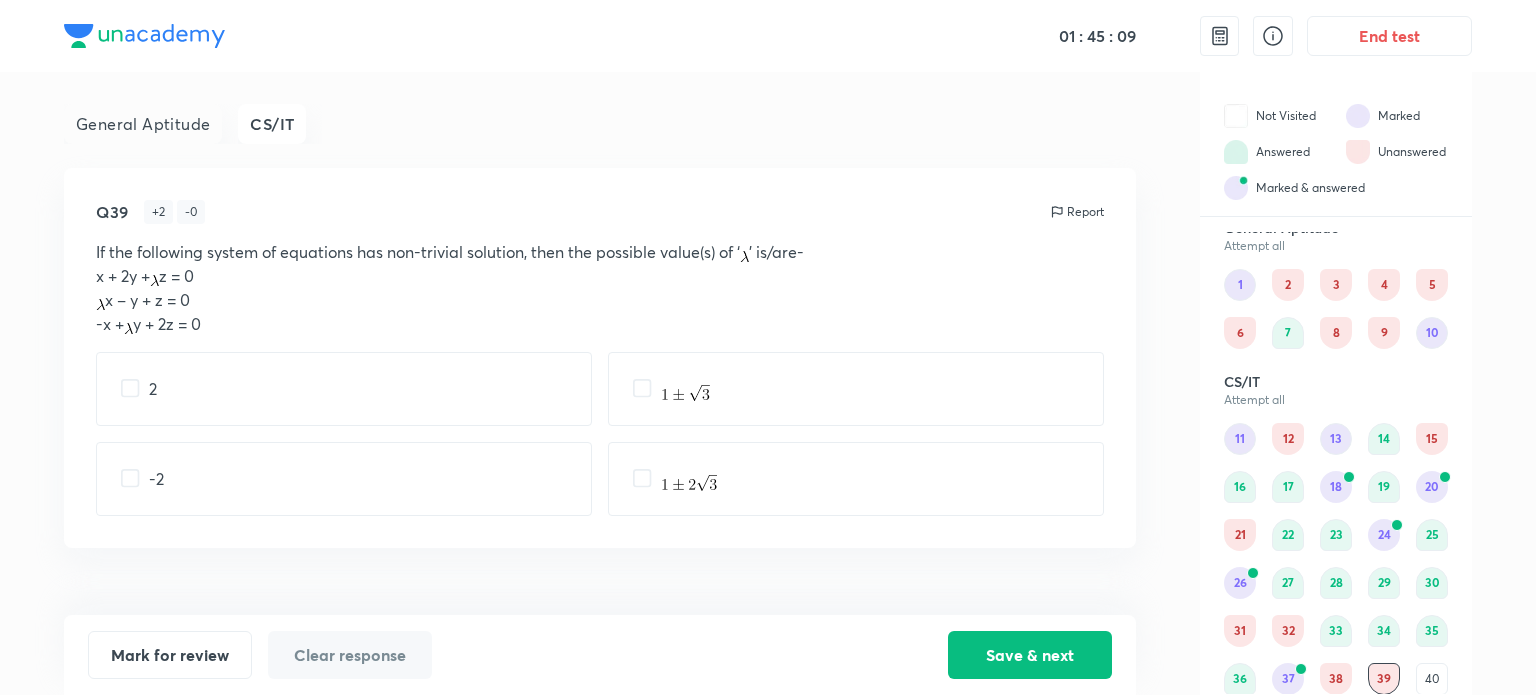 click at bounding box center [856, 389] 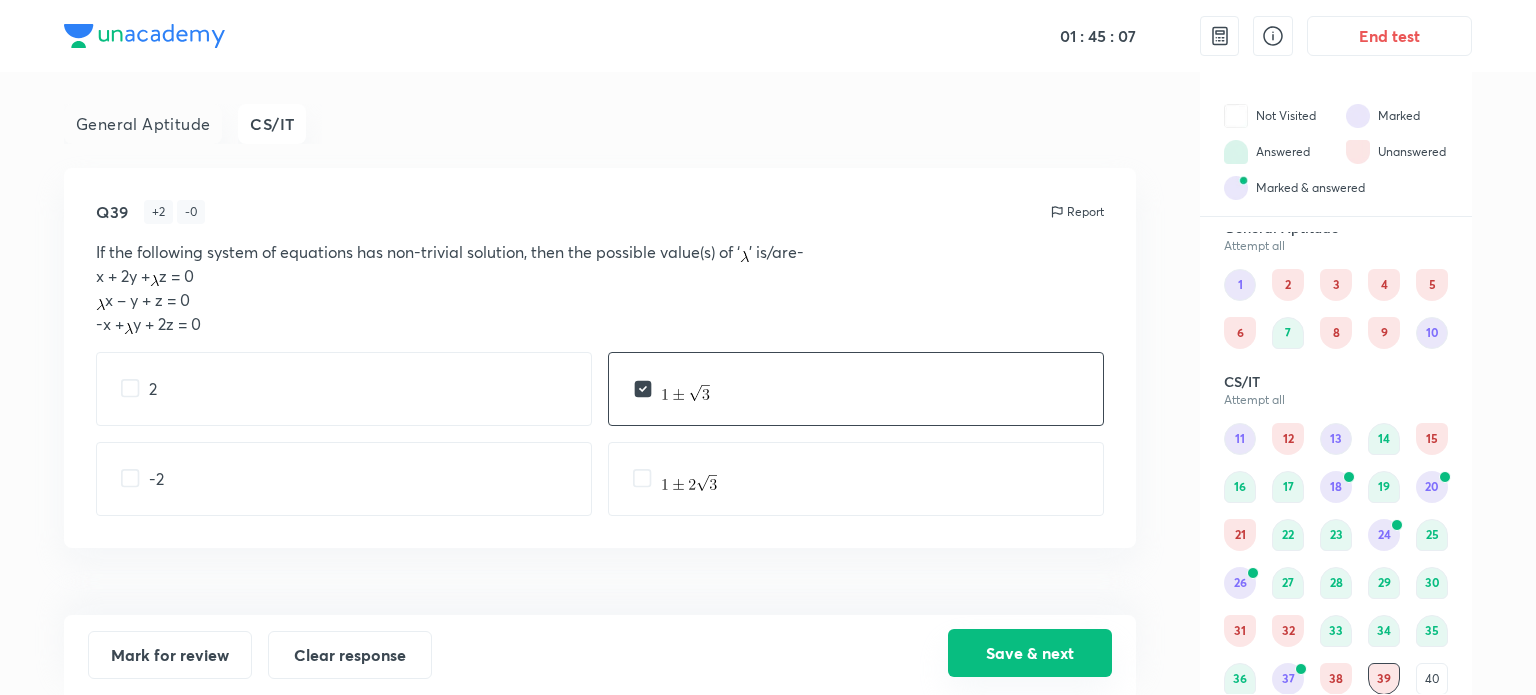 click on "Save & next" at bounding box center [1030, 653] 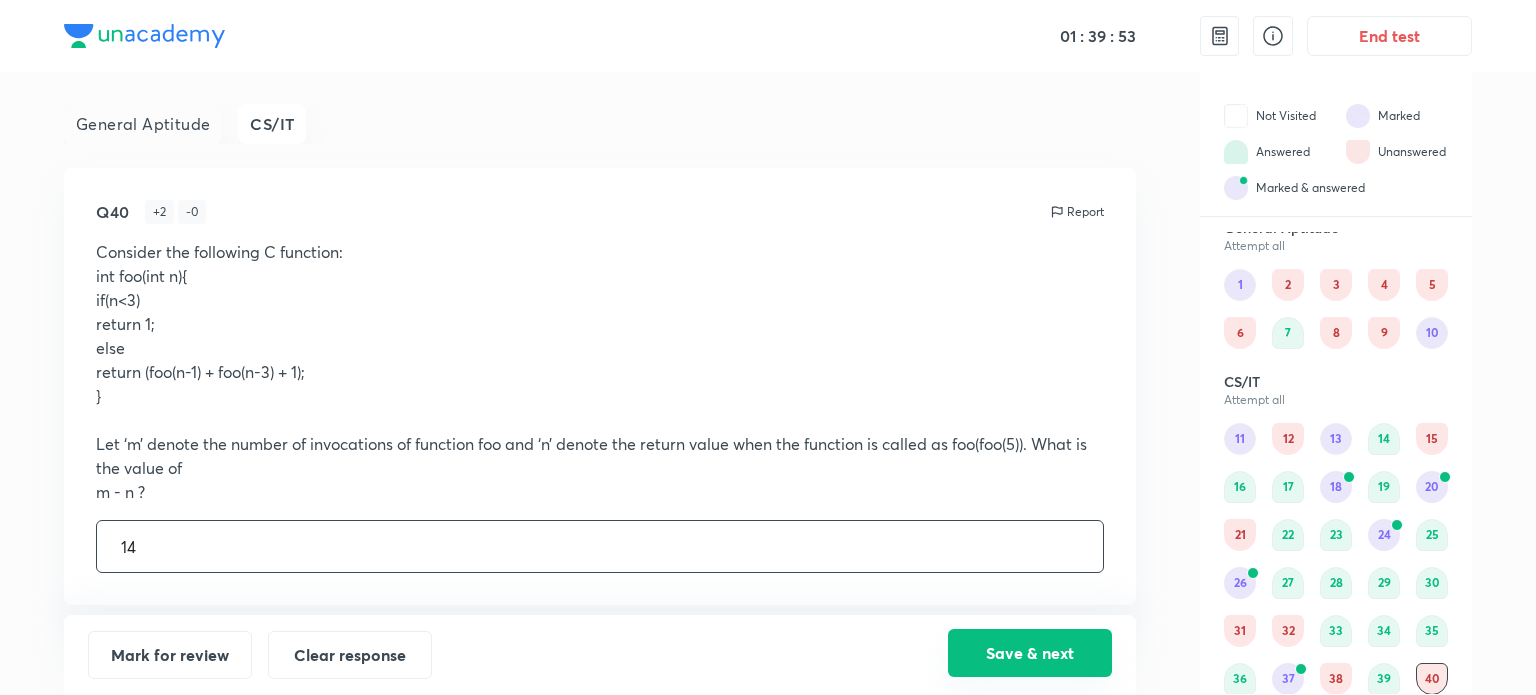 type on "14" 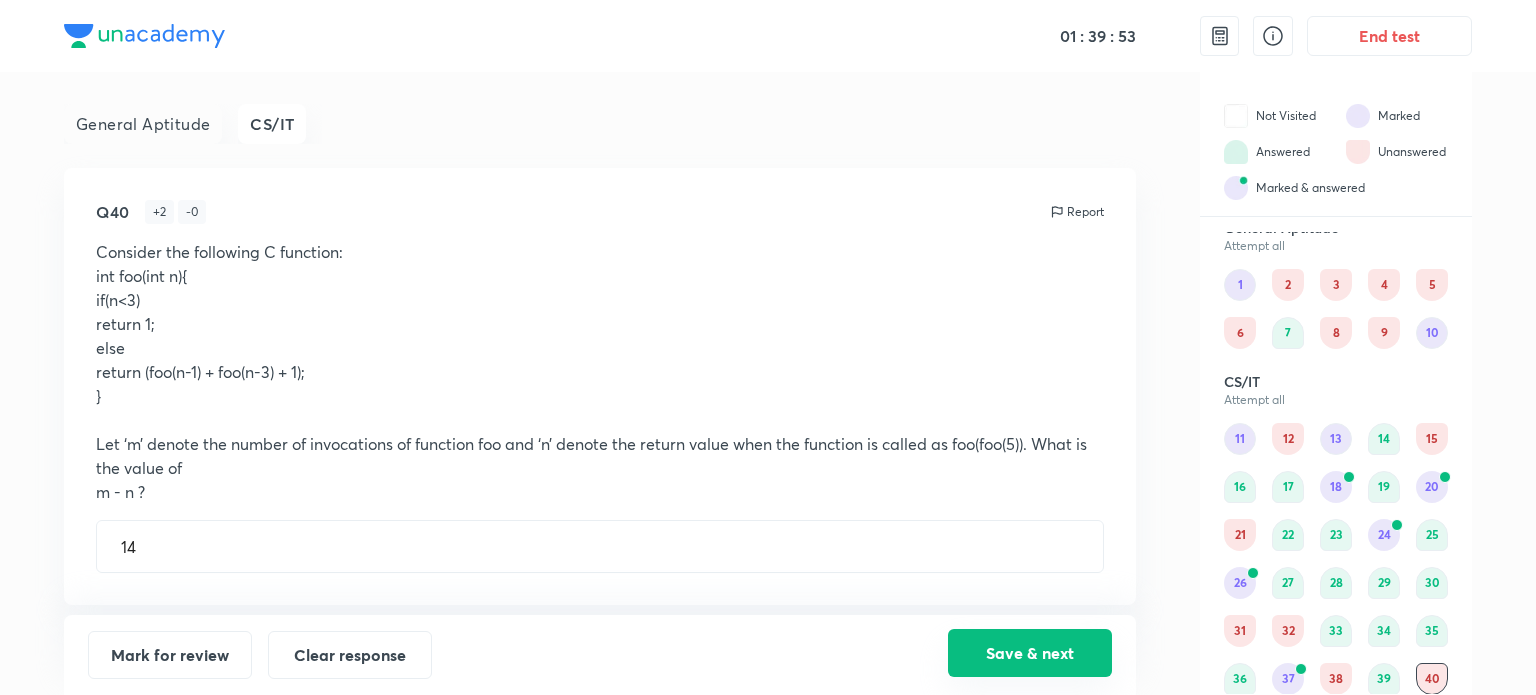 click on "Save & next" at bounding box center (1030, 653) 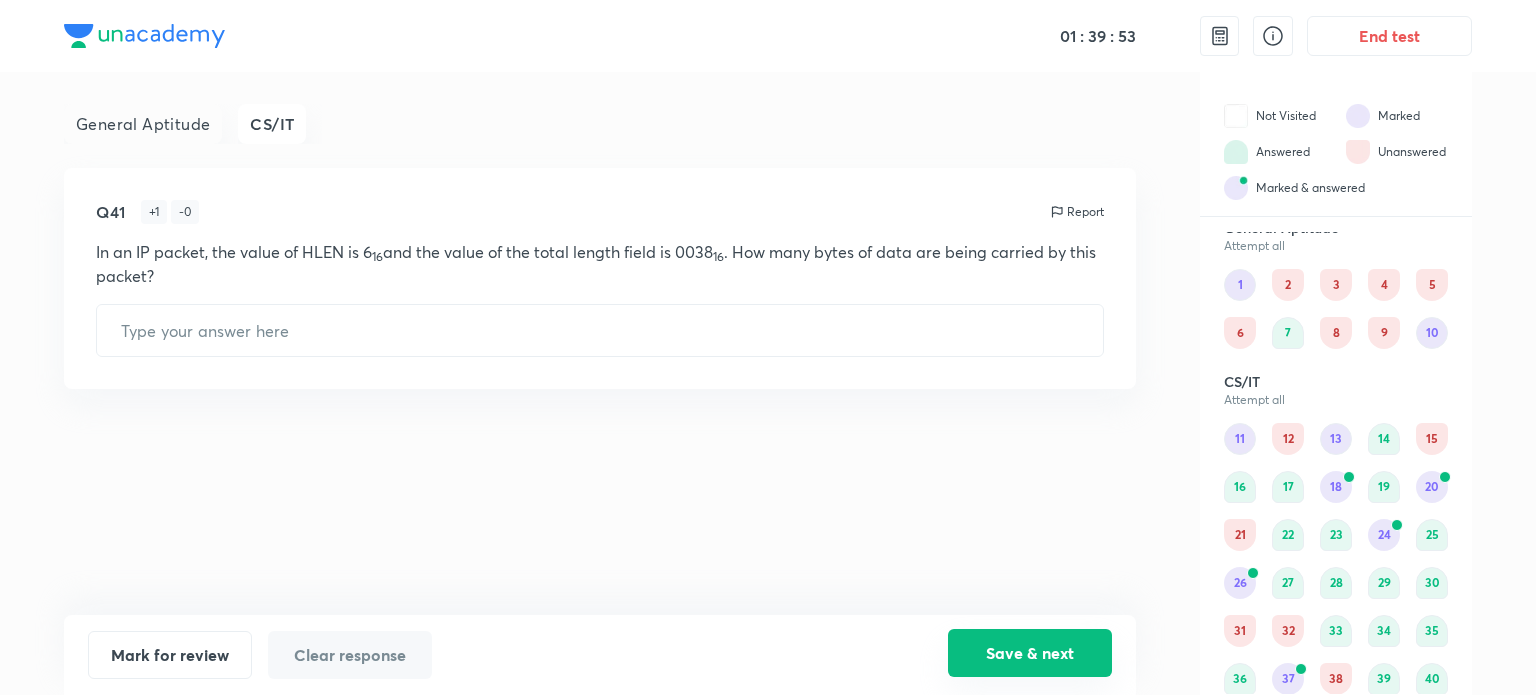 scroll, scrollTop: 61, scrollLeft: 0, axis: vertical 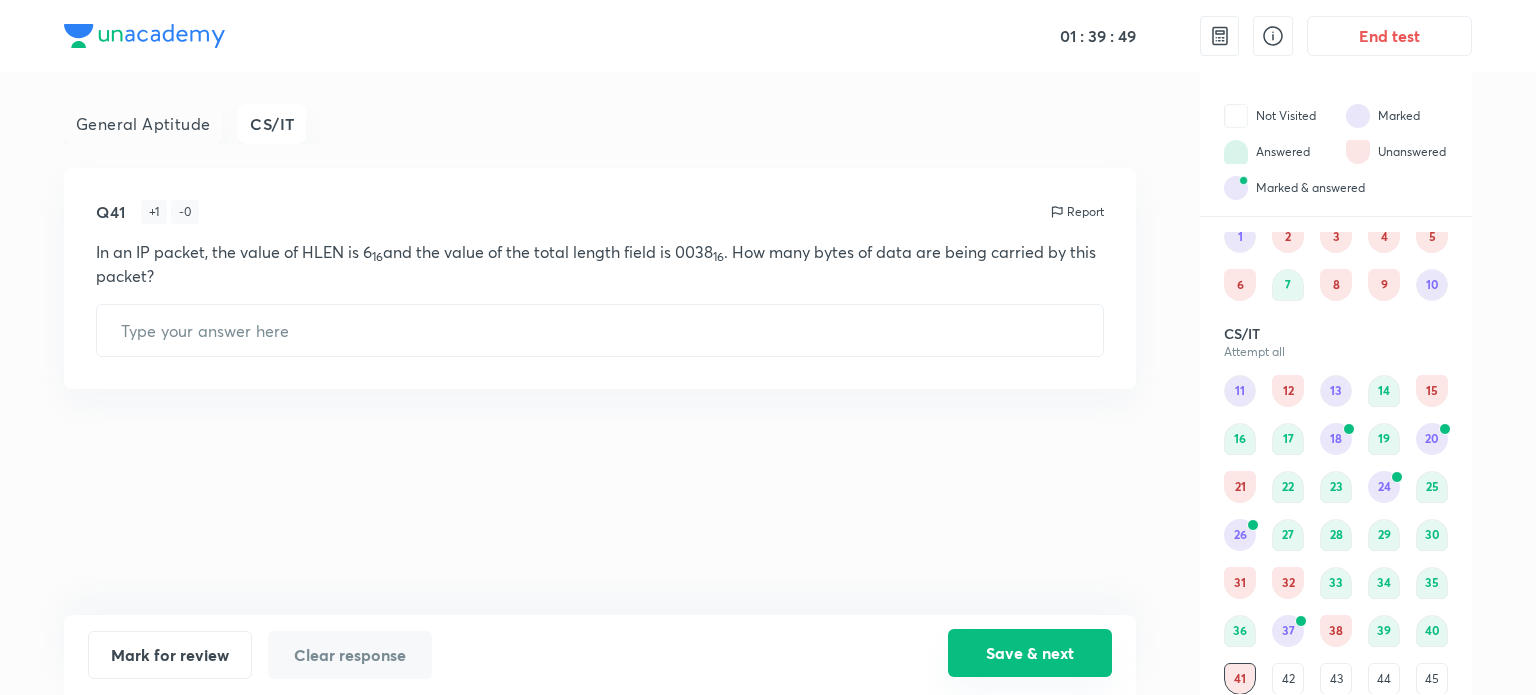 click on "Save & next" at bounding box center (1030, 653) 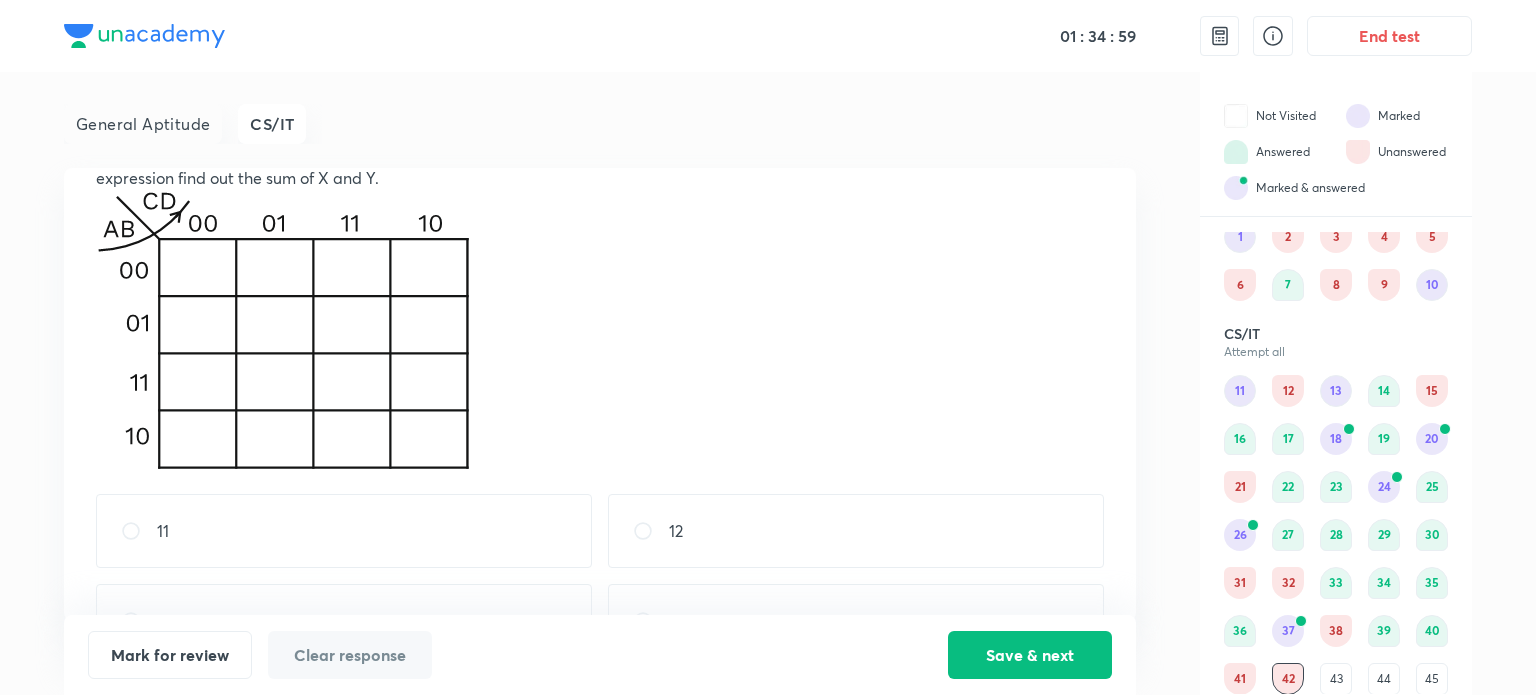 scroll, scrollTop: 190, scrollLeft: 0, axis: vertical 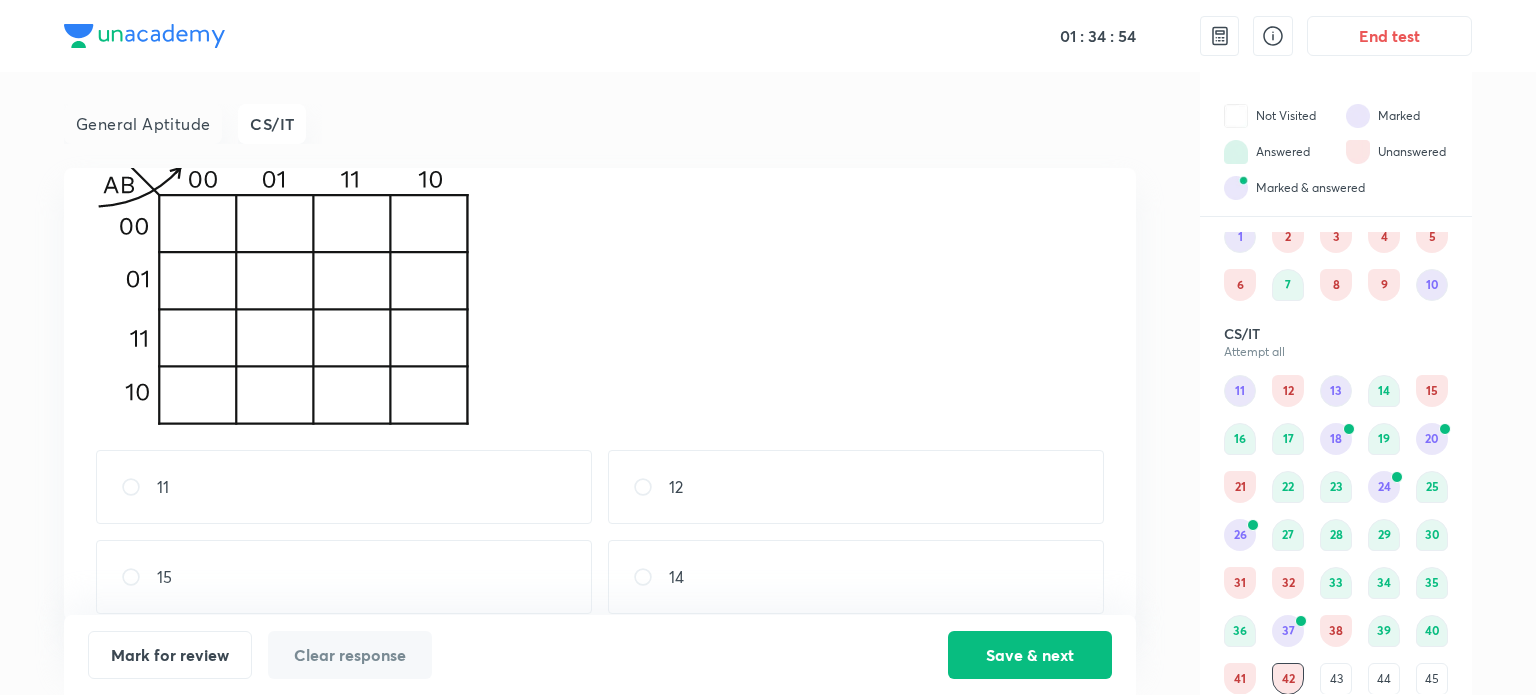 click on "12" at bounding box center (856, 487) 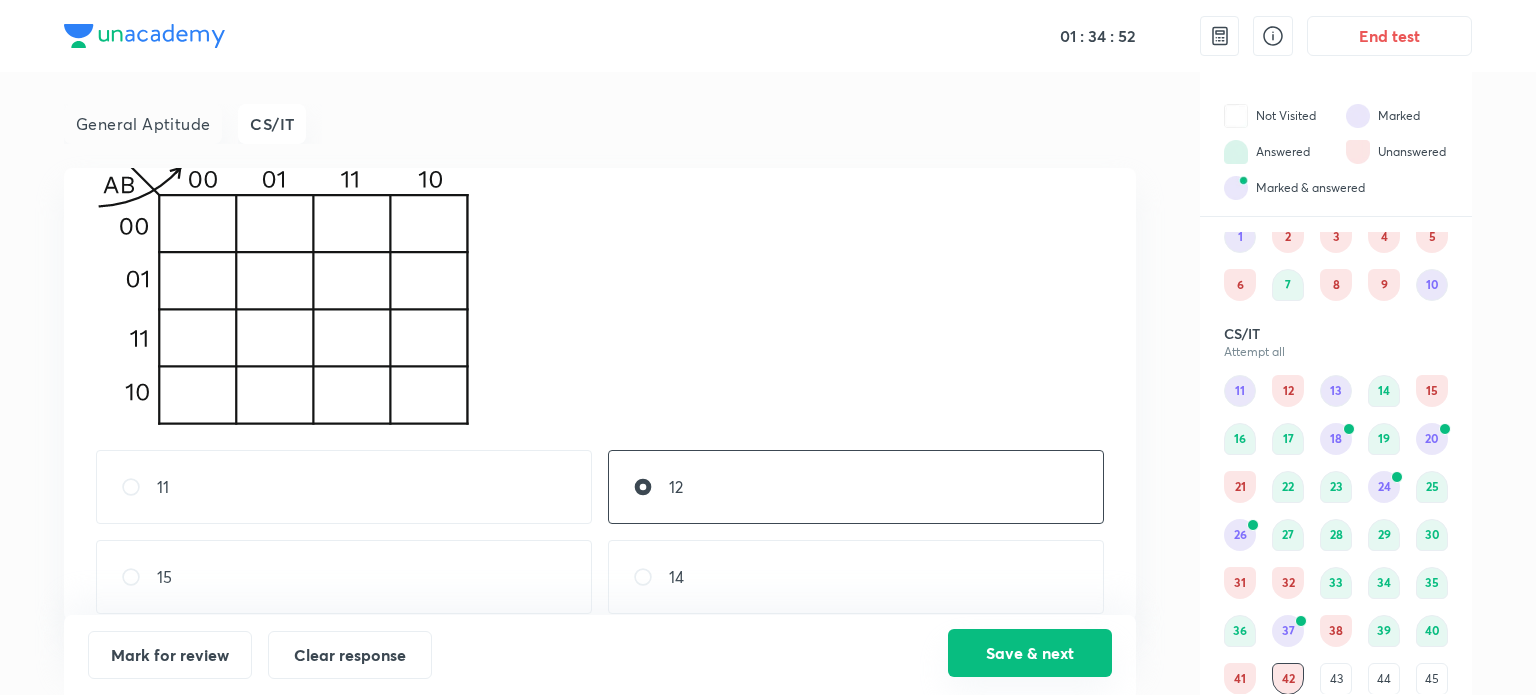 click on "Save & next" at bounding box center (1030, 653) 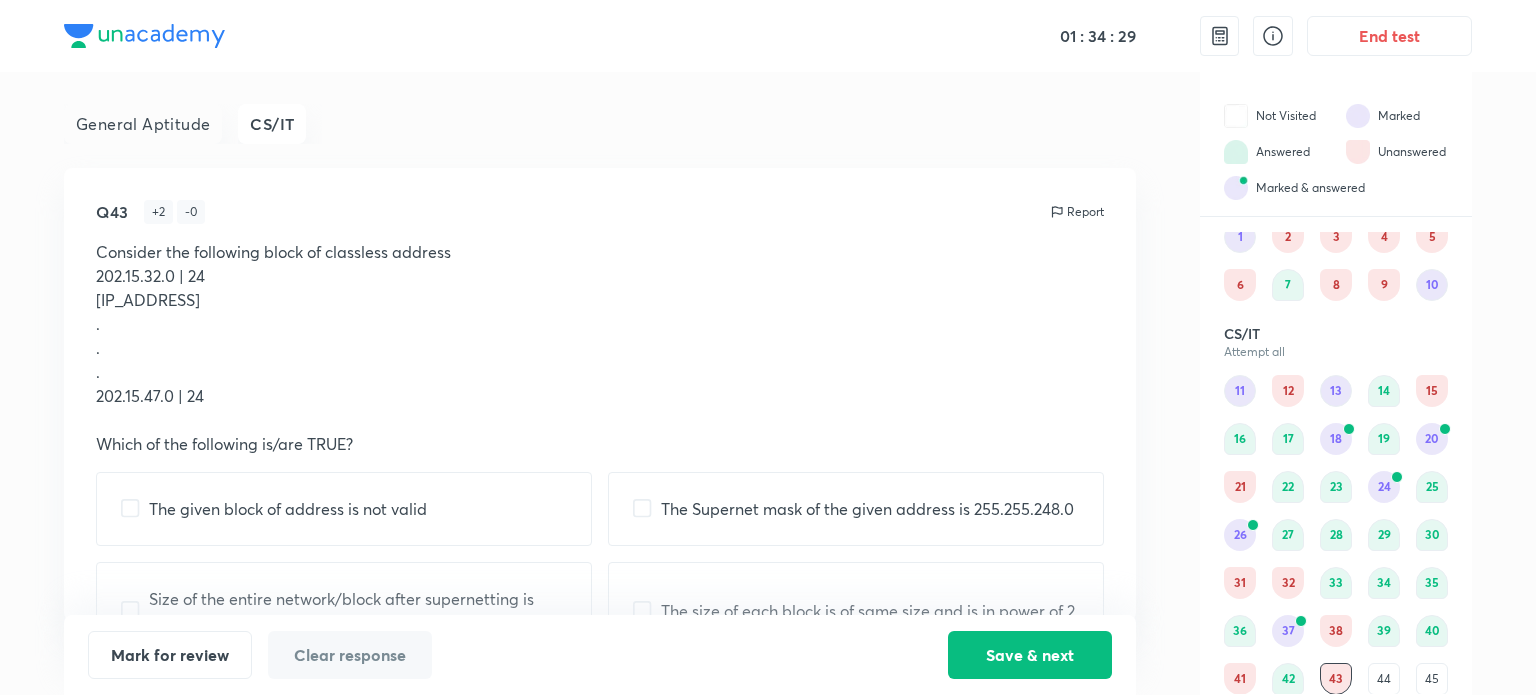 scroll, scrollTop: 69, scrollLeft: 0, axis: vertical 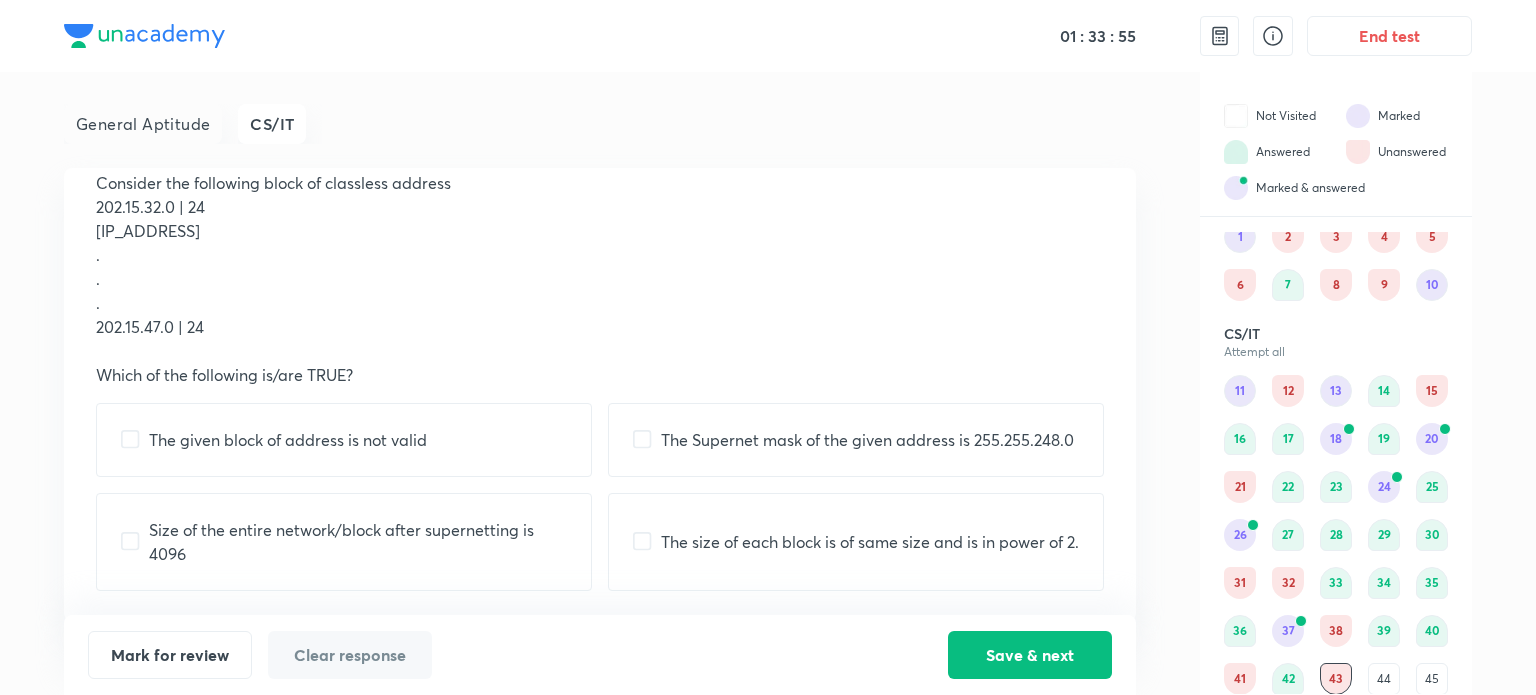 click on "The given block of address is not valid" at bounding box center (344, 440) 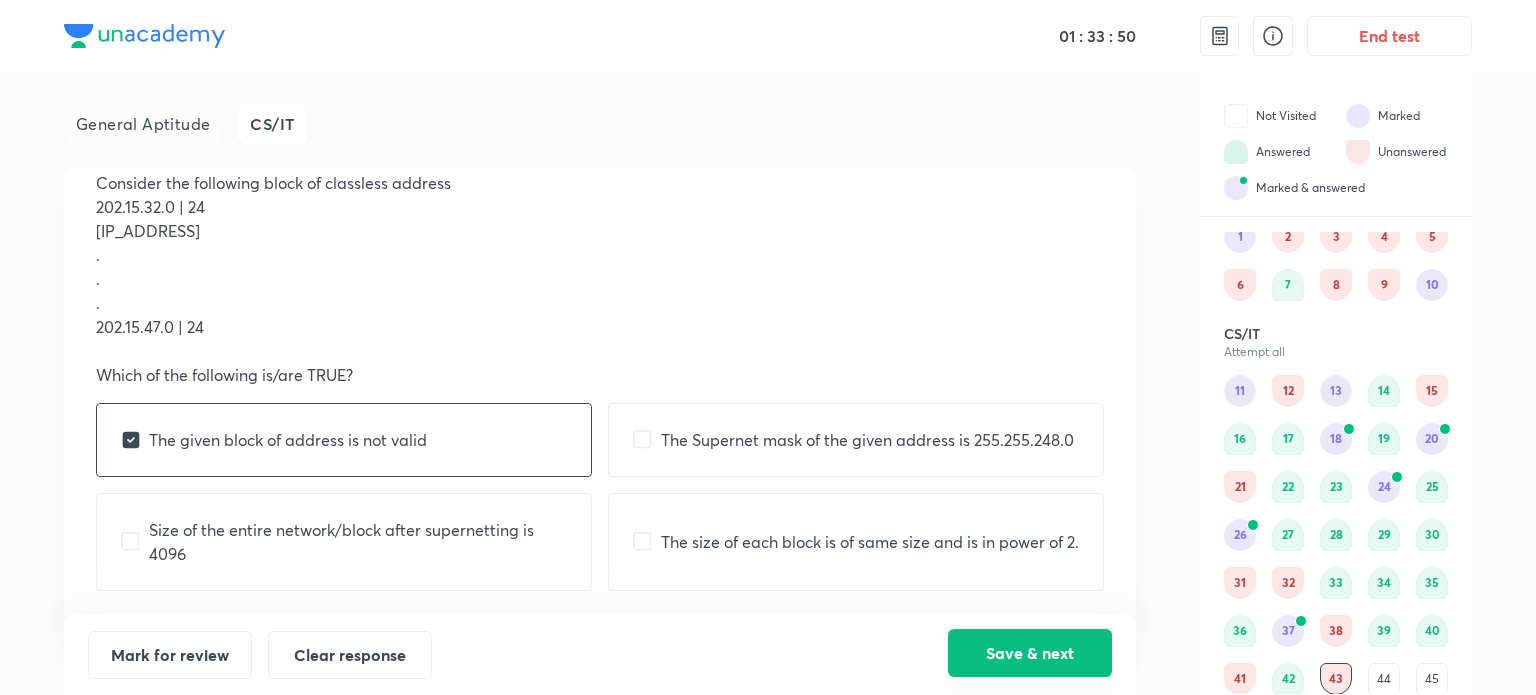 click on "Save & next" at bounding box center [1030, 653] 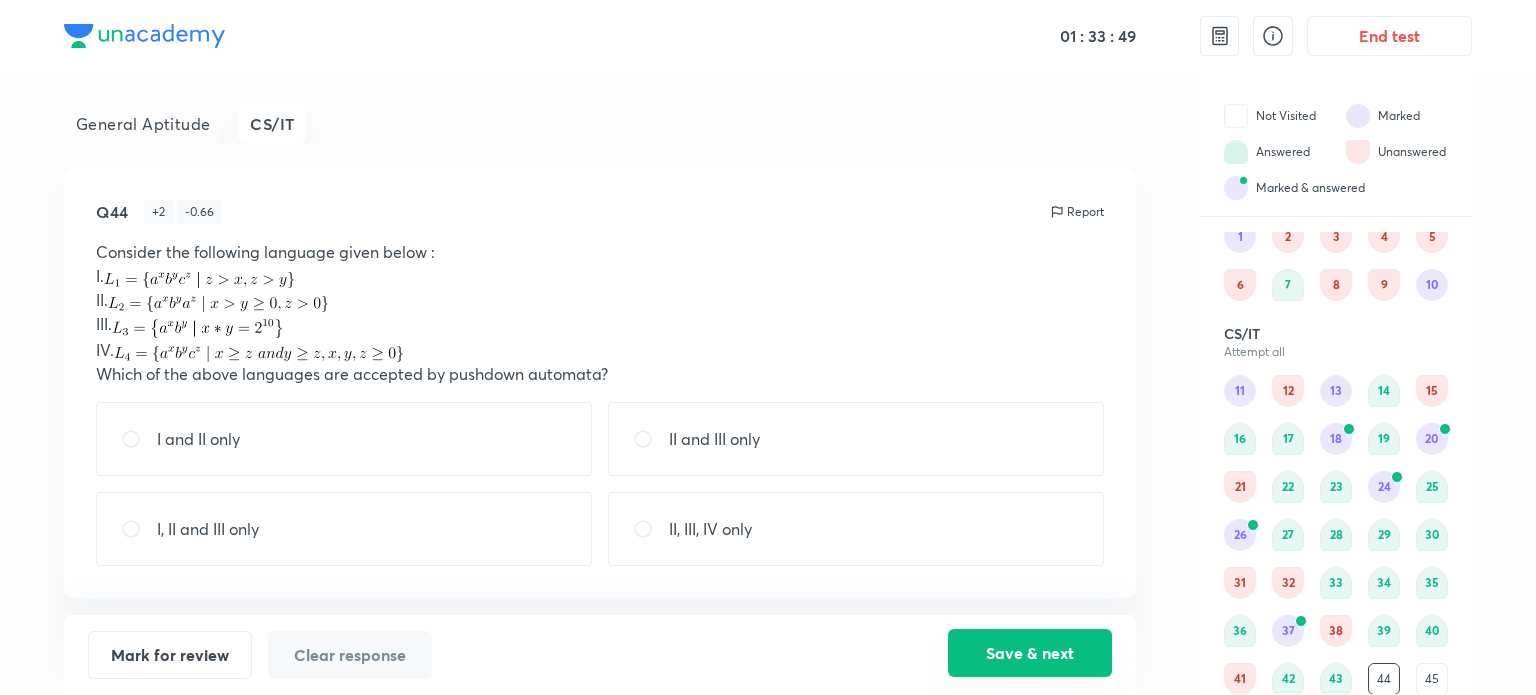 scroll, scrollTop: 0, scrollLeft: 0, axis: both 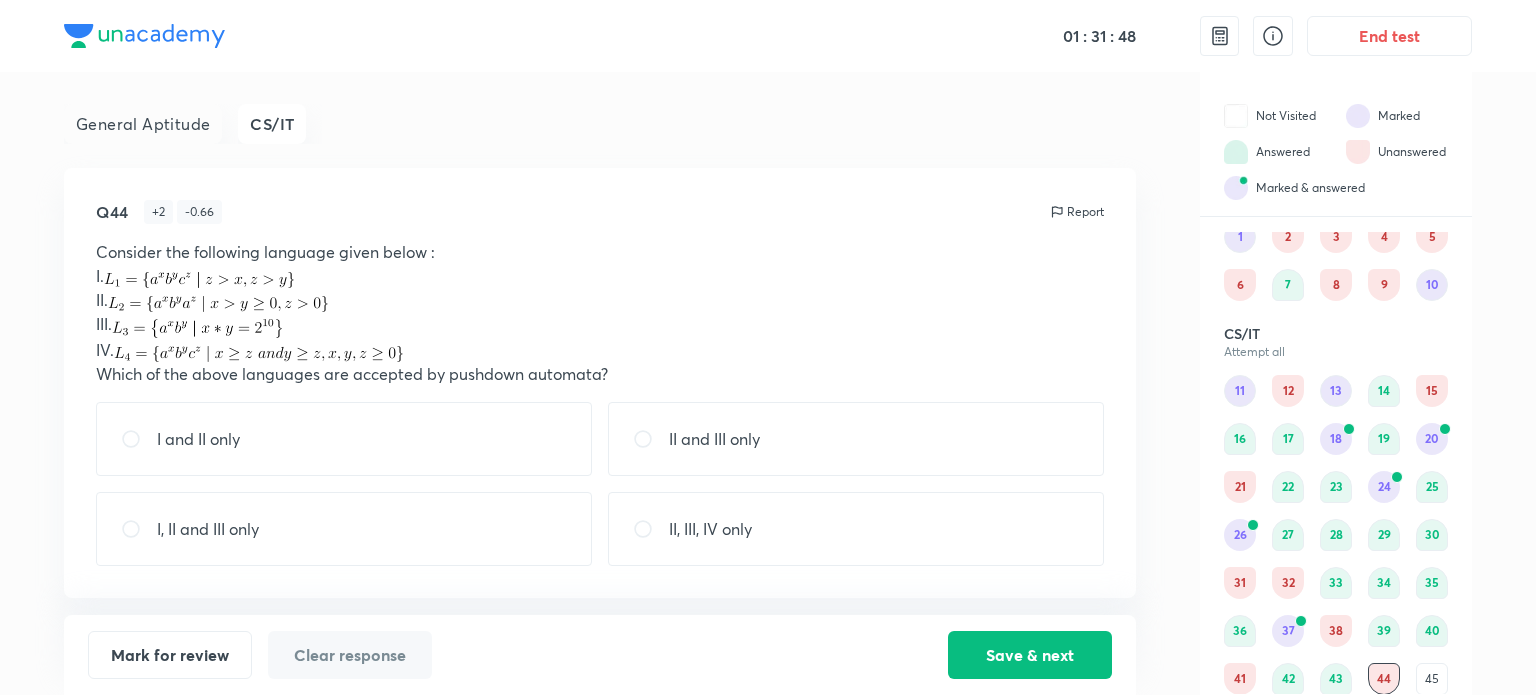 click on "I, II and III only" at bounding box center [344, 529] 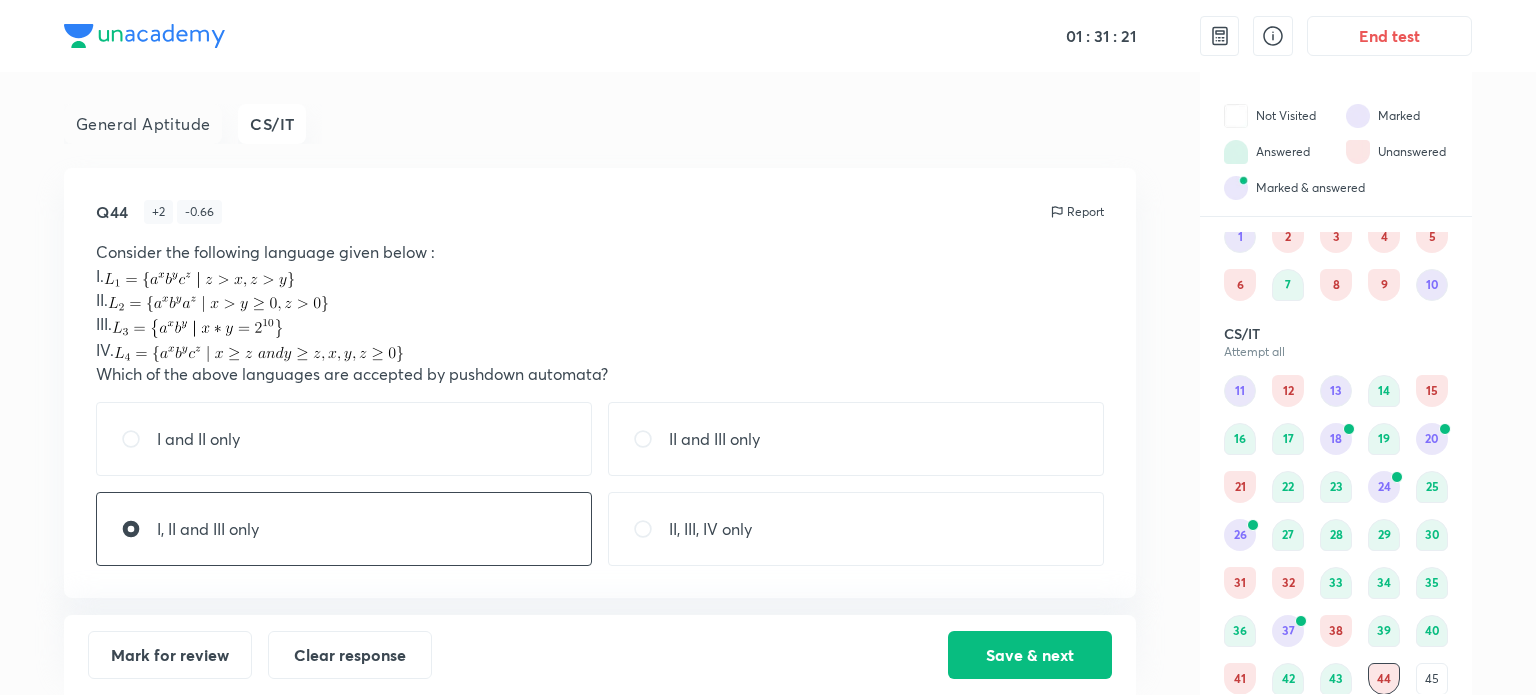 click on "I, II and III only" at bounding box center (344, 529) 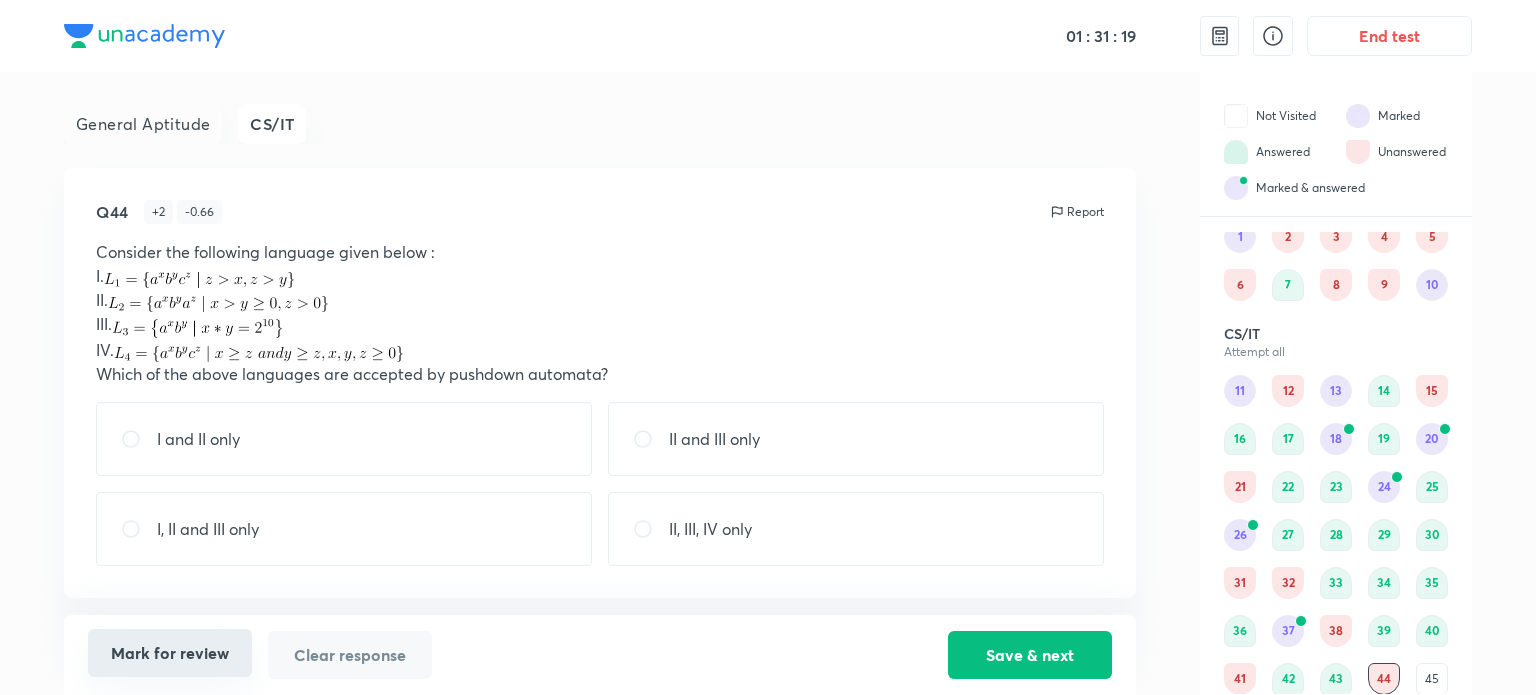 click on "Mark for review" at bounding box center (170, 653) 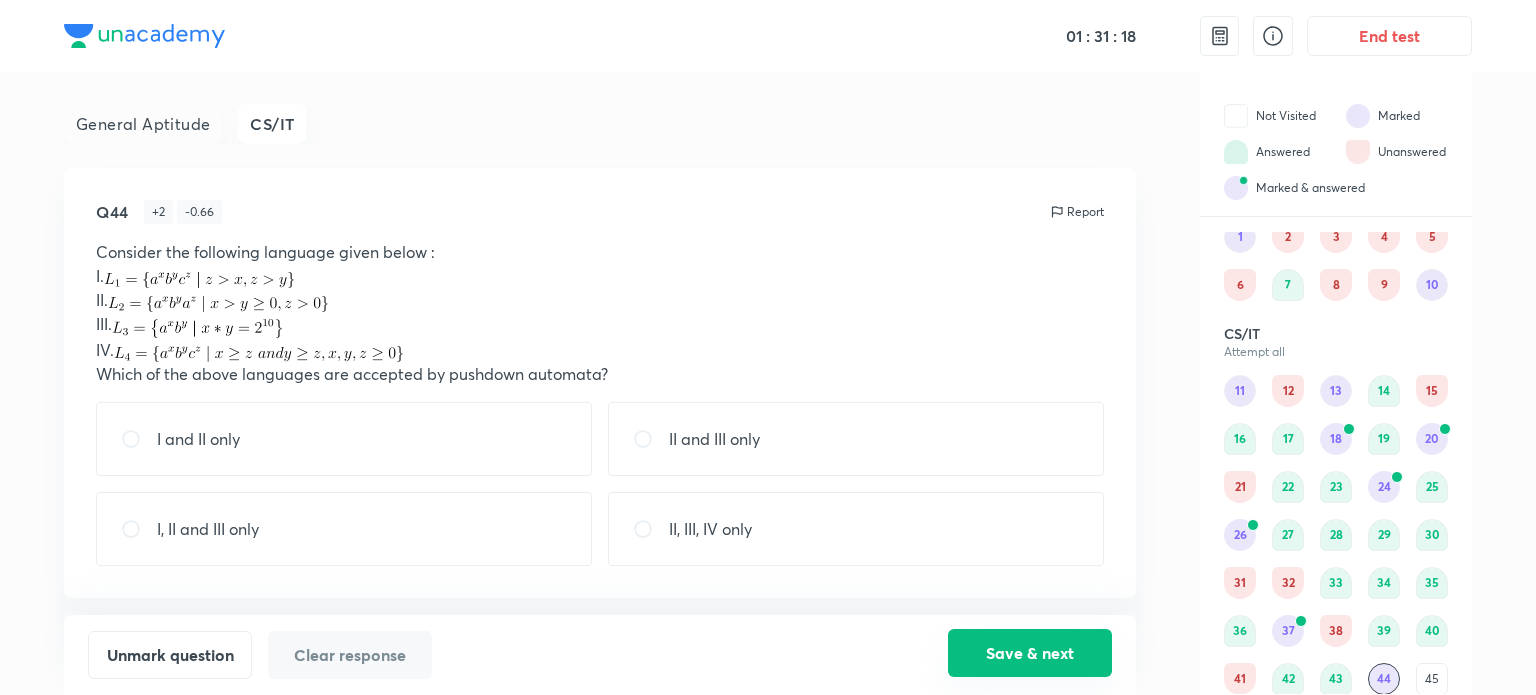 click on "Save & next" at bounding box center (1030, 653) 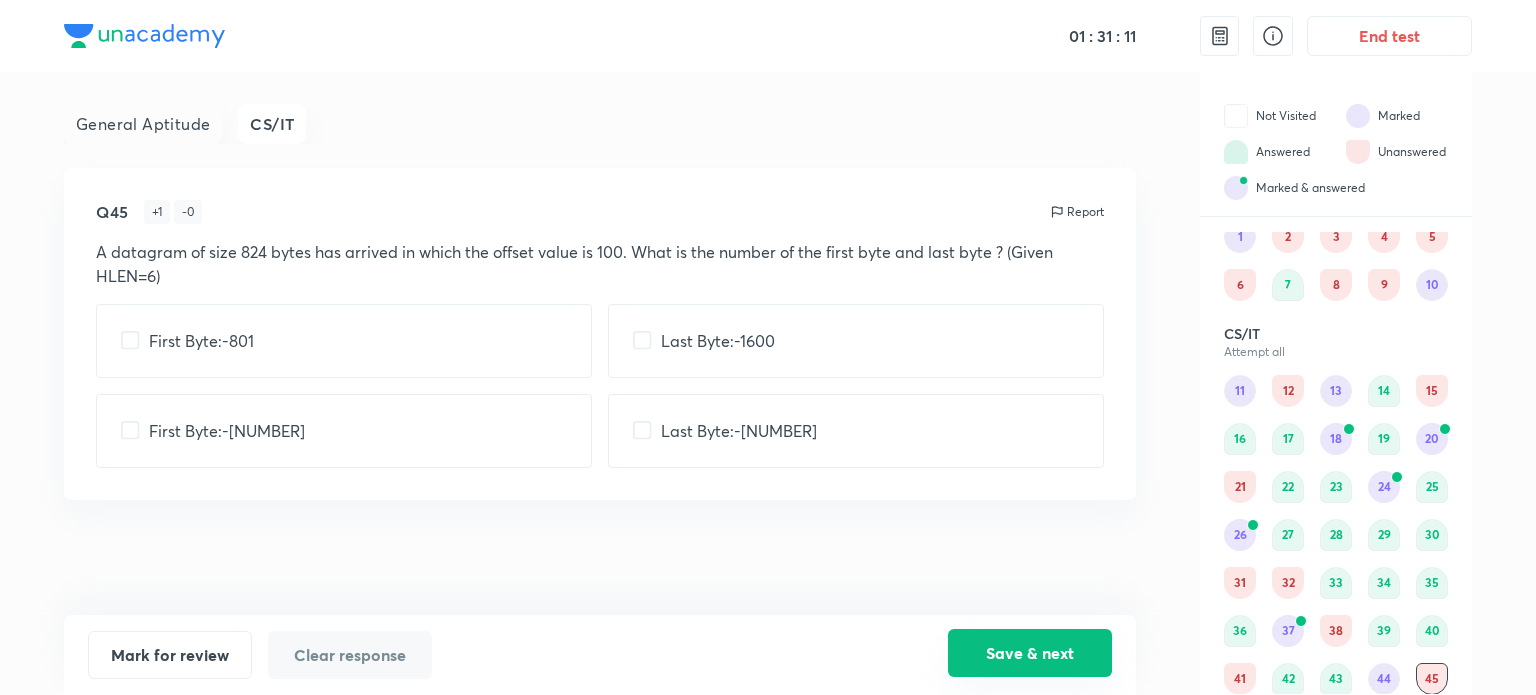 click on "Save & next" at bounding box center (1030, 653) 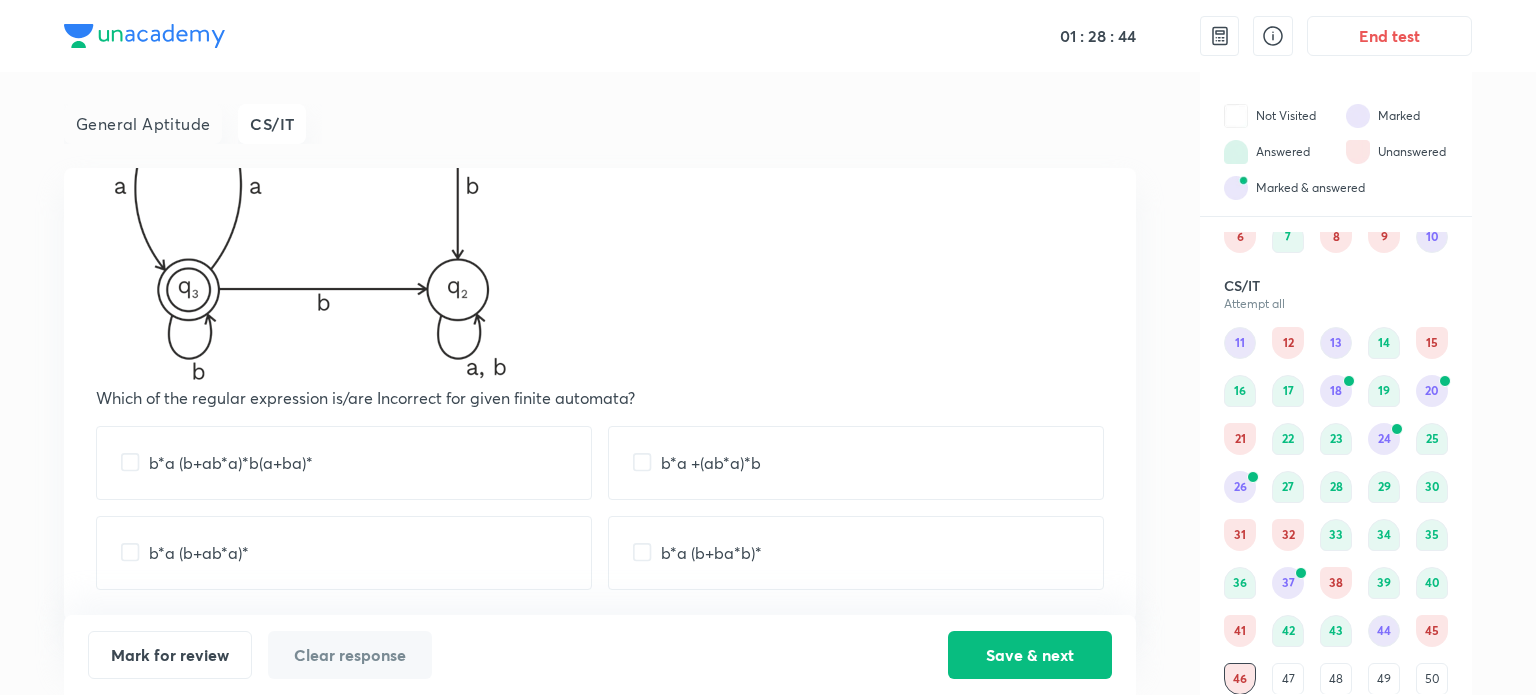 scroll, scrollTop: 154, scrollLeft: 0, axis: vertical 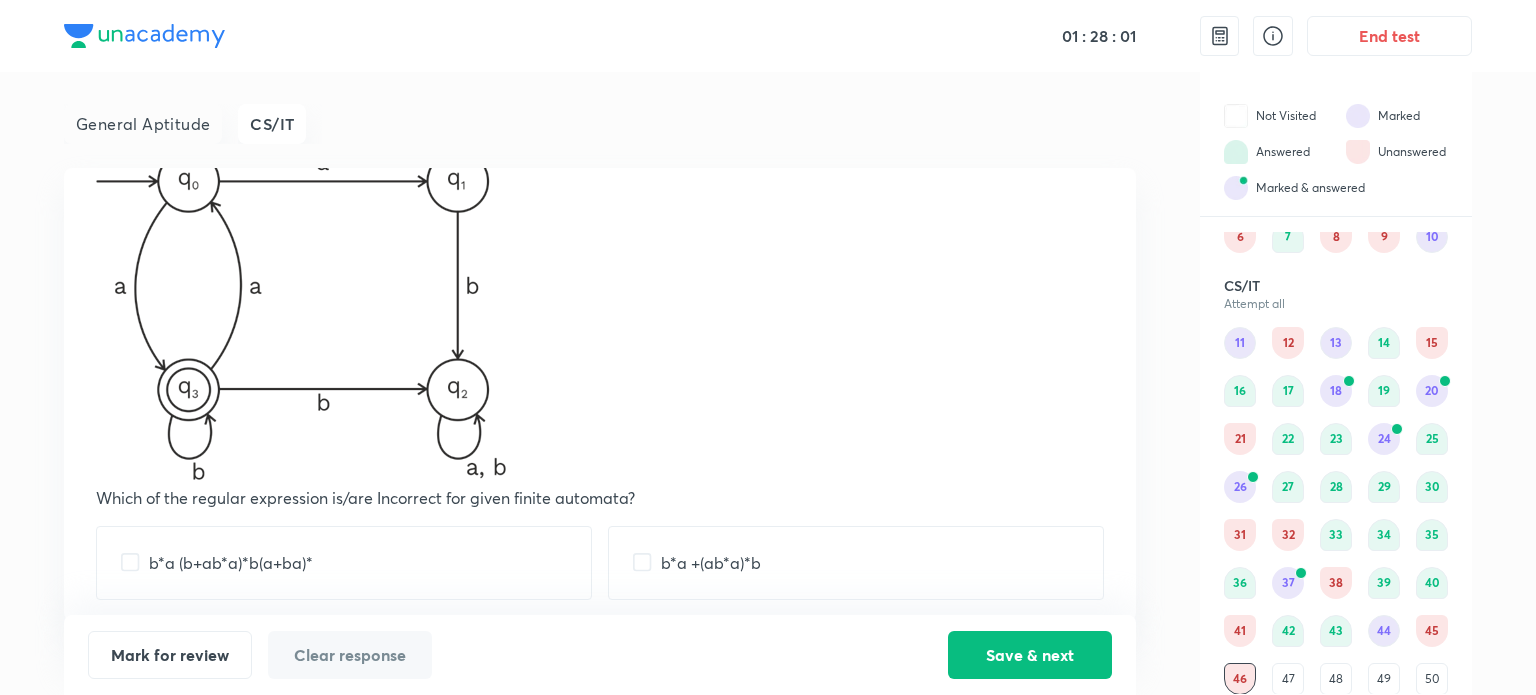 click on "b*a (b+ab*a)*b(a+ba)*" at bounding box center [344, 563] 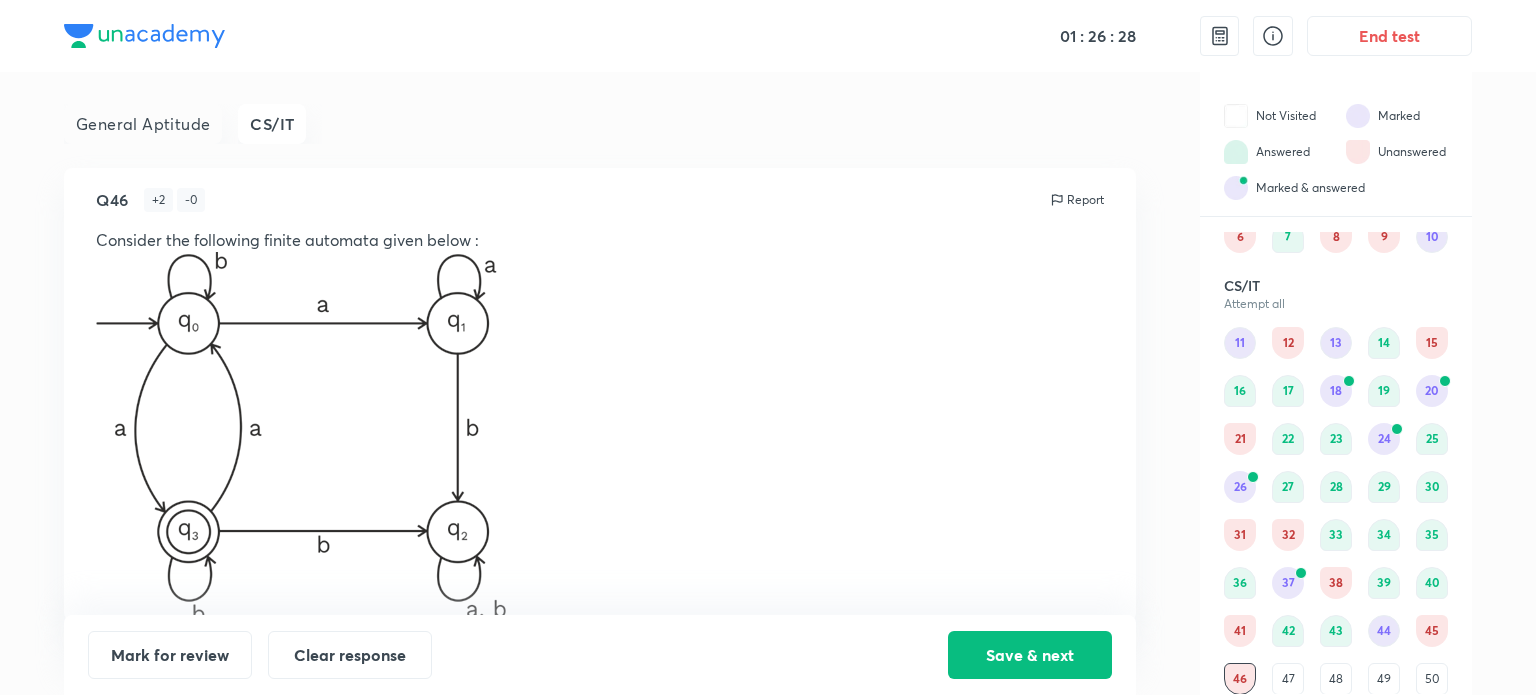 scroll, scrollTop: 0, scrollLeft: 0, axis: both 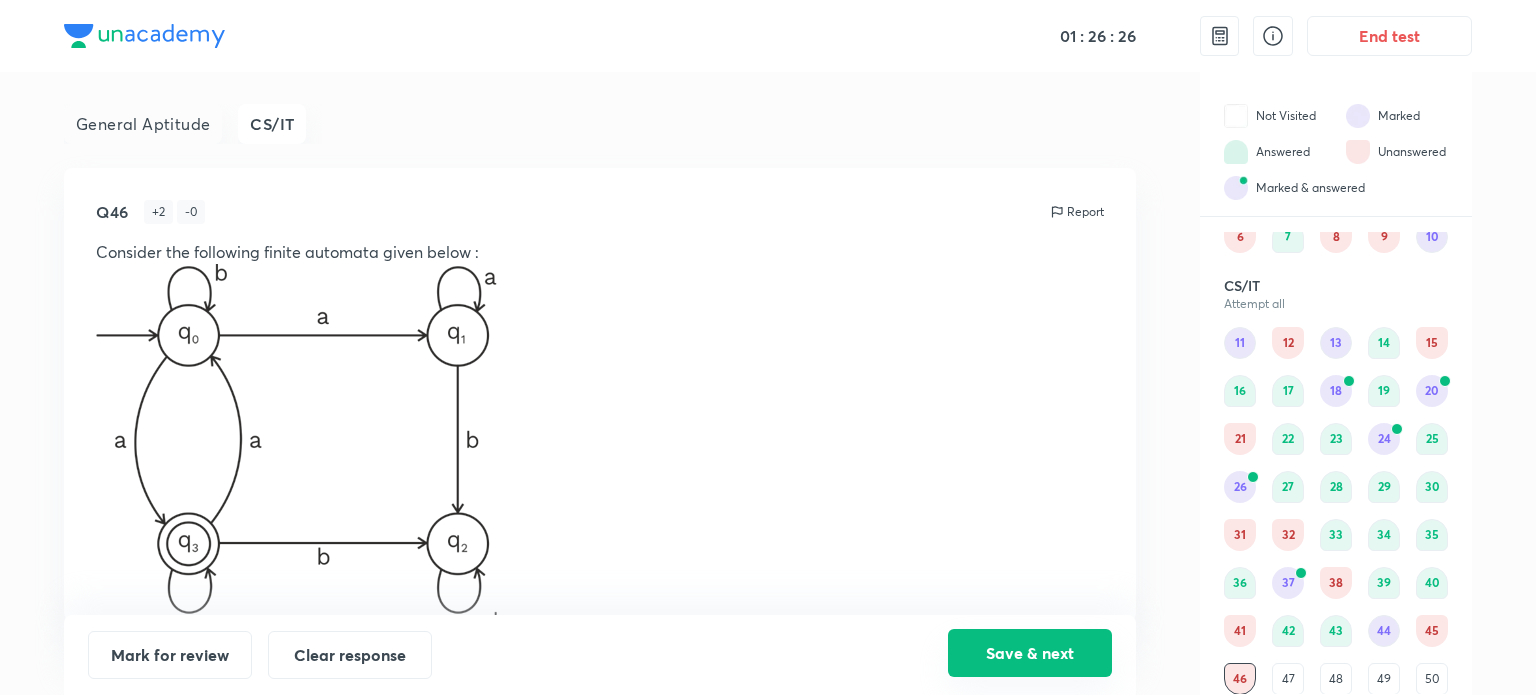 click on "Save & next" at bounding box center (1030, 653) 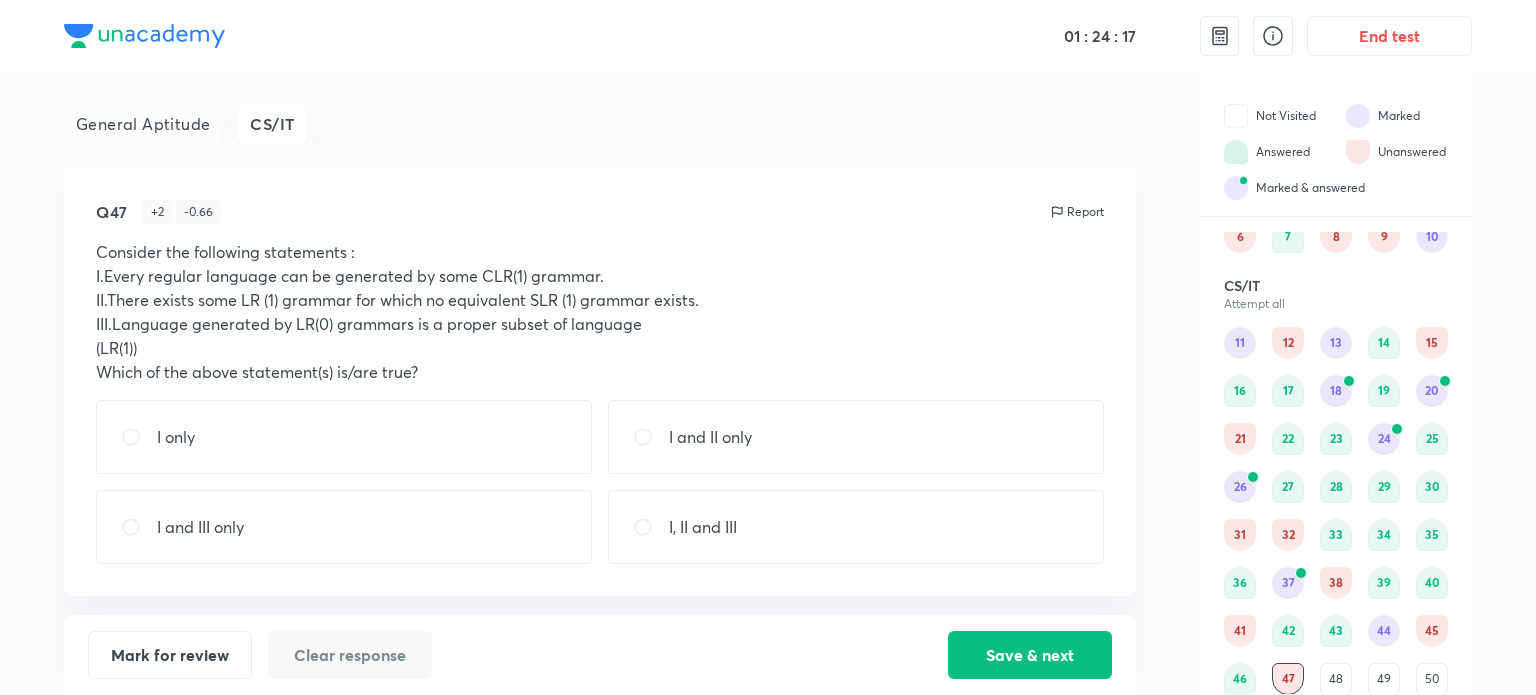 click on "I and II only" at bounding box center (710, 437) 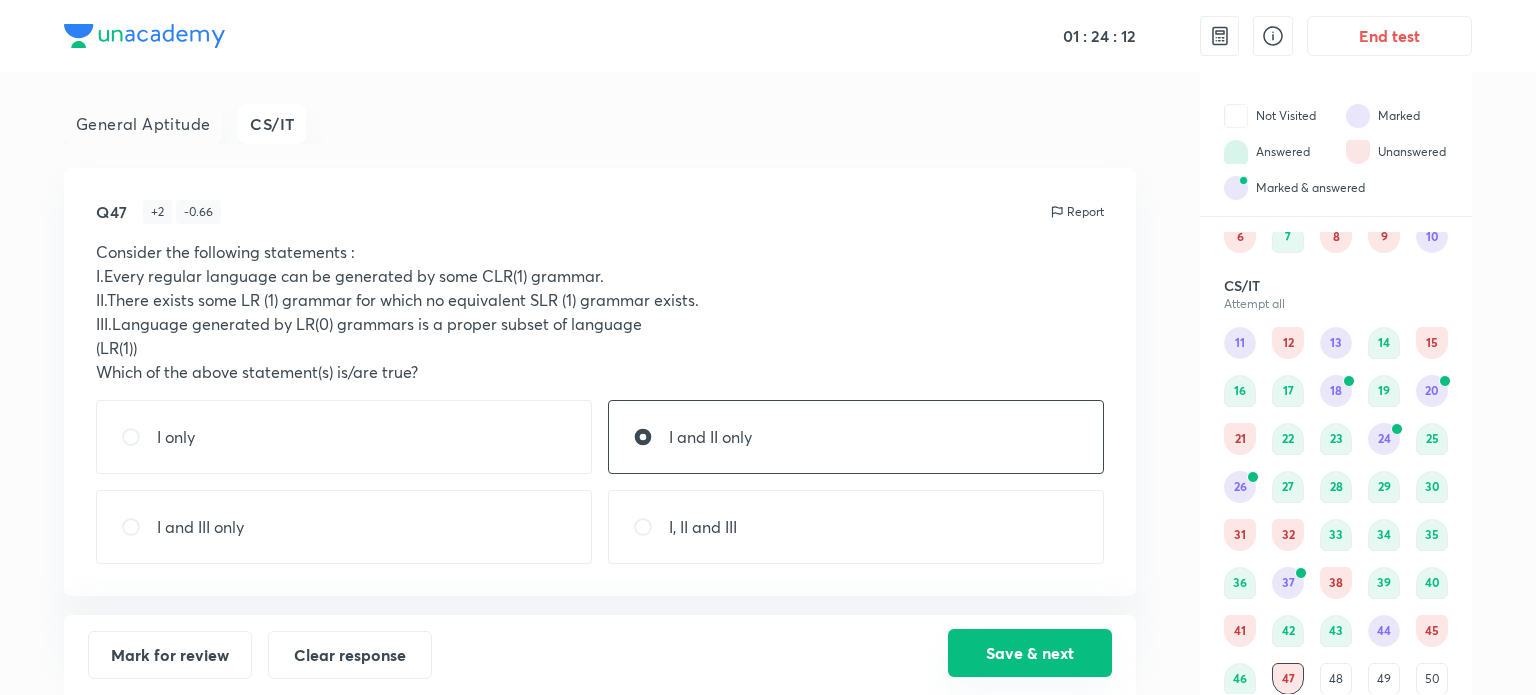 click on "Save & next" at bounding box center (1030, 653) 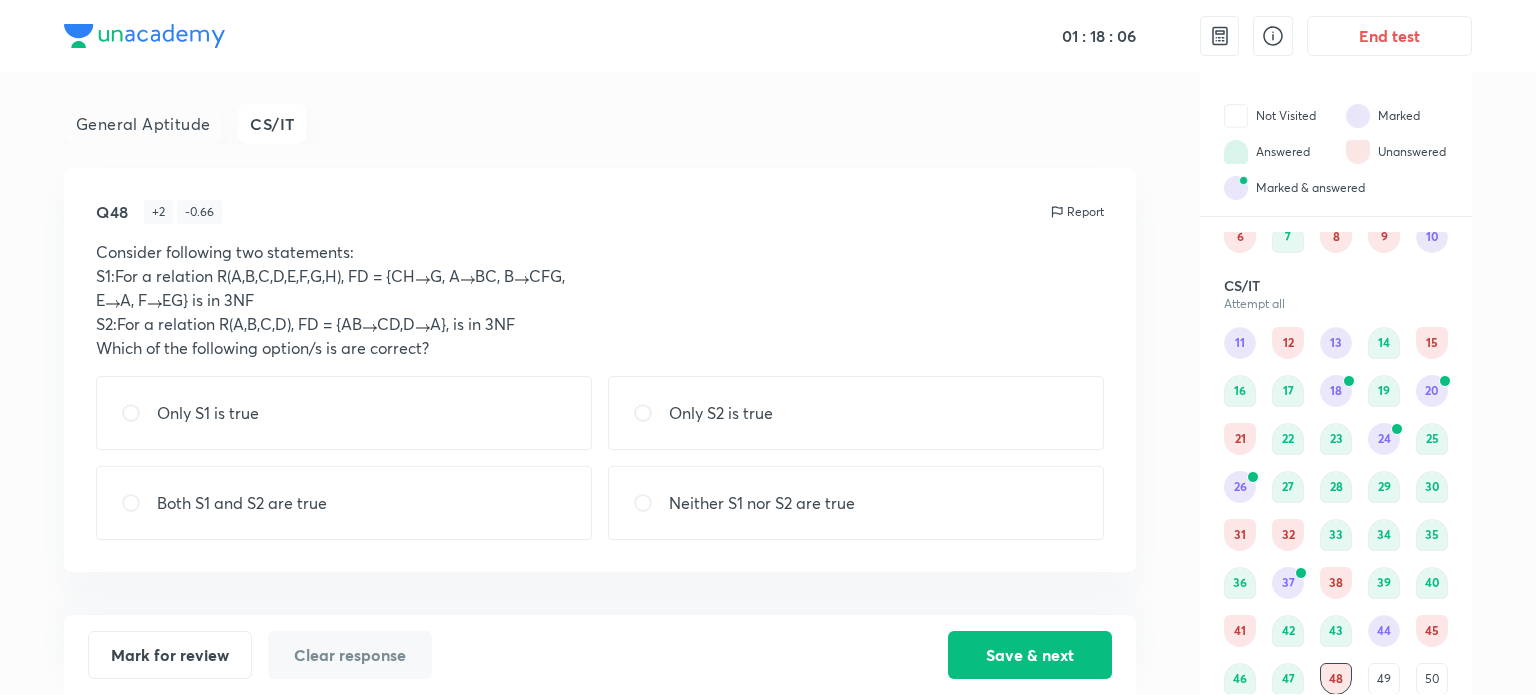 click on "Only S2 is true" at bounding box center [721, 413] 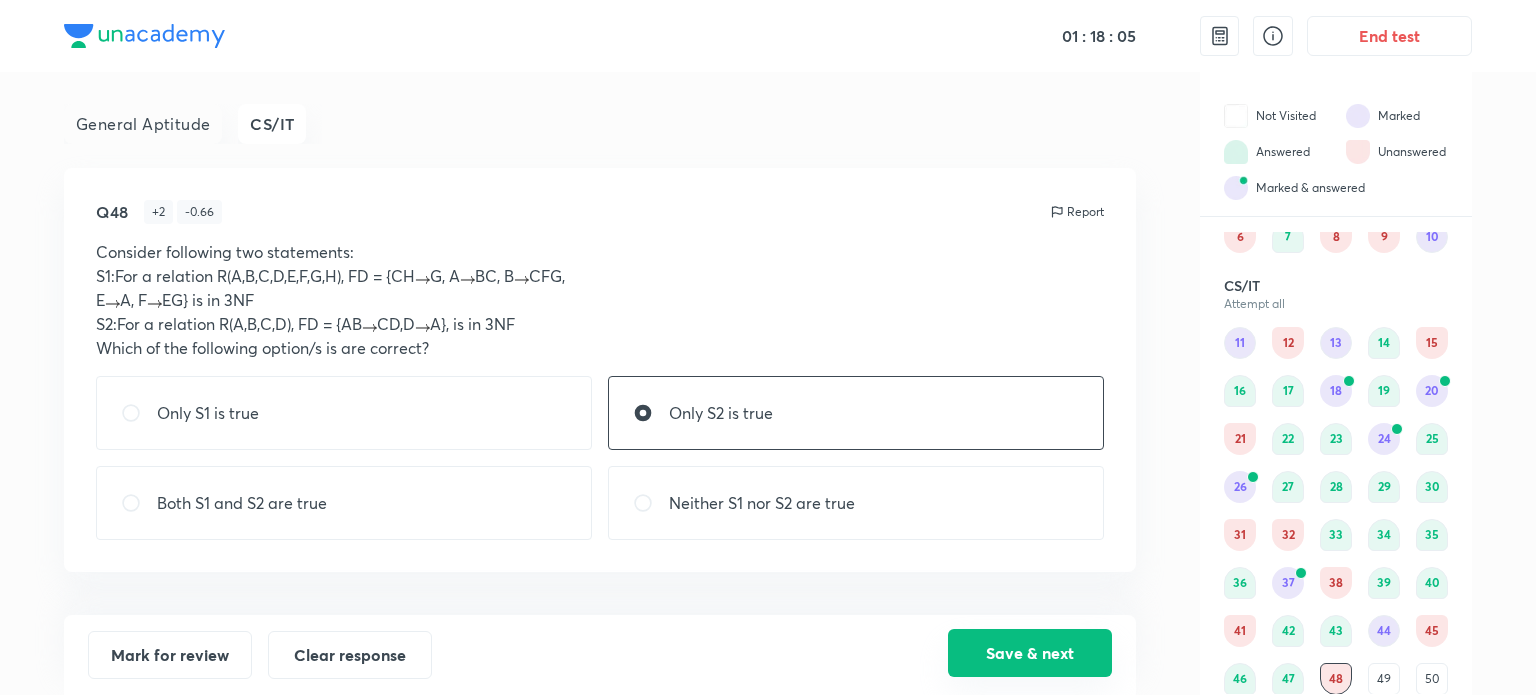 click on "Save & next" at bounding box center (1030, 653) 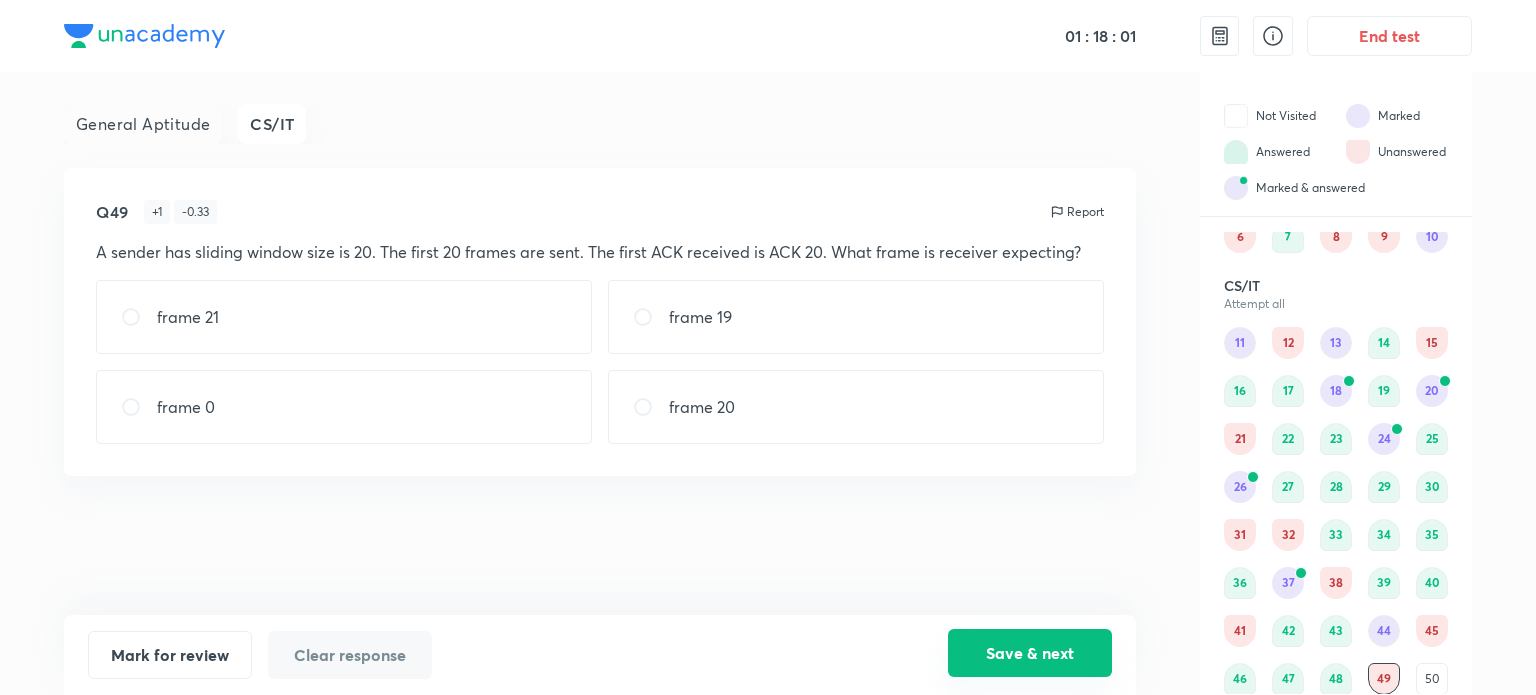 click on "Save & next" at bounding box center [1030, 653] 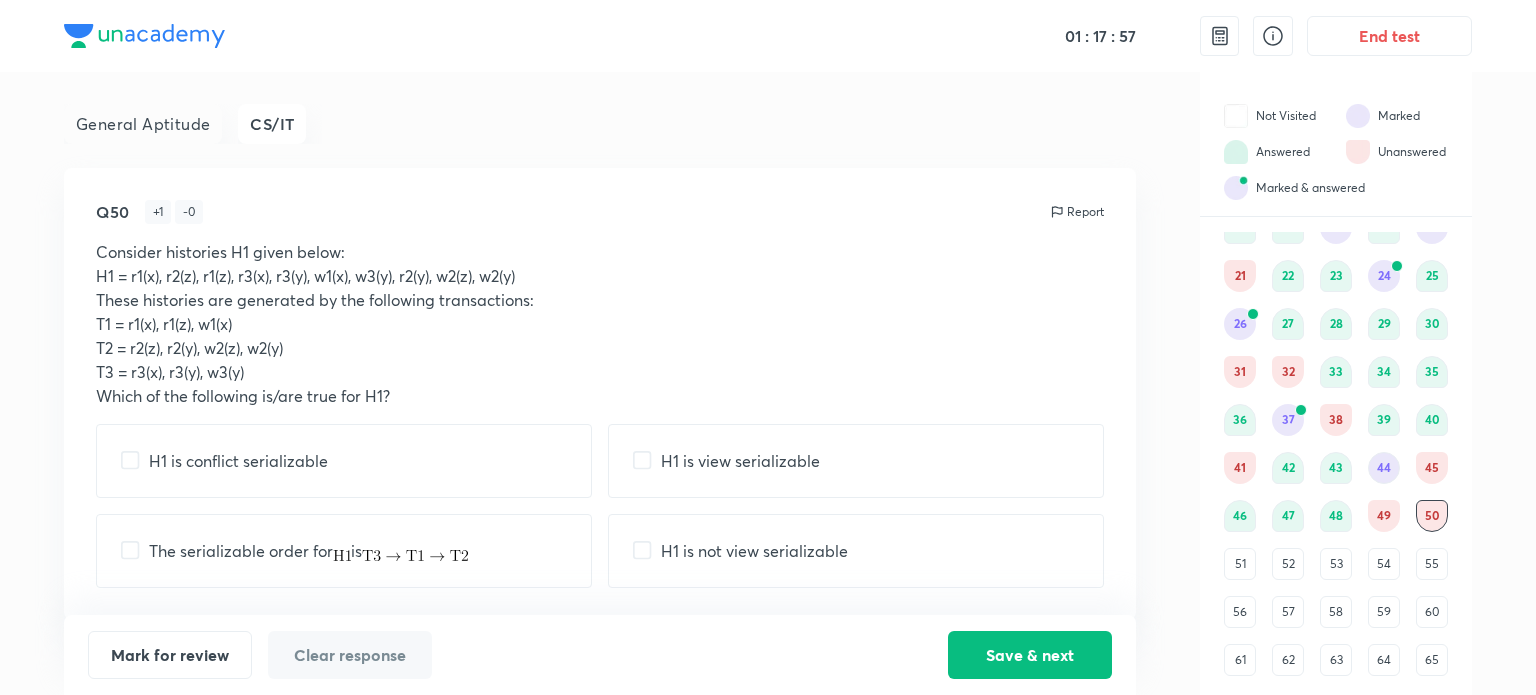 scroll, scrollTop: 277, scrollLeft: 0, axis: vertical 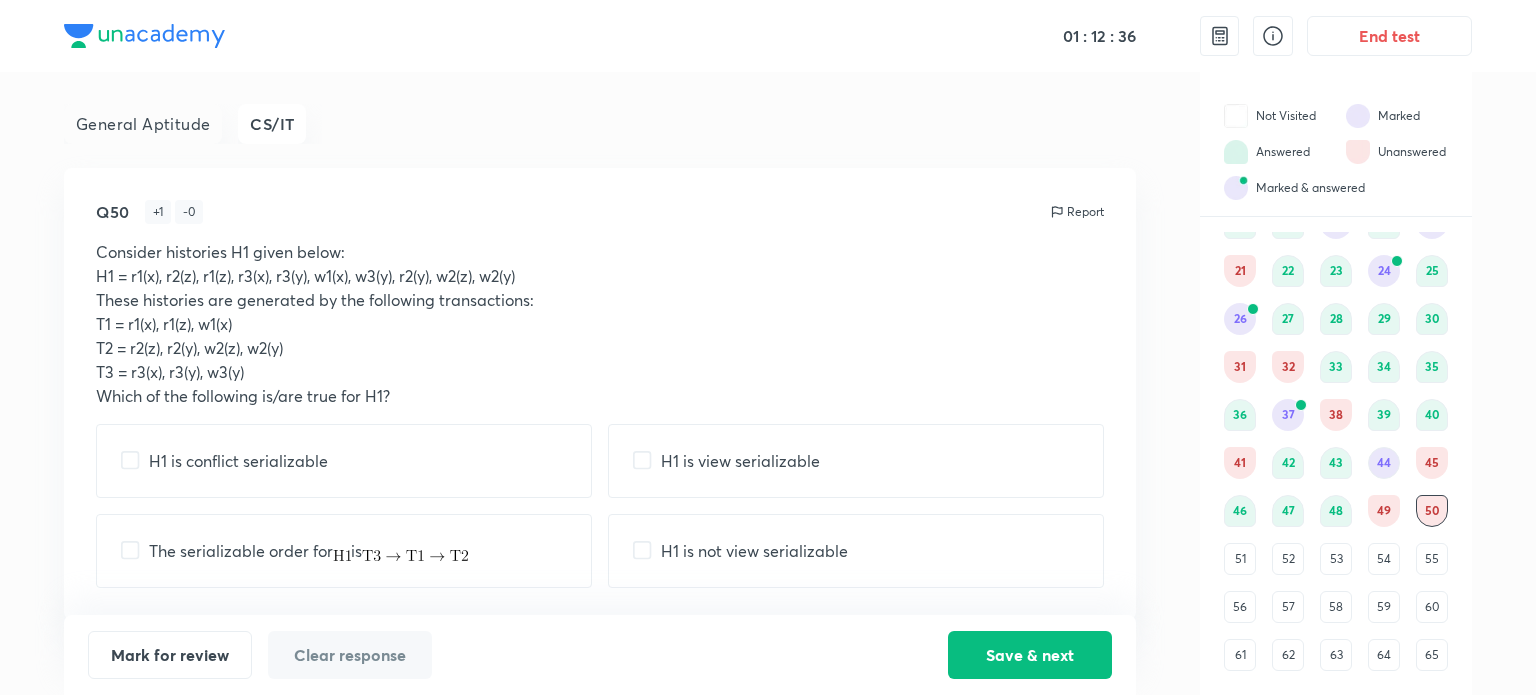click on "H1 is conflict serializable" at bounding box center (344, 461) 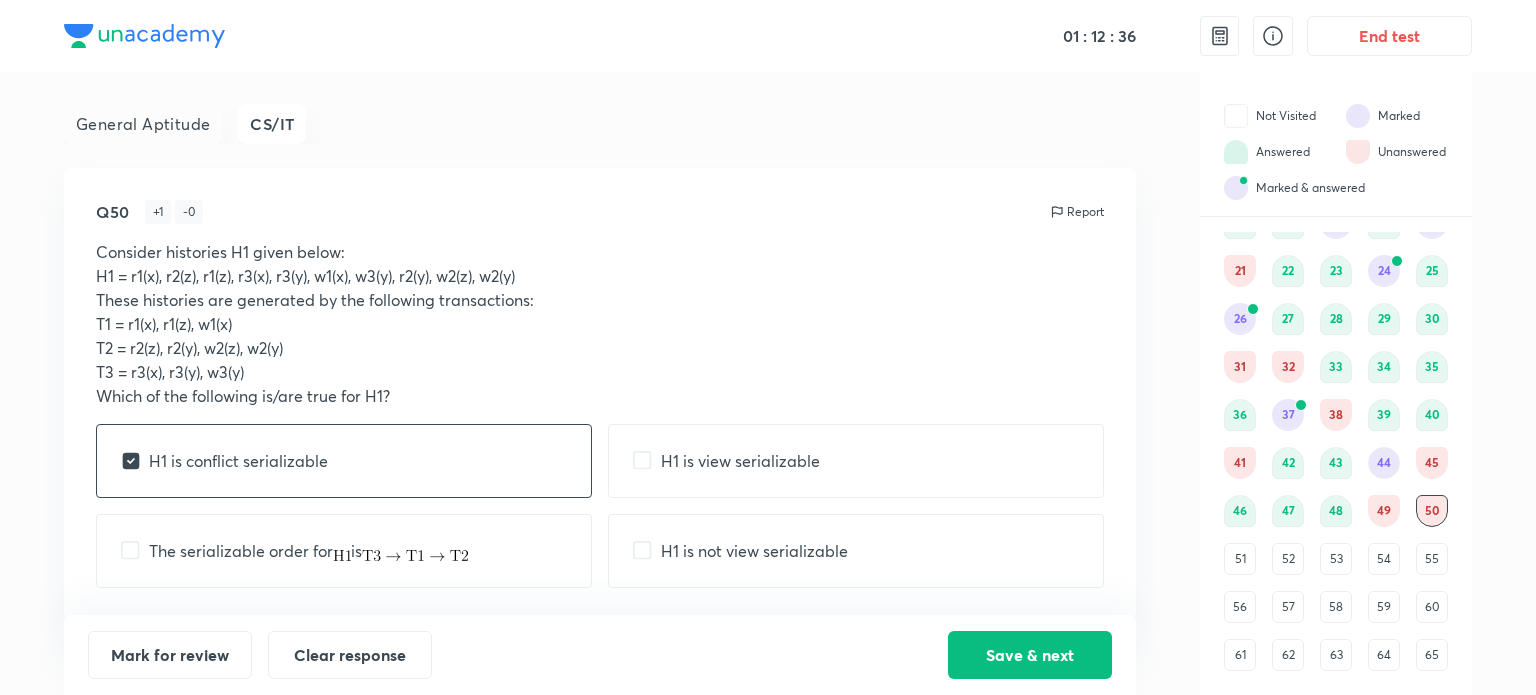 click on "H1 is view serializable" at bounding box center [856, 461] 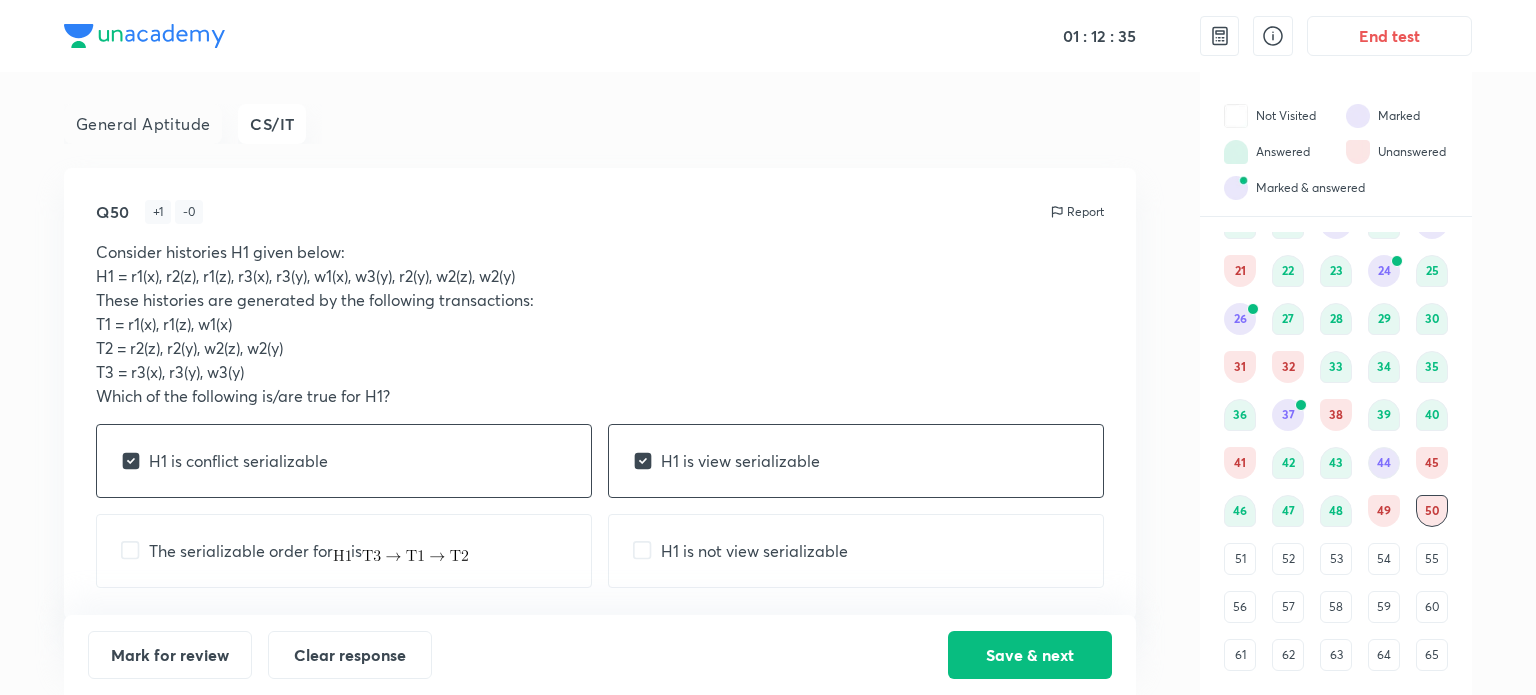 click on "H1 is conflict serializable" at bounding box center (344, 461) 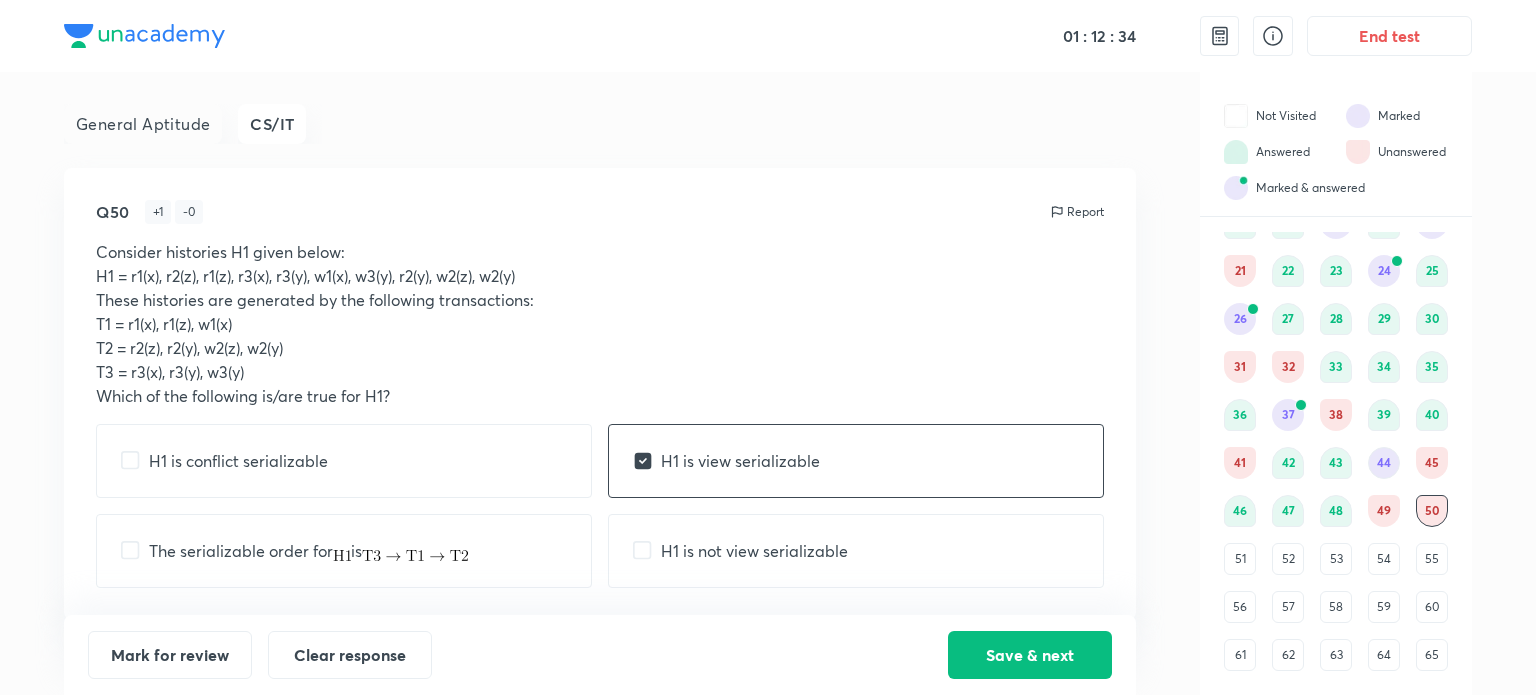 click on "H1 is conflict serializable" at bounding box center (344, 461) 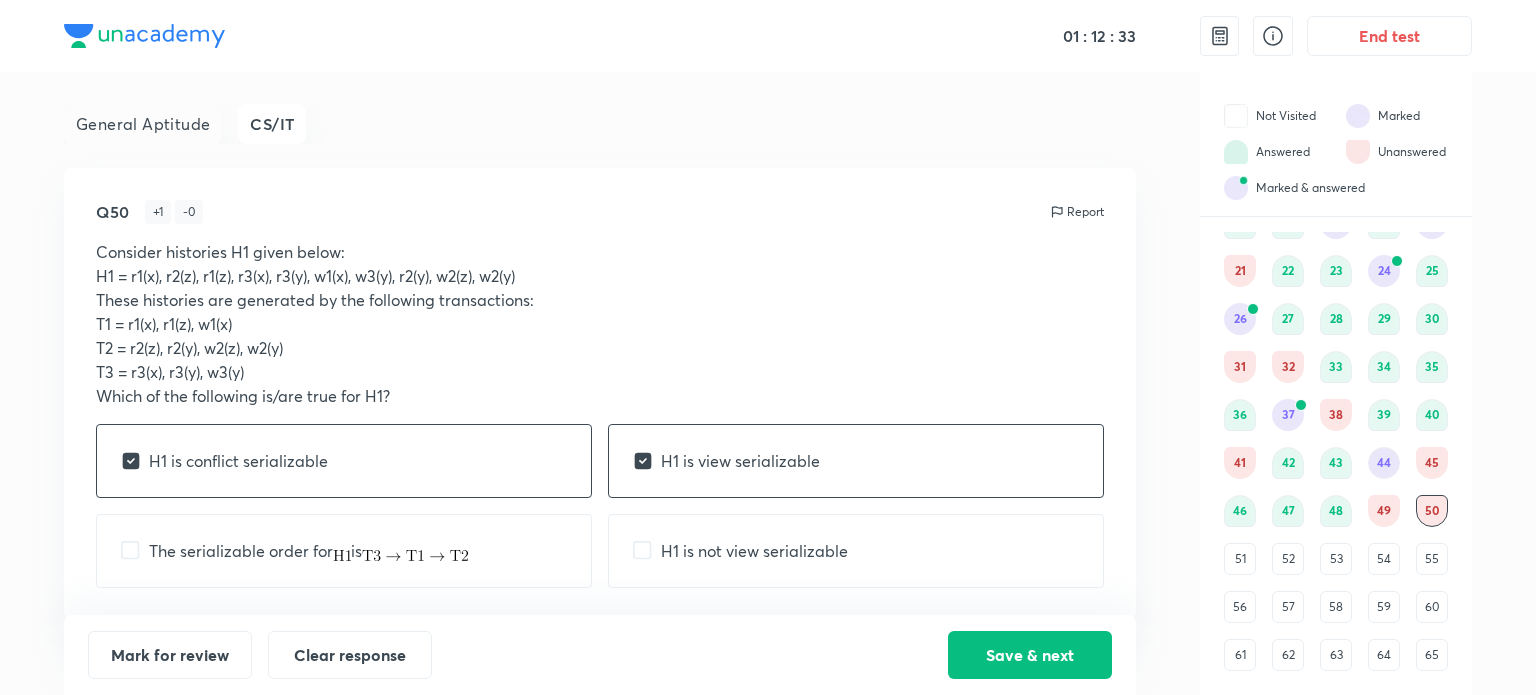 click on "H1 is view serializable" at bounding box center (856, 461) 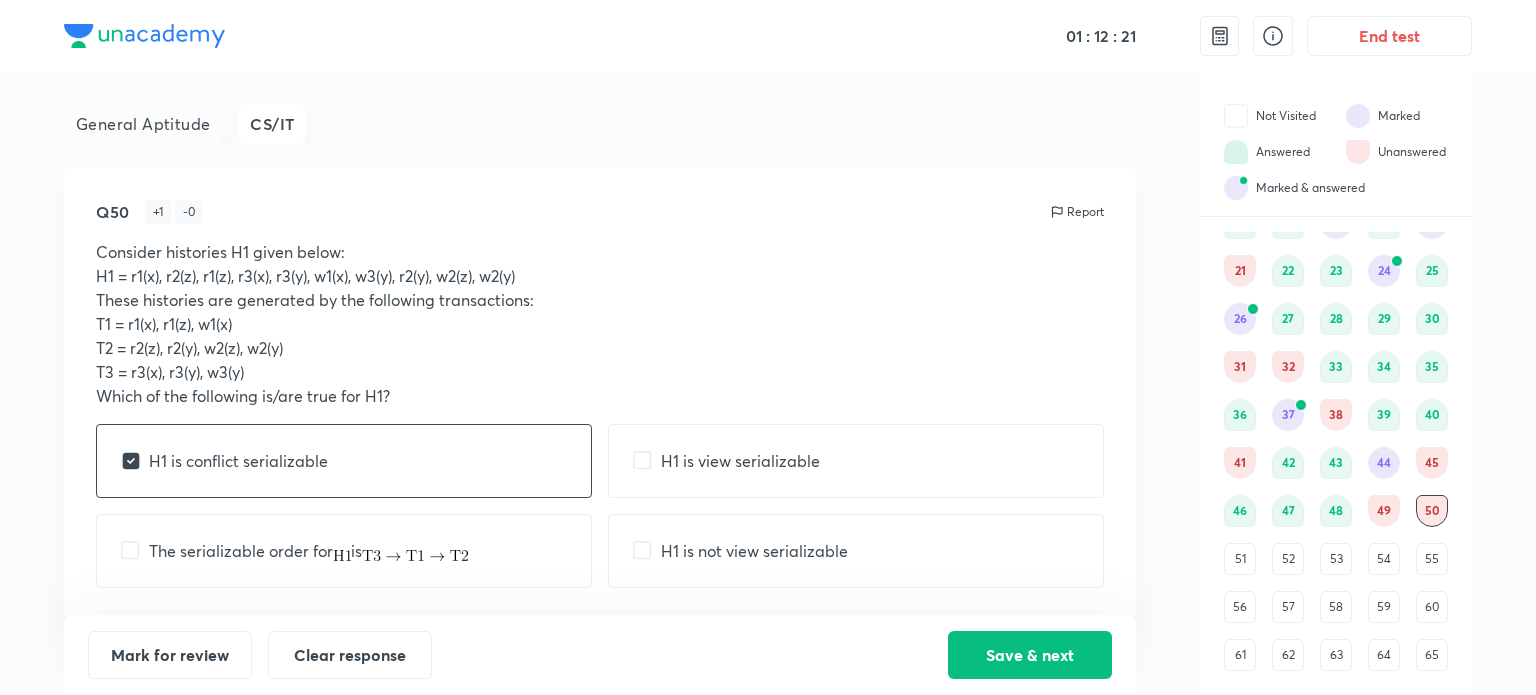 click on "The serializable order for   is" at bounding box center (344, 551) 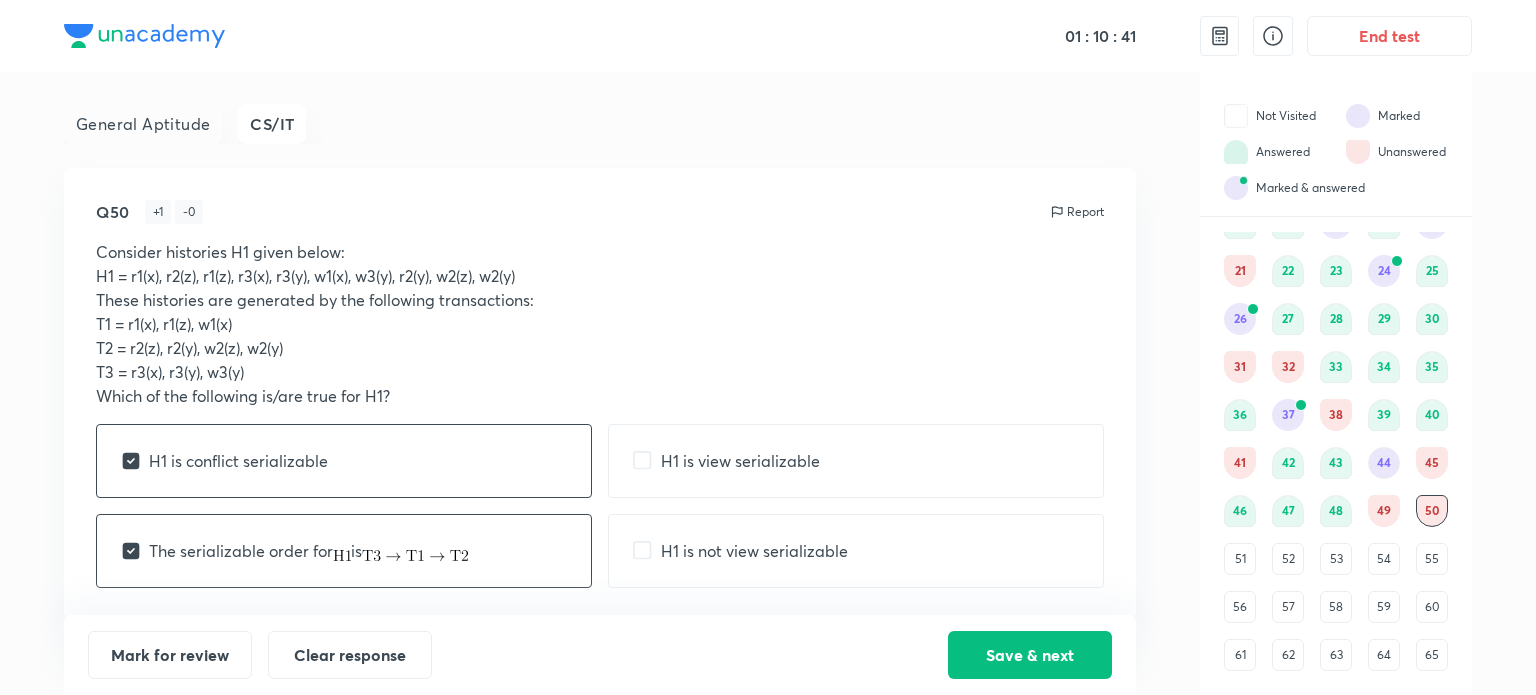 click on "H1 is view serializable" at bounding box center (740, 461) 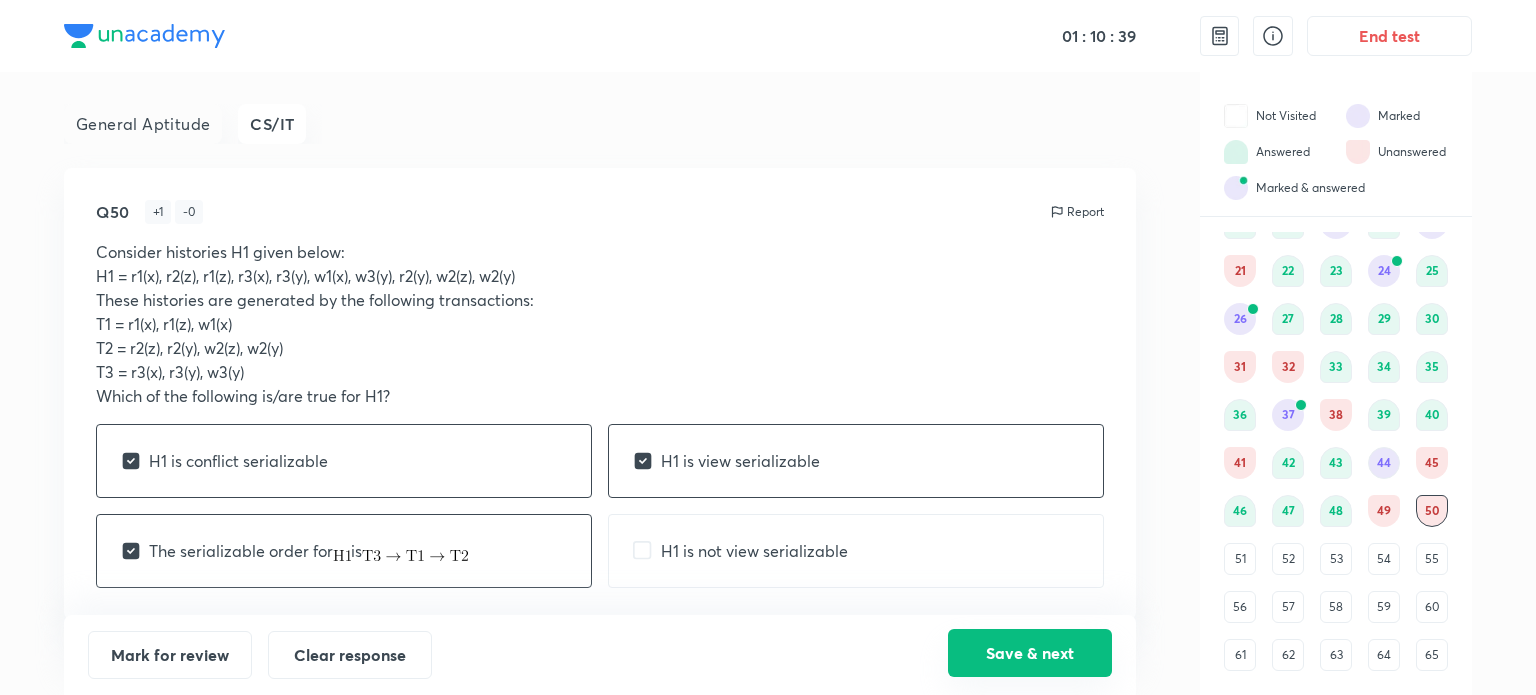 click on "Save & next" at bounding box center (1030, 653) 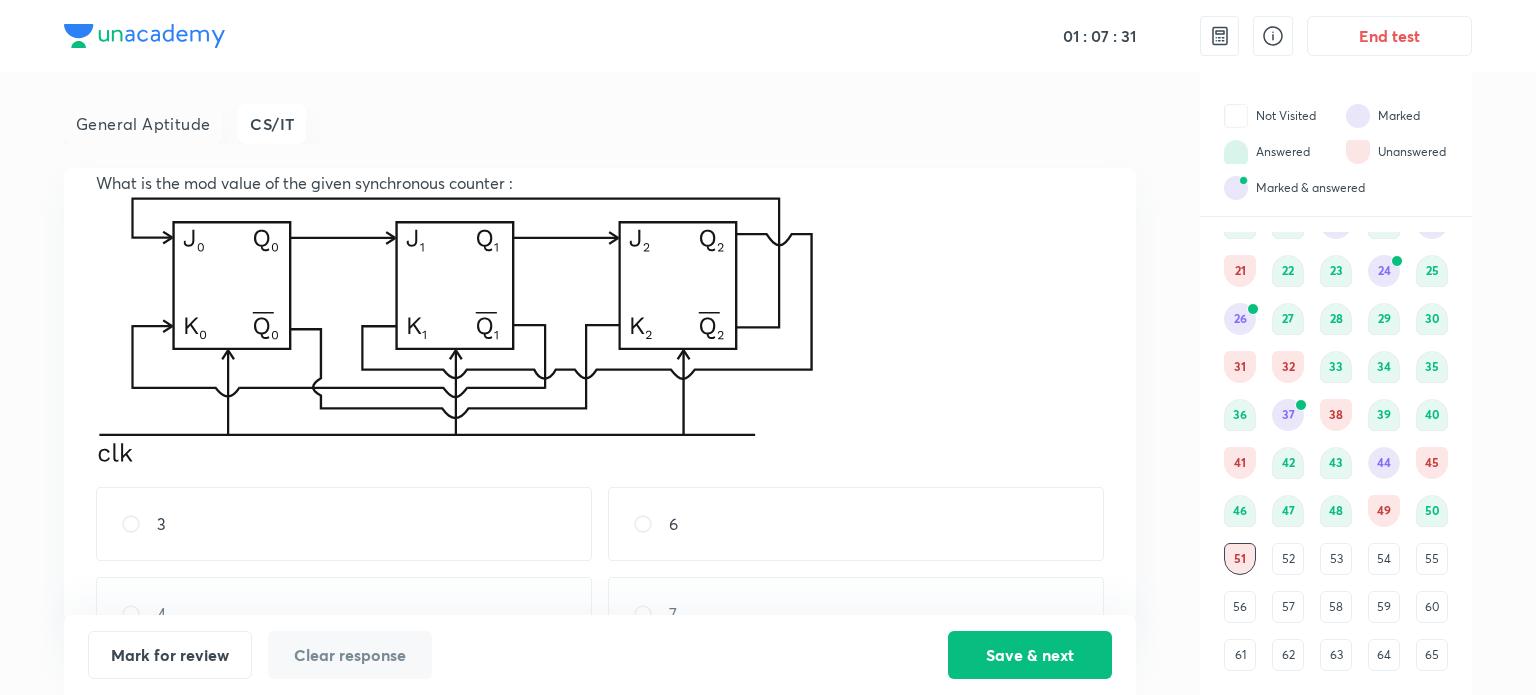 scroll, scrollTop: 130, scrollLeft: 0, axis: vertical 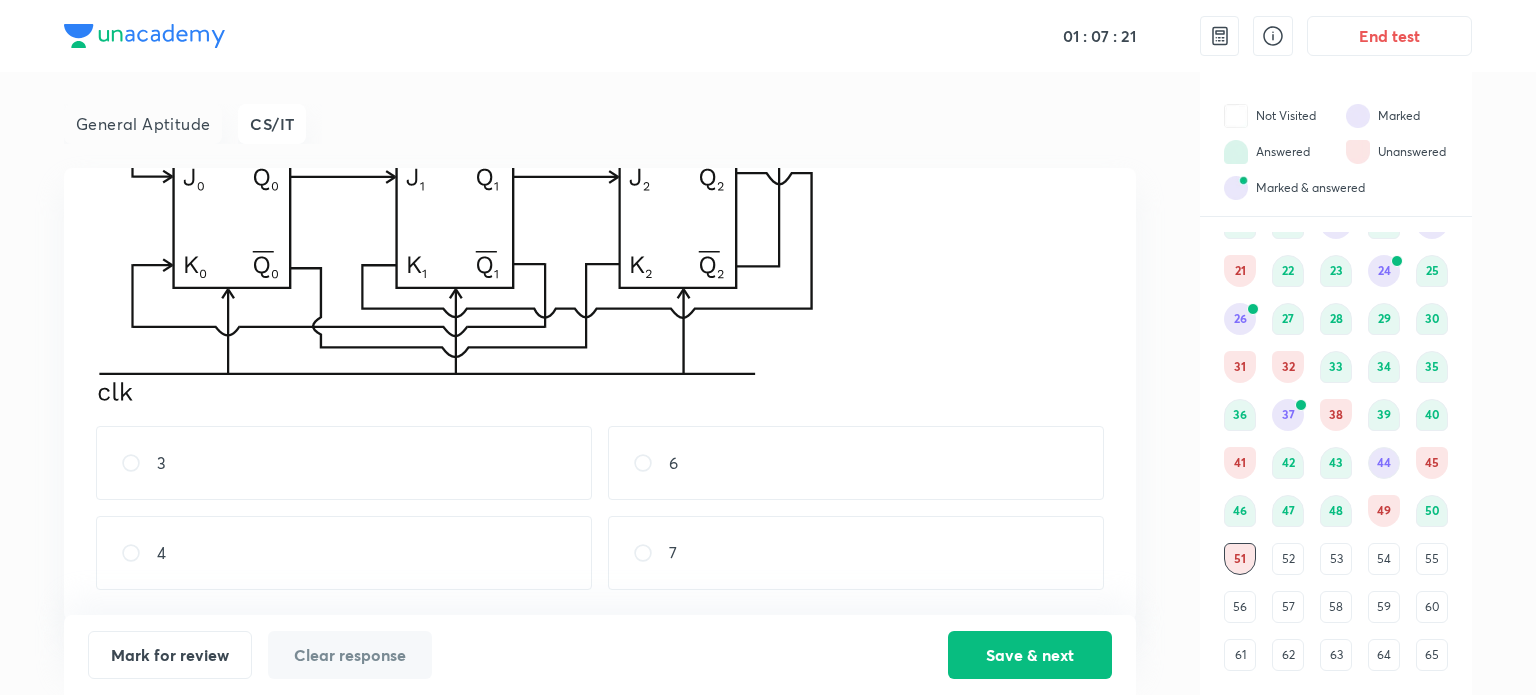 click on "4" at bounding box center (344, 553) 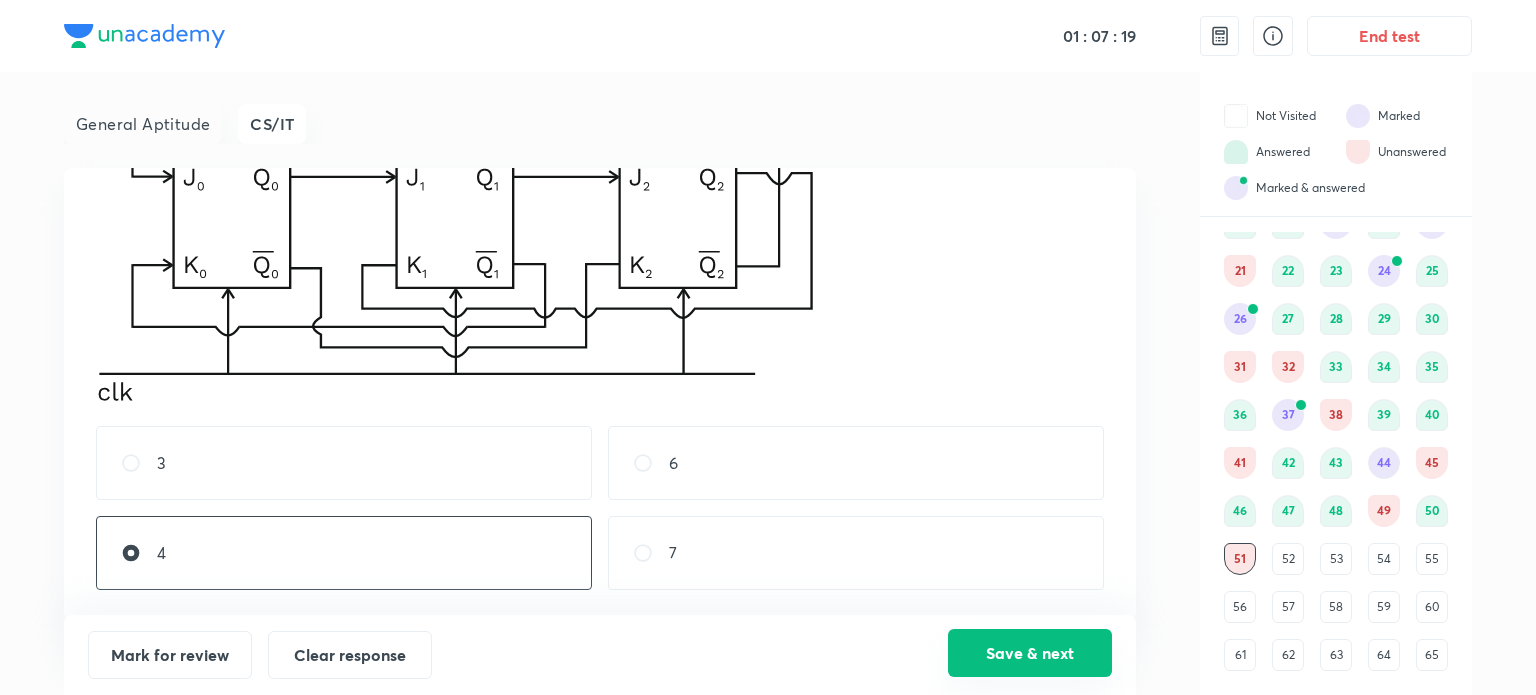 click on "Save & next" at bounding box center [1030, 653] 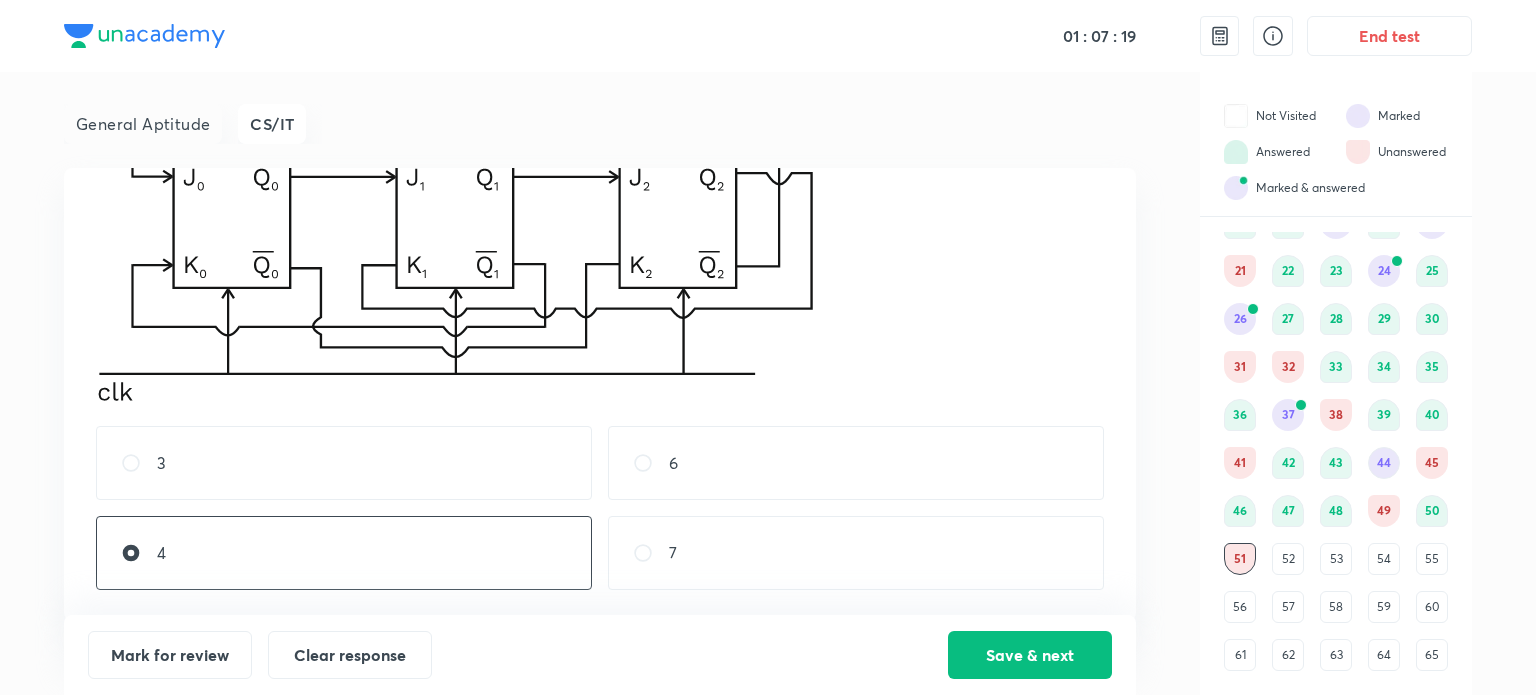 scroll, scrollTop: 0, scrollLeft: 0, axis: both 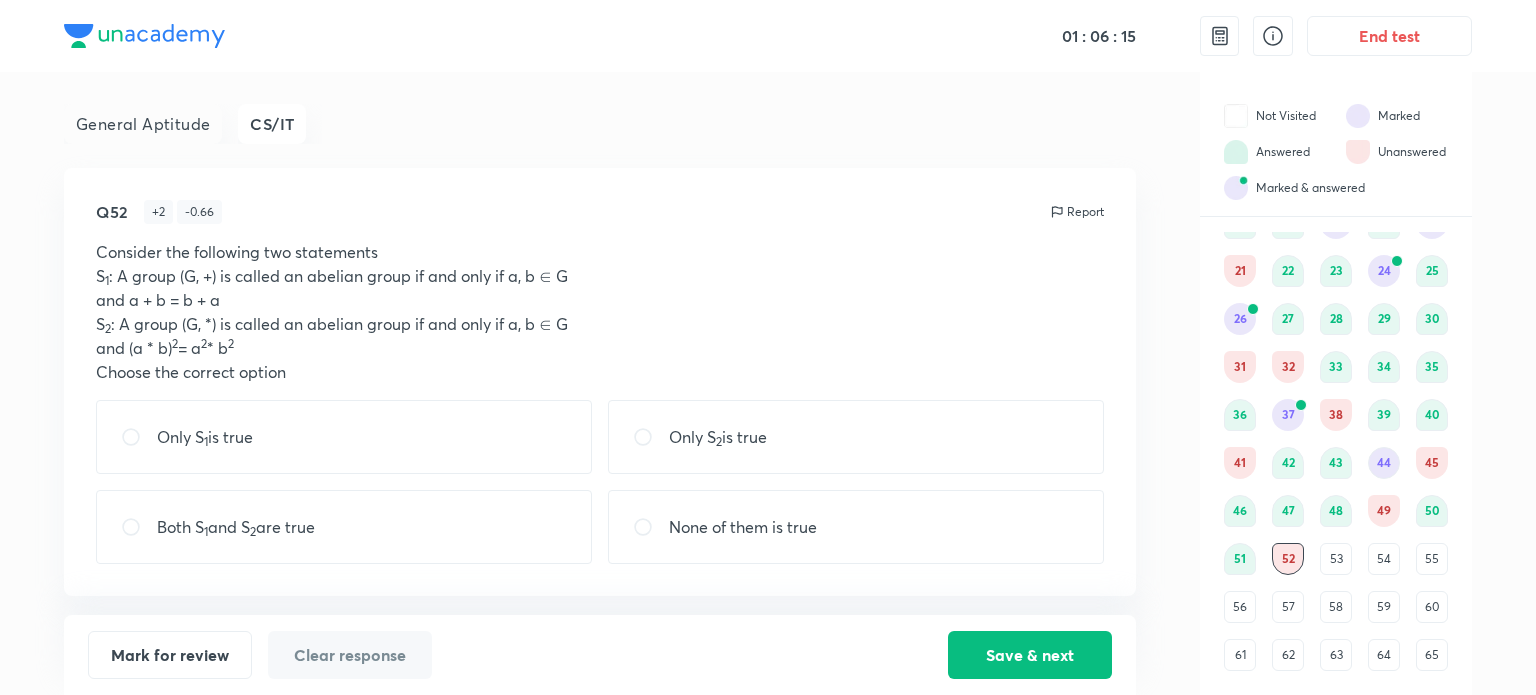 click on "Only S 1  is true" at bounding box center [344, 437] 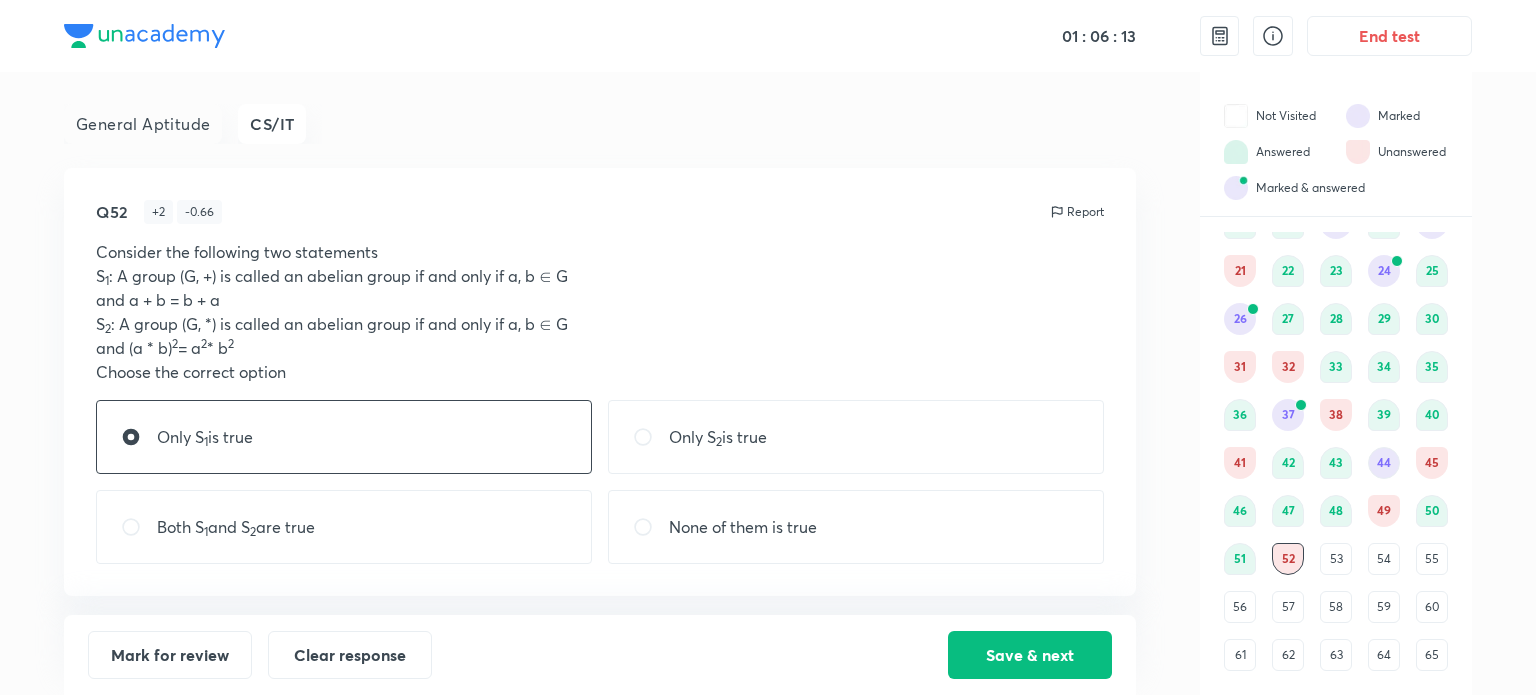 click on "Only S 1  is true" at bounding box center [344, 437] 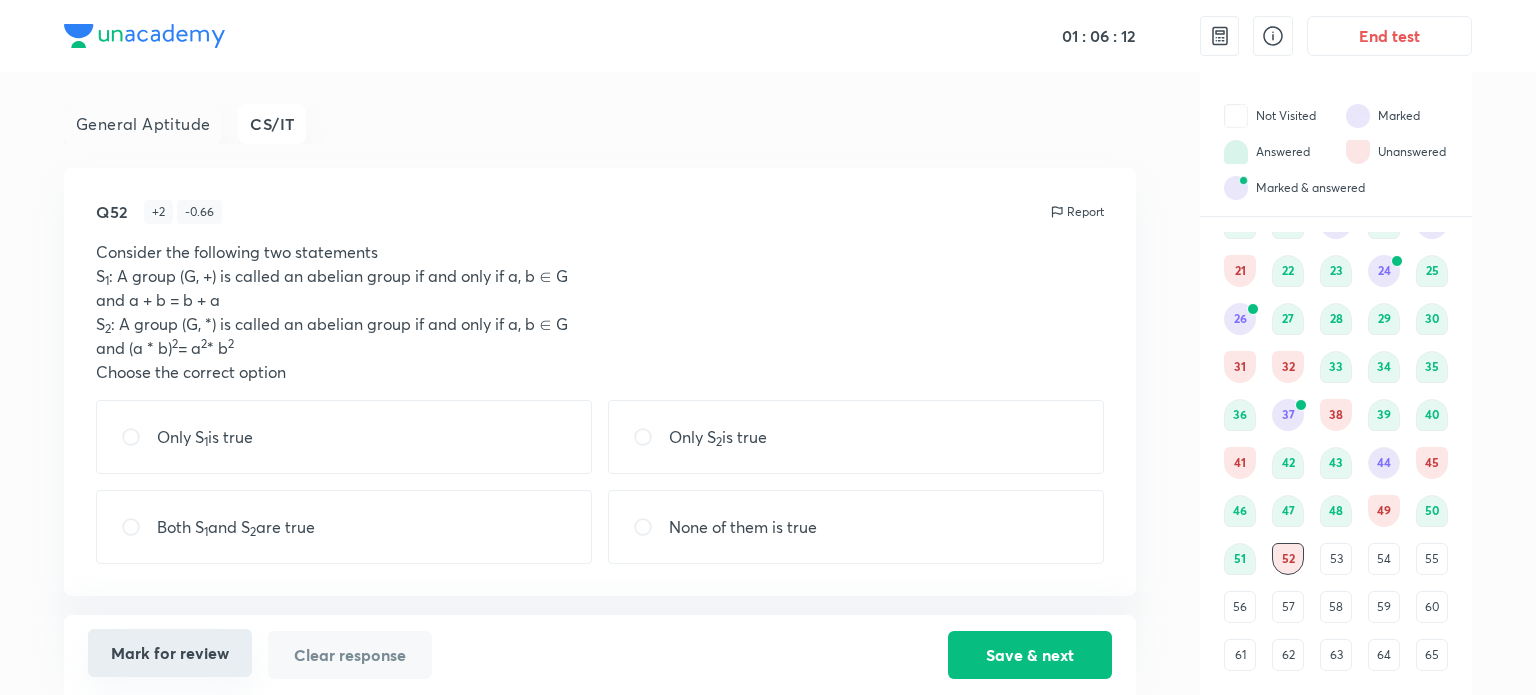 click on "Mark for review" at bounding box center (170, 653) 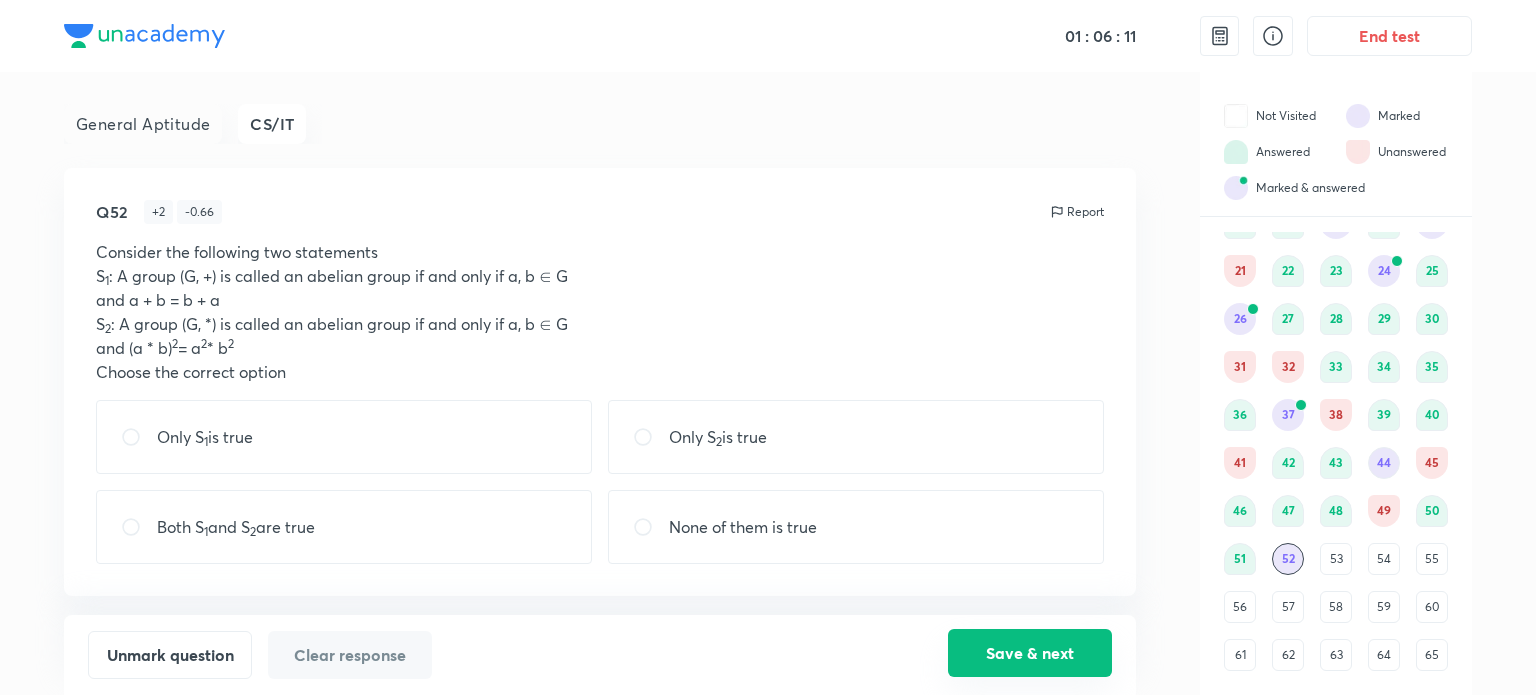 click on "Save & next" at bounding box center [1030, 653] 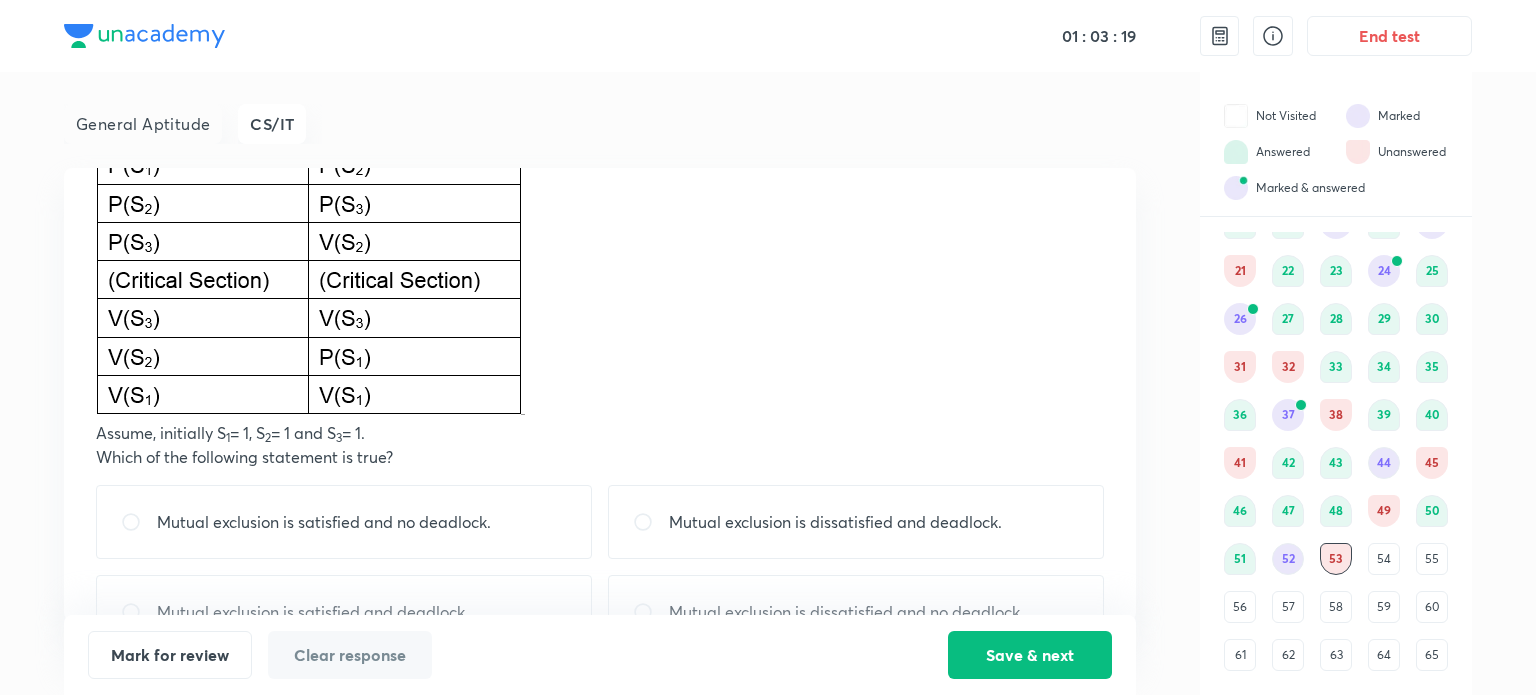 scroll, scrollTop: 240, scrollLeft: 0, axis: vertical 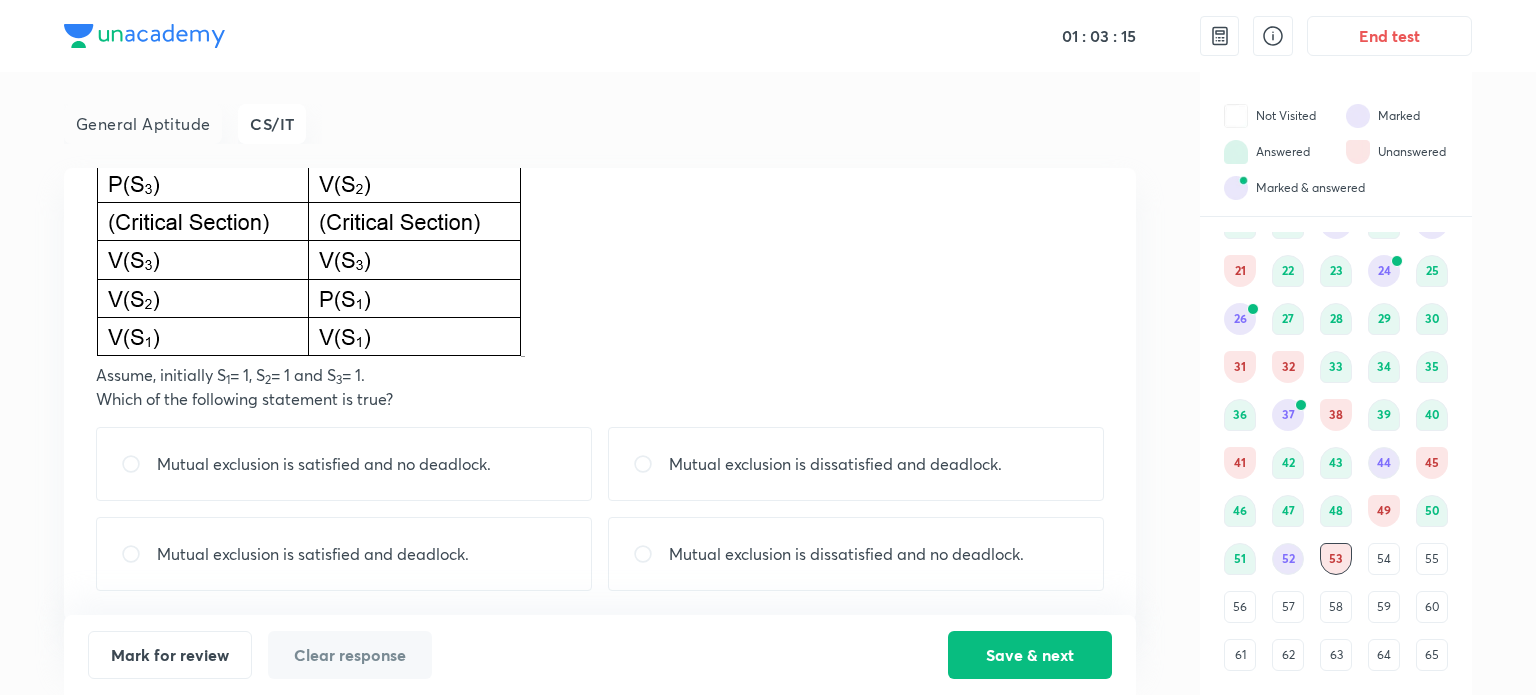 click on "Mutual exclusion is satisfied and no deadlock." at bounding box center (344, 464) 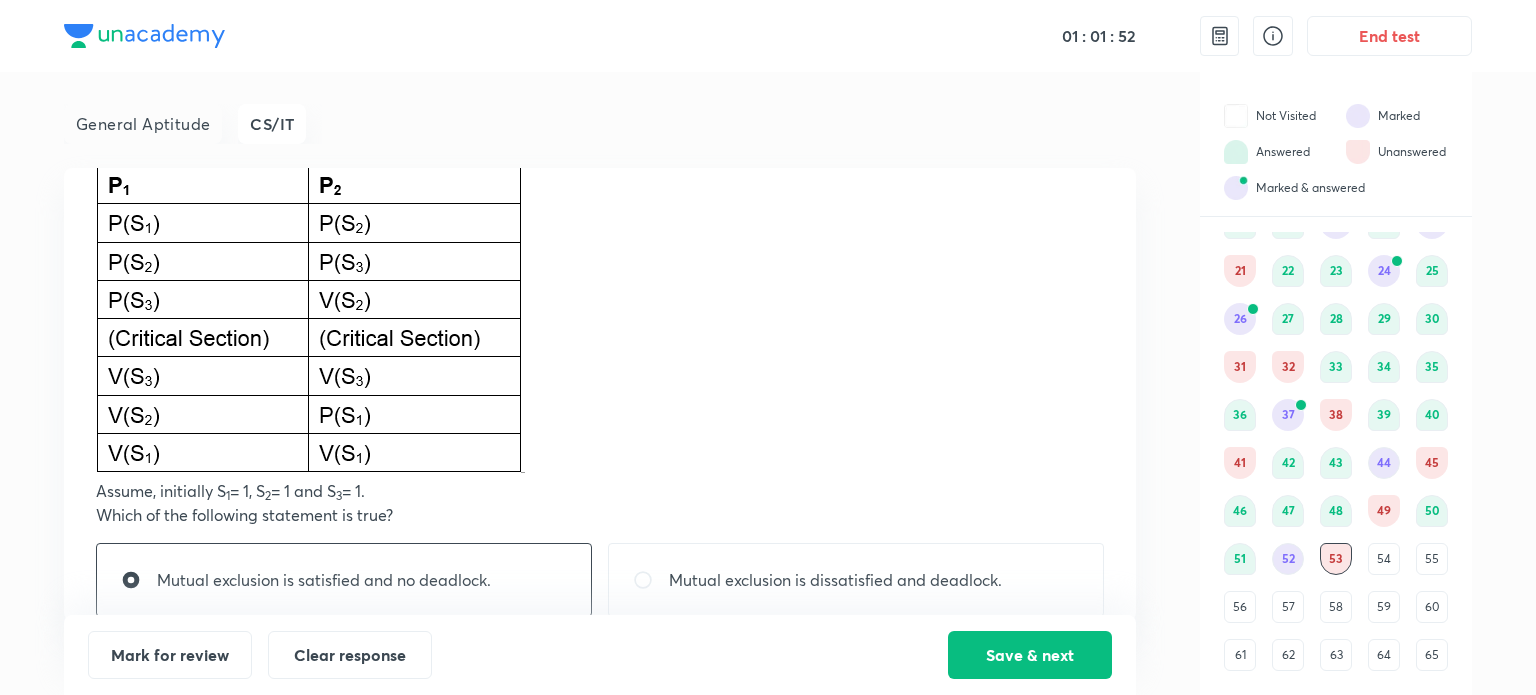 scroll, scrollTop: 240, scrollLeft: 0, axis: vertical 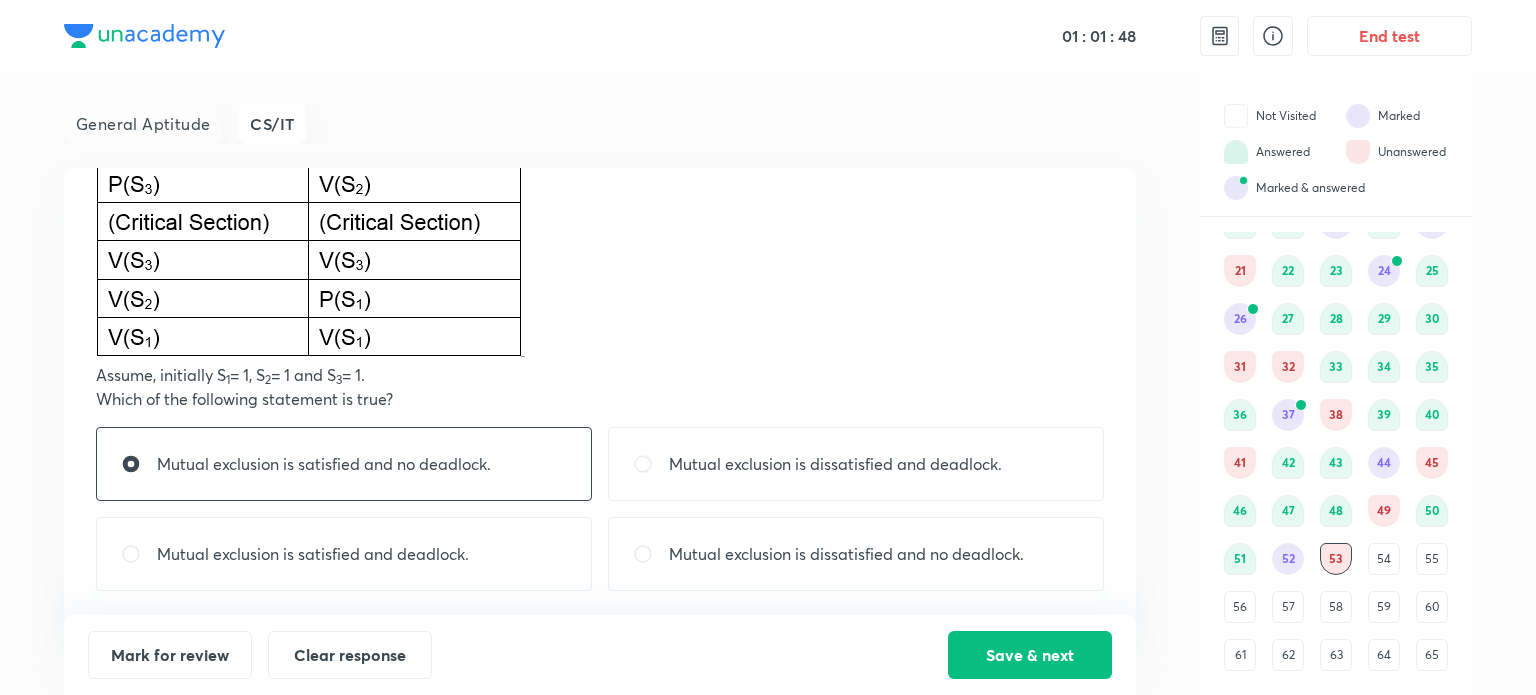 click on "Mutual exclusion is satisfied and deadlock." at bounding box center [313, 554] 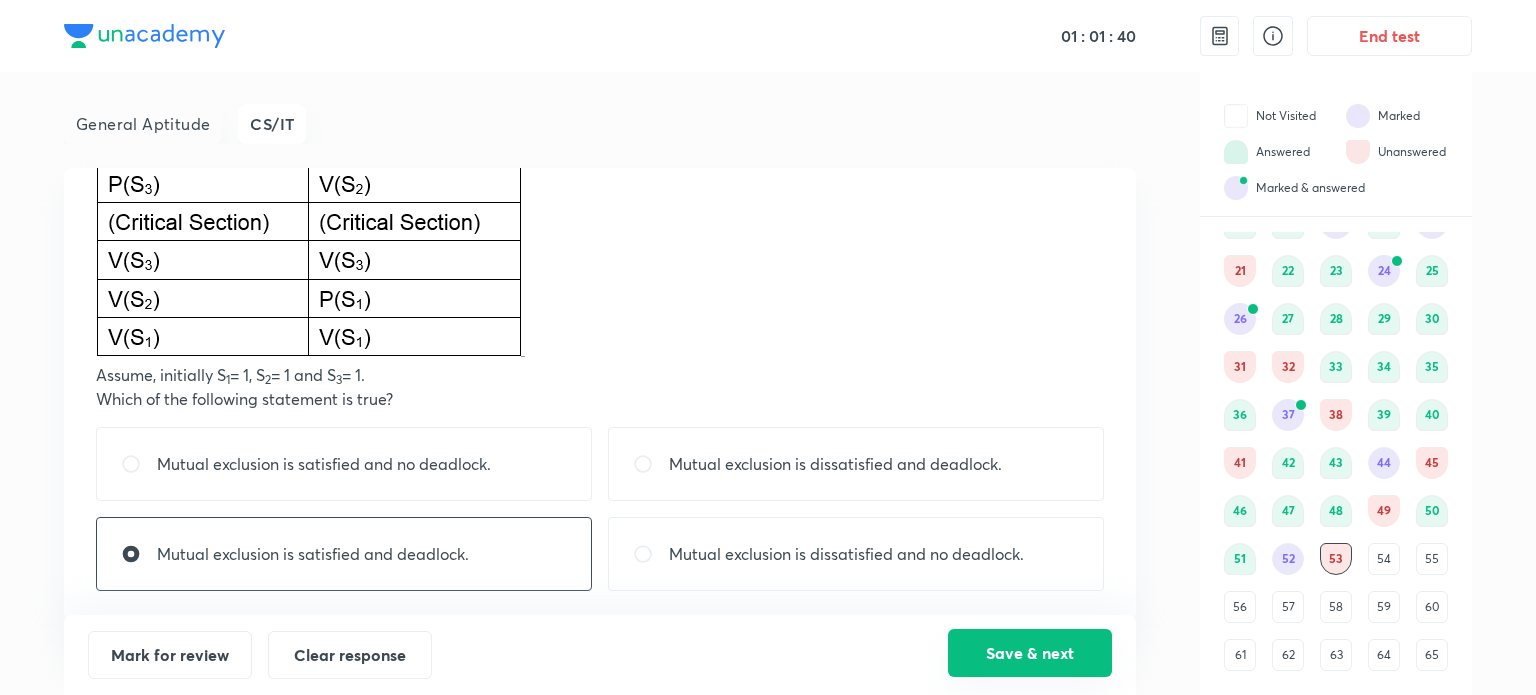 click on "Save & next" at bounding box center [1030, 653] 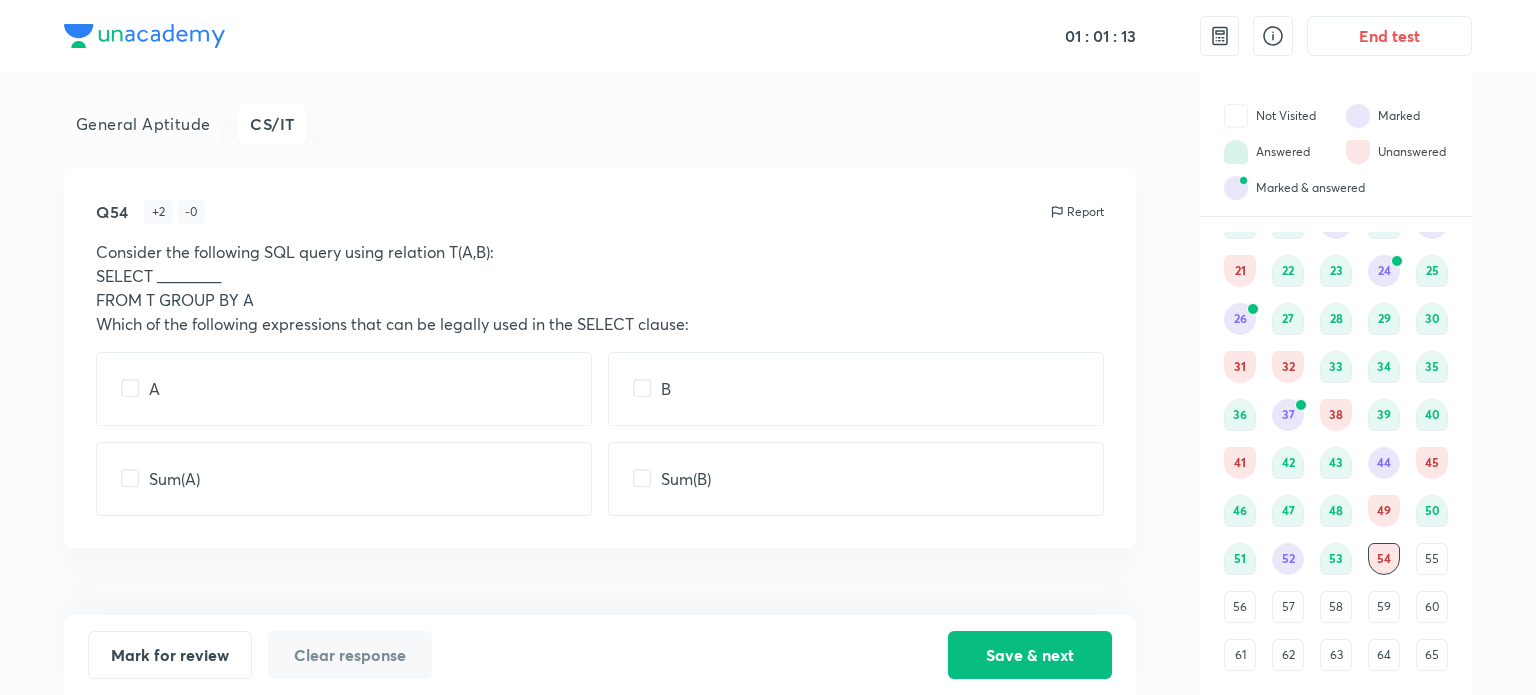 click on "A" at bounding box center (344, 389) 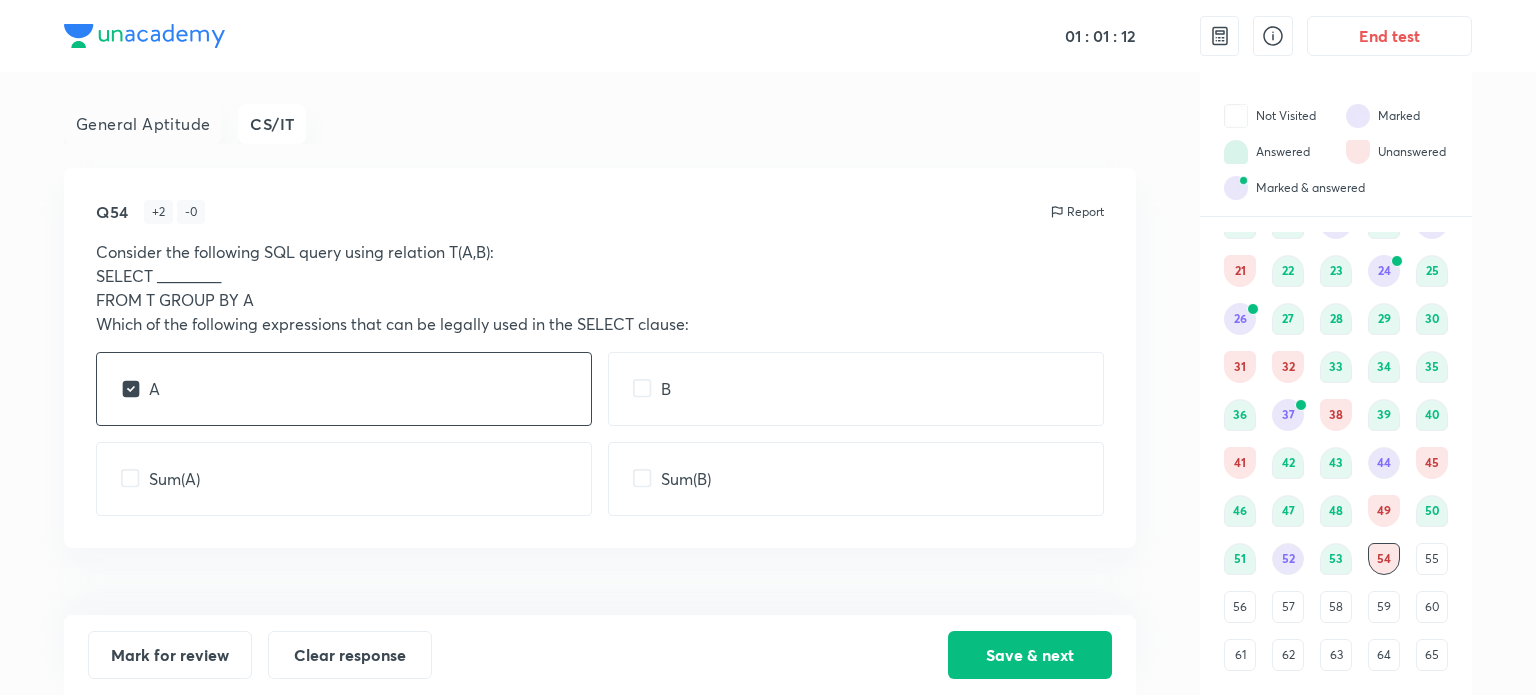 click on "A B Sum(A) Sum(B)" at bounding box center (600, 434) 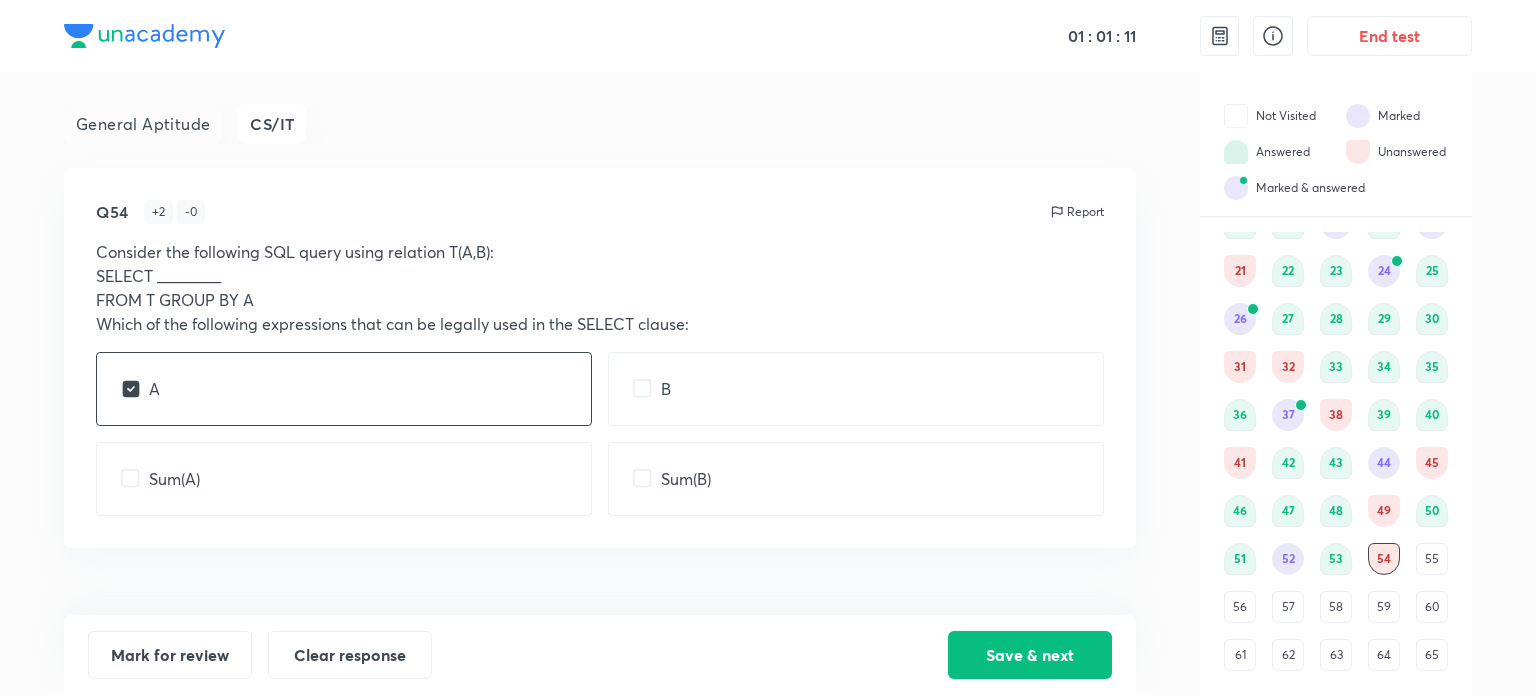 click on "Sum(A)" at bounding box center (344, 479) 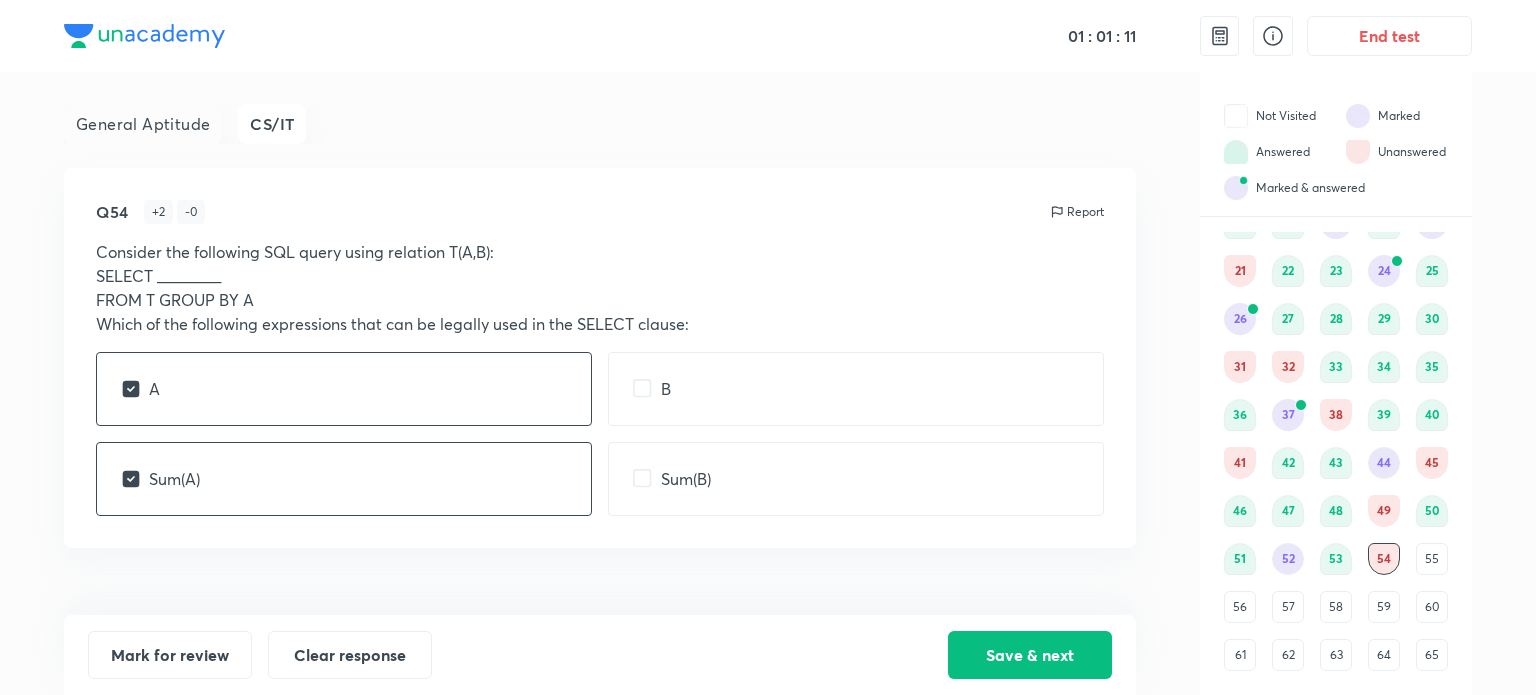checkbox on "true" 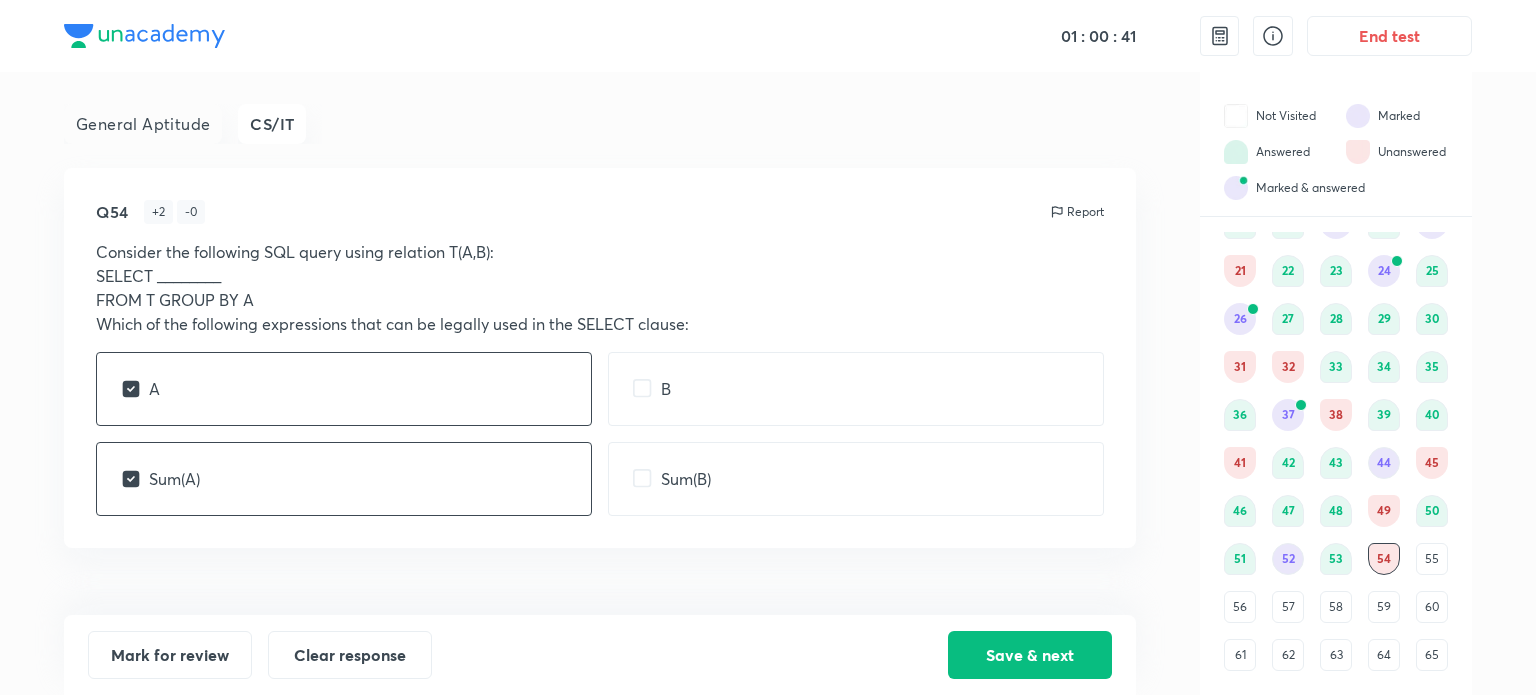 click on "B" at bounding box center (856, 389) 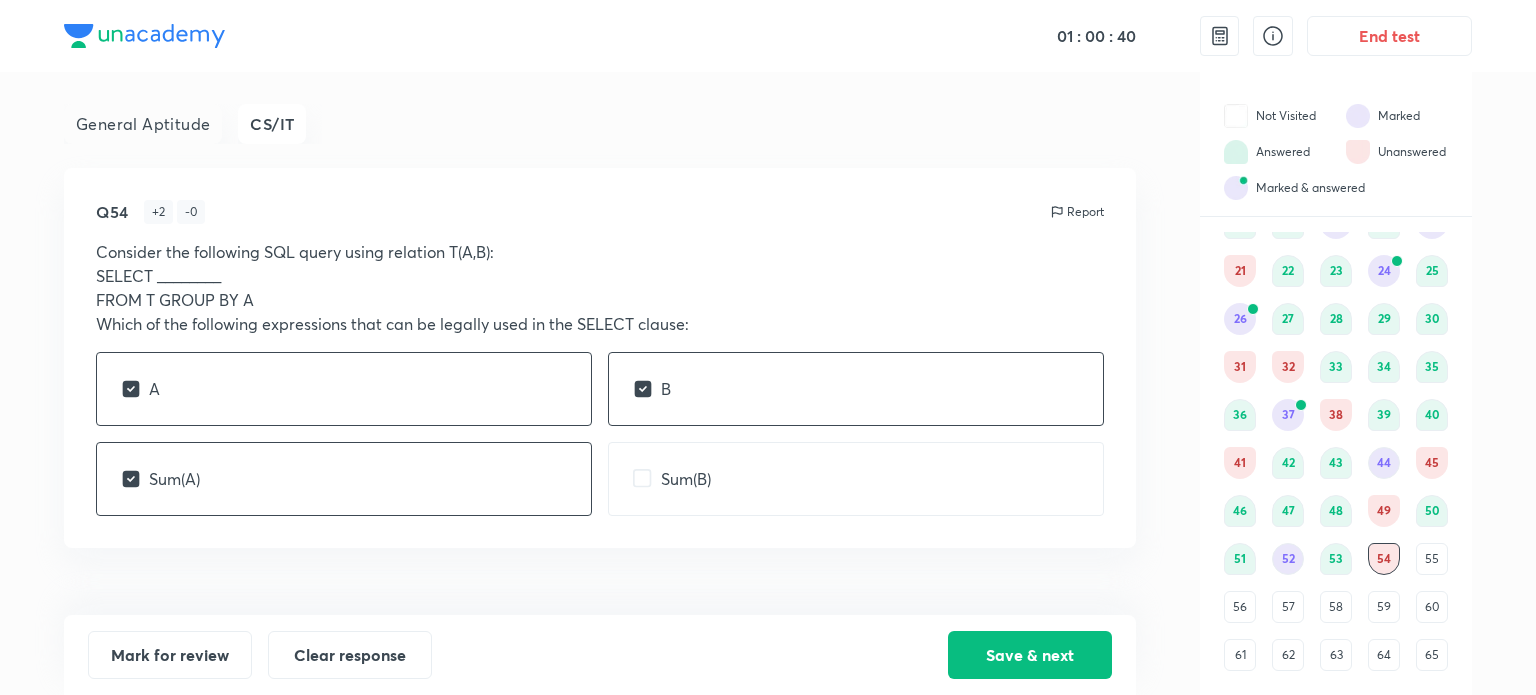 click on "Q54 + 2 - 0 Report Consider the following SQL query using relation T(A,B): SELECT ________ FROM T GROUP BY A Which of the following expressions that can be legally used in the SELECT clause:  A B Sum(A) Sum(B)" at bounding box center [600, 358] 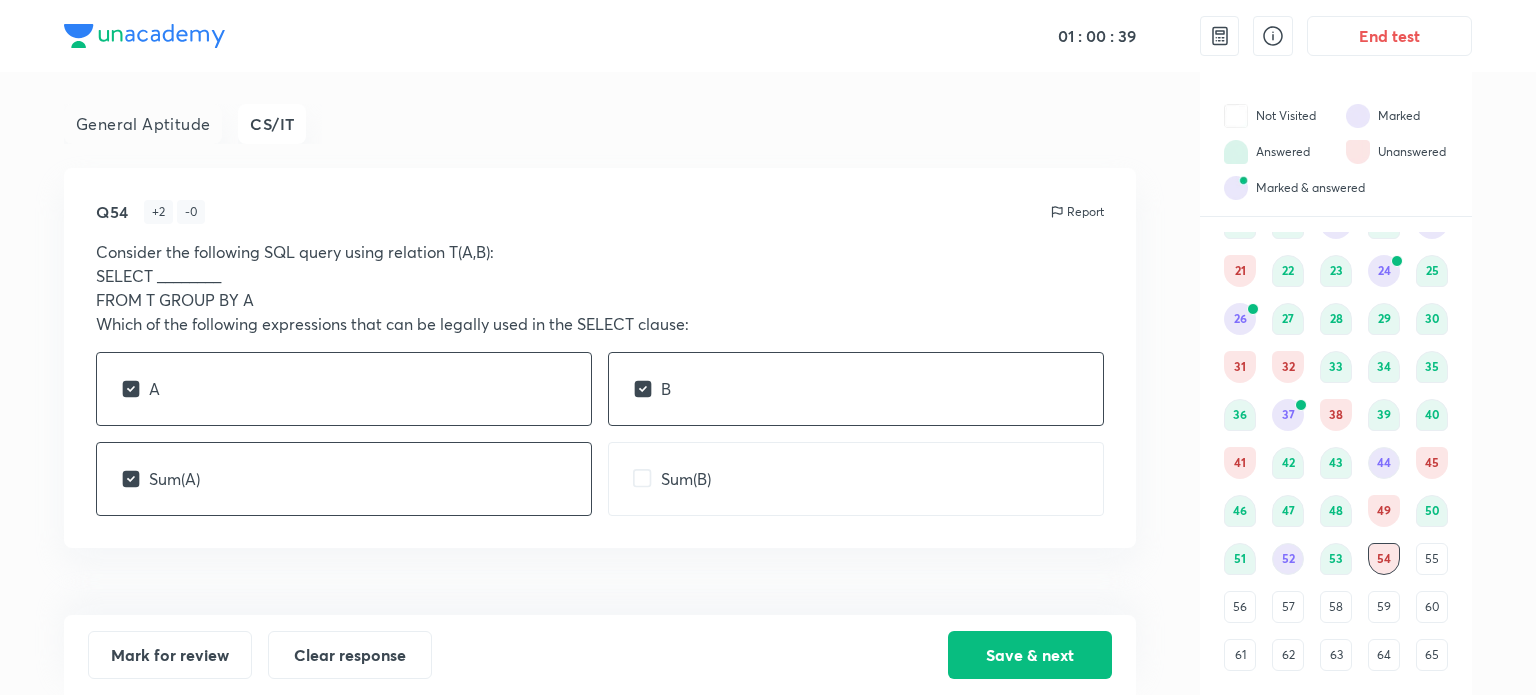 click on "Sum(B)" at bounding box center (686, 479) 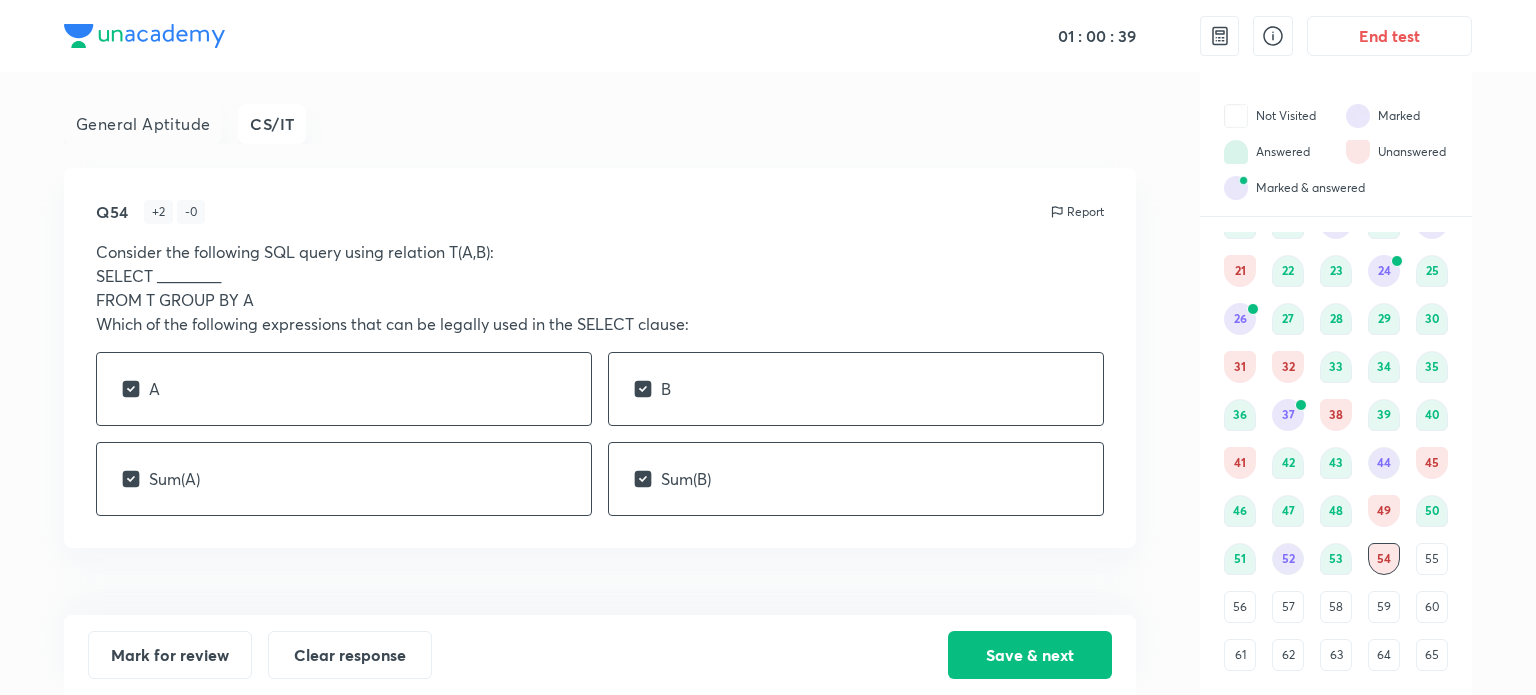 click on "Sum(B)" at bounding box center [686, 479] 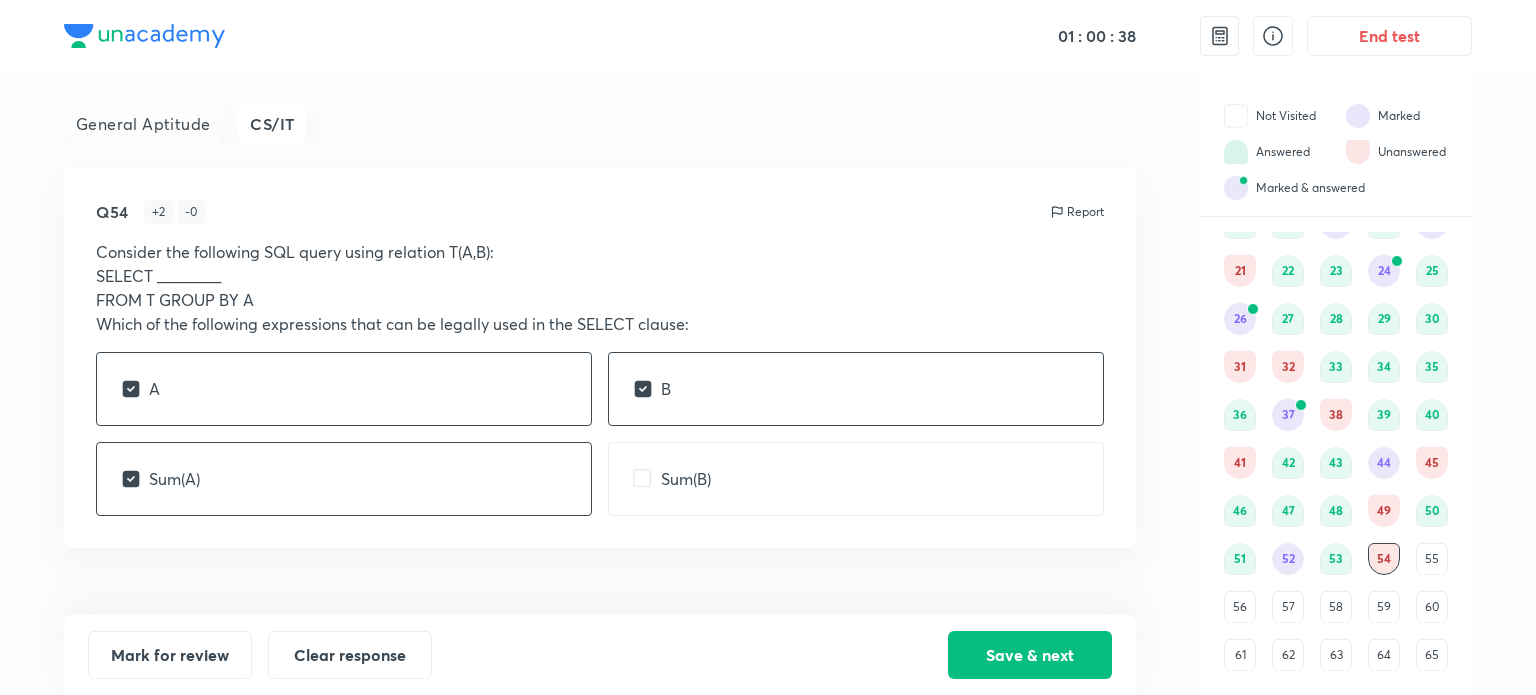 click on "B" at bounding box center (856, 389) 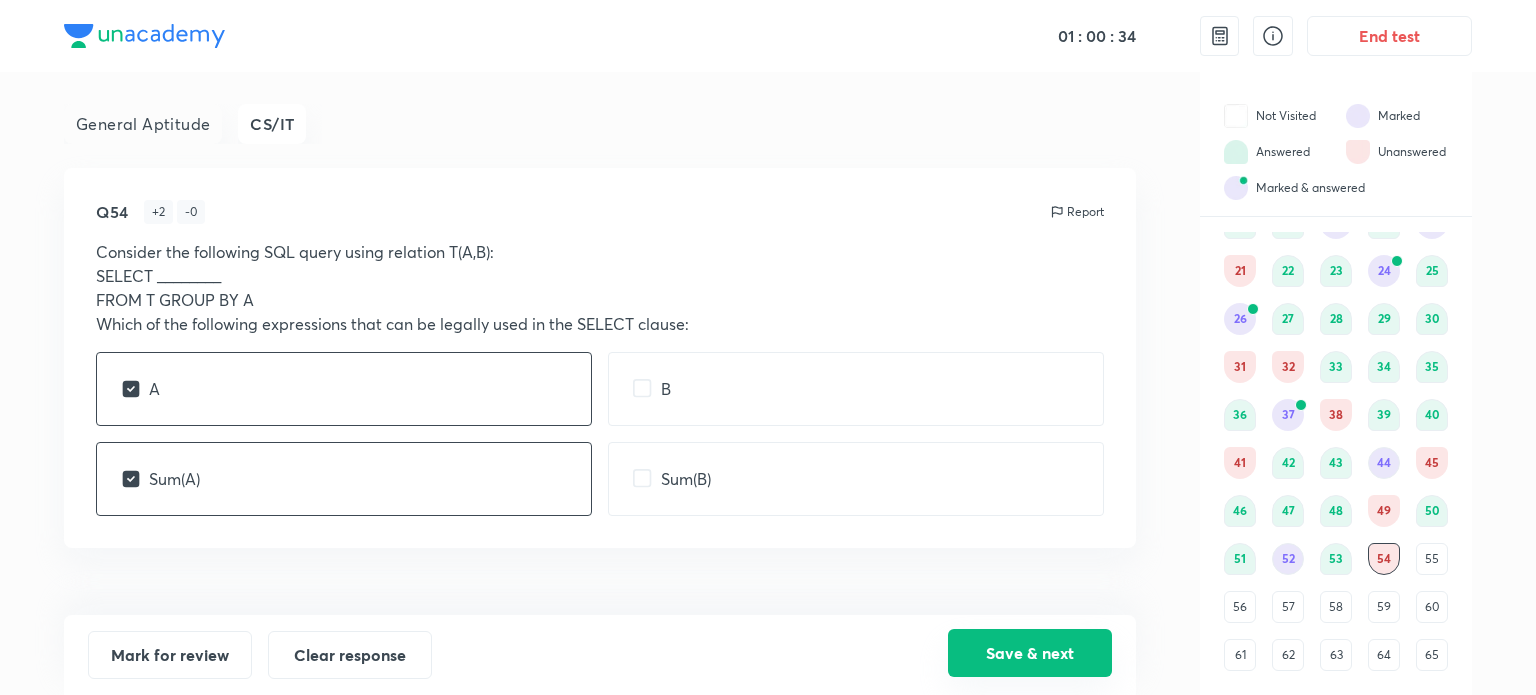 click on "Save & next" at bounding box center [1030, 653] 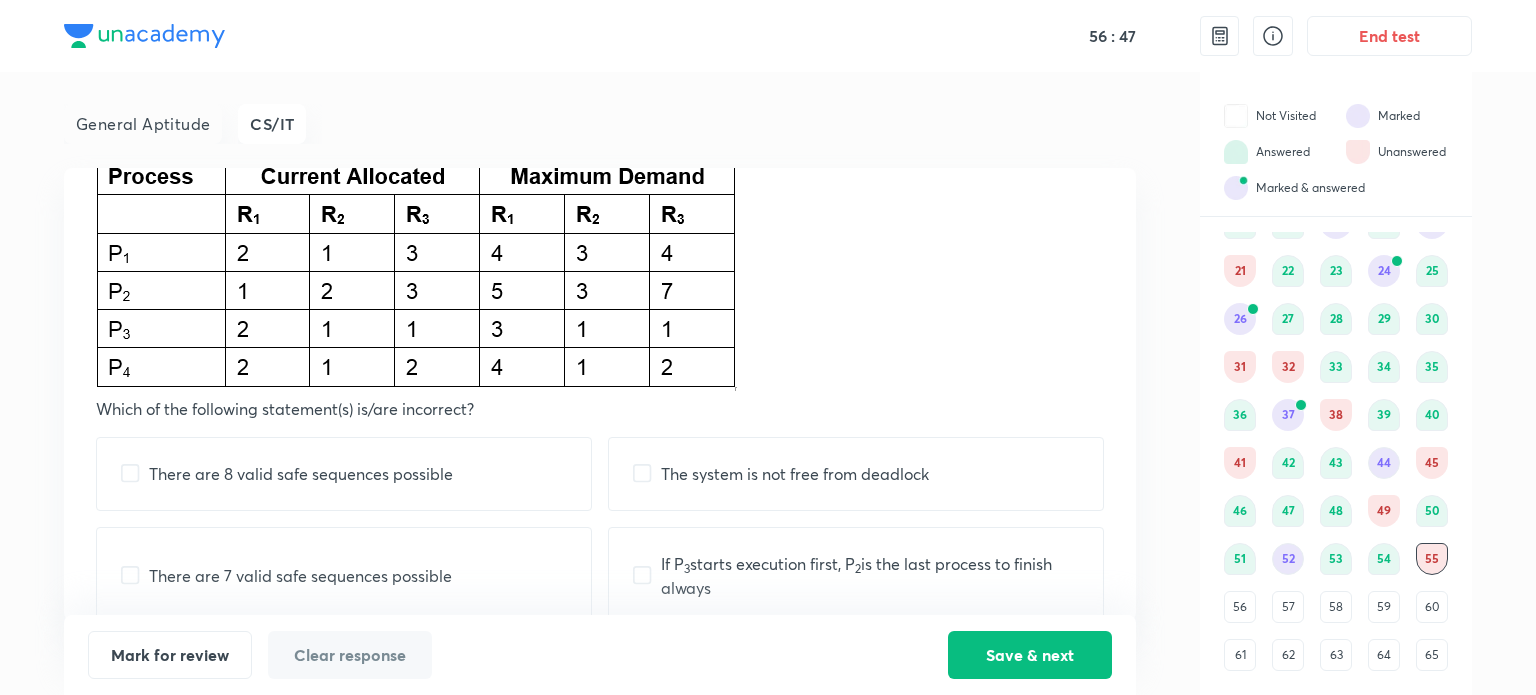 scroll, scrollTop: 172, scrollLeft: 0, axis: vertical 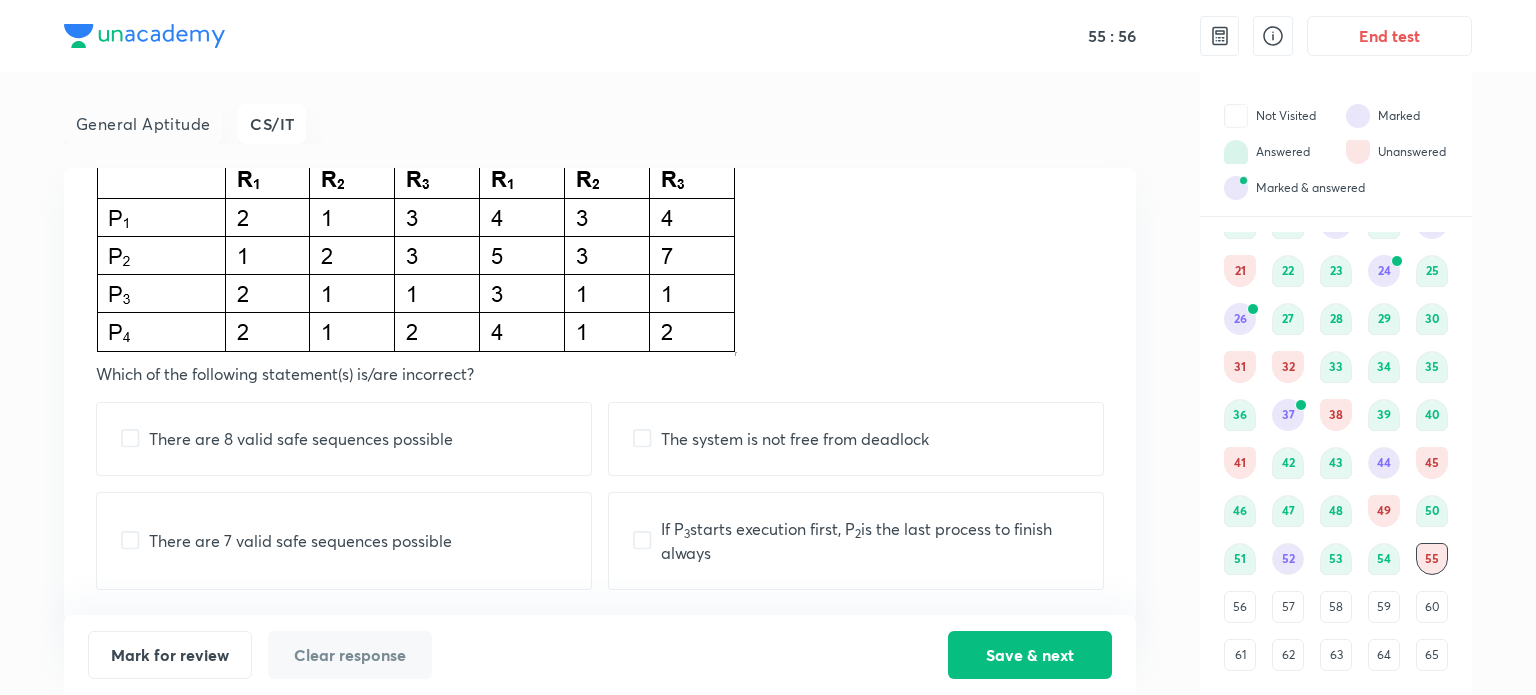 click on "If P 3  starts execution first, P 2  is the last process to finish always" at bounding box center (870, 541) 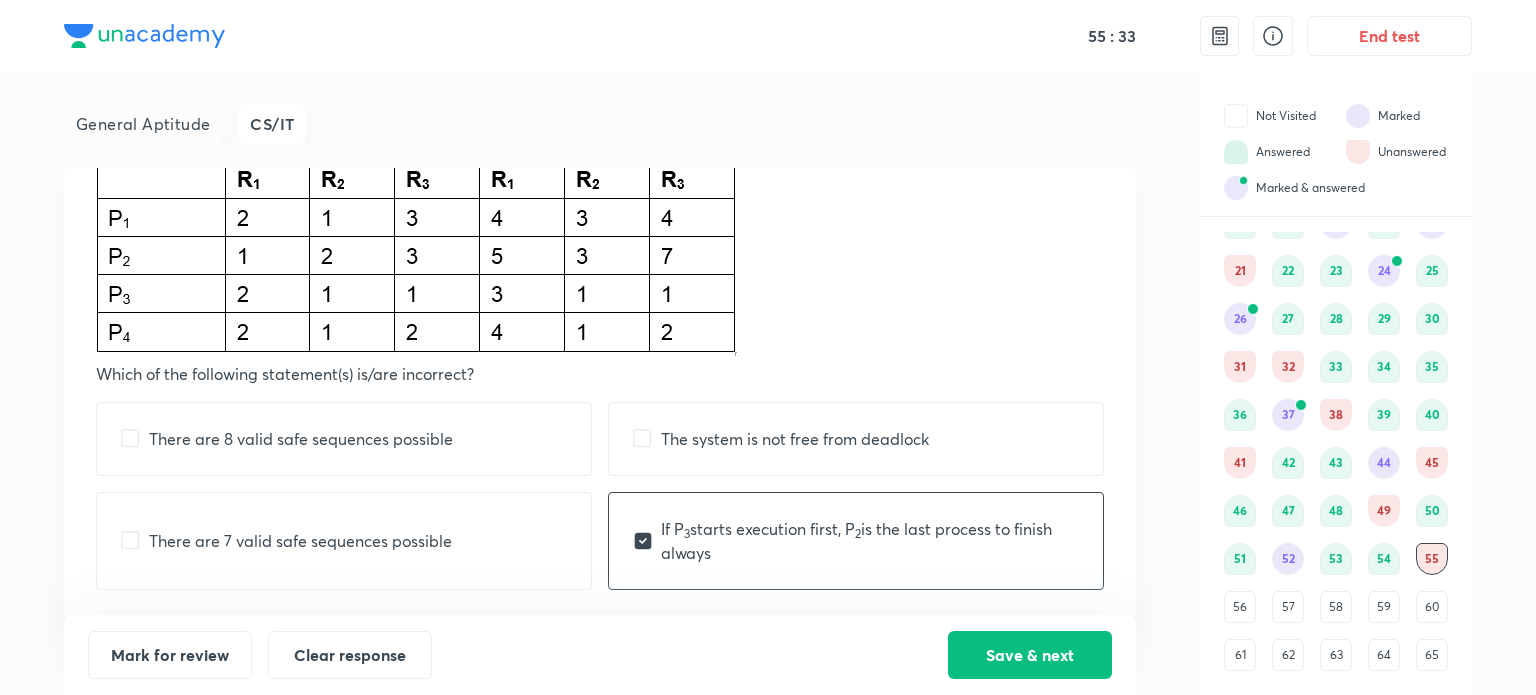 drag, startPoint x: 816, startPoint y: 548, endPoint x: 776, endPoint y: 518, distance: 50 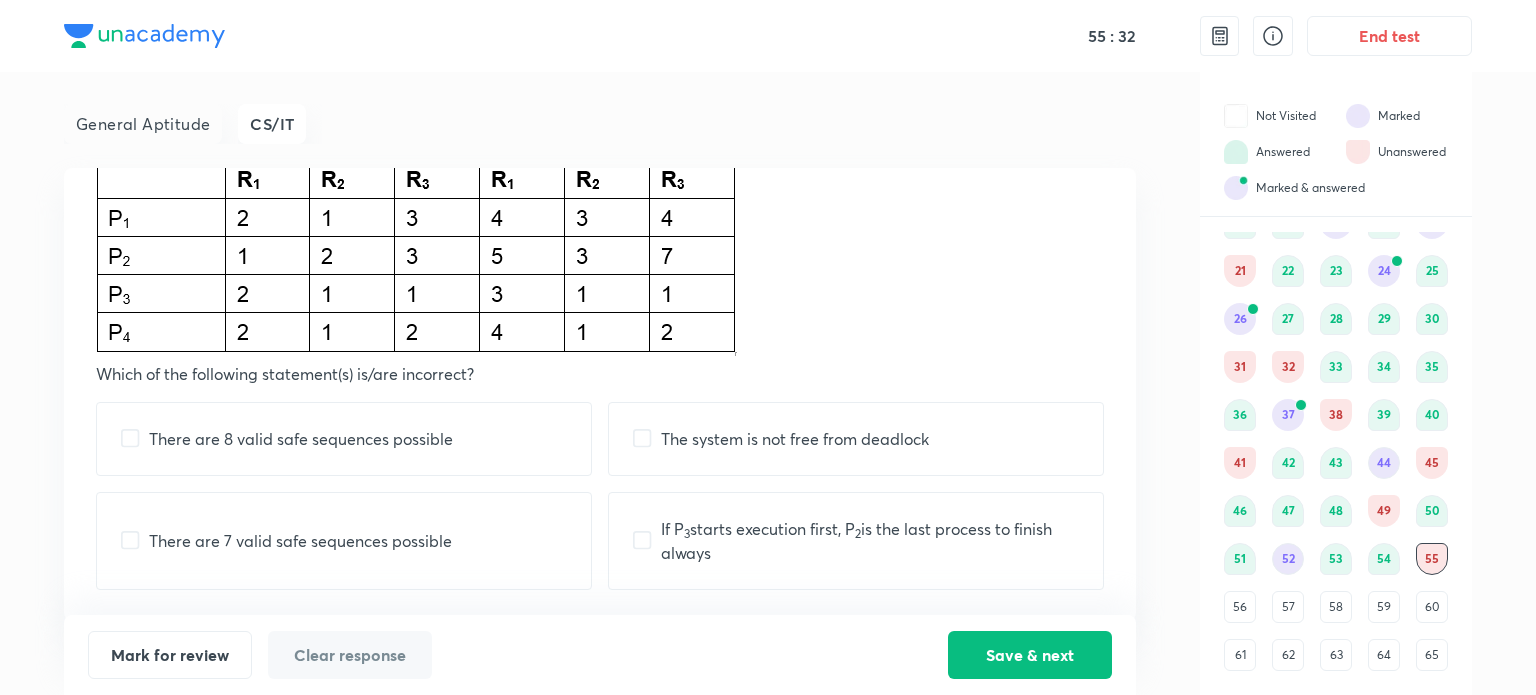 click on "The system is not free from deadlock" at bounding box center [795, 439] 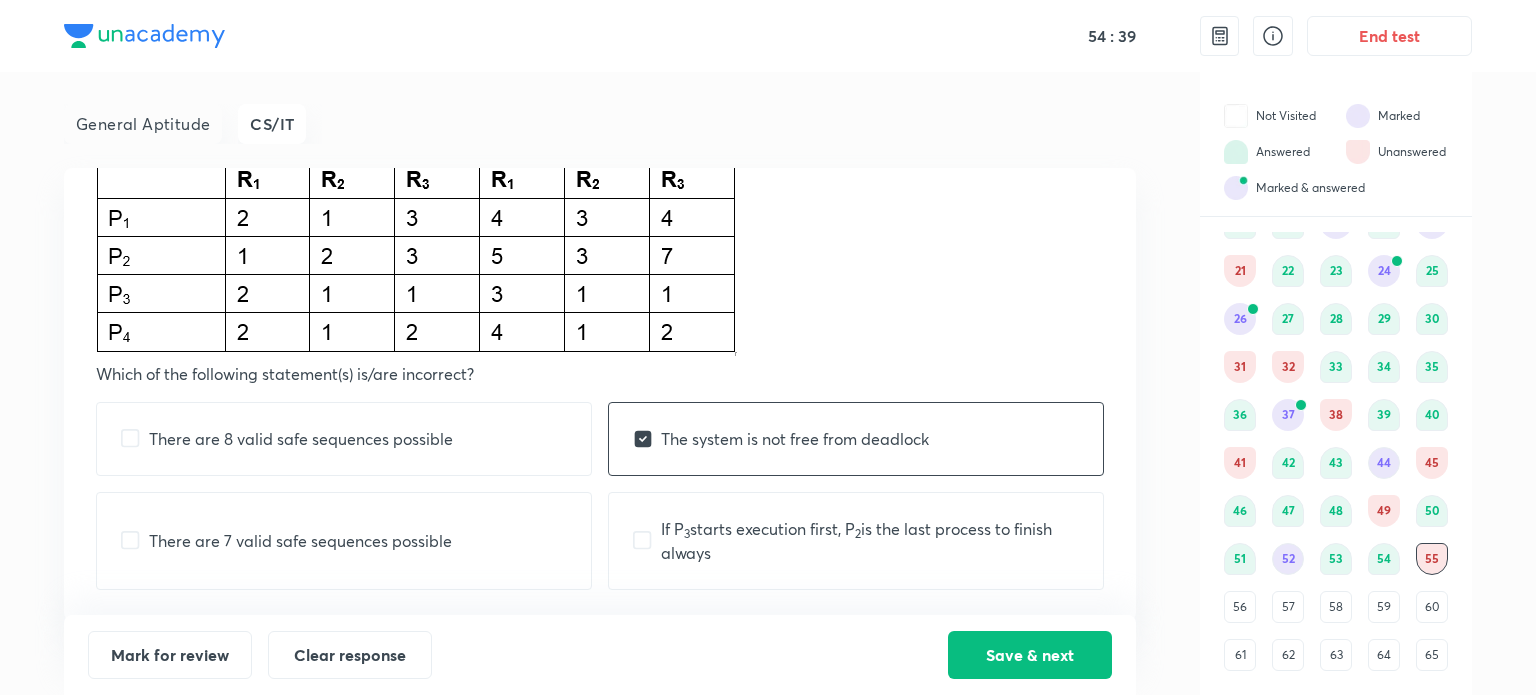 click on "The system is not free from deadlock" at bounding box center [856, 439] 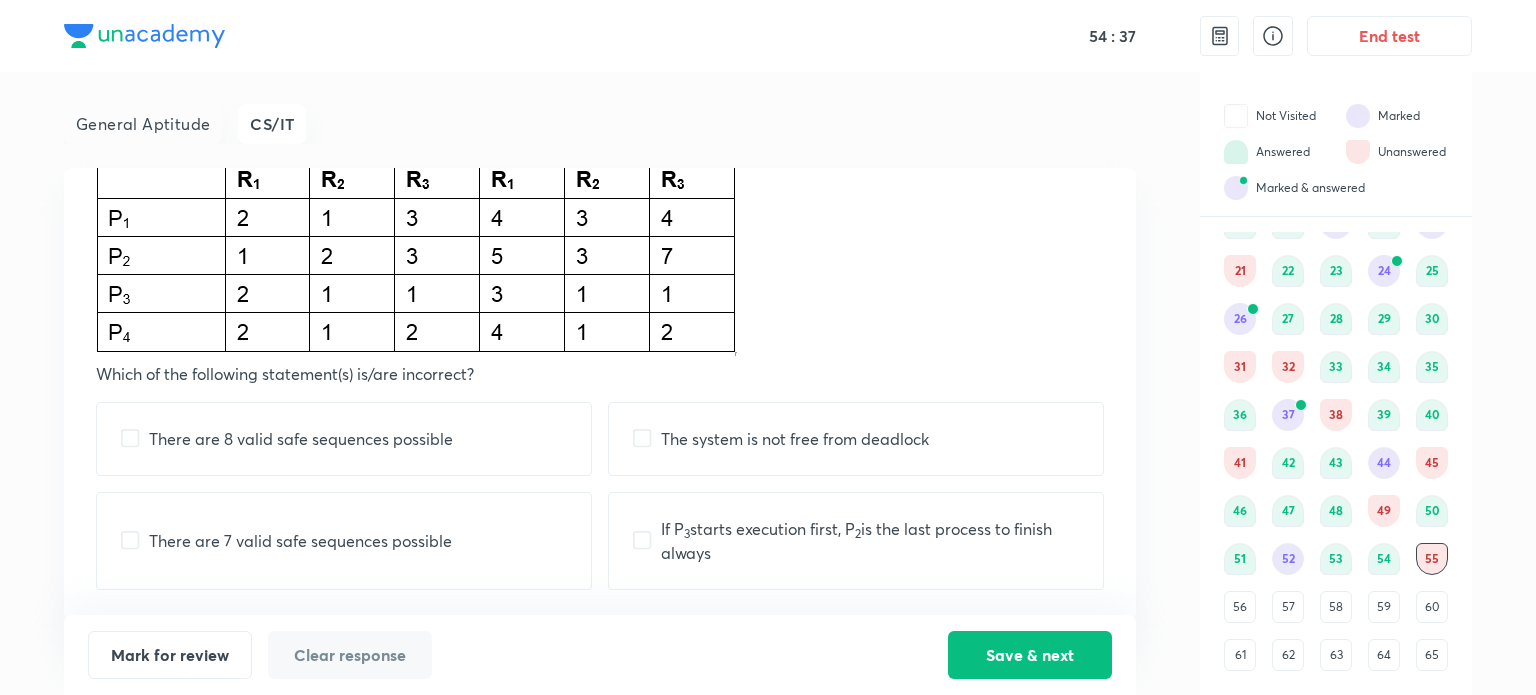 click on "If P 3  starts execution first, P 2  is the last process to finish always" at bounding box center [870, 541] 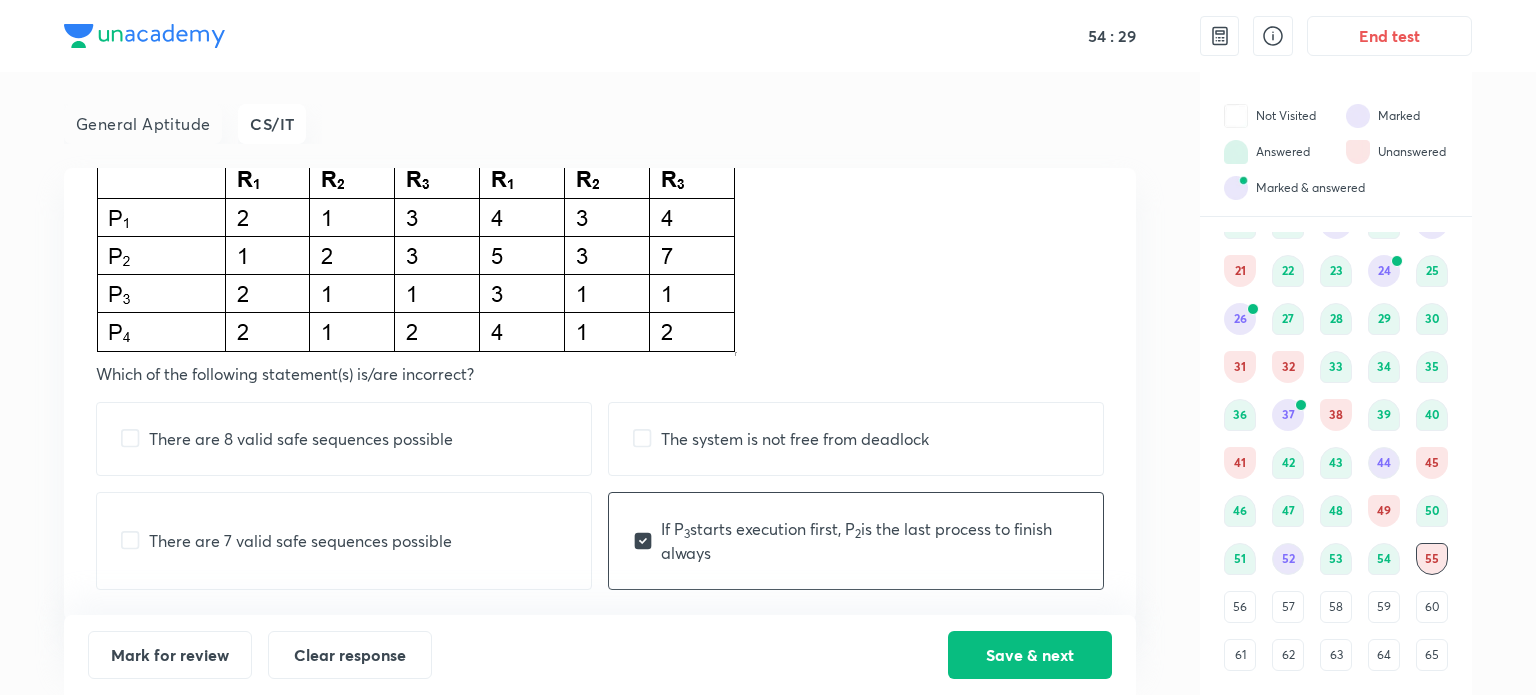 drag, startPoint x: 402, startPoint y: 539, endPoint x: 384, endPoint y: 531, distance: 19.697716 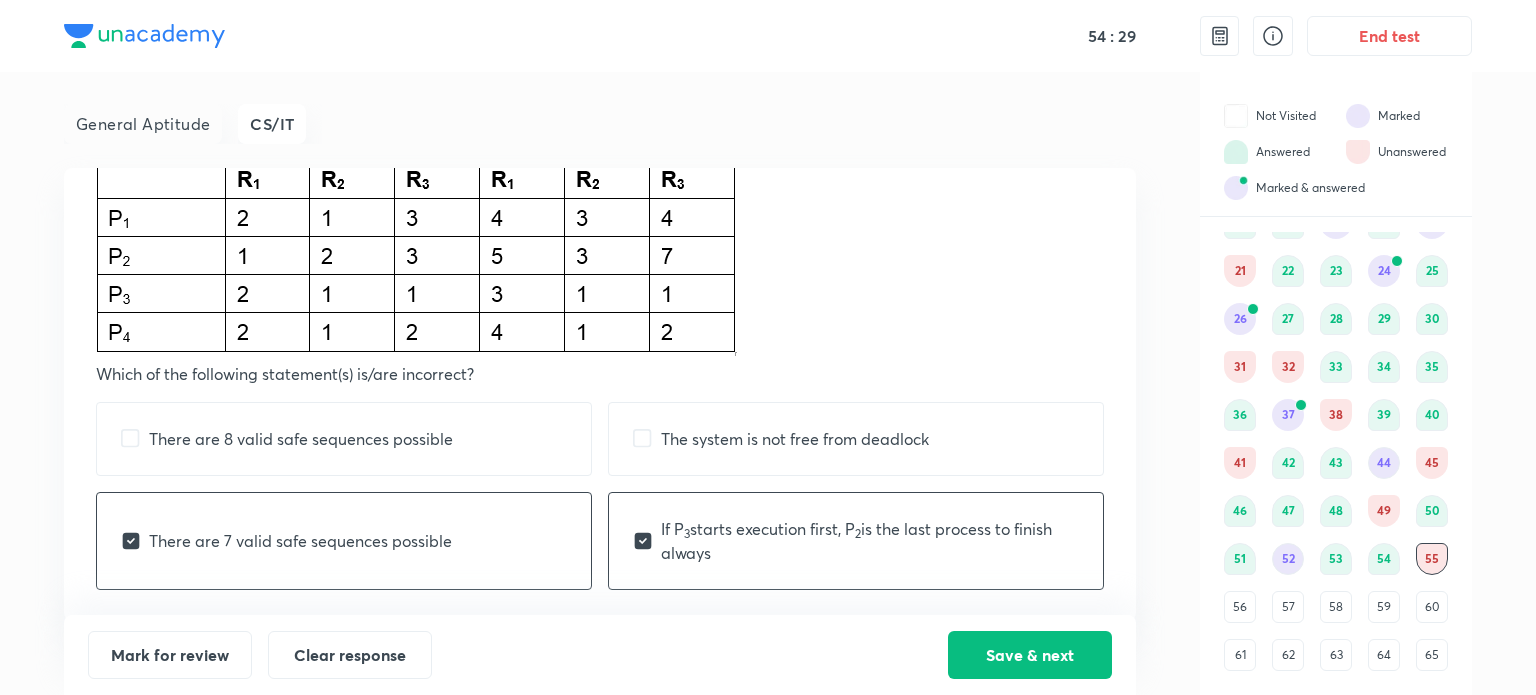 click on "There are 8 valid safe sequences possible" at bounding box center [301, 439] 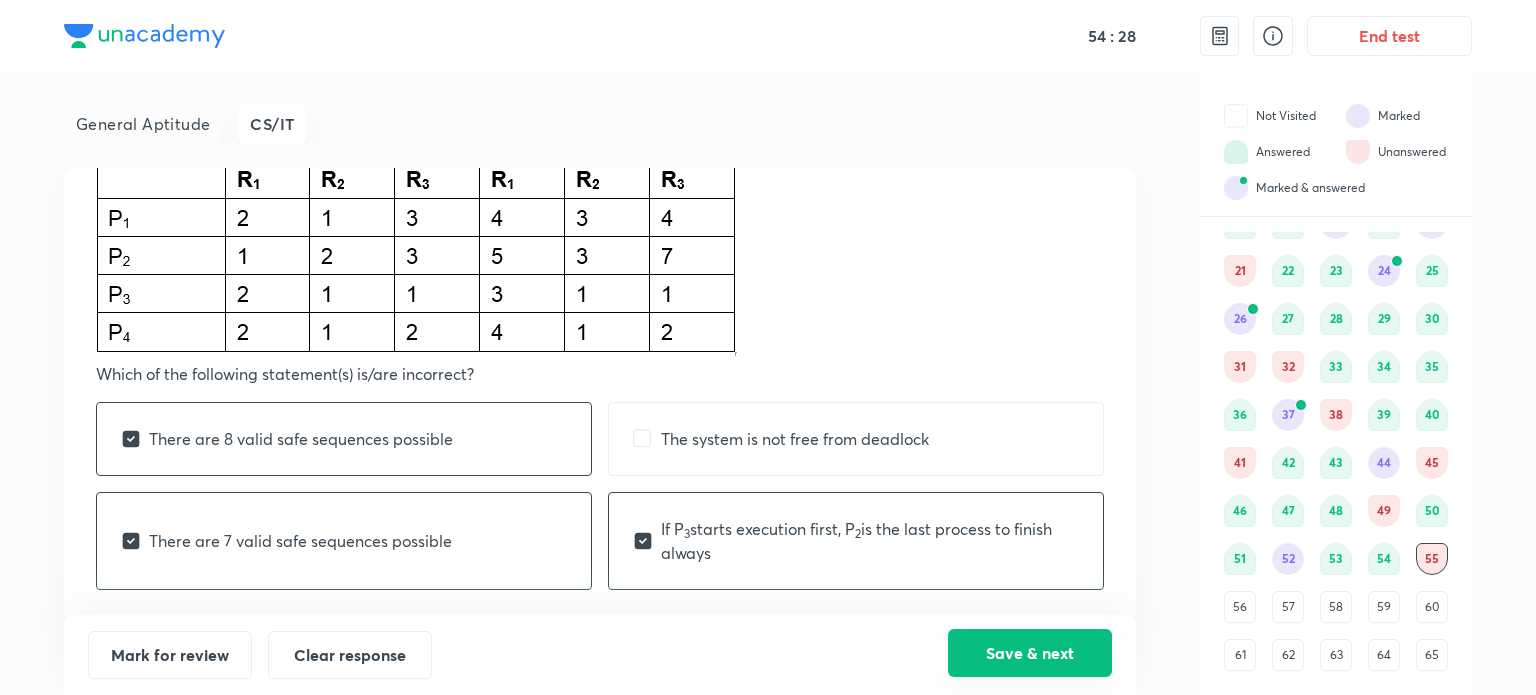 click on "Save & next" at bounding box center (1030, 653) 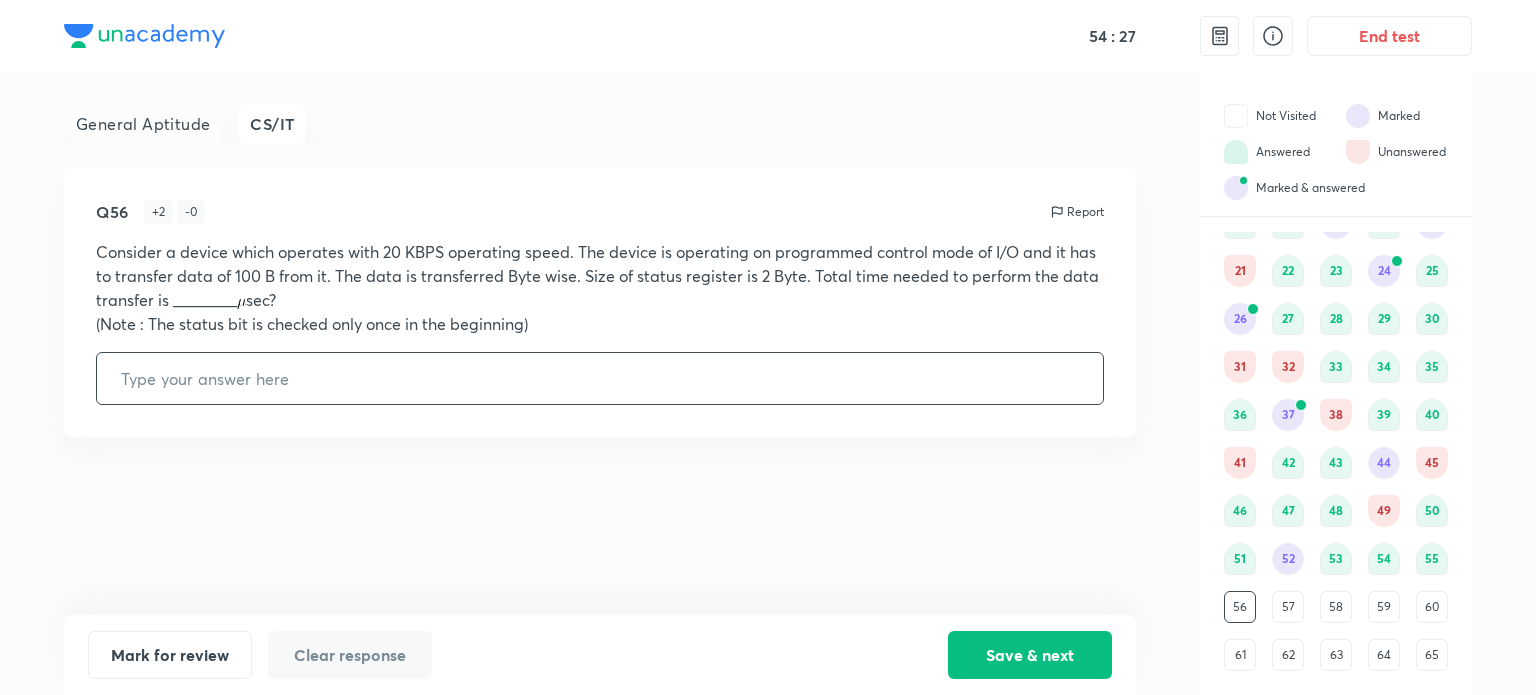 scroll, scrollTop: 0, scrollLeft: 0, axis: both 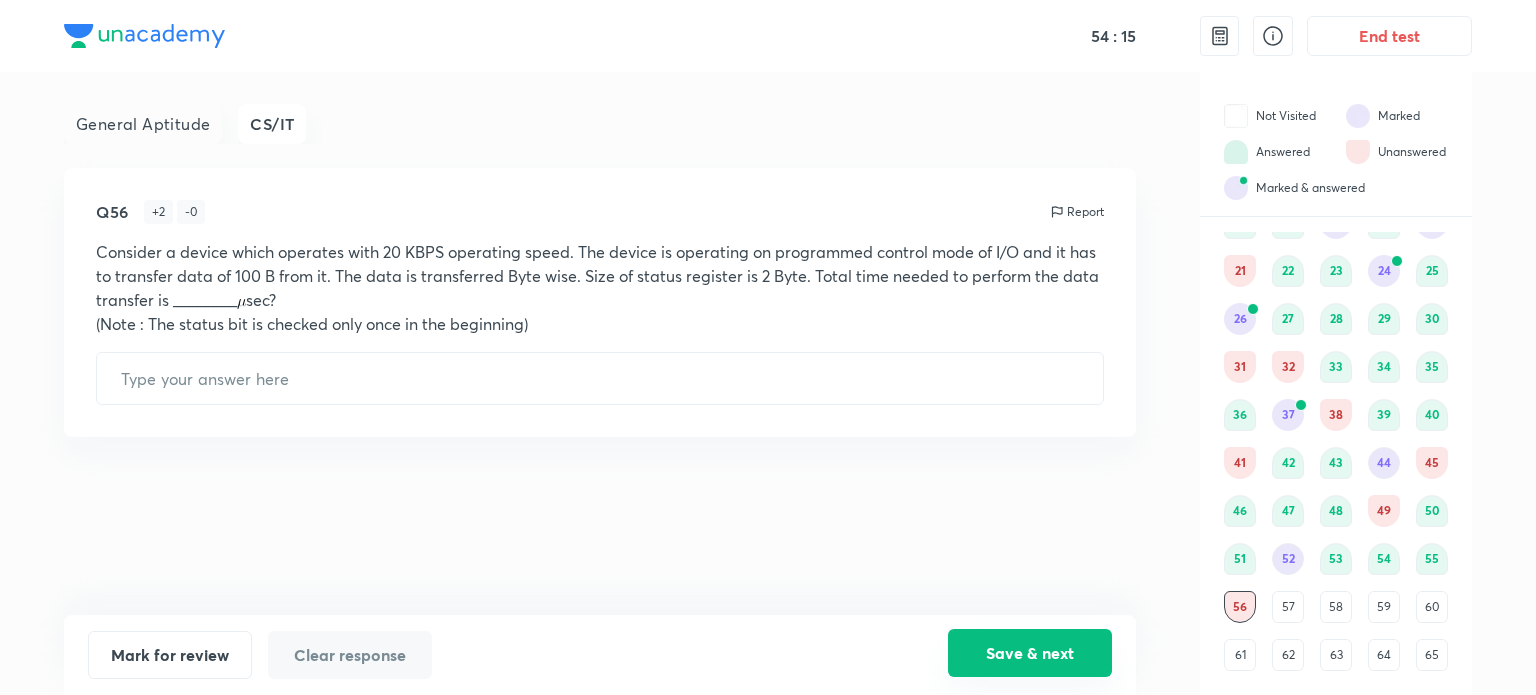 drag, startPoint x: 1082, startPoint y: 648, endPoint x: 1068, endPoint y: 644, distance: 14.56022 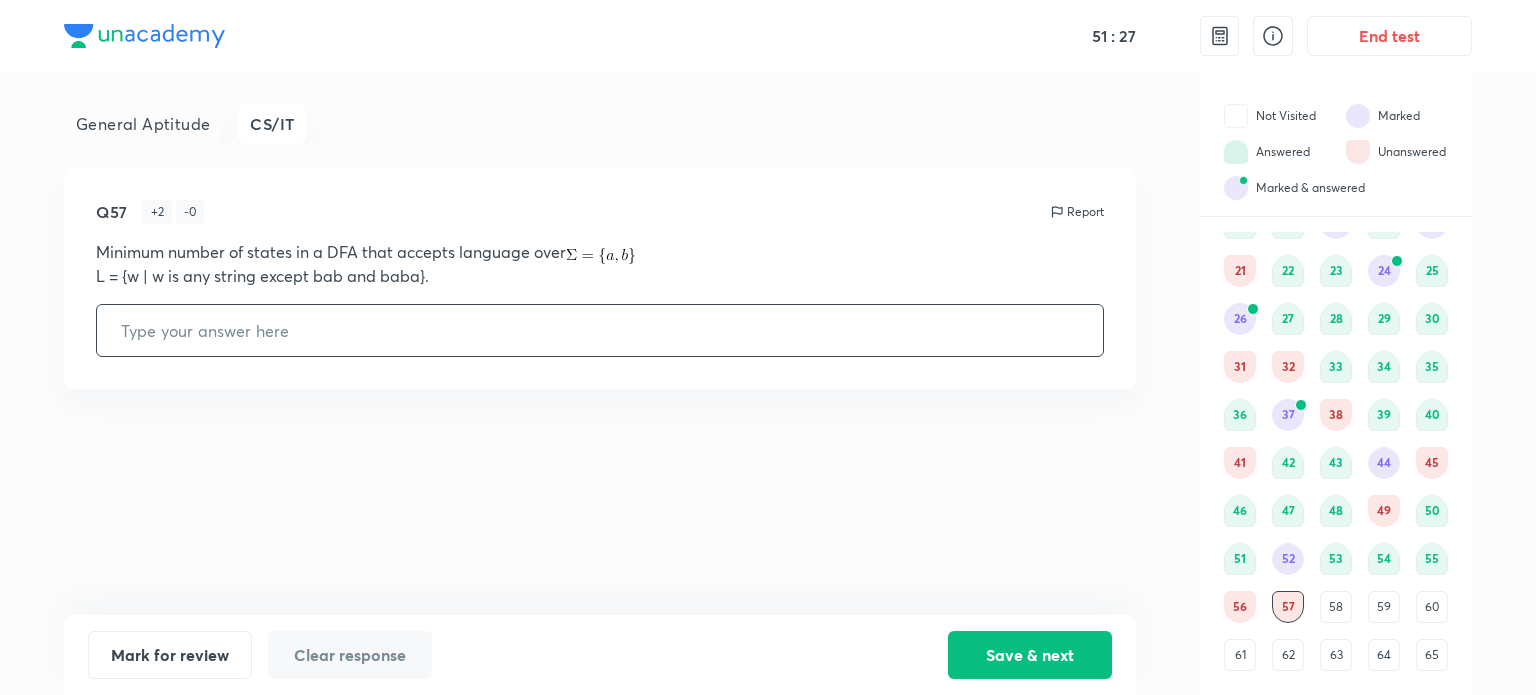 click at bounding box center [600, 330] 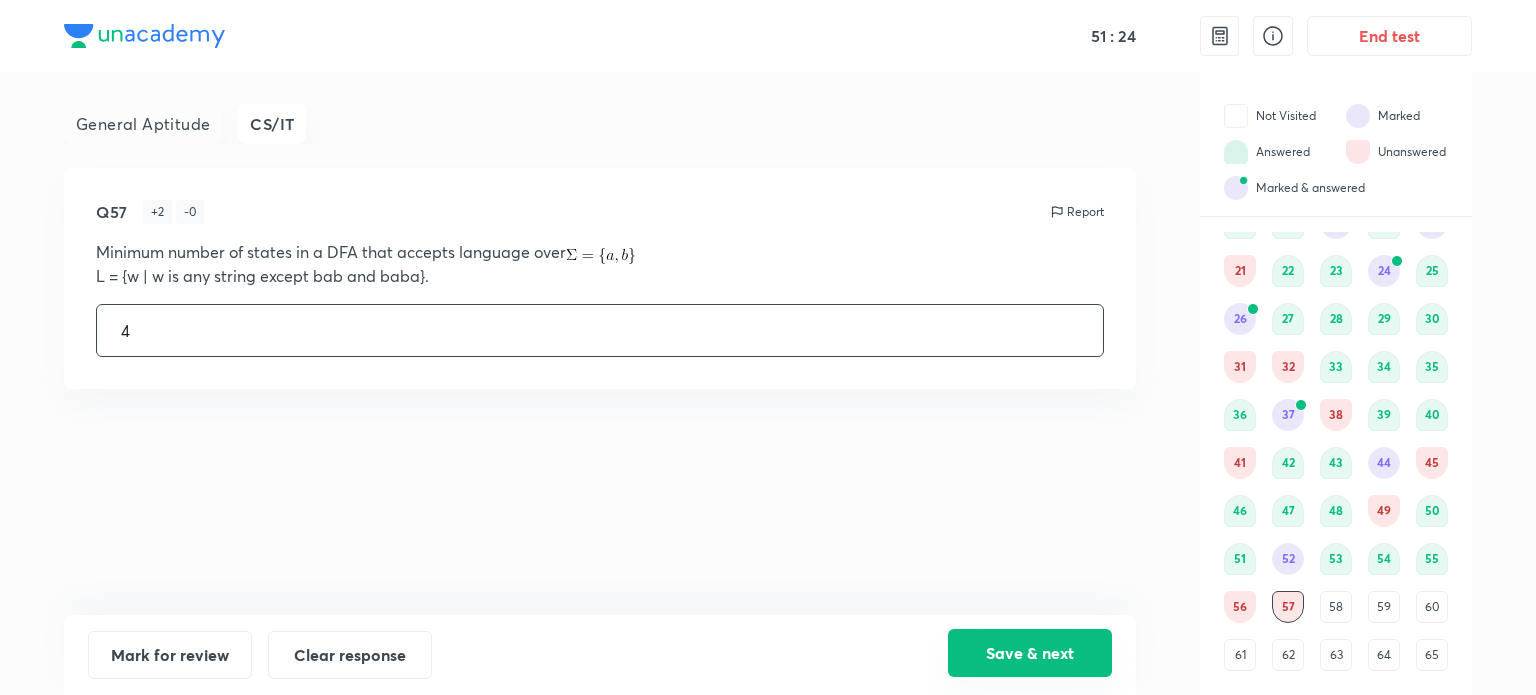 type on "4" 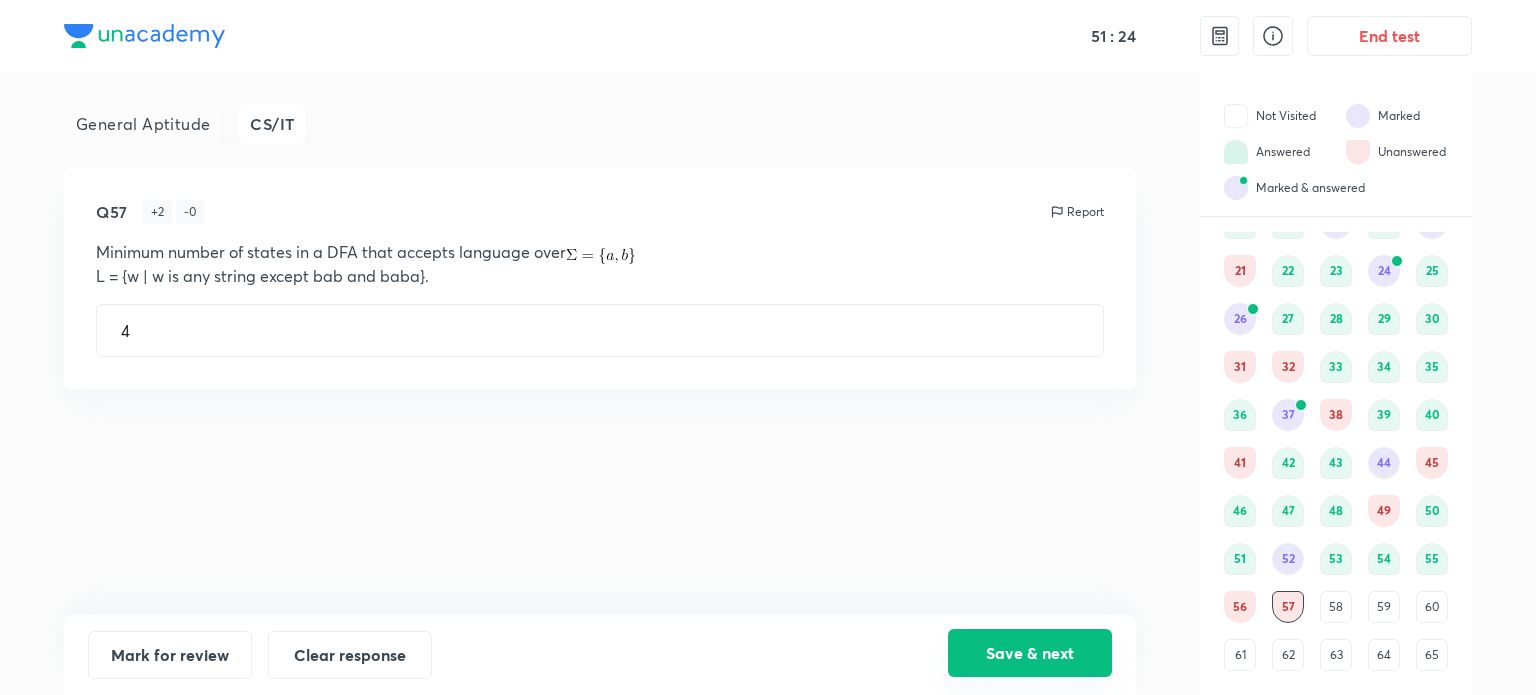 click on "Save & next" at bounding box center [1030, 653] 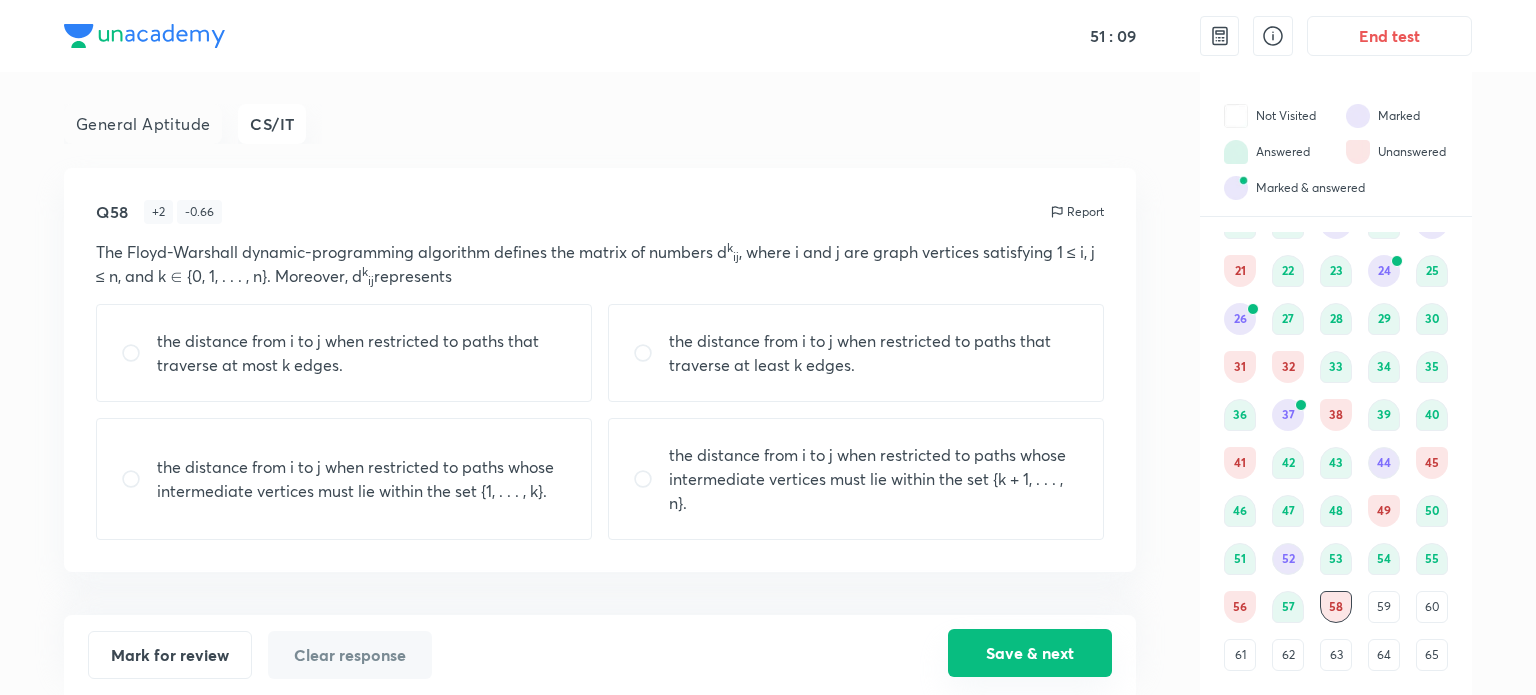 click on "Save & next" at bounding box center (1030, 653) 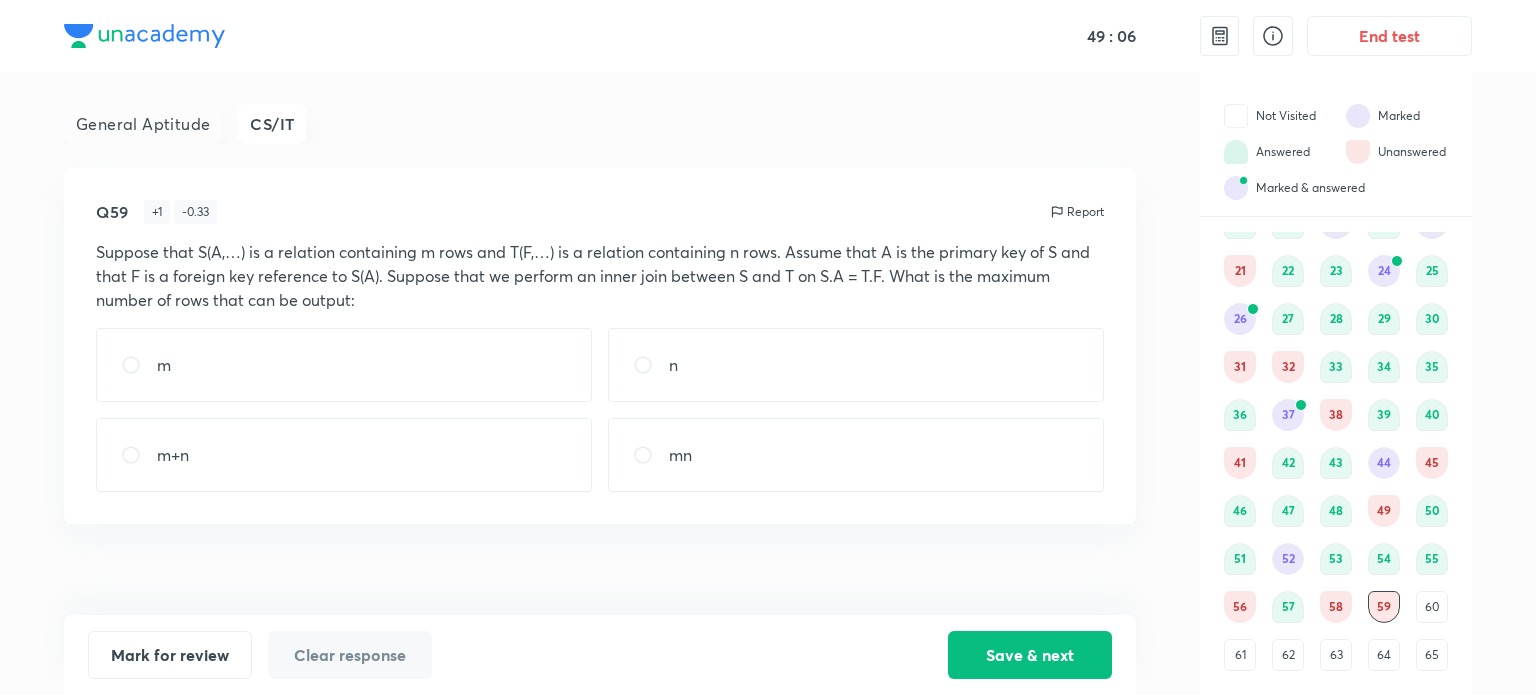 click on "m" at bounding box center [344, 365] 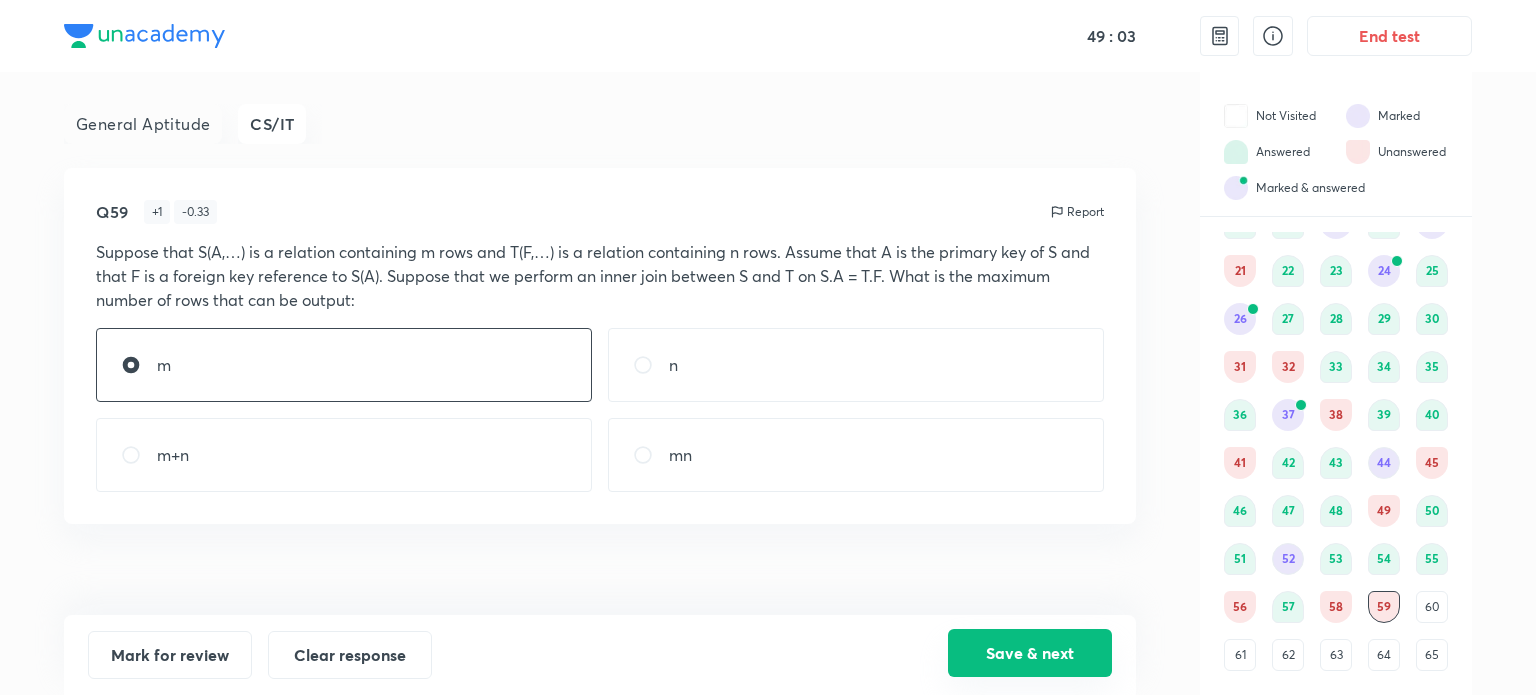 click on "Save & next" at bounding box center (1030, 653) 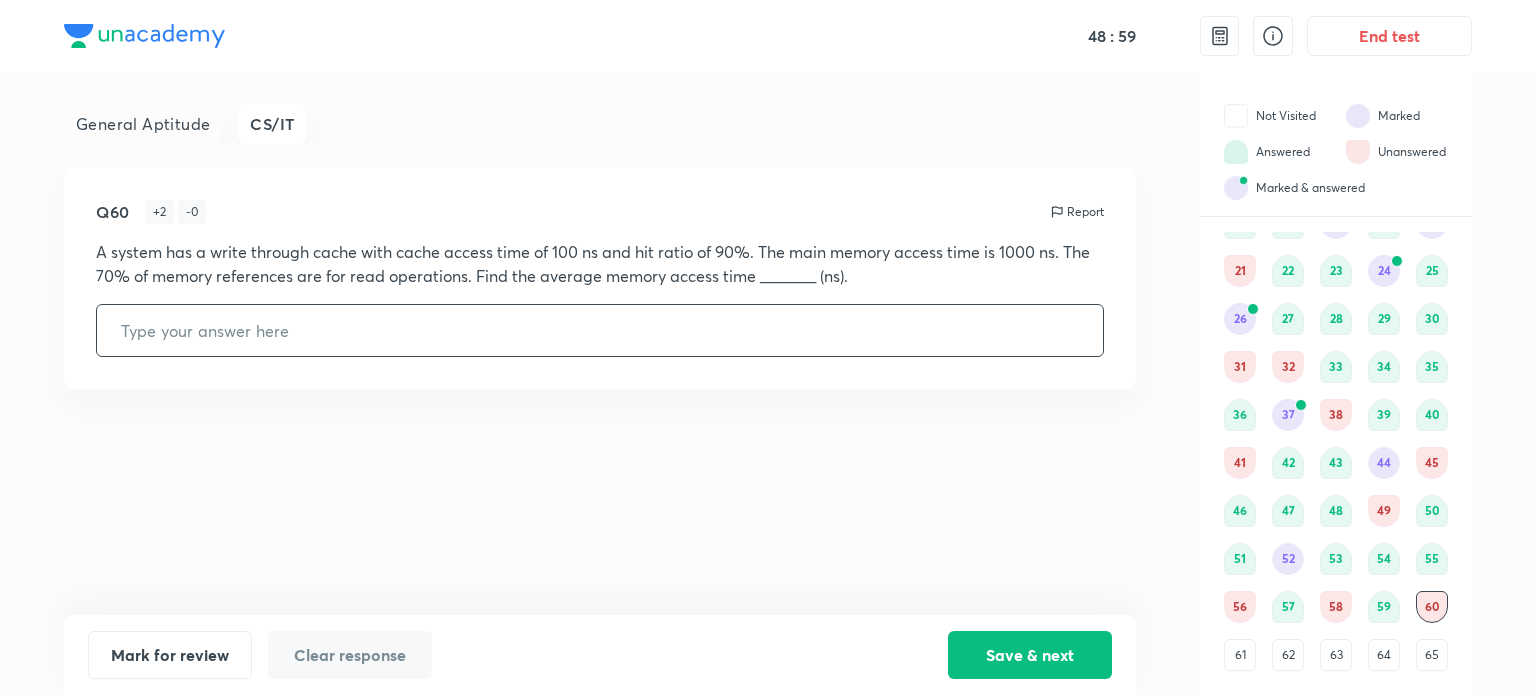 click on "59" at bounding box center (1384, 607) 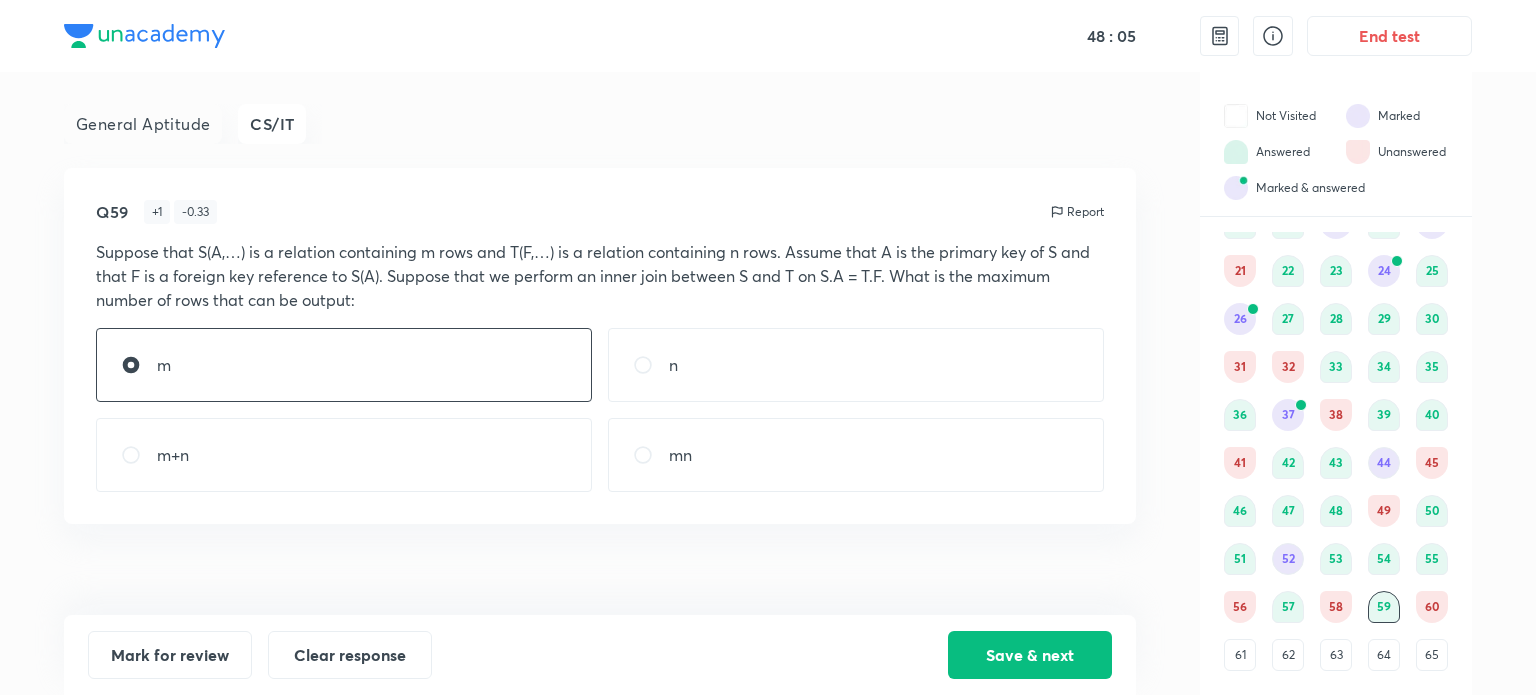 click on "60" at bounding box center [1432, 607] 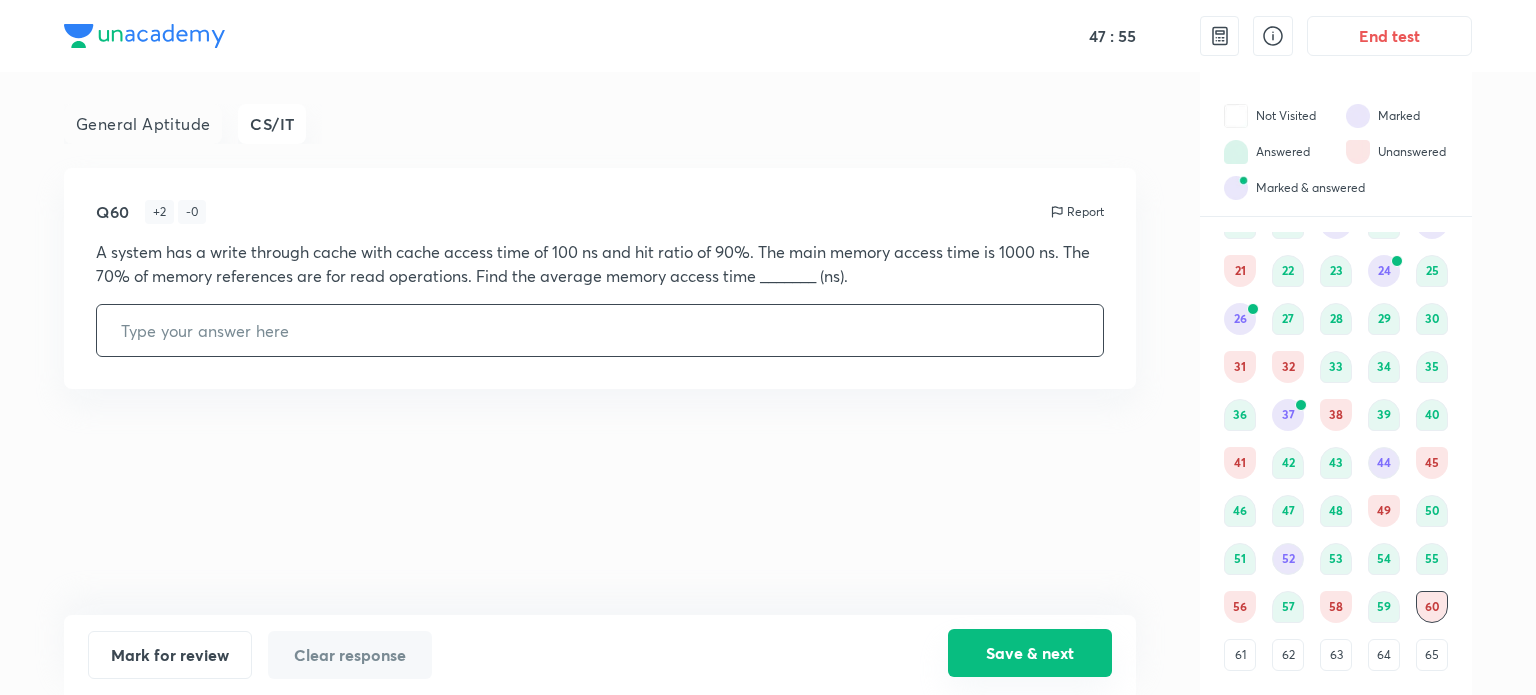 click on "Save & next" at bounding box center (1030, 653) 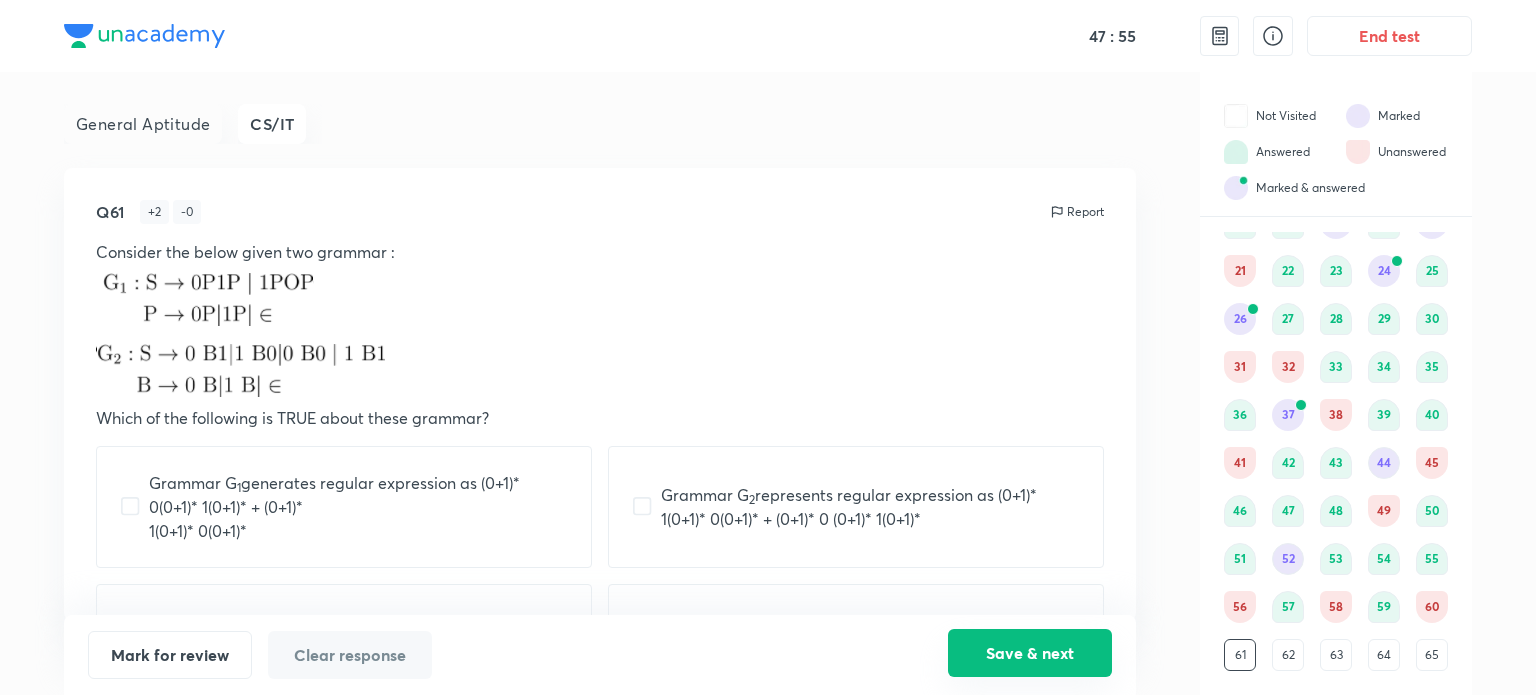 scroll, scrollTop: 253, scrollLeft: 0, axis: vertical 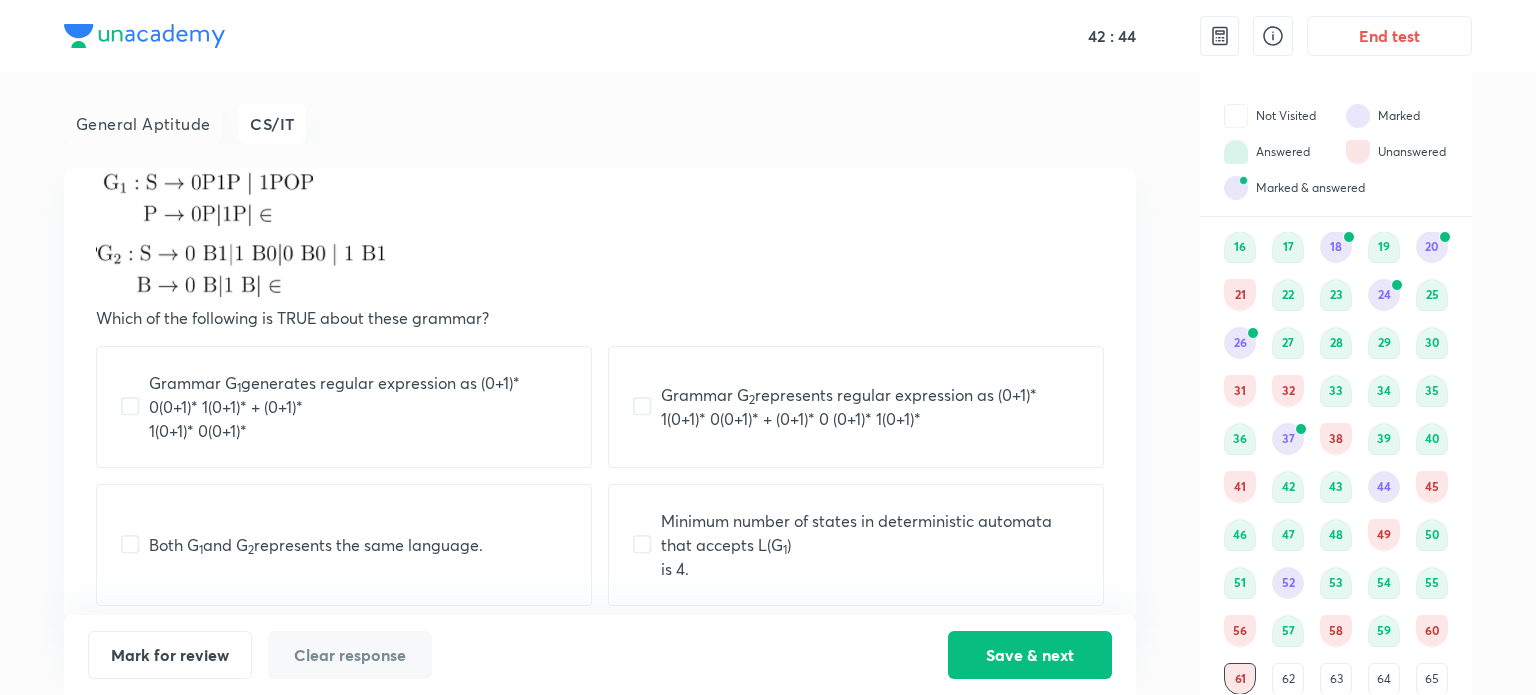click on "Grammar G 1  generates regular expression as (0+1)* 0(0+1)* 1(0+1)* + (0+1)*" at bounding box center (358, 395) 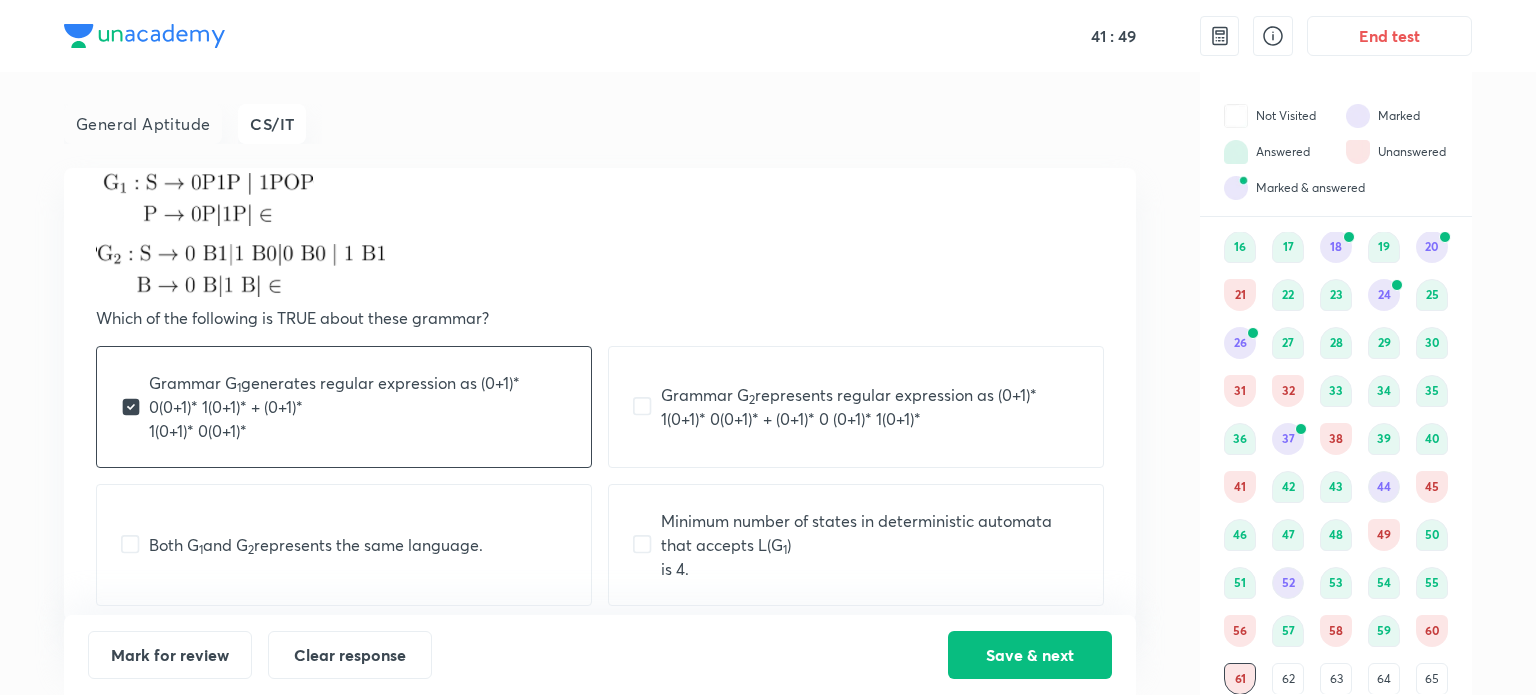 click on "is 4." at bounding box center [870, 569] 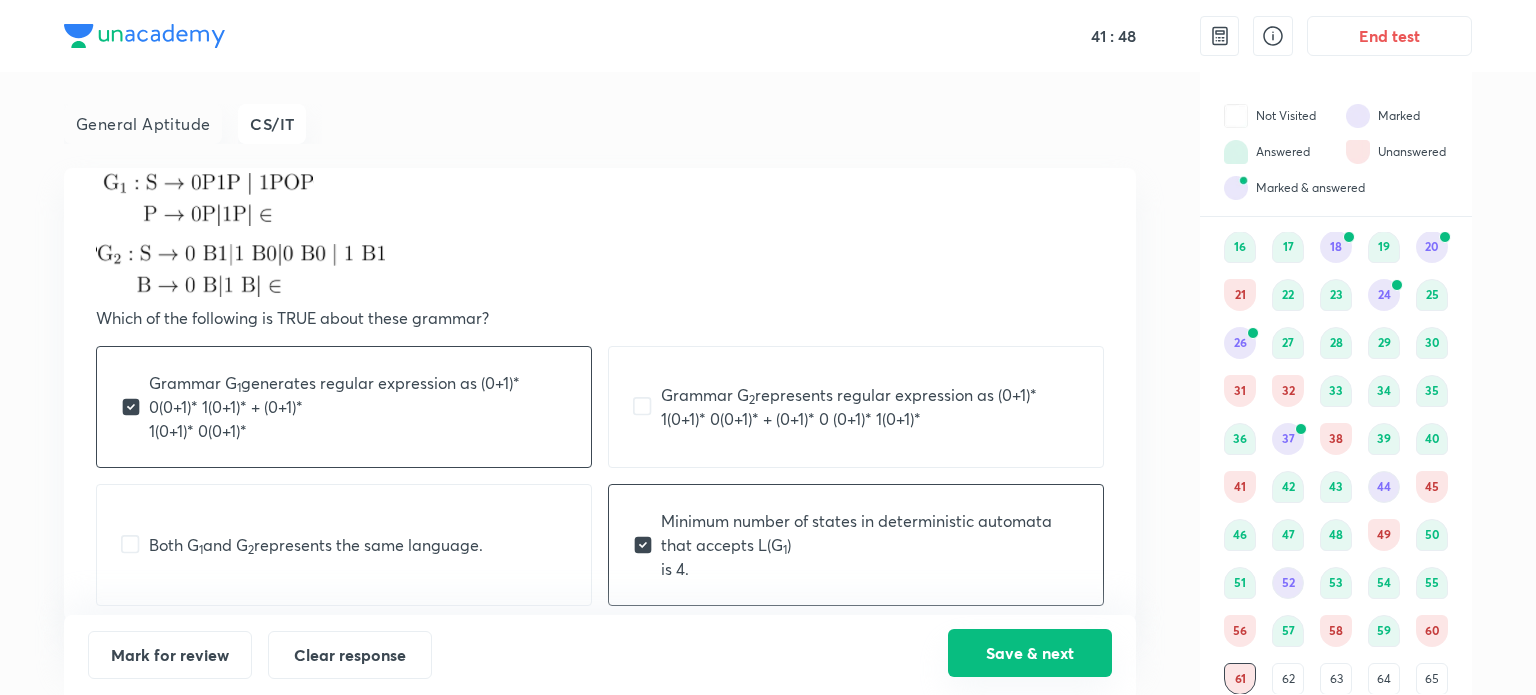 click on "Save & next" at bounding box center [1030, 653] 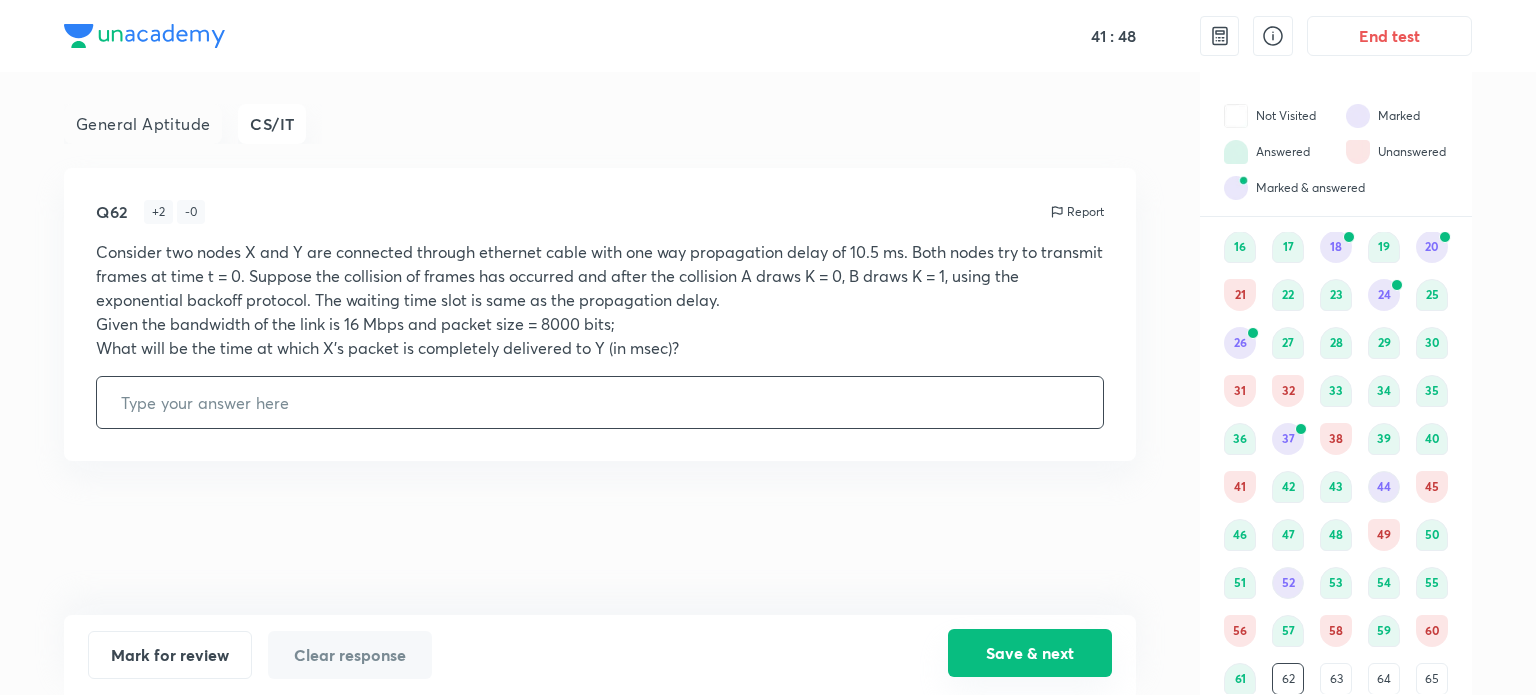 scroll, scrollTop: 0, scrollLeft: 0, axis: both 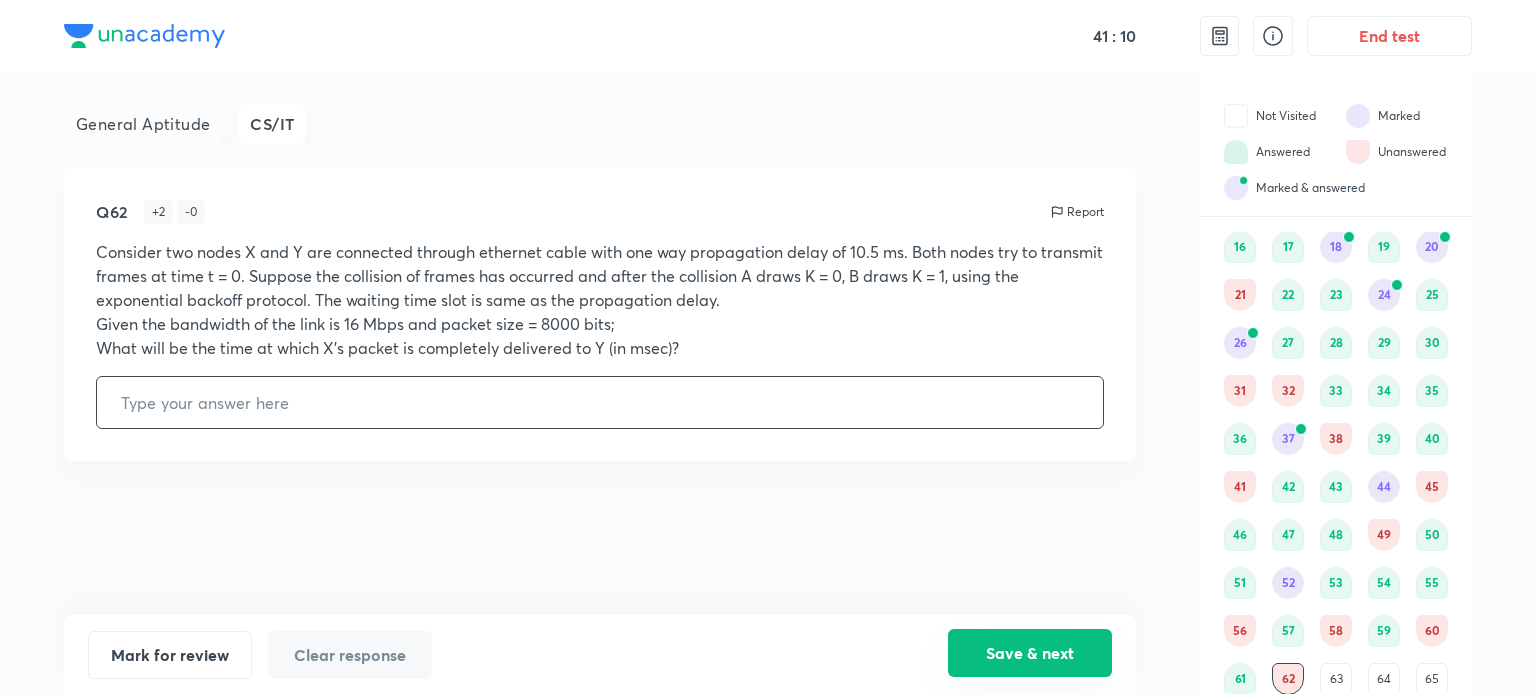 click on "Save & next" at bounding box center (1030, 653) 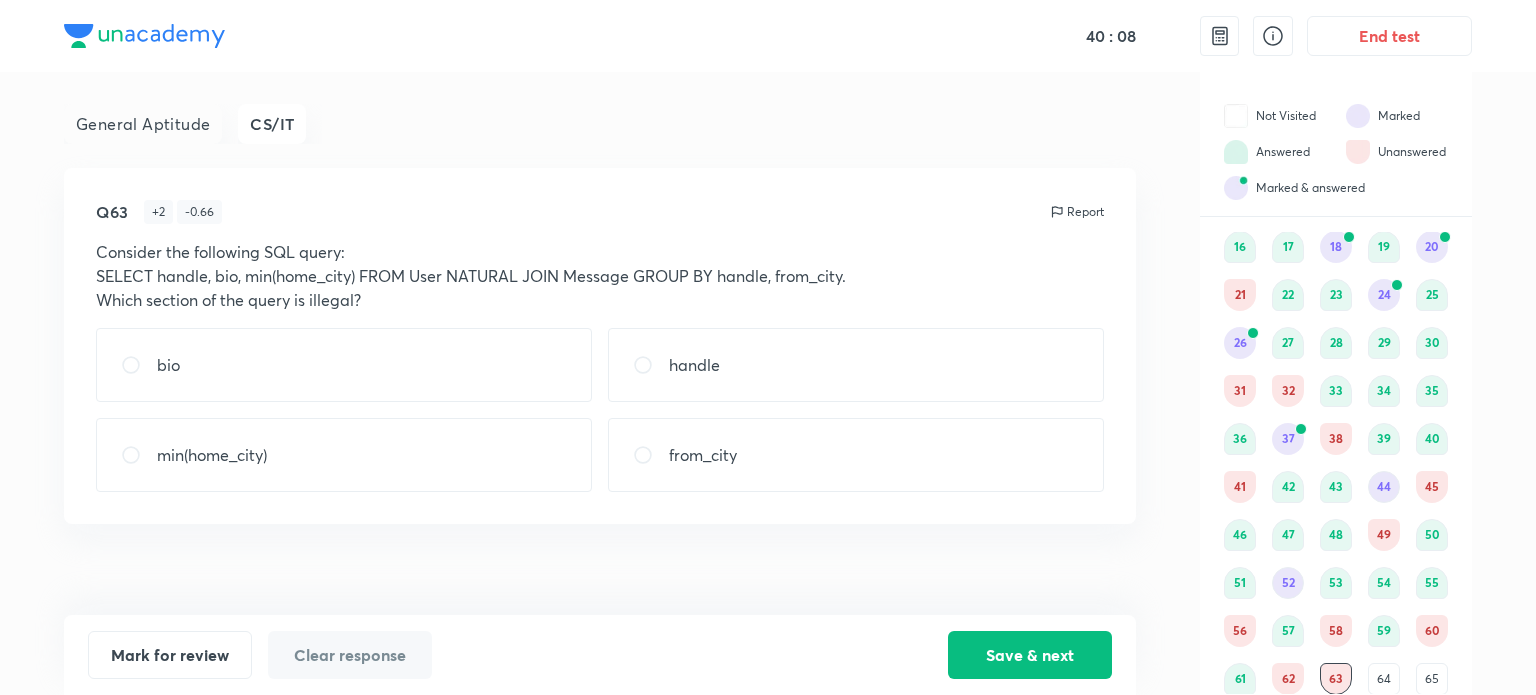 click on "min(home_city)" at bounding box center (344, 455) 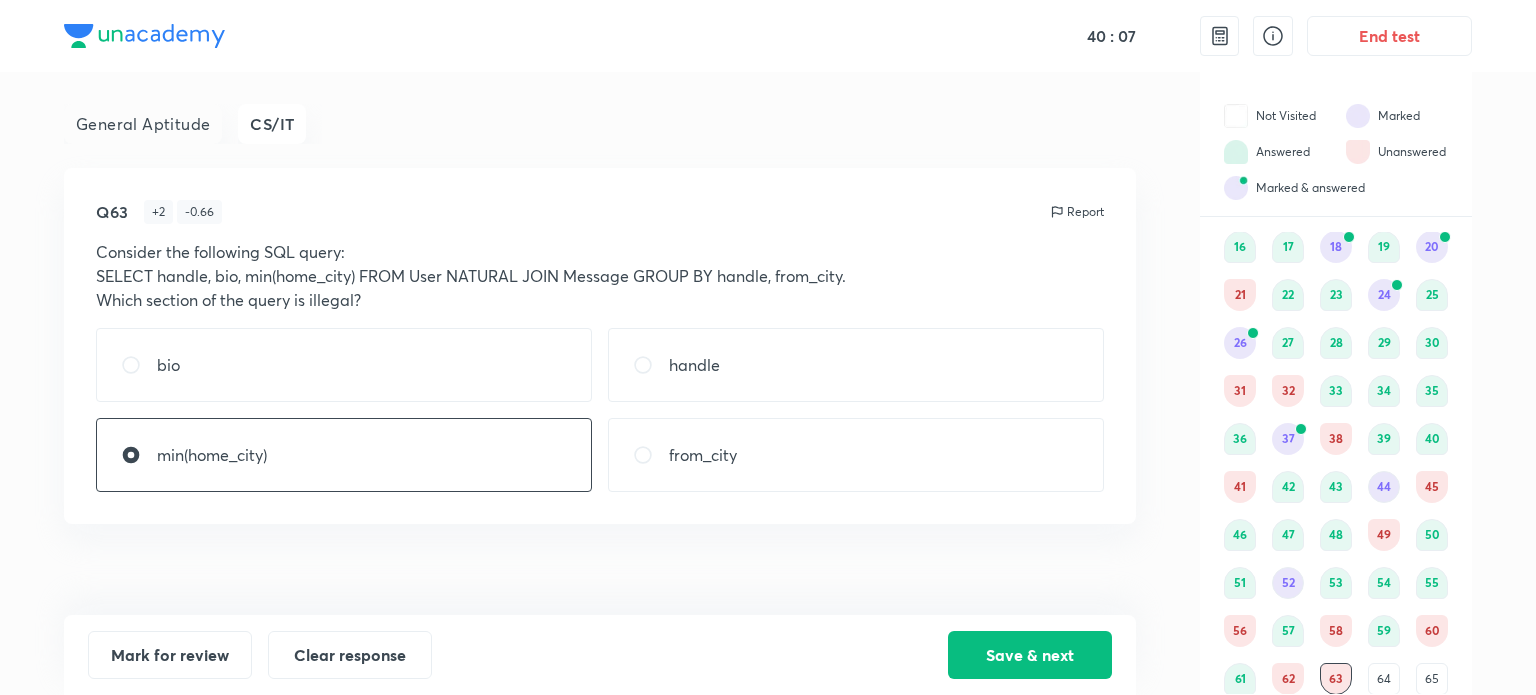 click on "bio" at bounding box center [344, 365] 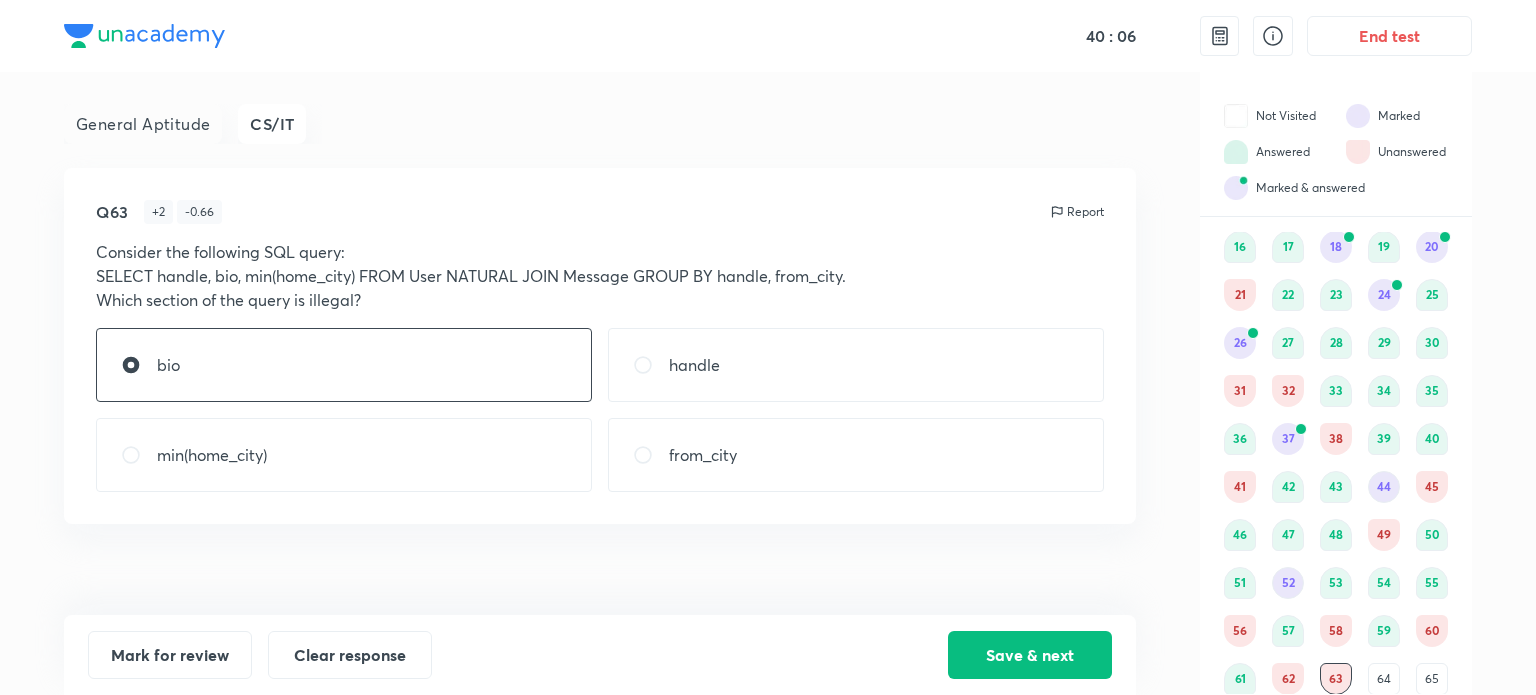 click on "min(home_city)" at bounding box center (212, 455) 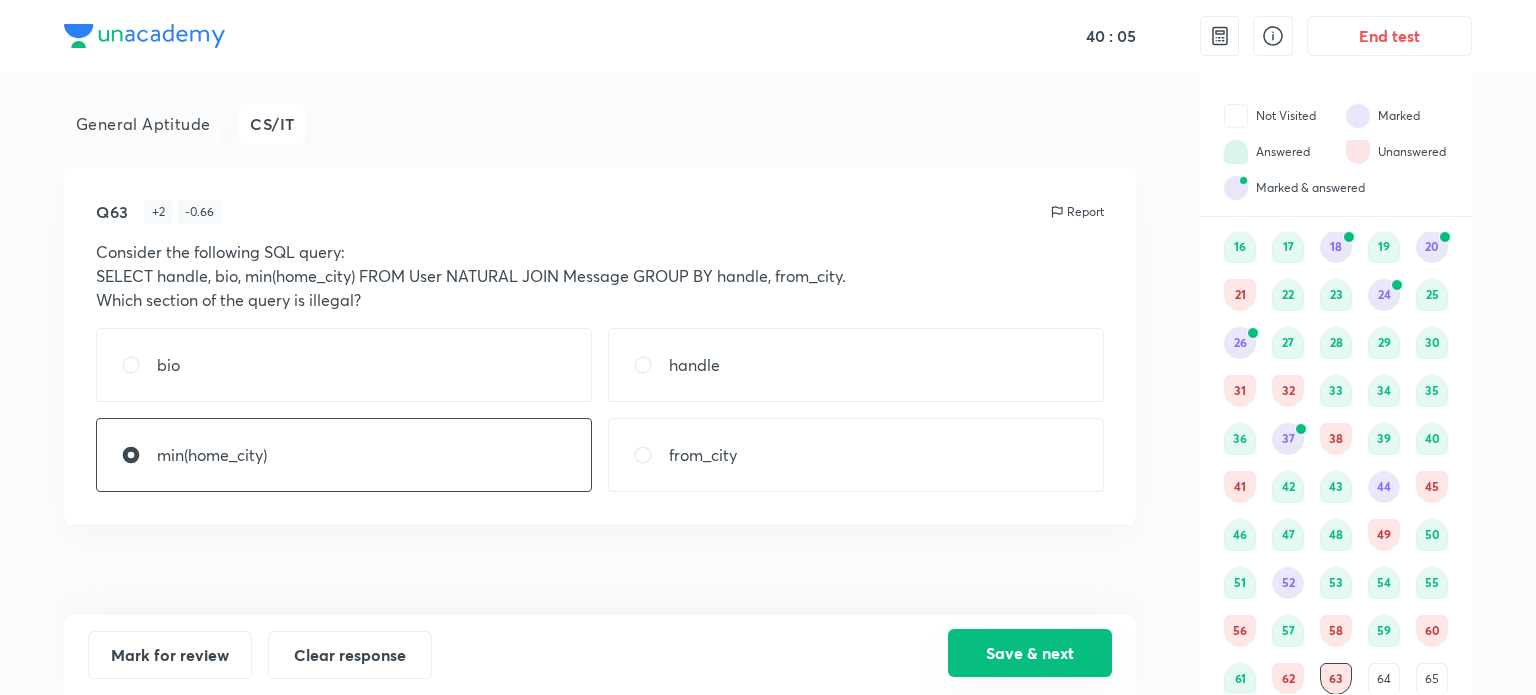 click on "Save & next" at bounding box center (1030, 653) 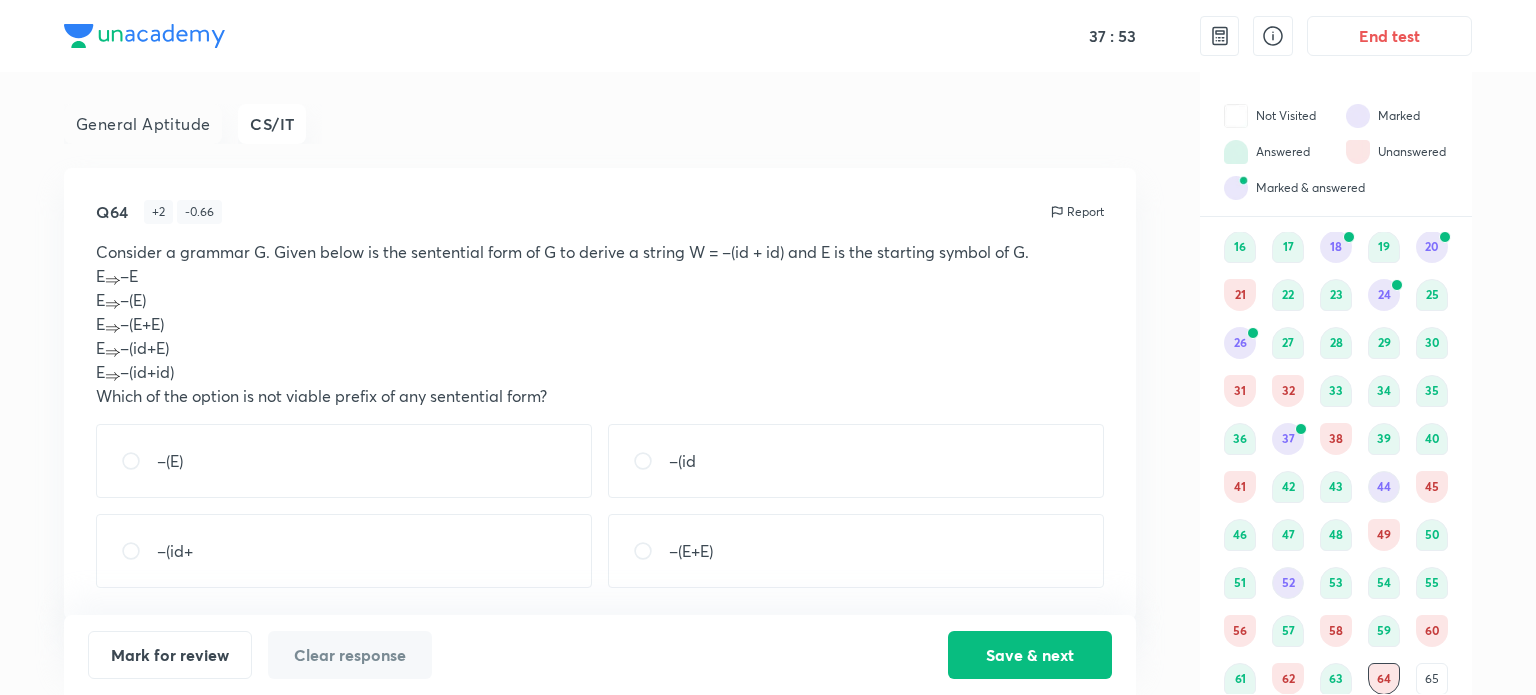 click on "–(id+" at bounding box center [344, 551] 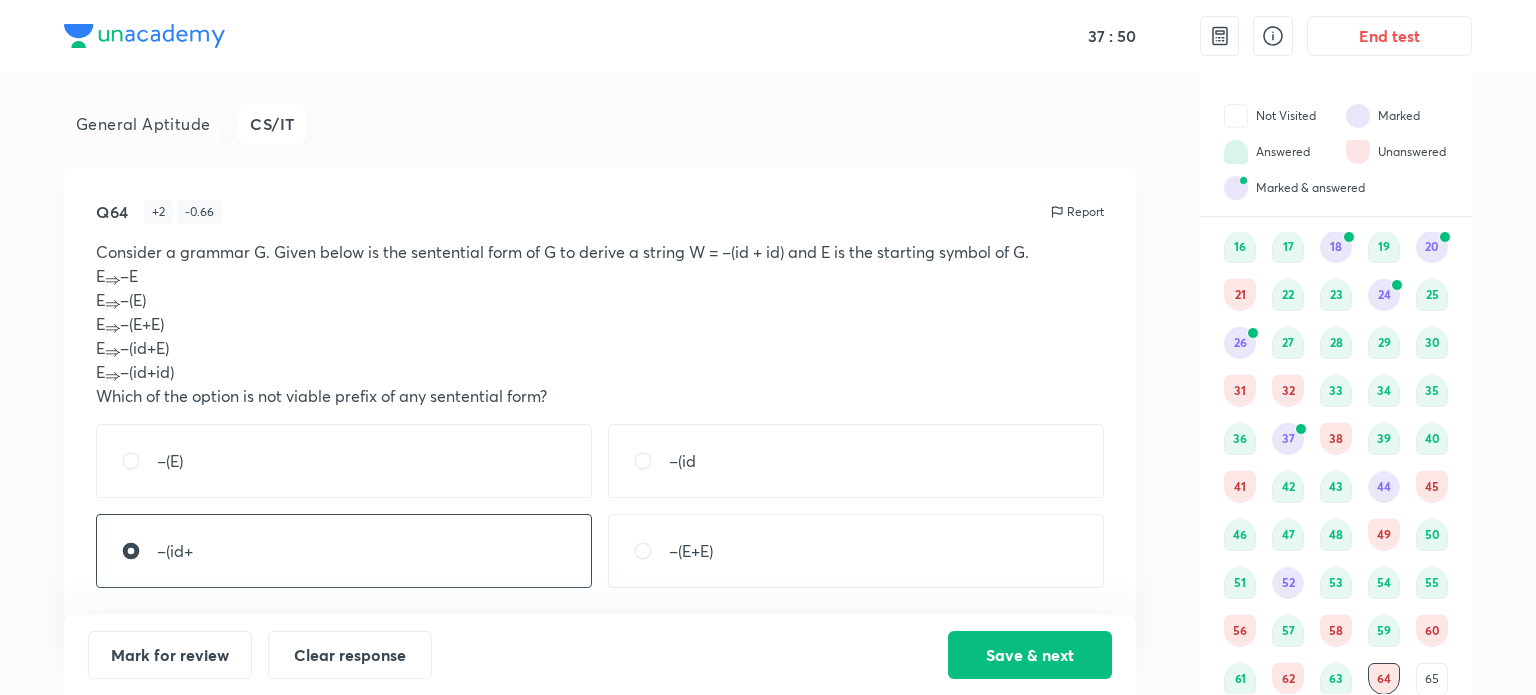 click on "–(id" at bounding box center (856, 461) 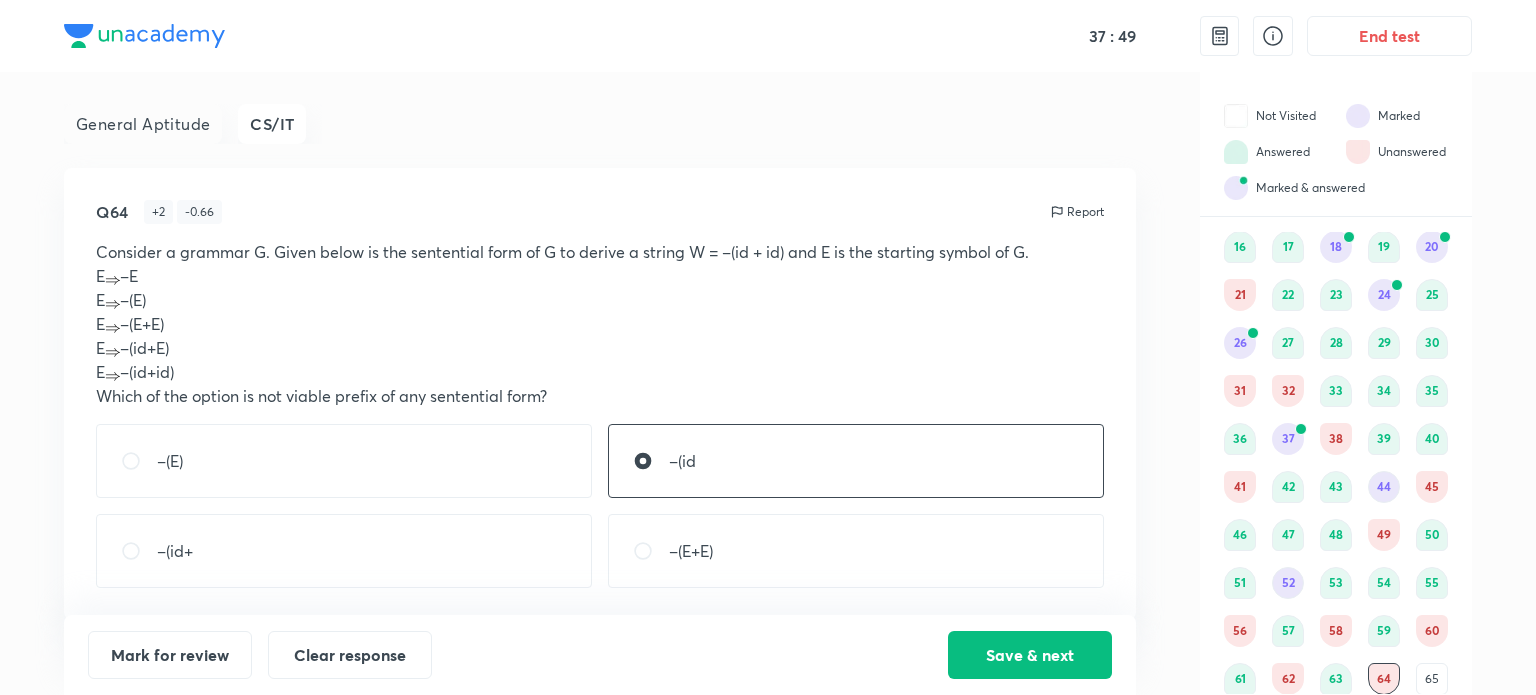 click on "–(id+" at bounding box center [344, 551] 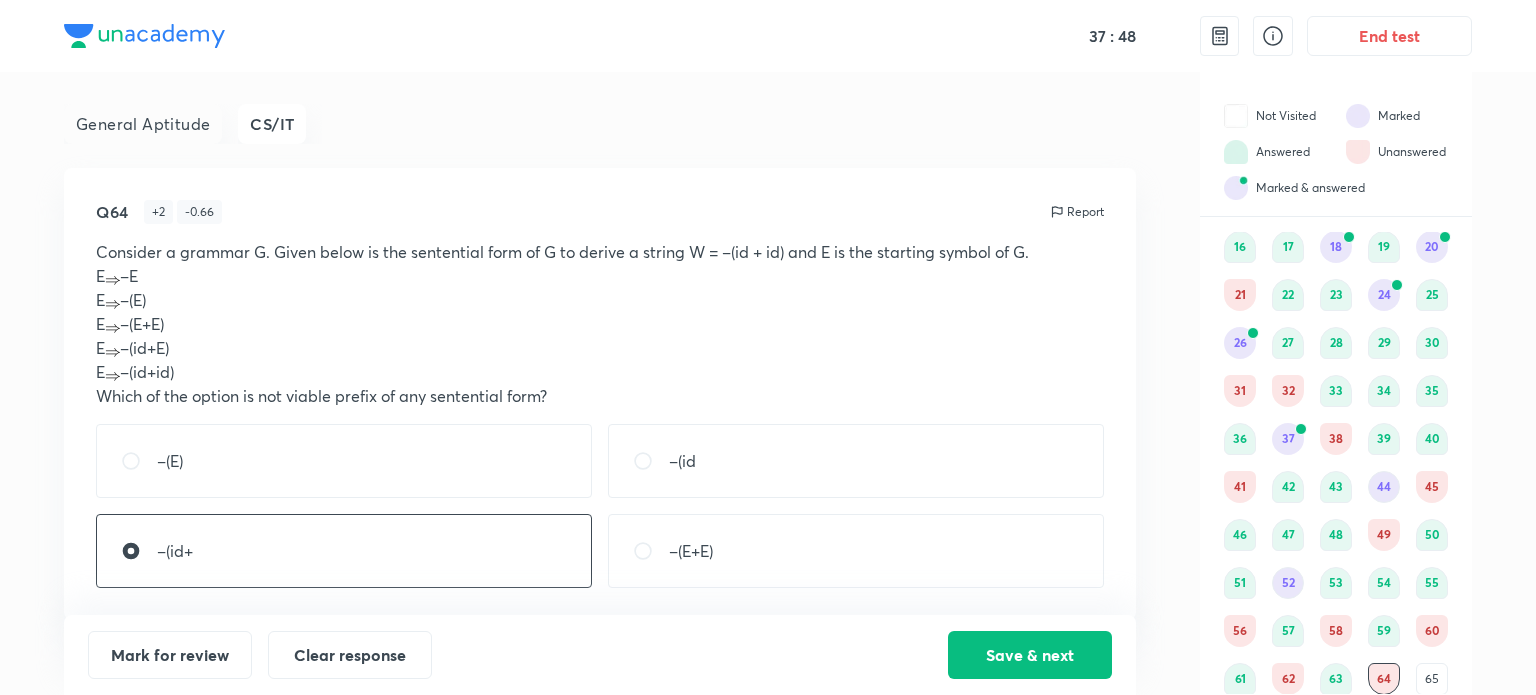 click on "–(E)" at bounding box center (344, 461) 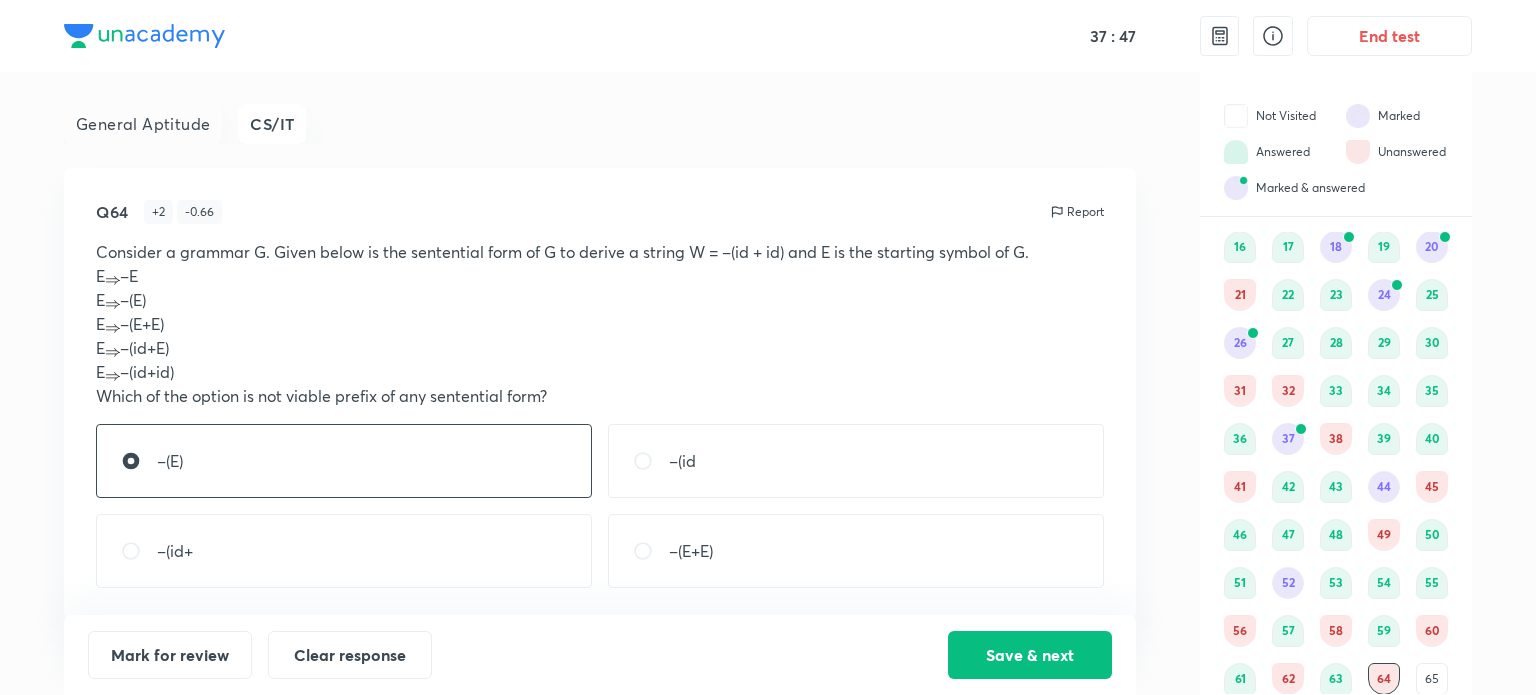 click on "Q64 + 2 - 0.66 Report Consider a grammar G. Given below is the sentential form of G to derive a string W = –(id + id) and E is the starting symbol of G. E   –E E   –(E)  E   –(E+E) E   –(id+E) E   –(id+id) Which of the option is not viable prefix of any sentential form? –(E) –(id –(id+ –(E+E)" at bounding box center [600, 394] 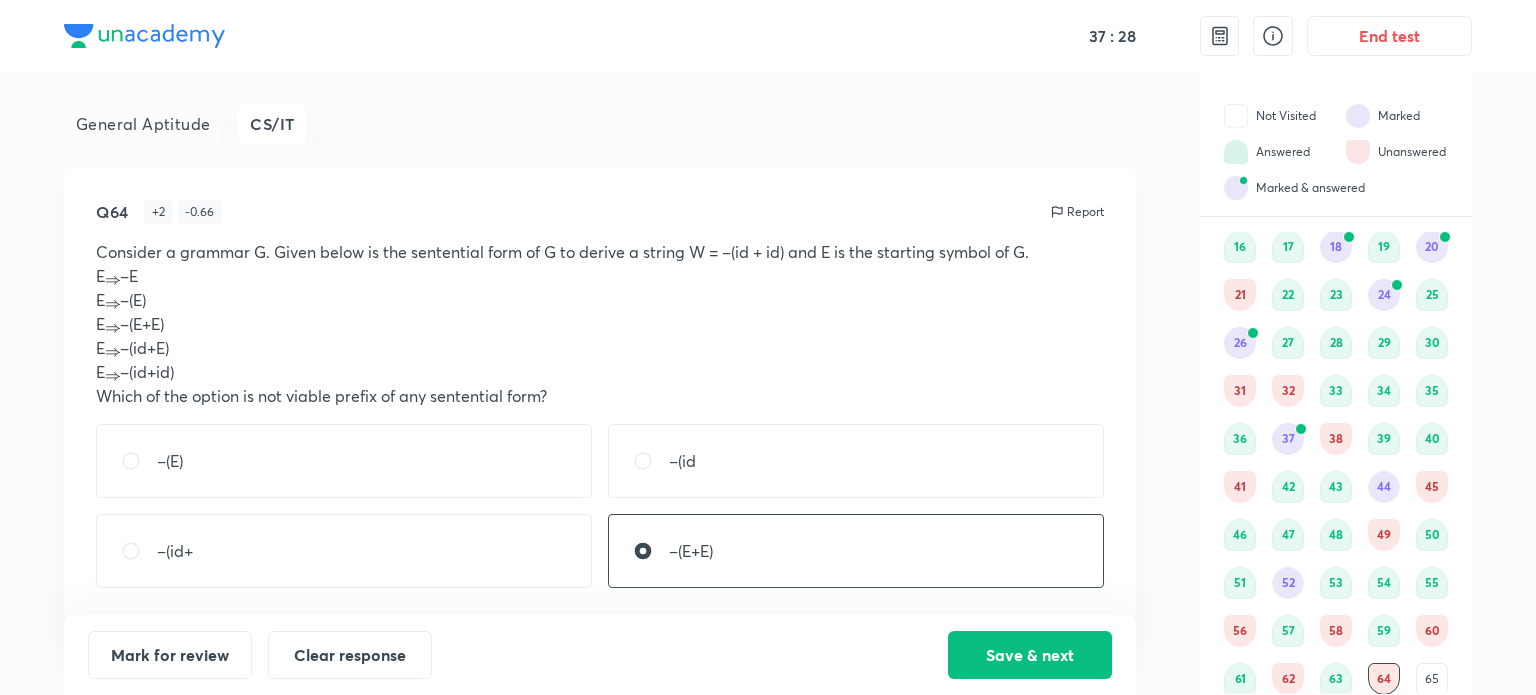 click on "–(id+" at bounding box center [344, 551] 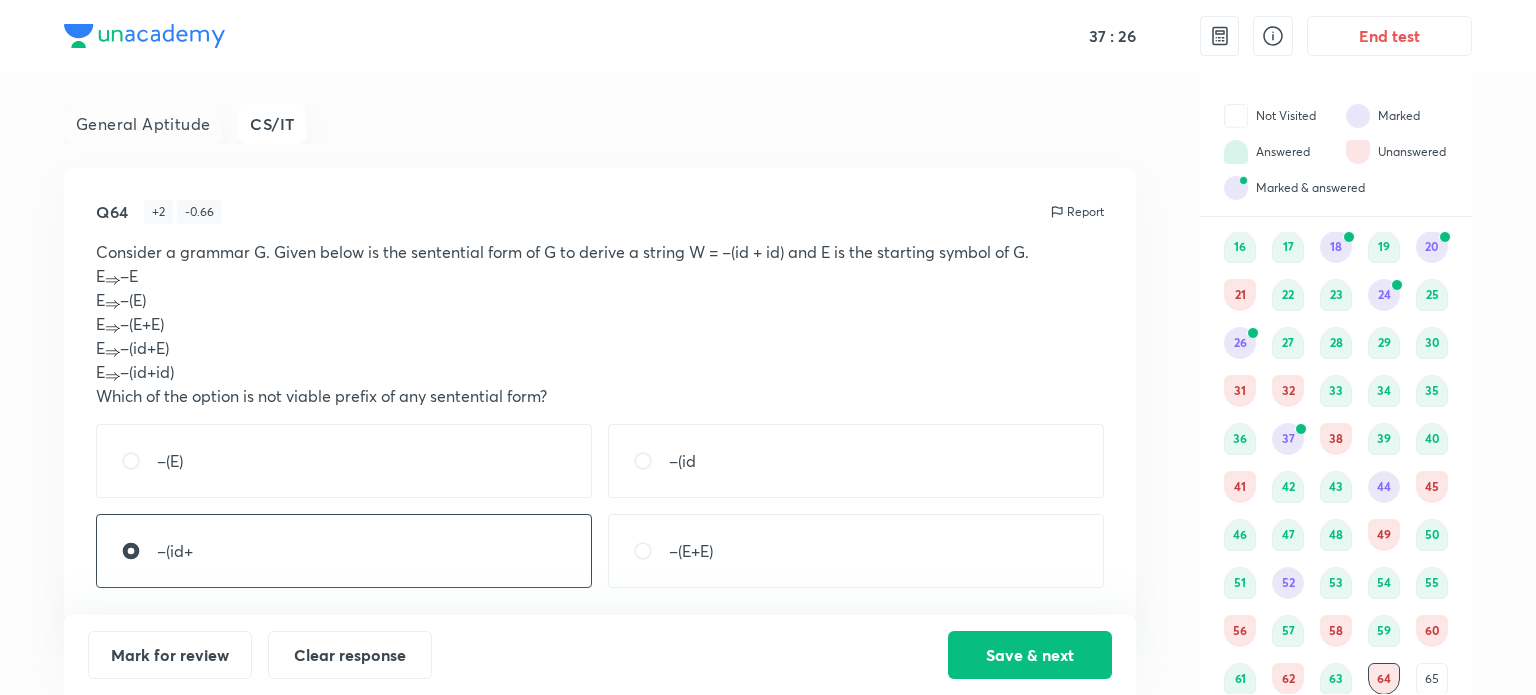 click on "–(id+" at bounding box center [344, 551] 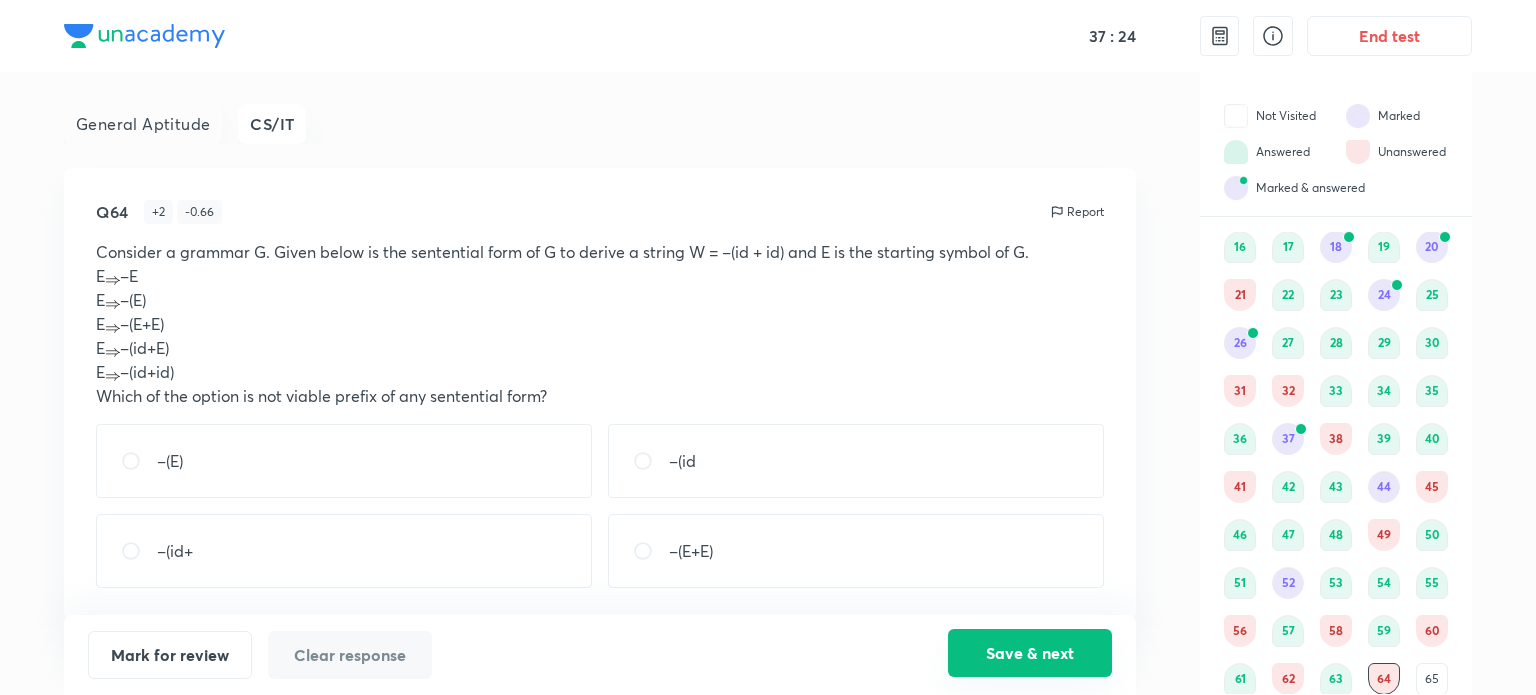 click on "Save & next" at bounding box center (1030, 653) 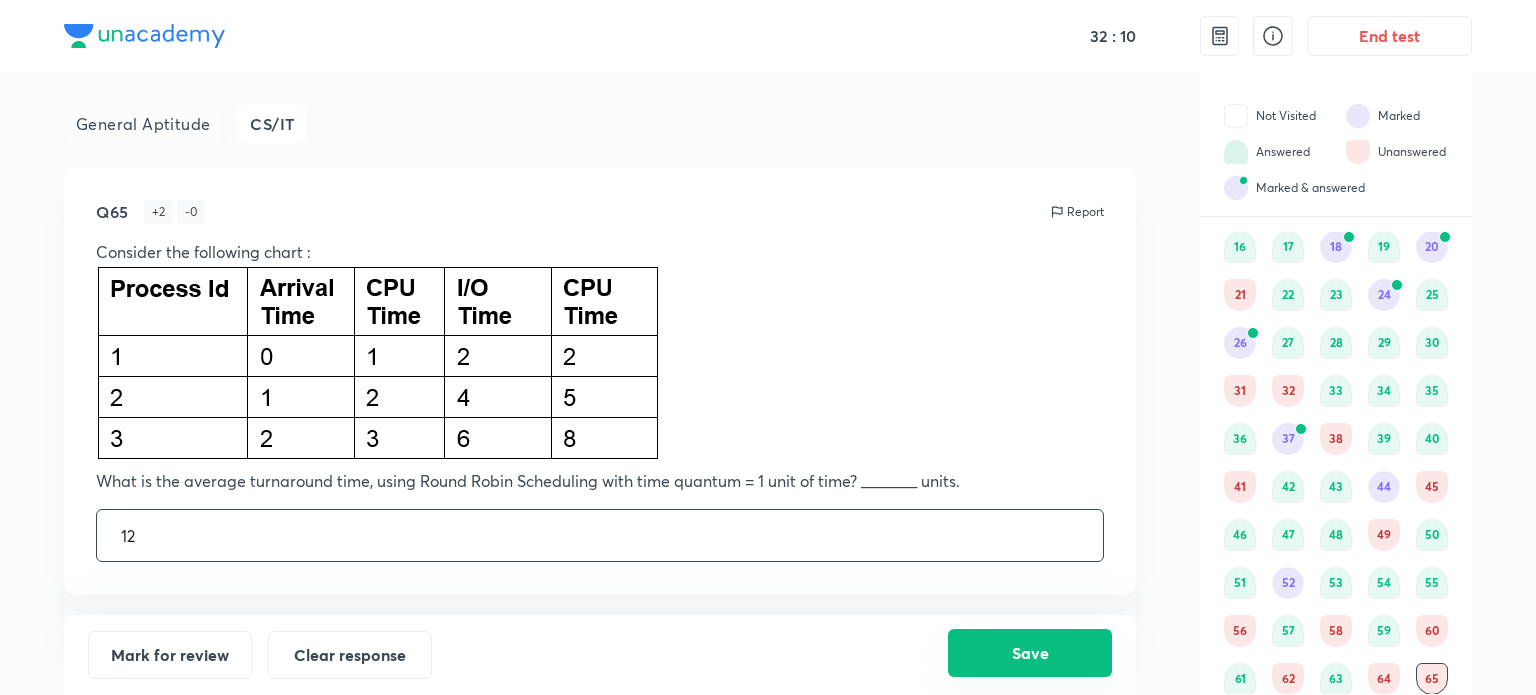 type on "12" 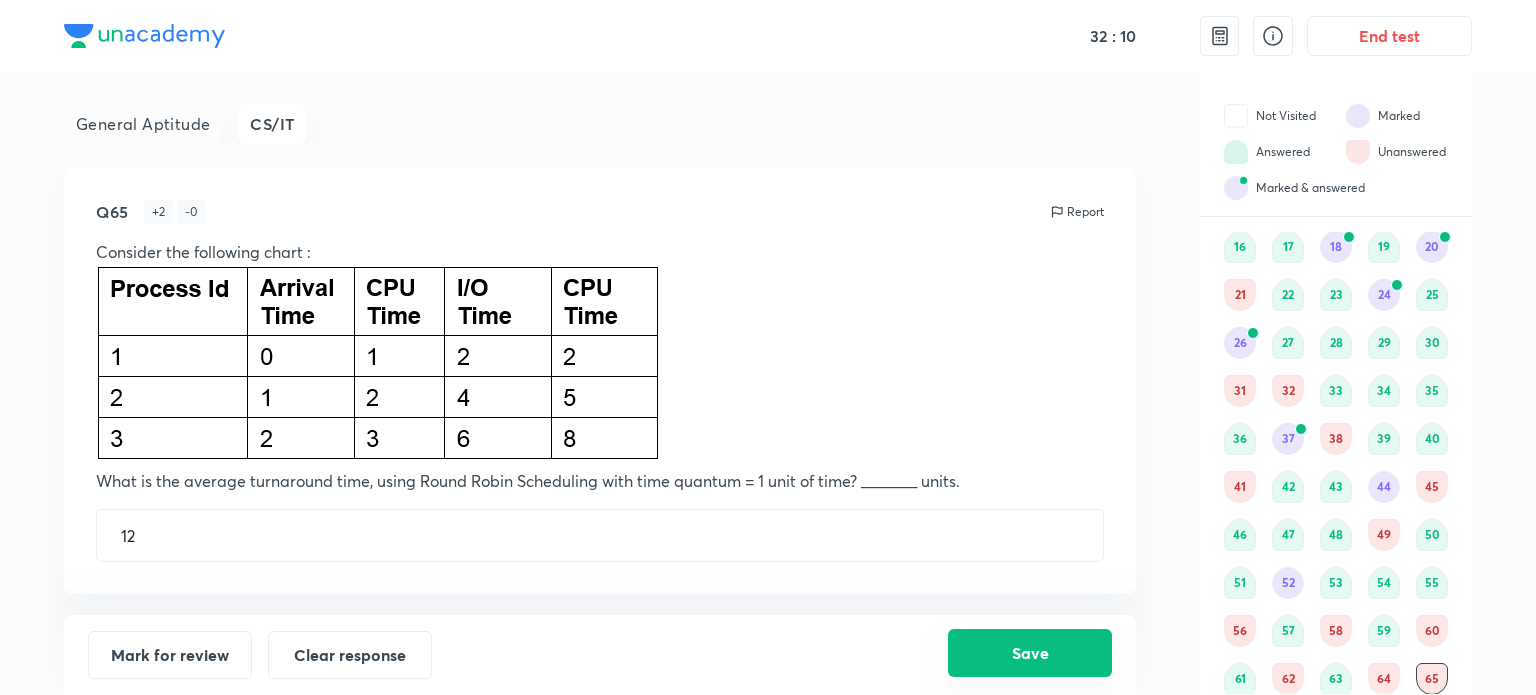 click on "Save" at bounding box center (1030, 653) 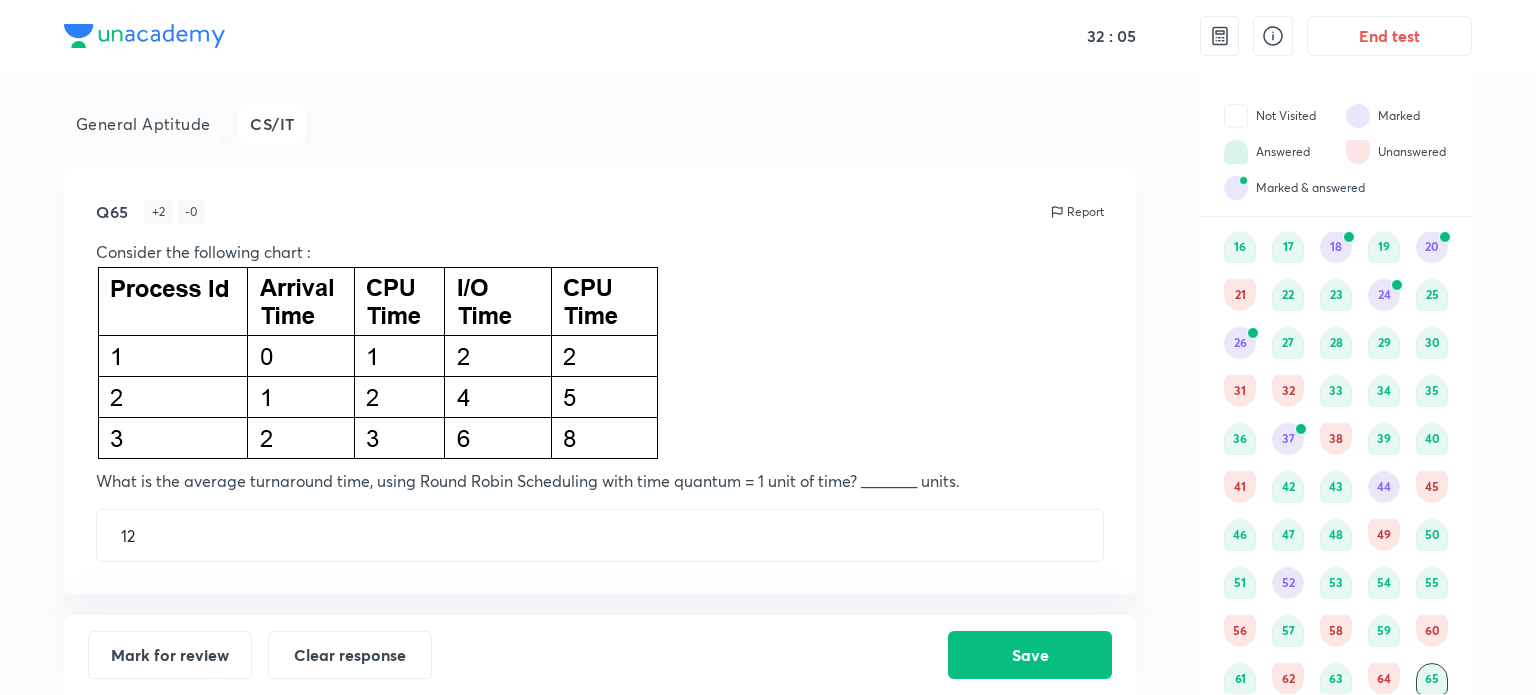 scroll, scrollTop: 0, scrollLeft: 0, axis: both 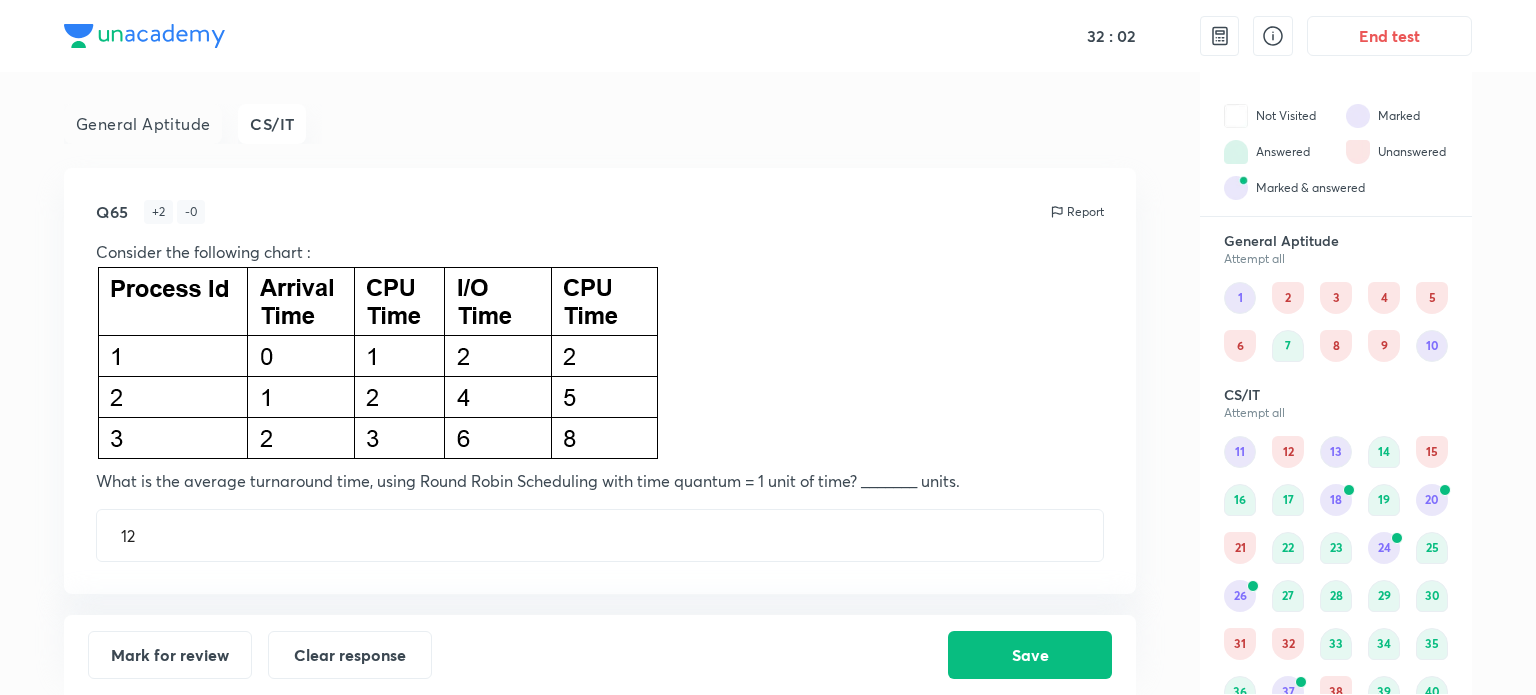 click on "2" at bounding box center [1288, 298] 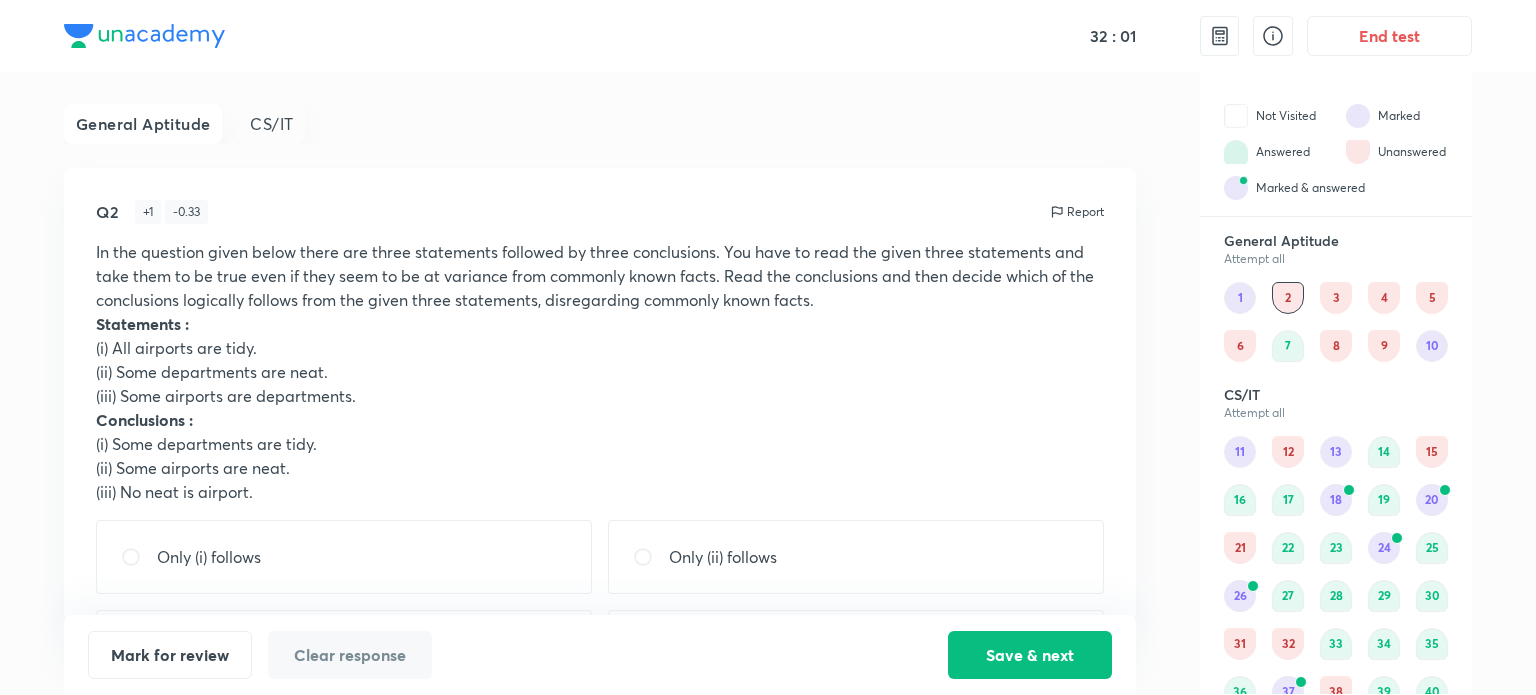 click on "1" at bounding box center (1240, 298) 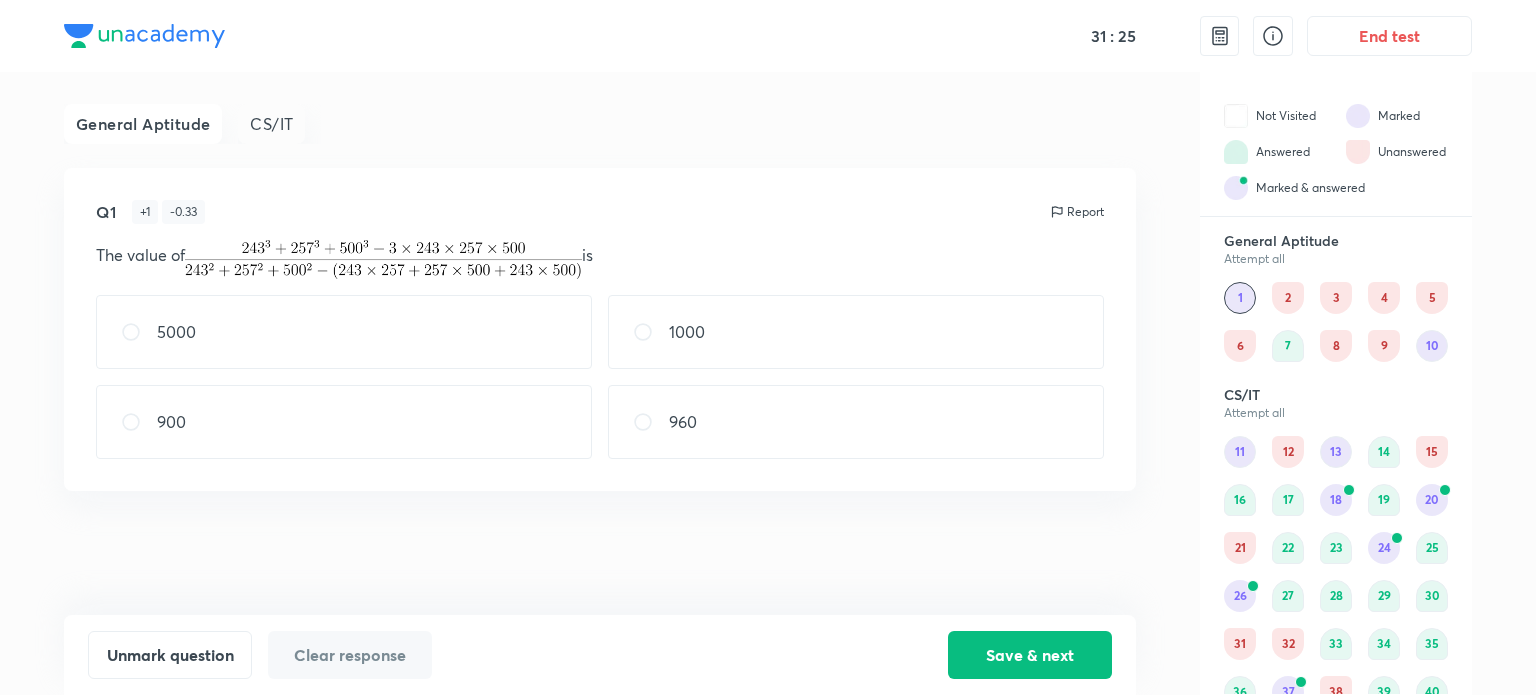click on "2" at bounding box center [1288, 298] 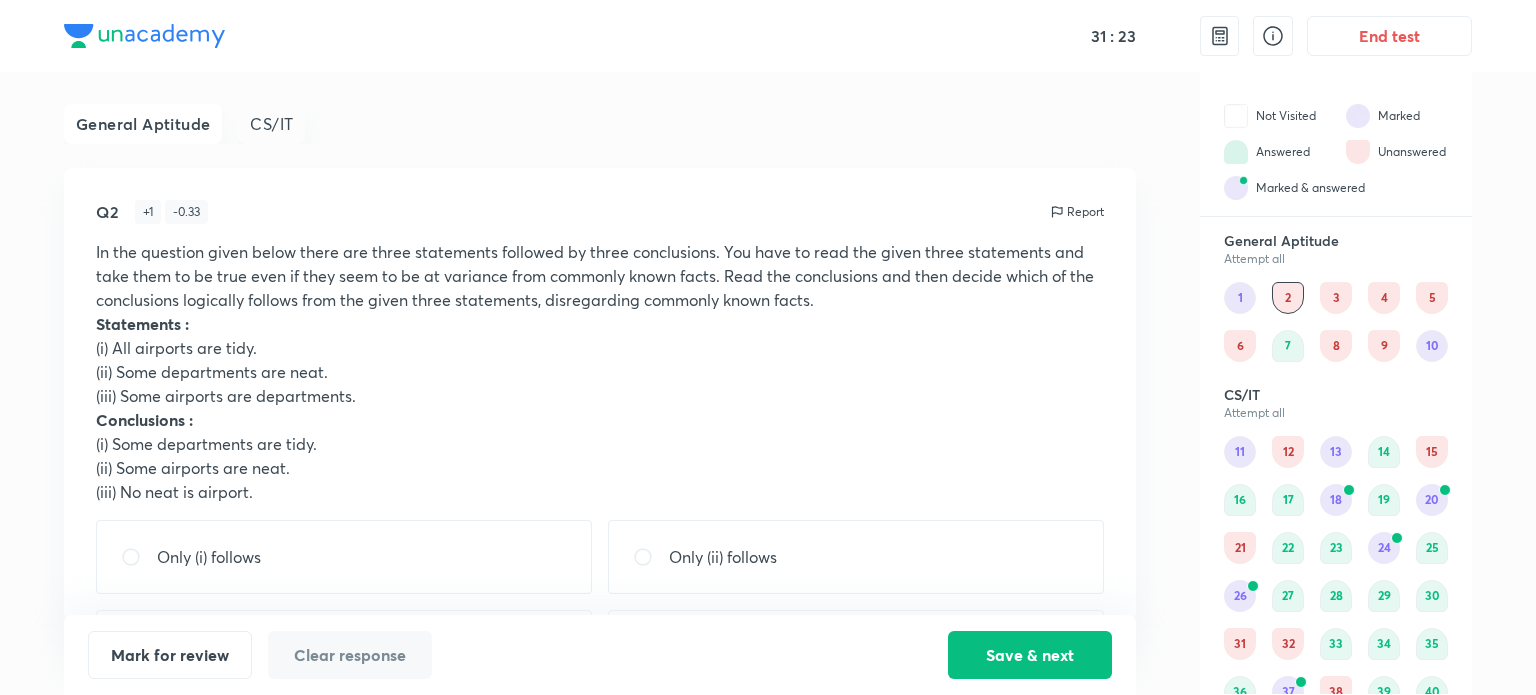 click on "1 2 3 4 5 6 7 8 9 10" at bounding box center [1336, 322] 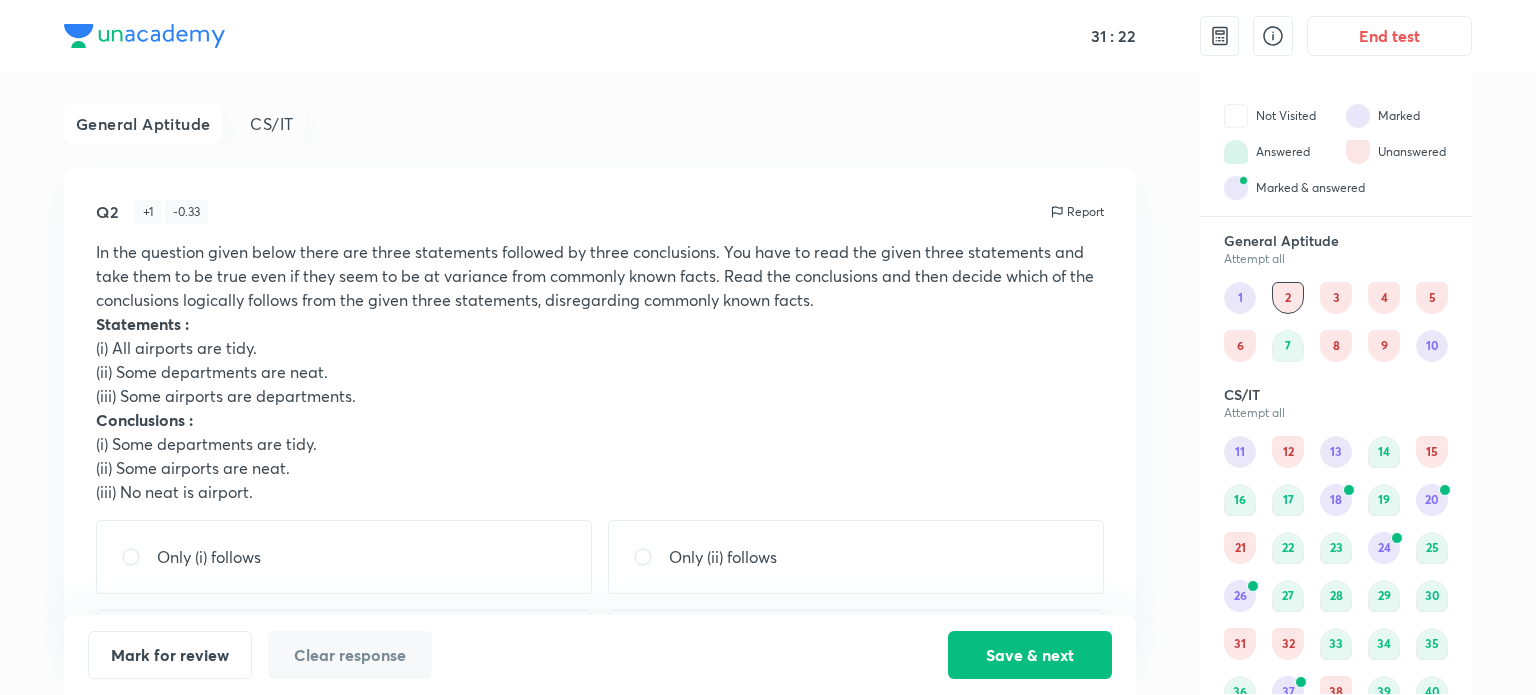 click on "10" at bounding box center (1432, 346) 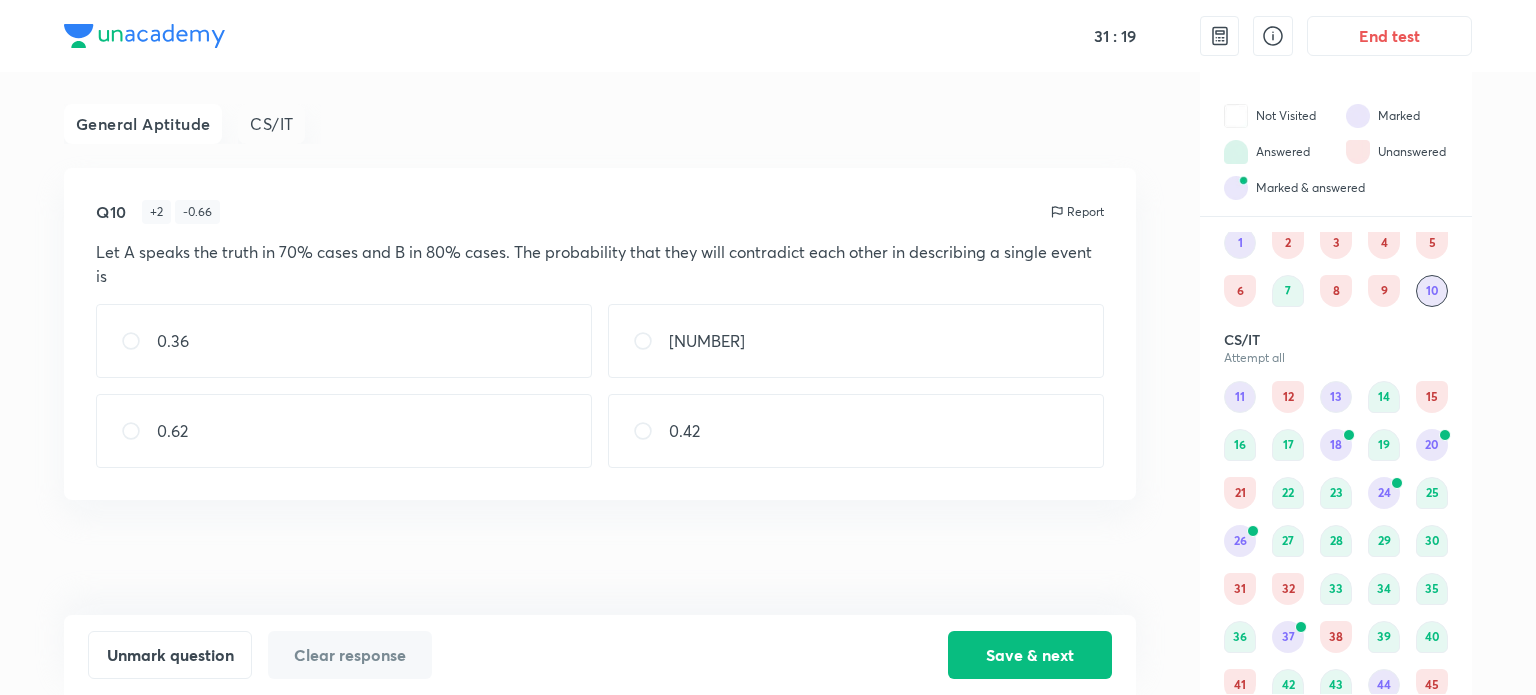scroll, scrollTop: 100, scrollLeft: 0, axis: vertical 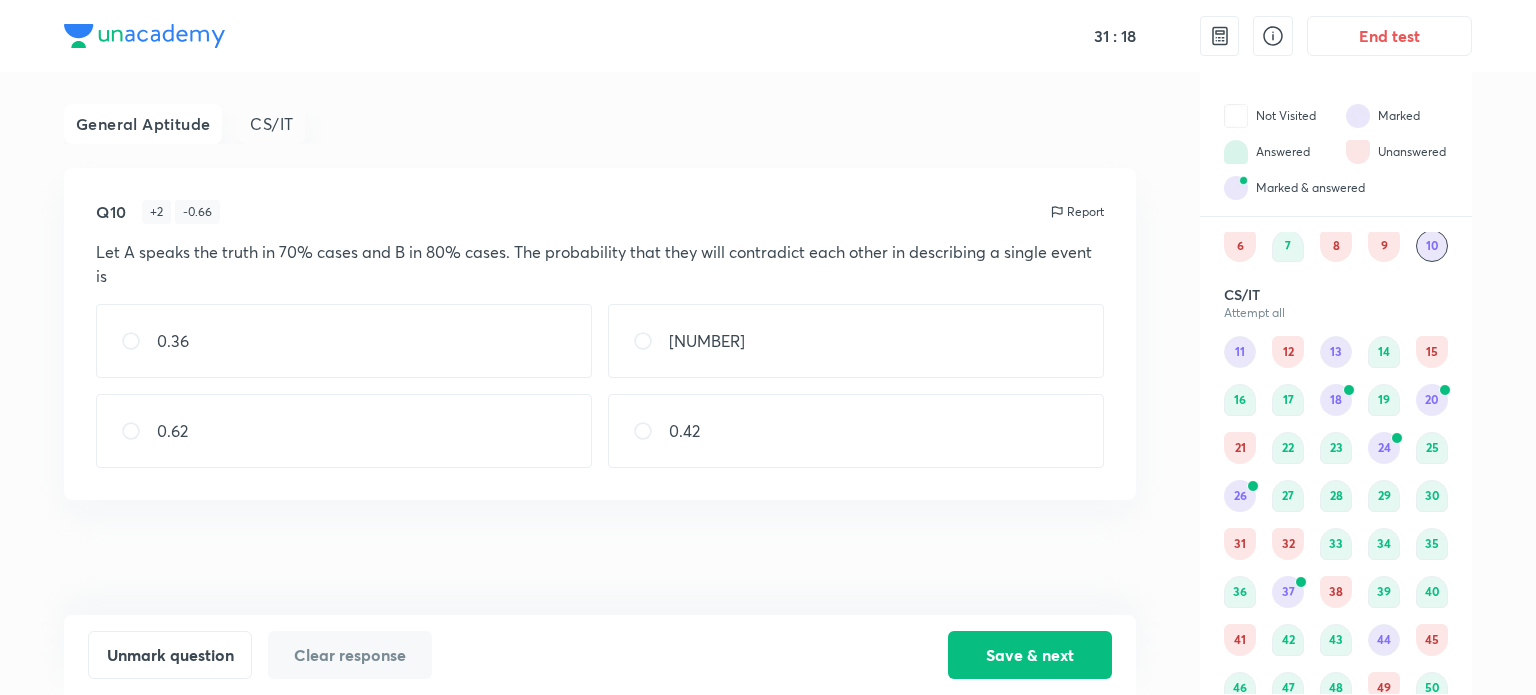 click on "18" at bounding box center [1336, 400] 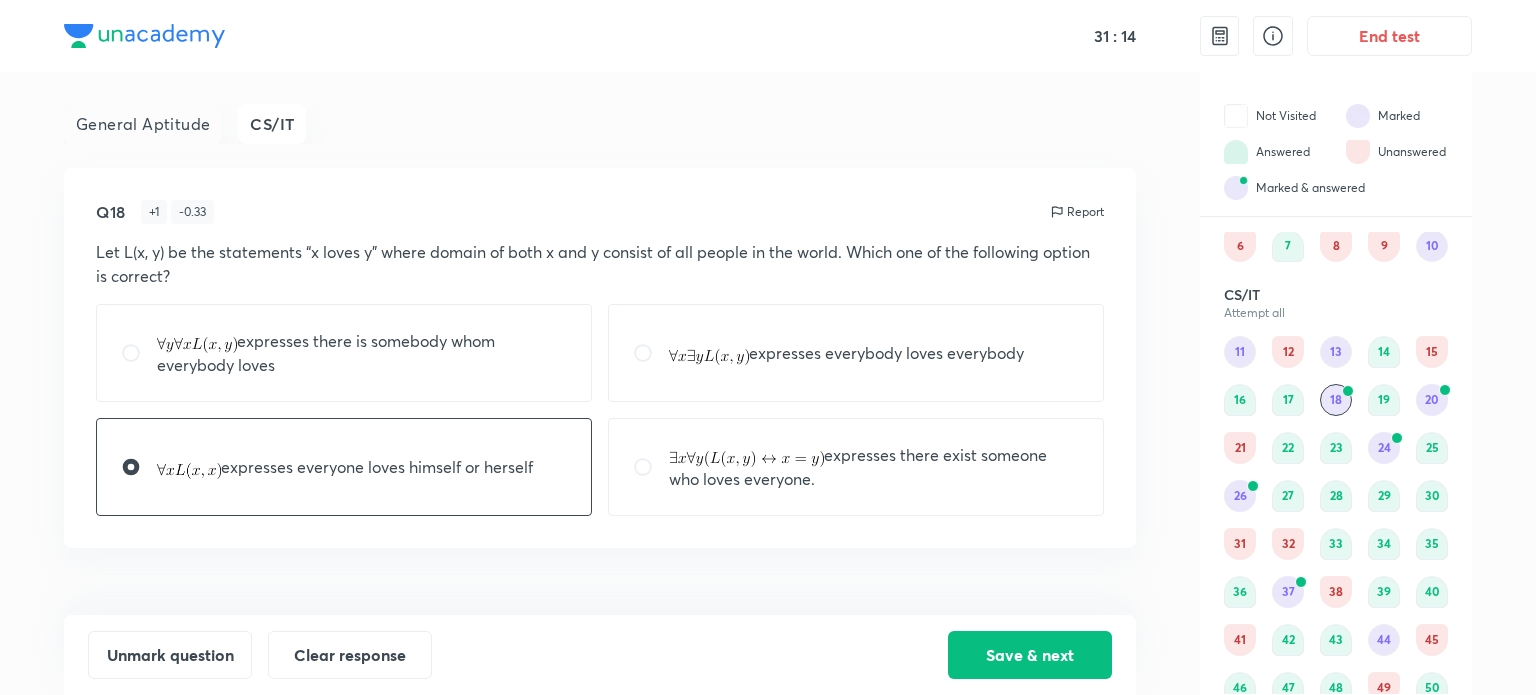 click on "13" at bounding box center [1336, 352] 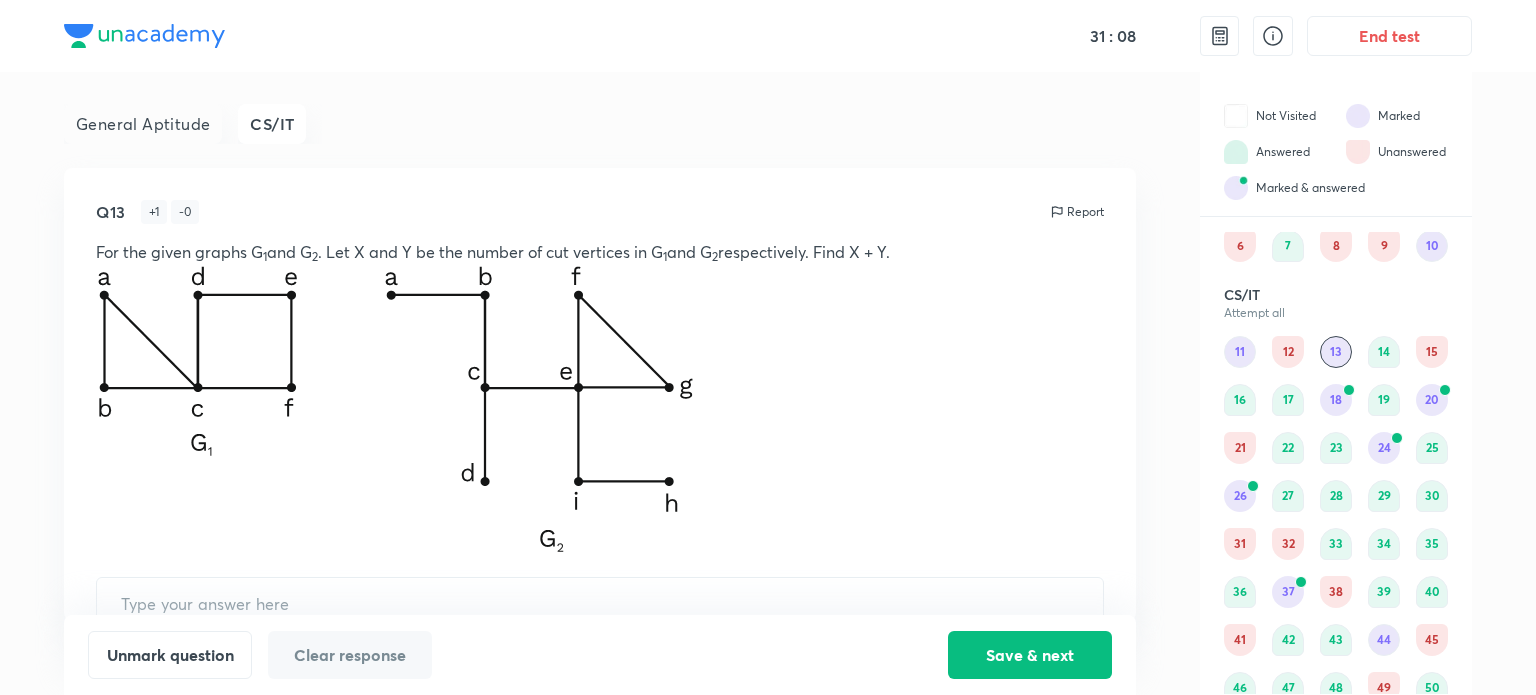 click on "11" at bounding box center (1240, 352) 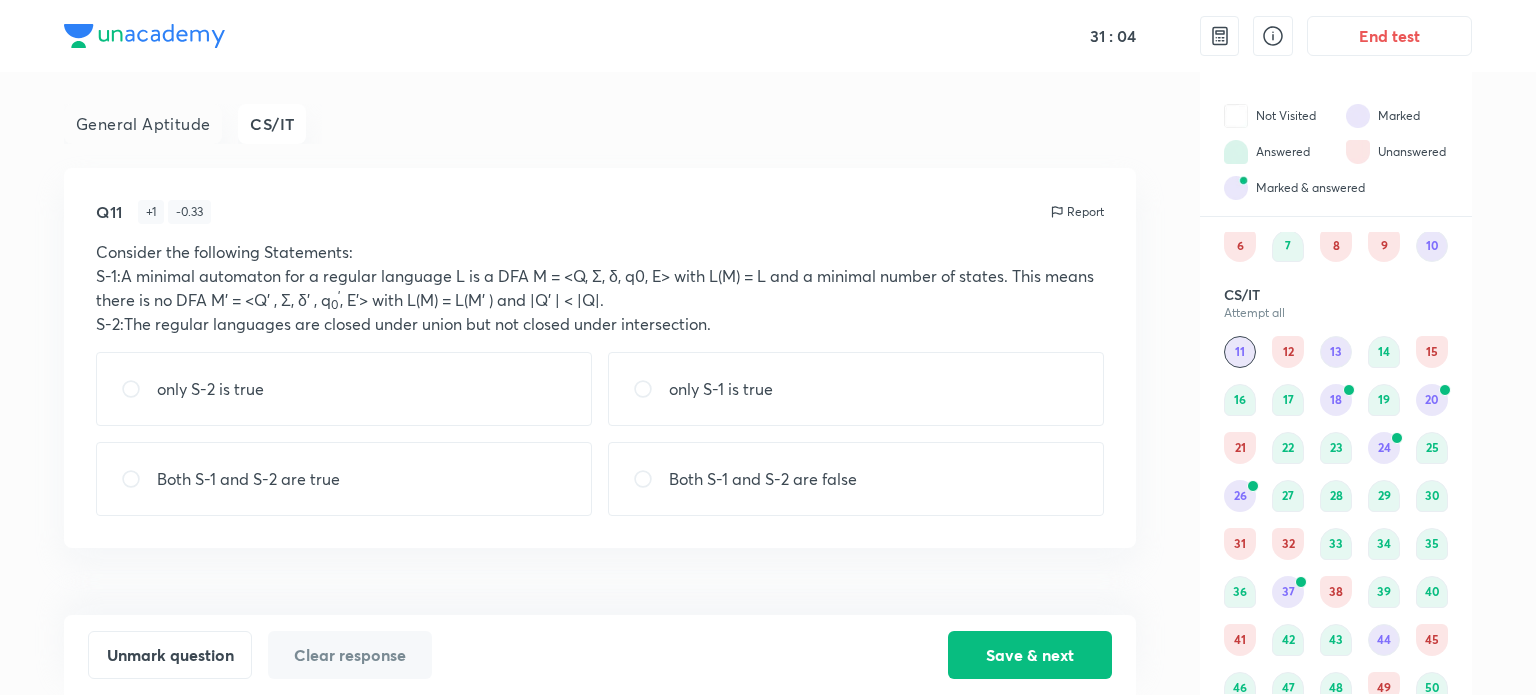 click on "18" at bounding box center (1336, 400) 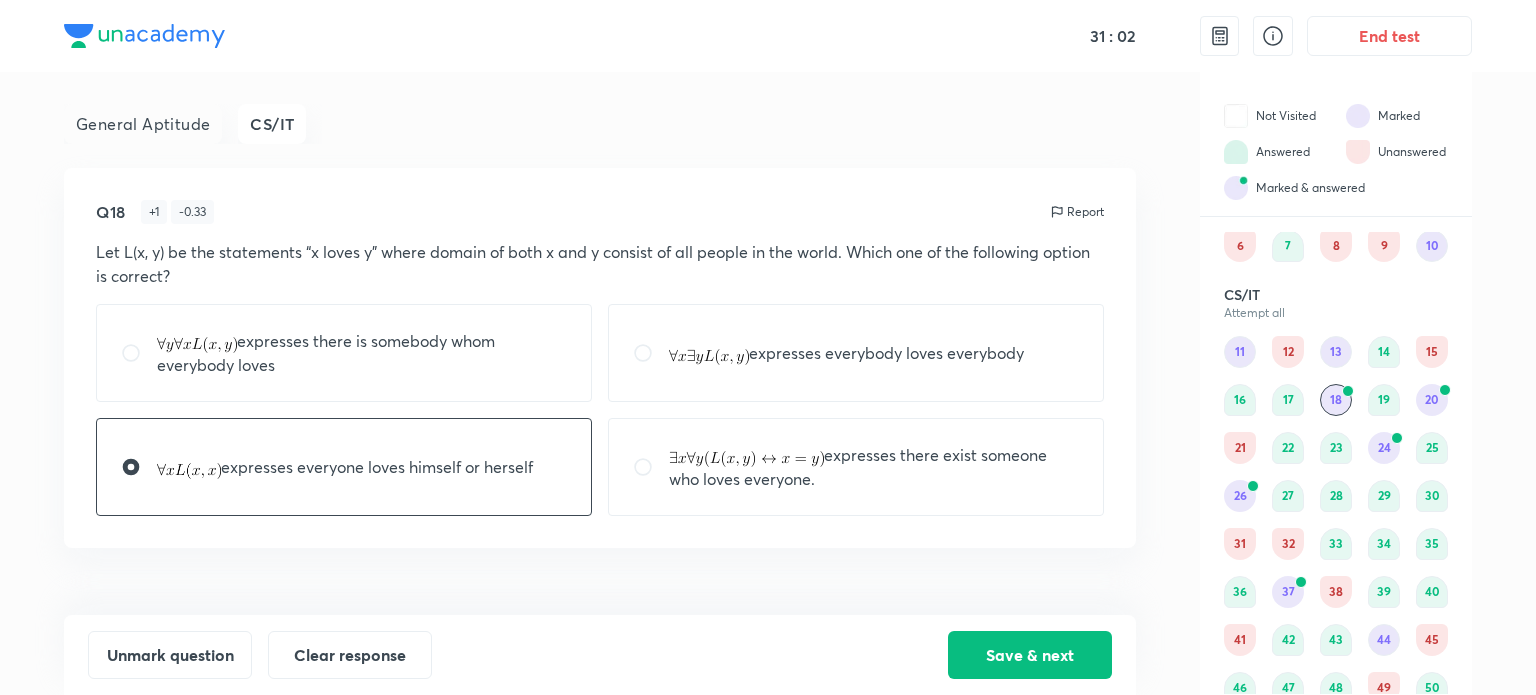 click on "20" at bounding box center (1432, 400) 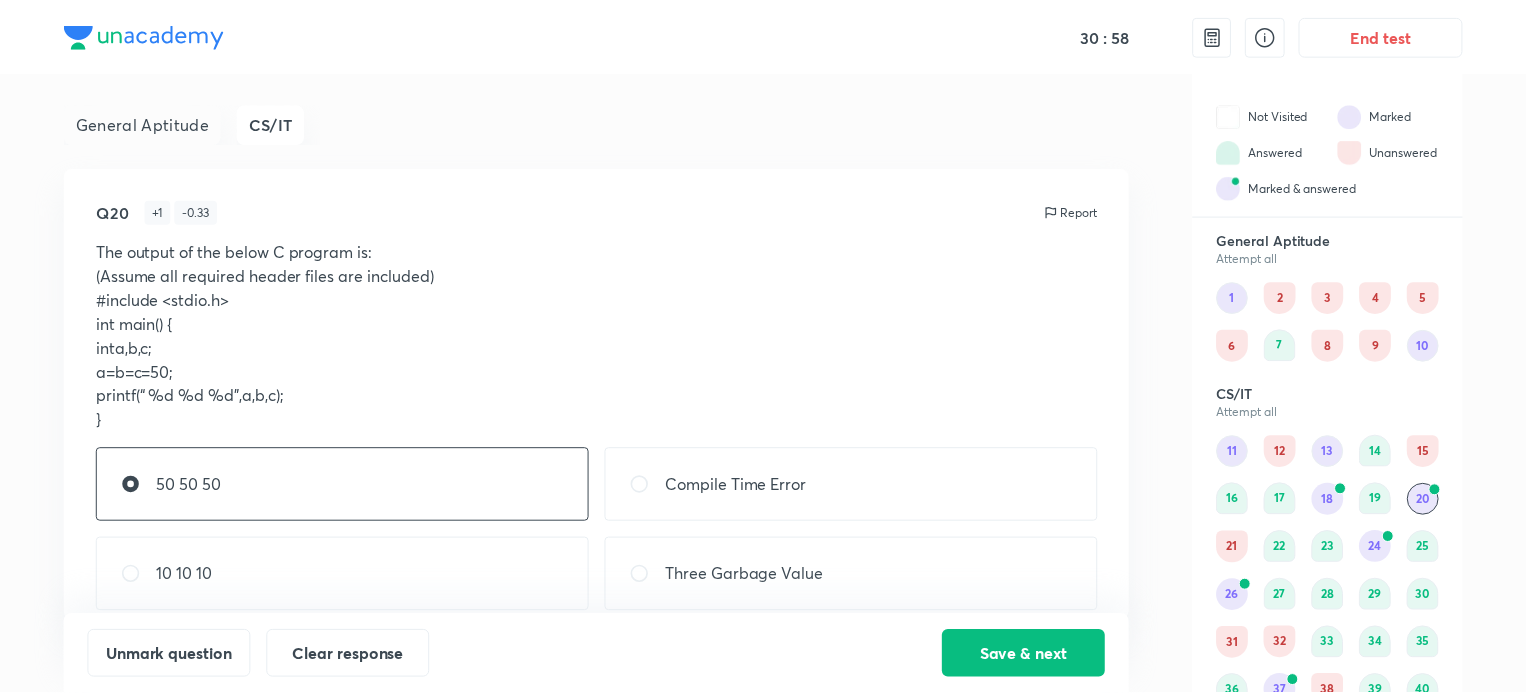 scroll, scrollTop: 277, scrollLeft: 0, axis: vertical 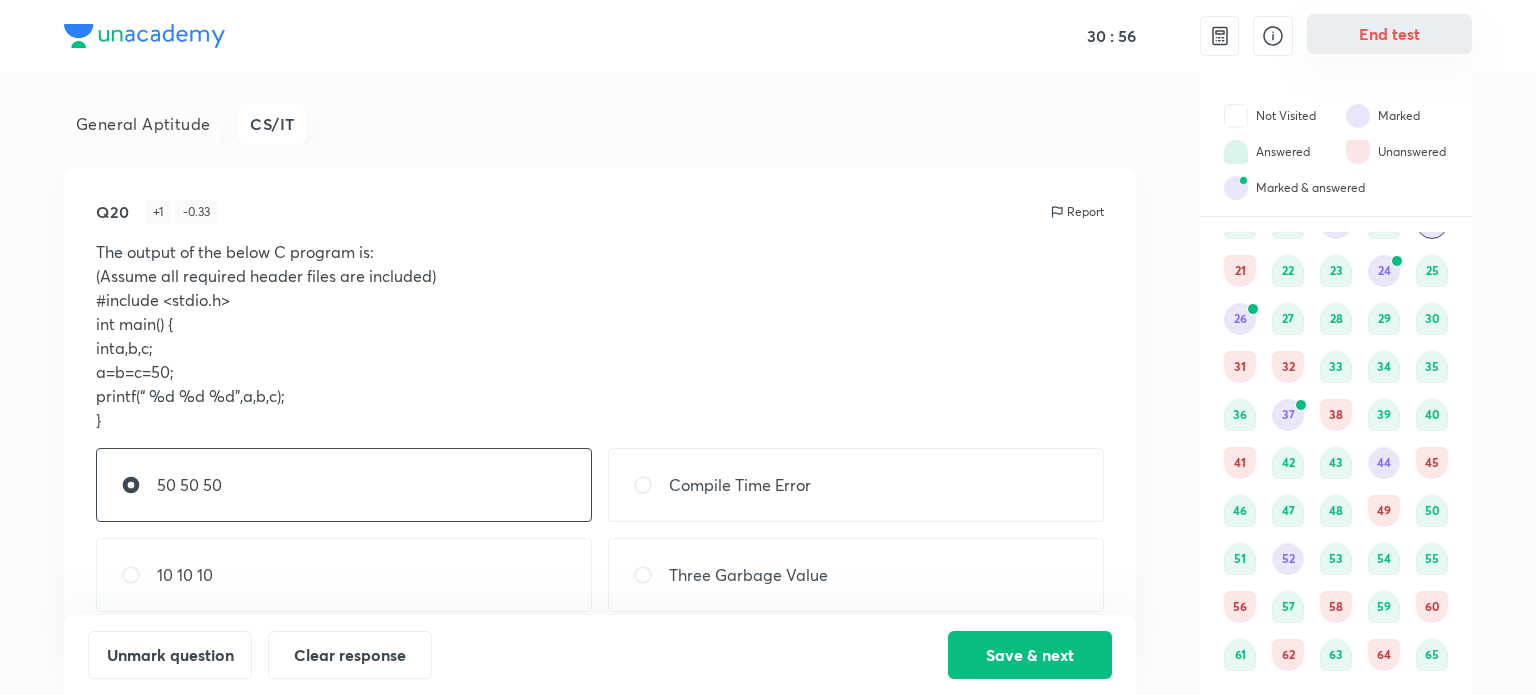 click on "End test" at bounding box center (1389, 34) 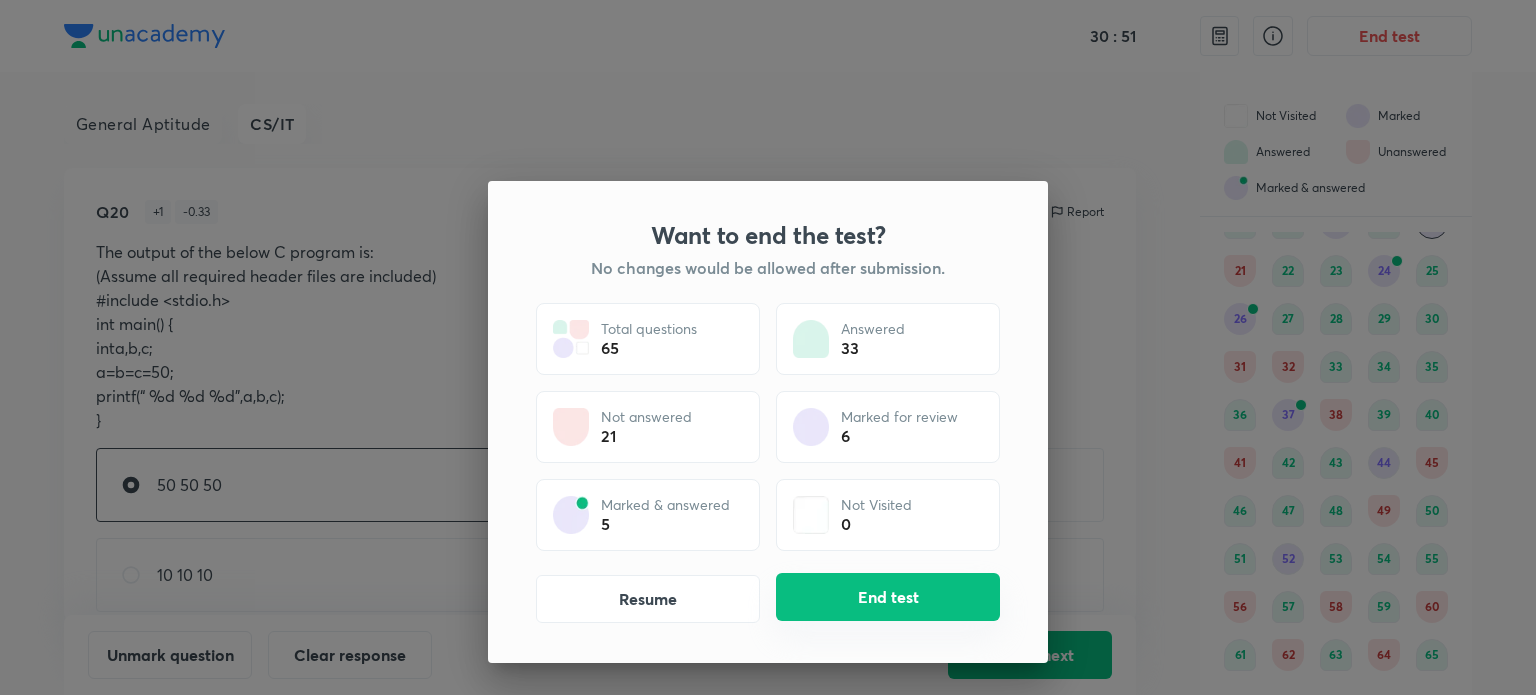 click on "End test" at bounding box center (888, 597) 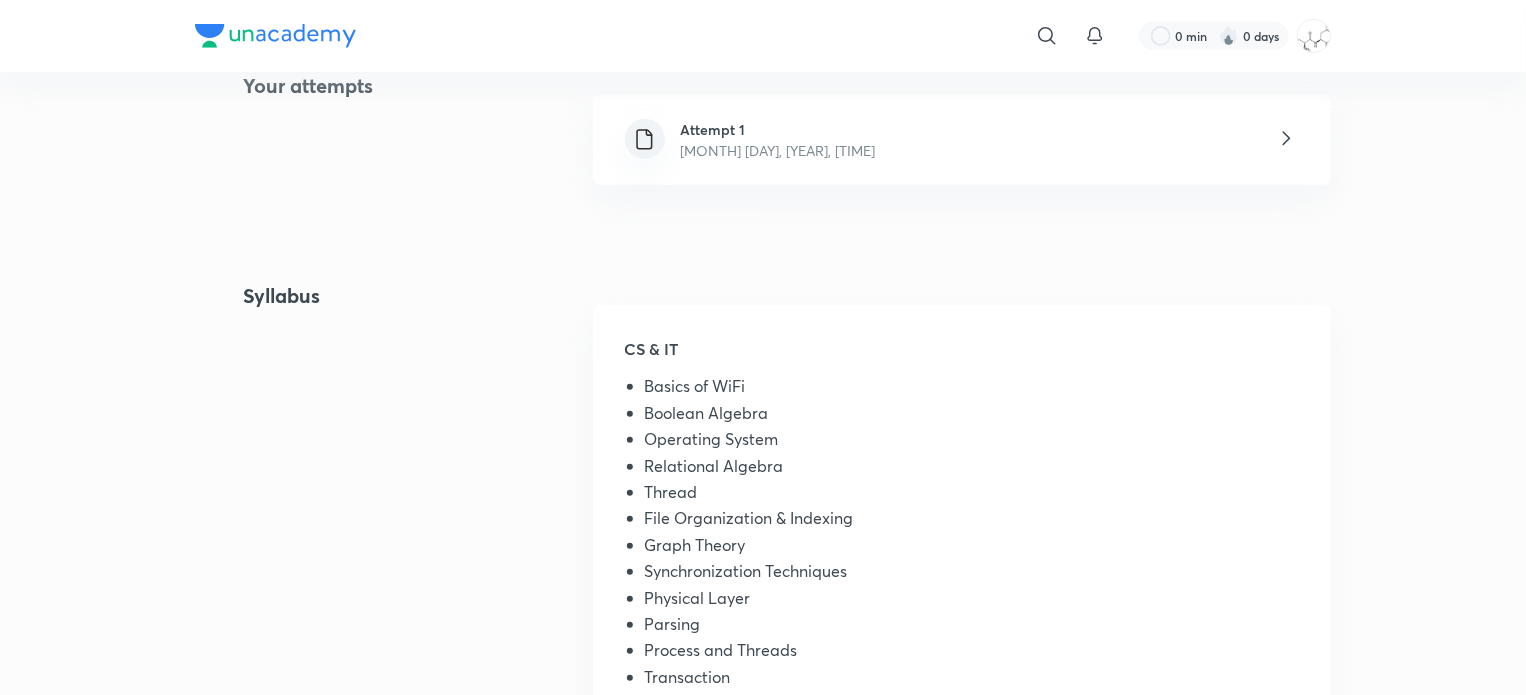 scroll, scrollTop: 500, scrollLeft: 0, axis: vertical 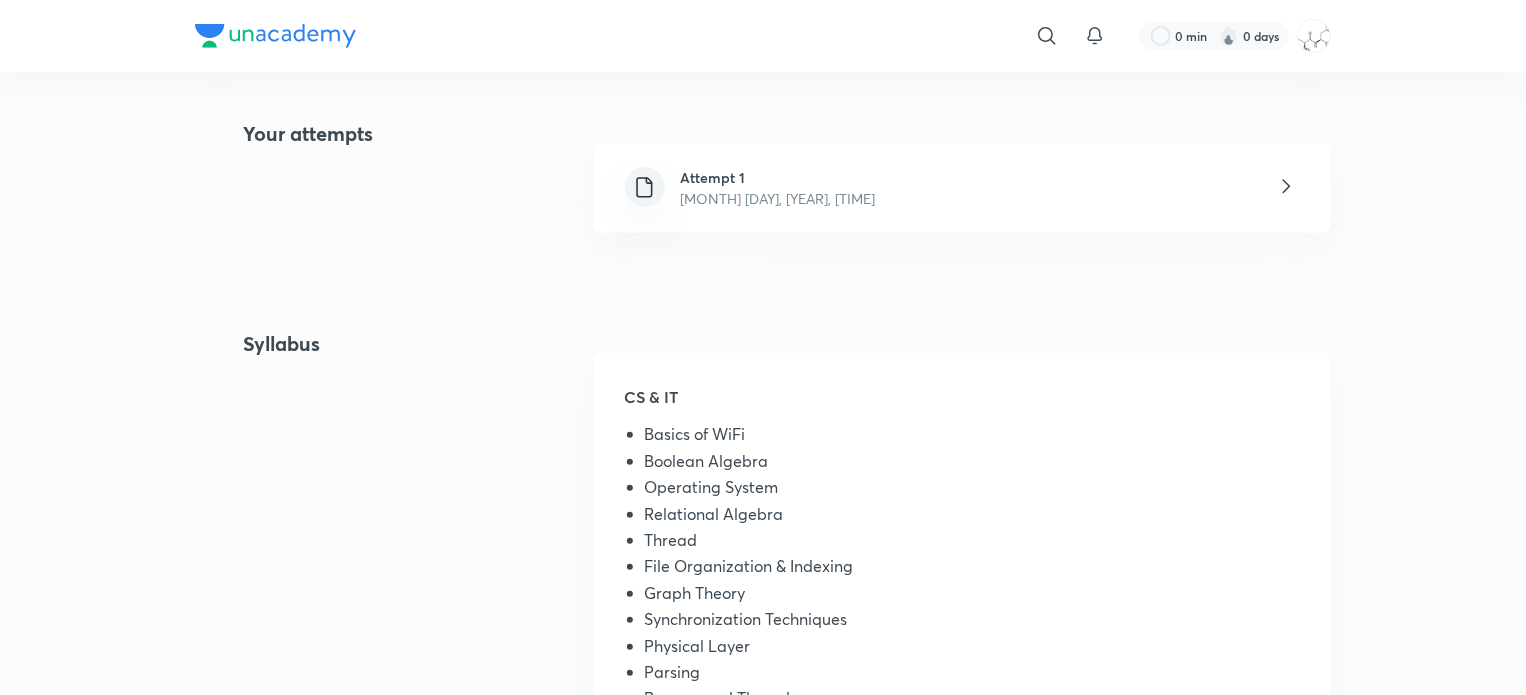 click on "Attempt 1 Aug 3, 2025, 3:16 PM" at bounding box center (962, 188) 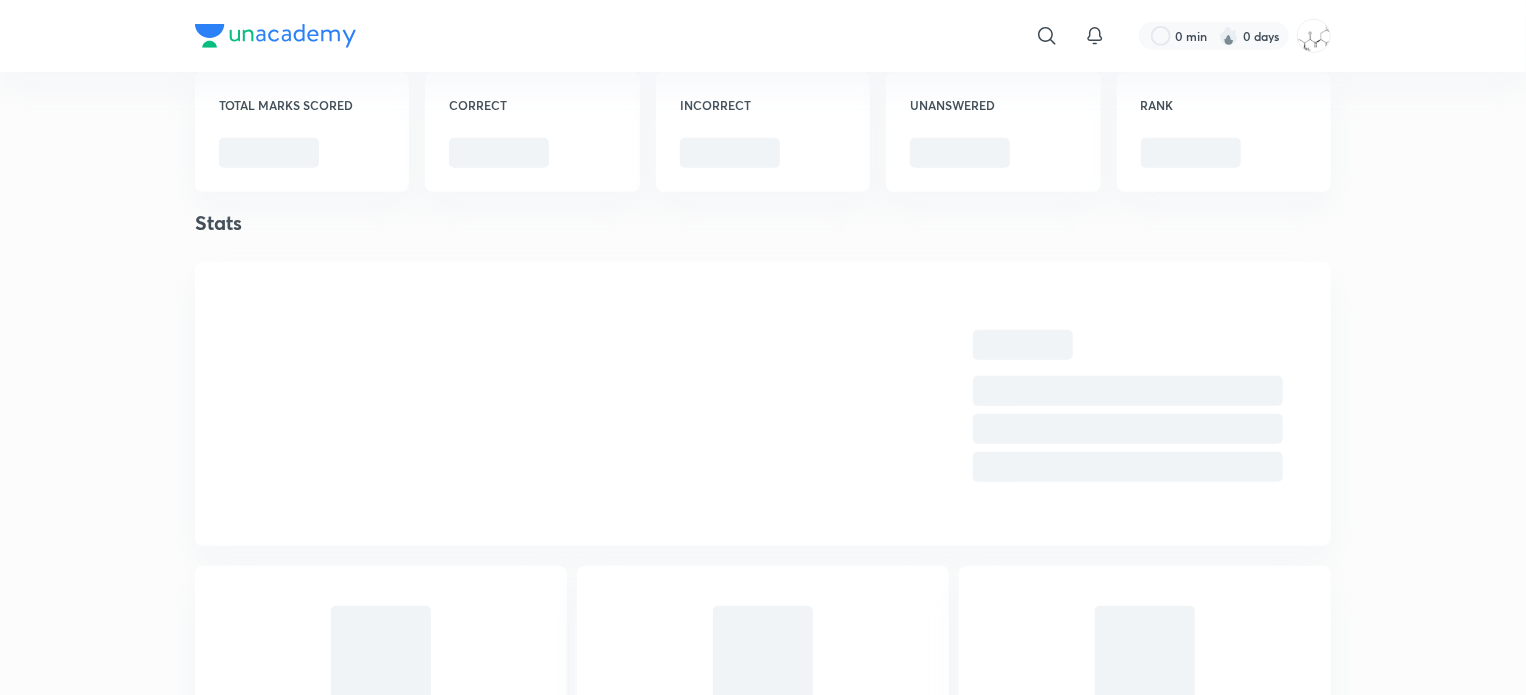 scroll, scrollTop: 0, scrollLeft: 0, axis: both 